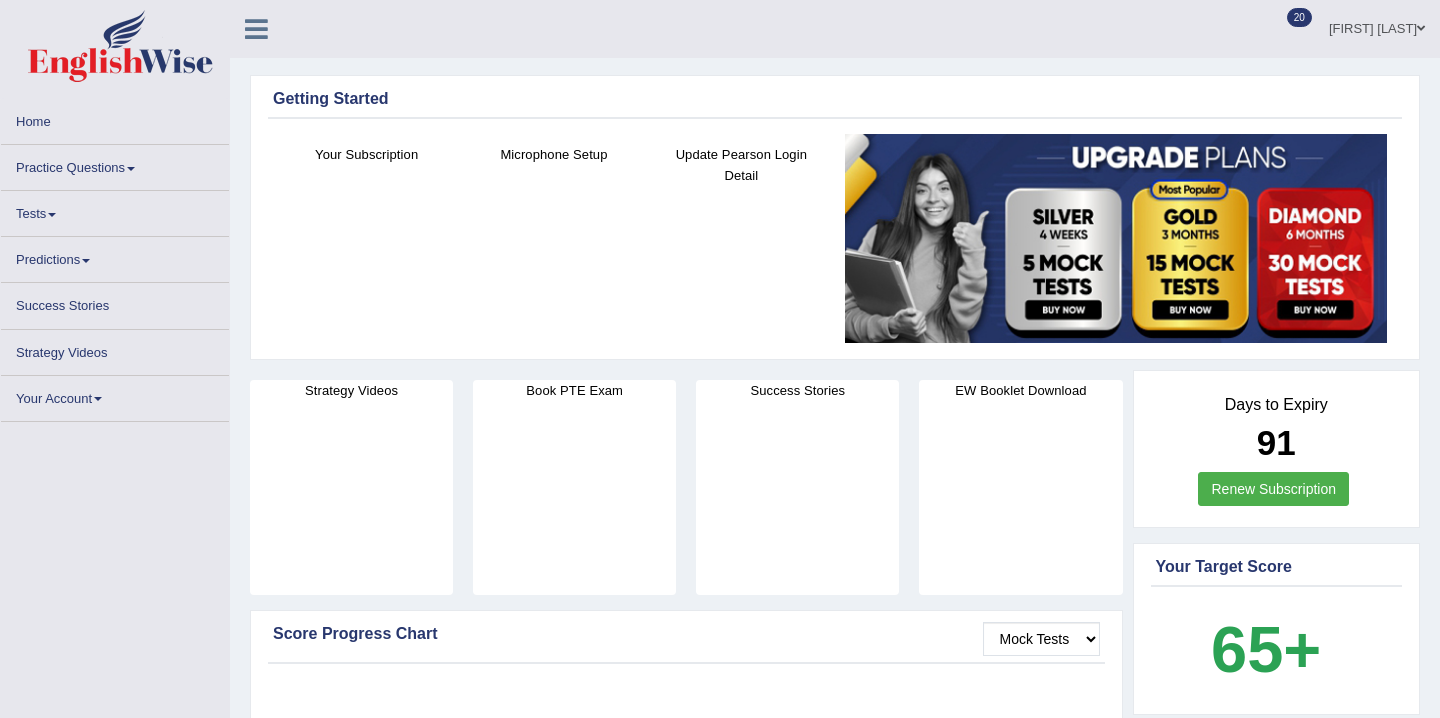 scroll, scrollTop: 0, scrollLeft: 0, axis: both 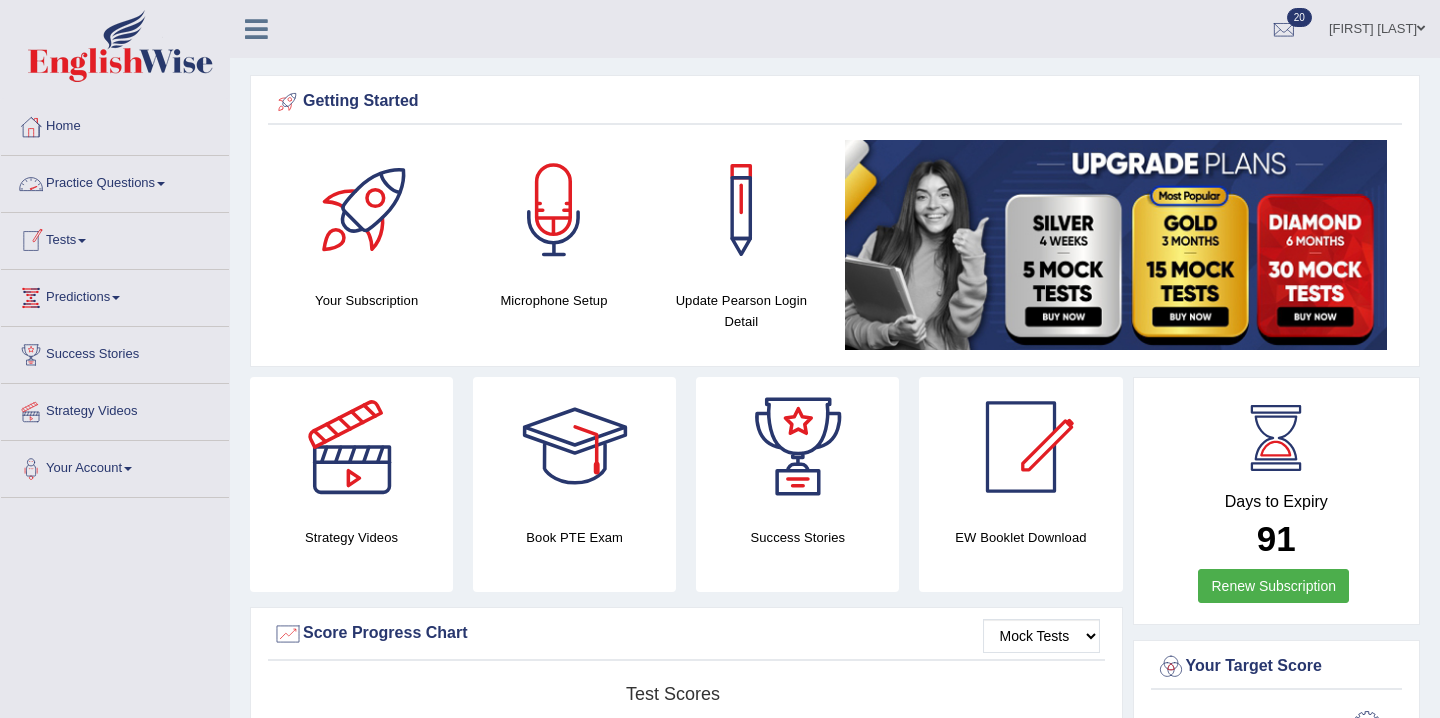 click on "Practice Questions" at bounding box center (115, 181) 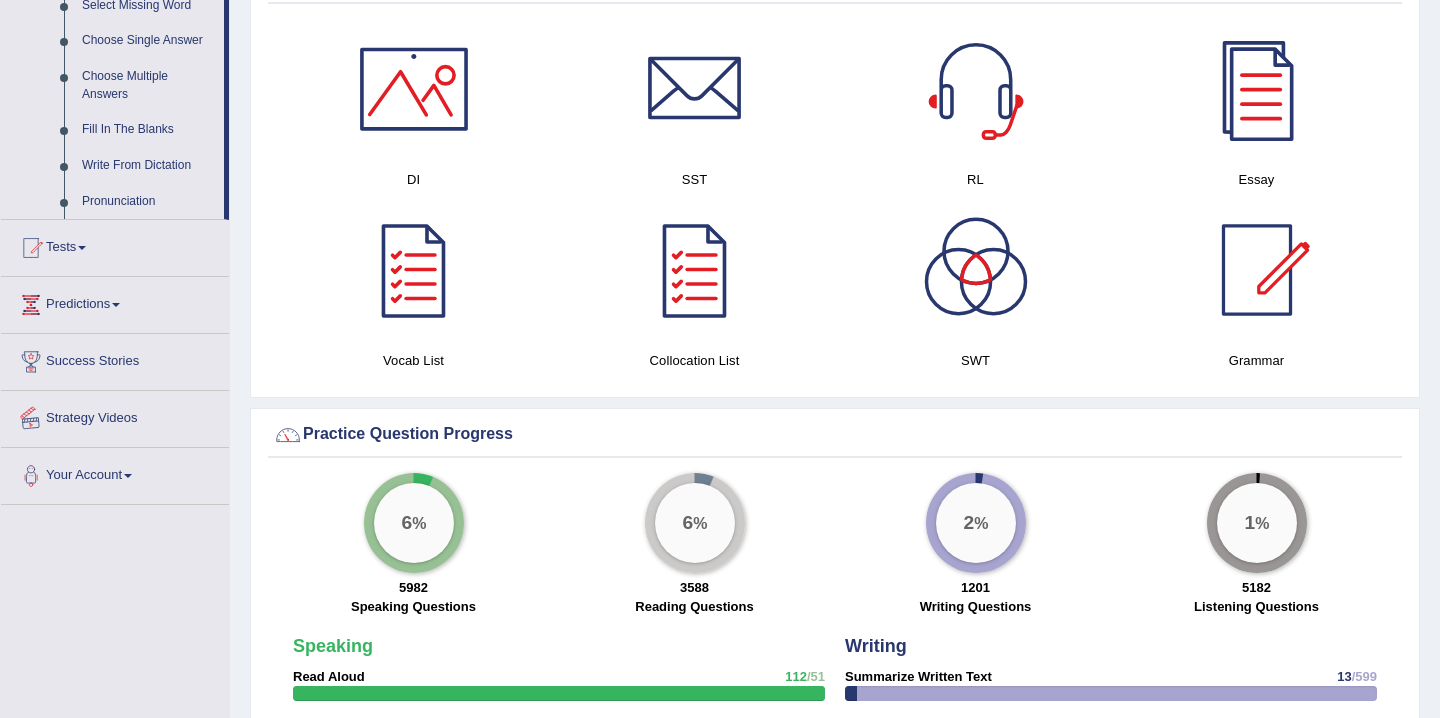 scroll, scrollTop: 1055, scrollLeft: 0, axis: vertical 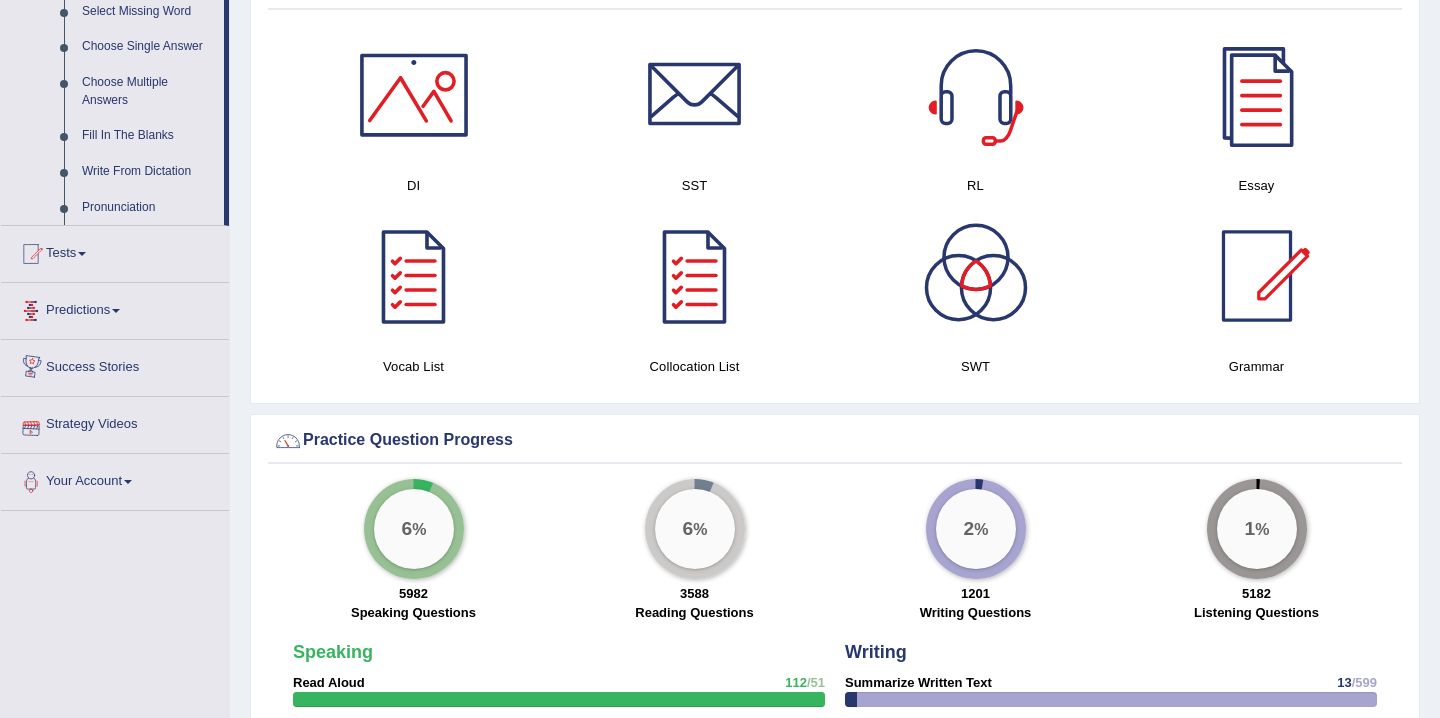 click on "Predictions" at bounding box center (115, 308) 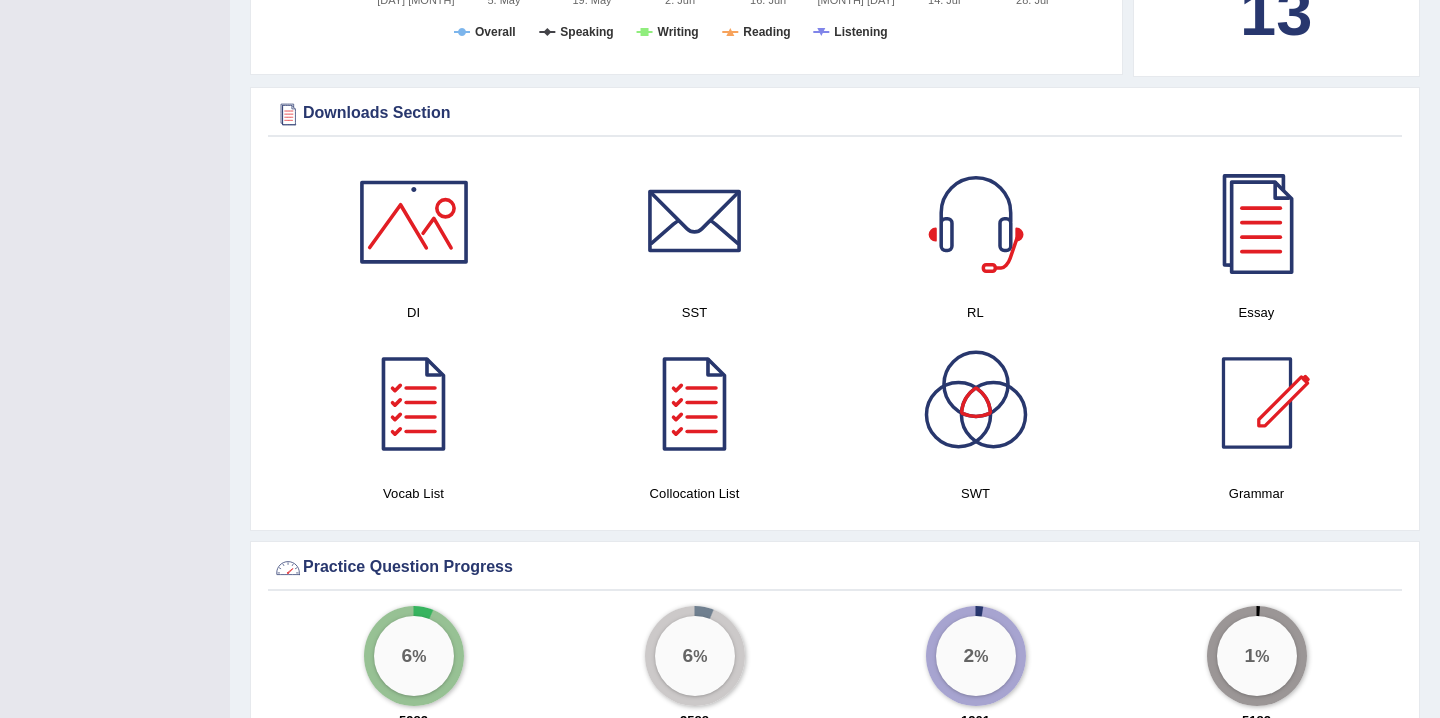 scroll, scrollTop: 0, scrollLeft: 0, axis: both 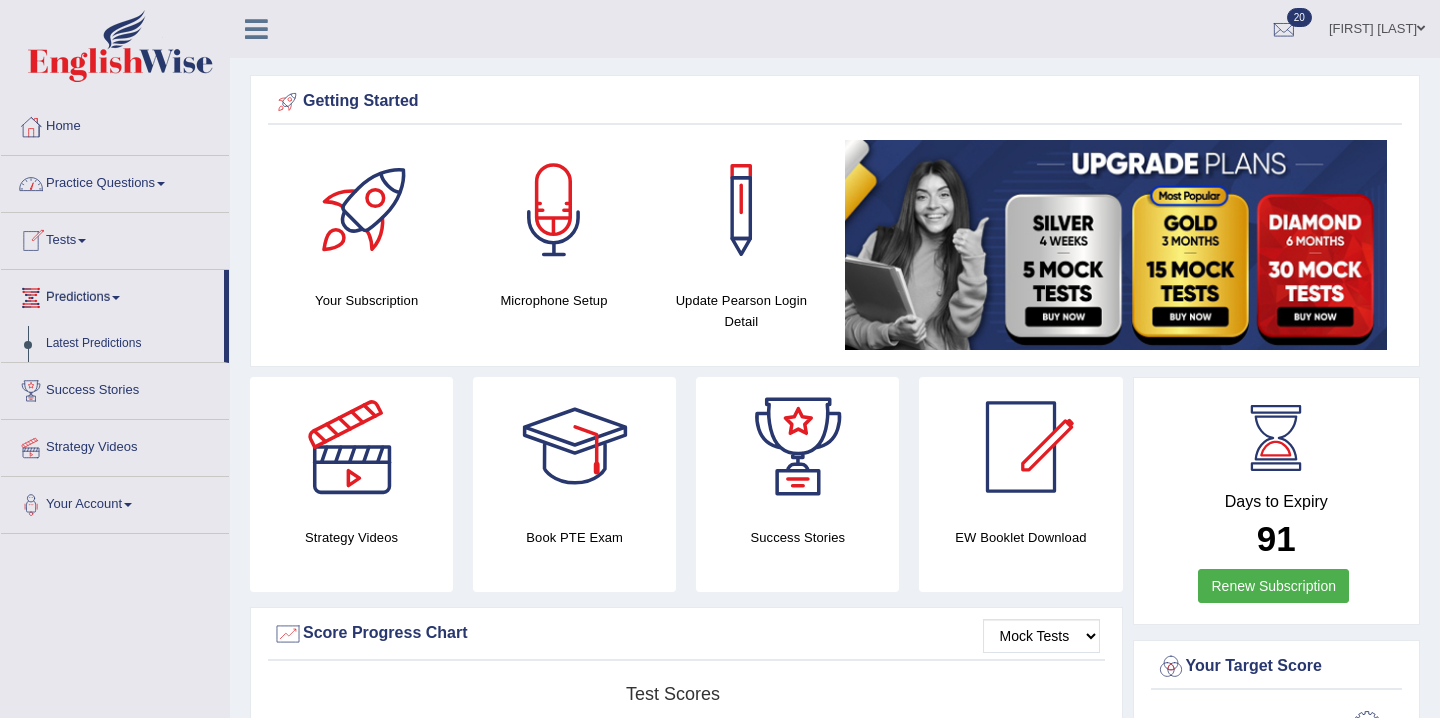 click on "Practice Questions" at bounding box center (115, 181) 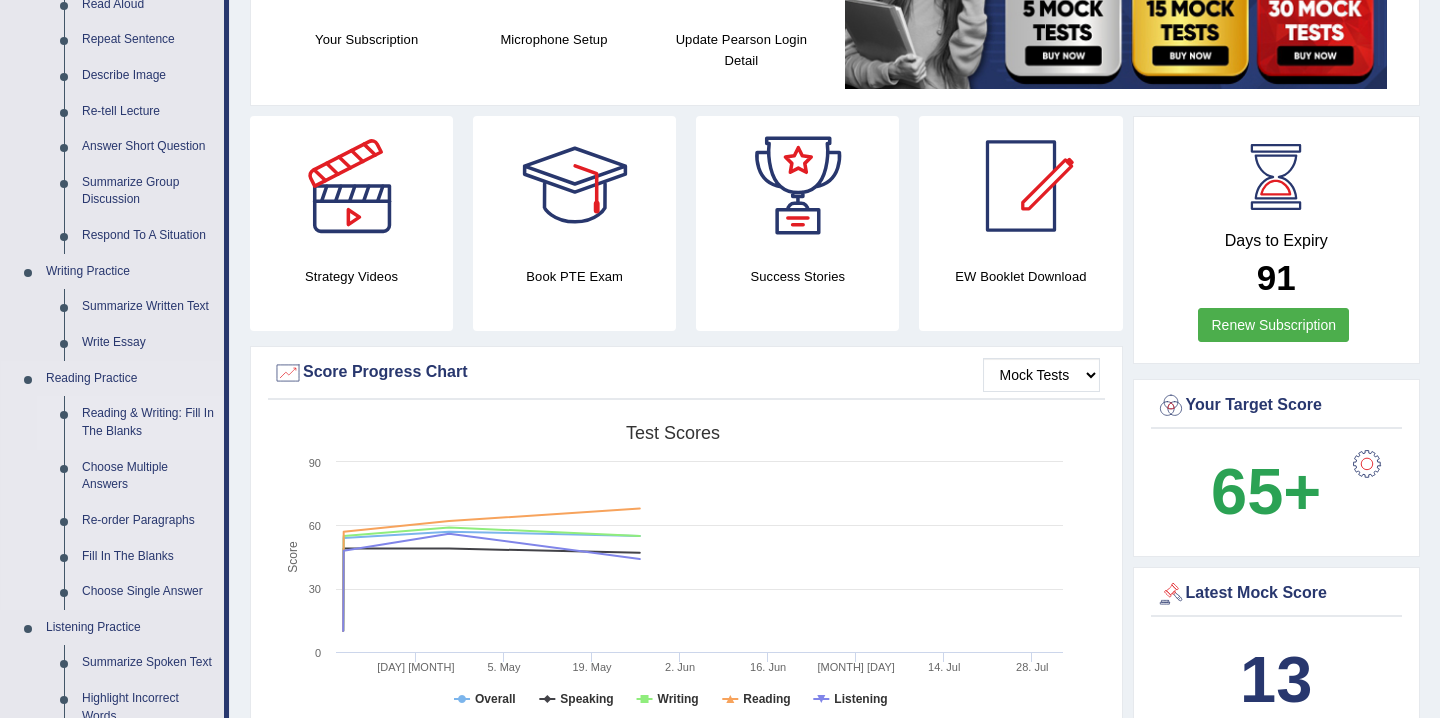 scroll, scrollTop: 273, scrollLeft: 0, axis: vertical 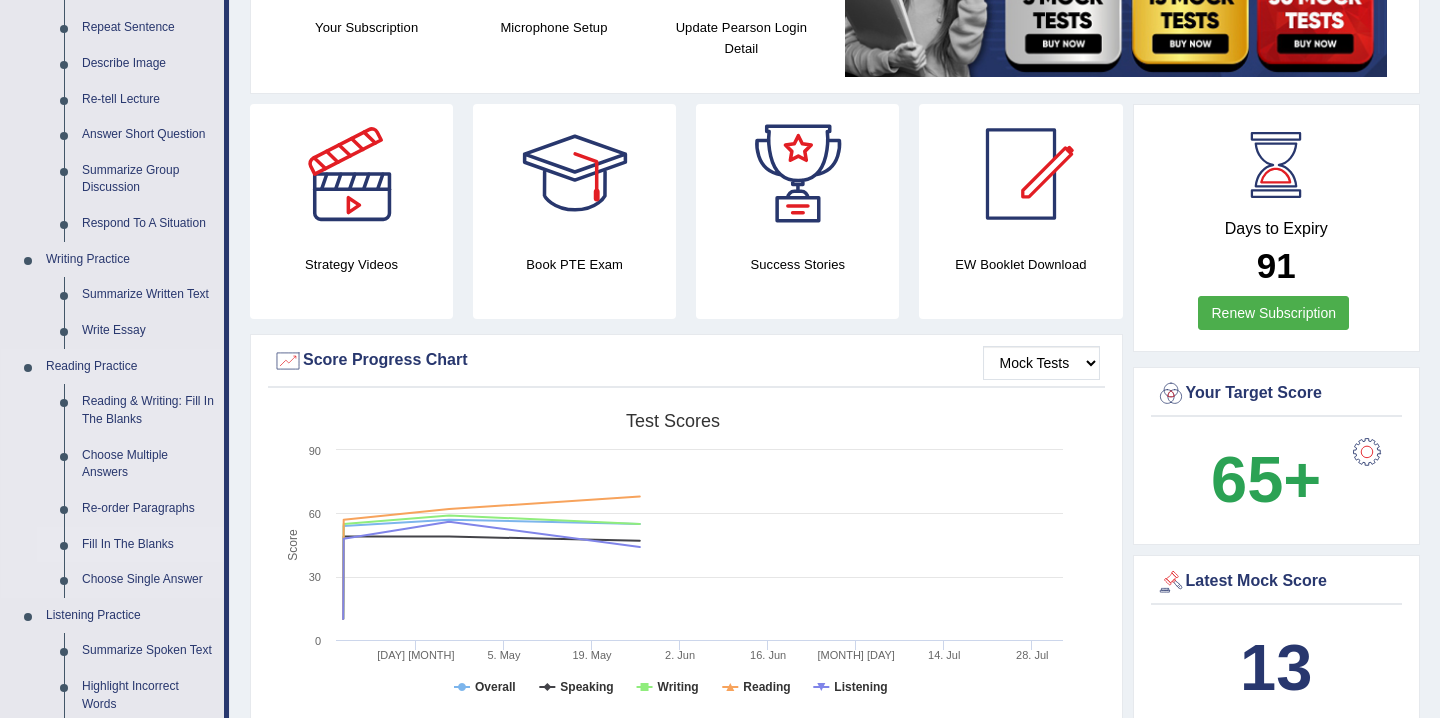 click on "Fill In The Blanks" at bounding box center [148, 545] 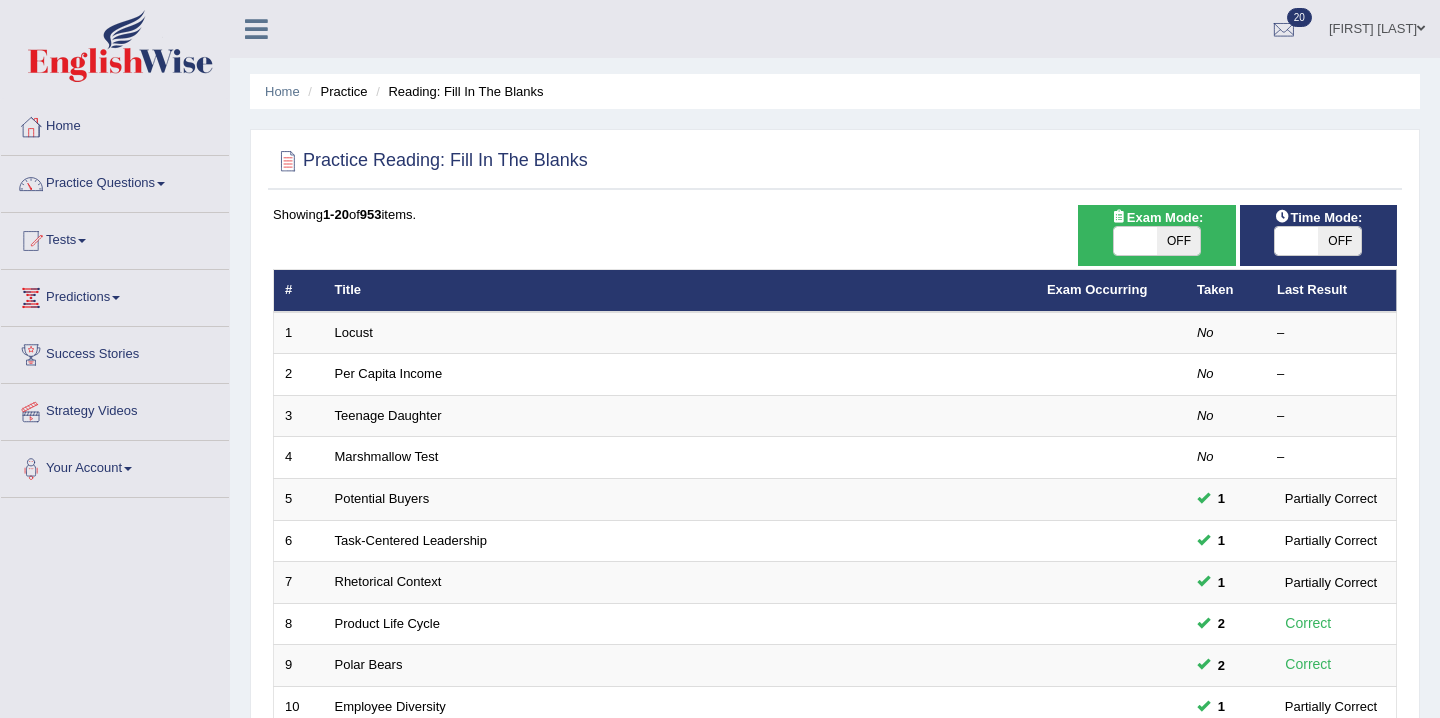 scroll, scrollTop: 6, scrollLeft: 0, axis: vertical 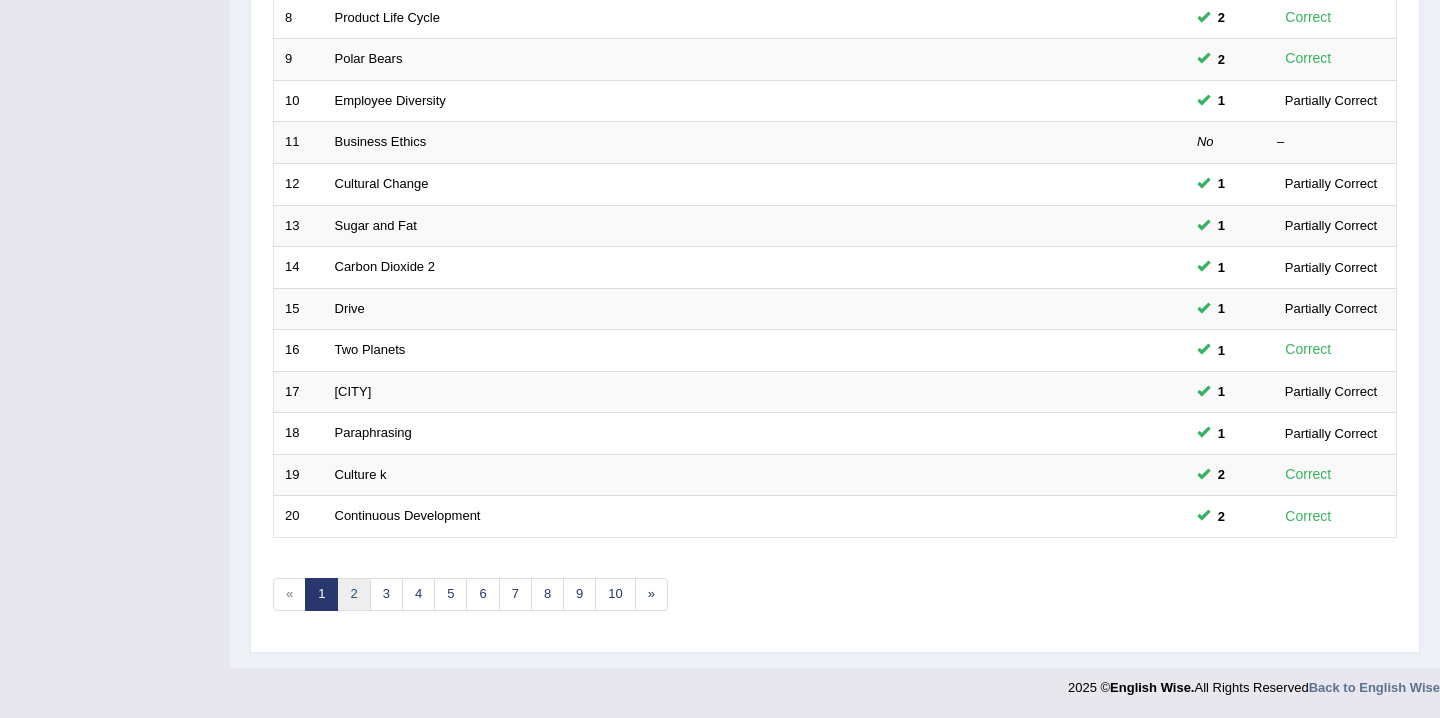 click on "2" at bounding box center (353, 594) 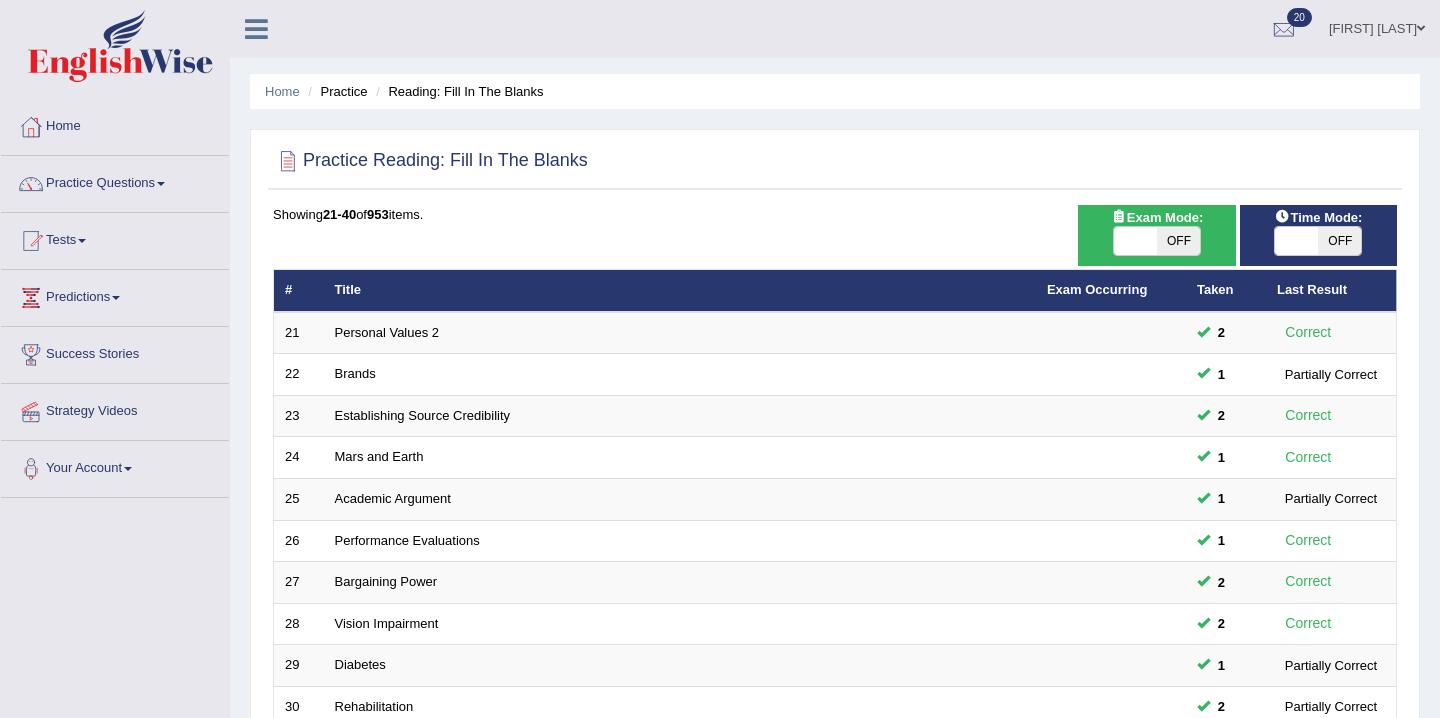 scroll, scrollTop: 0, scrollLeft: 0, axis: both 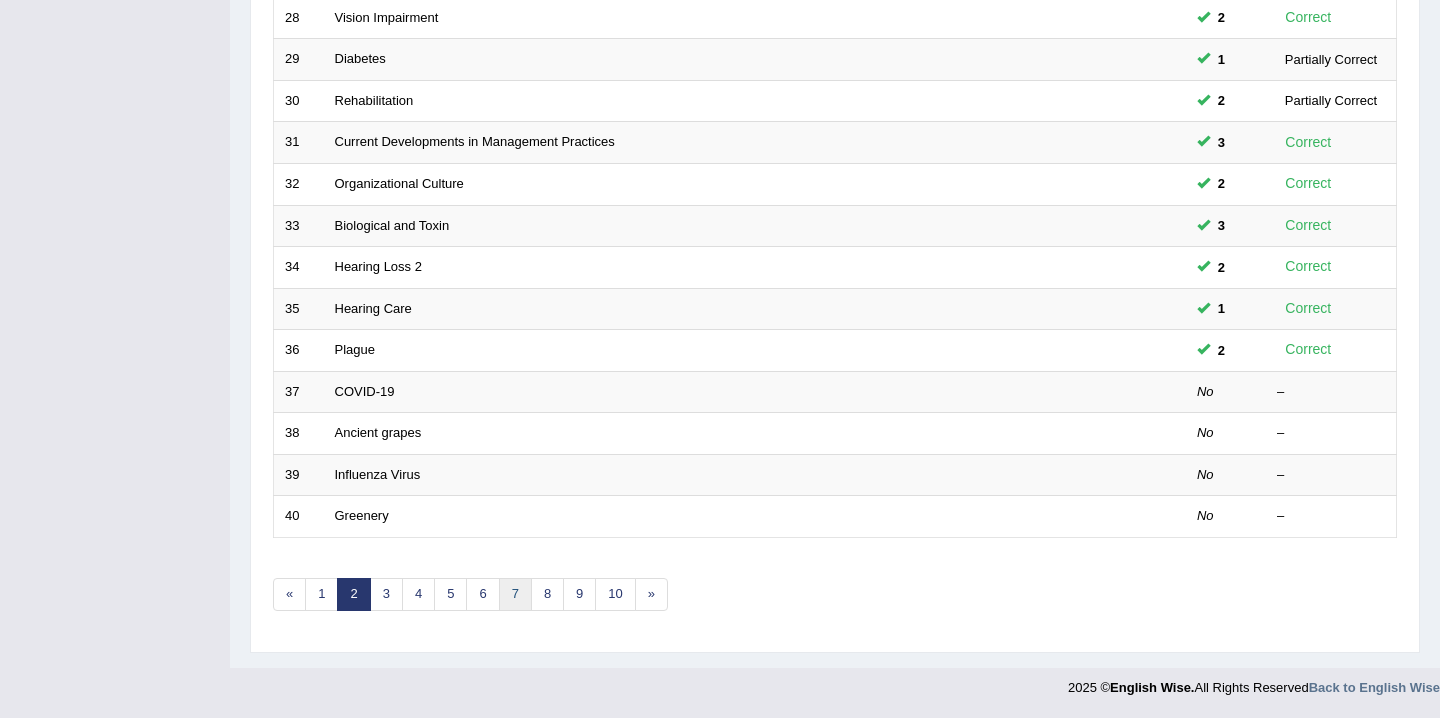 click on "7" at bounding box center [515, 594] 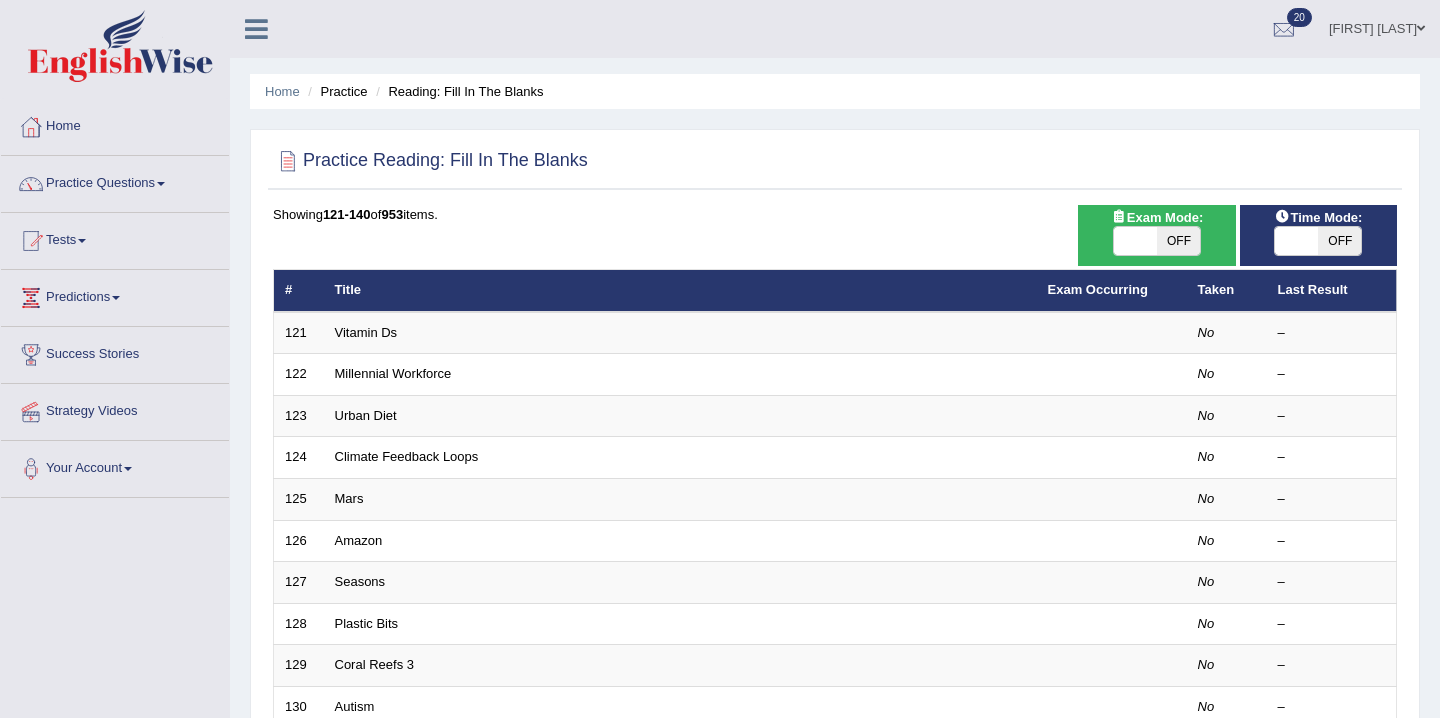 scroll, scrollTop: 0, scrollLeft: 0, axis: both 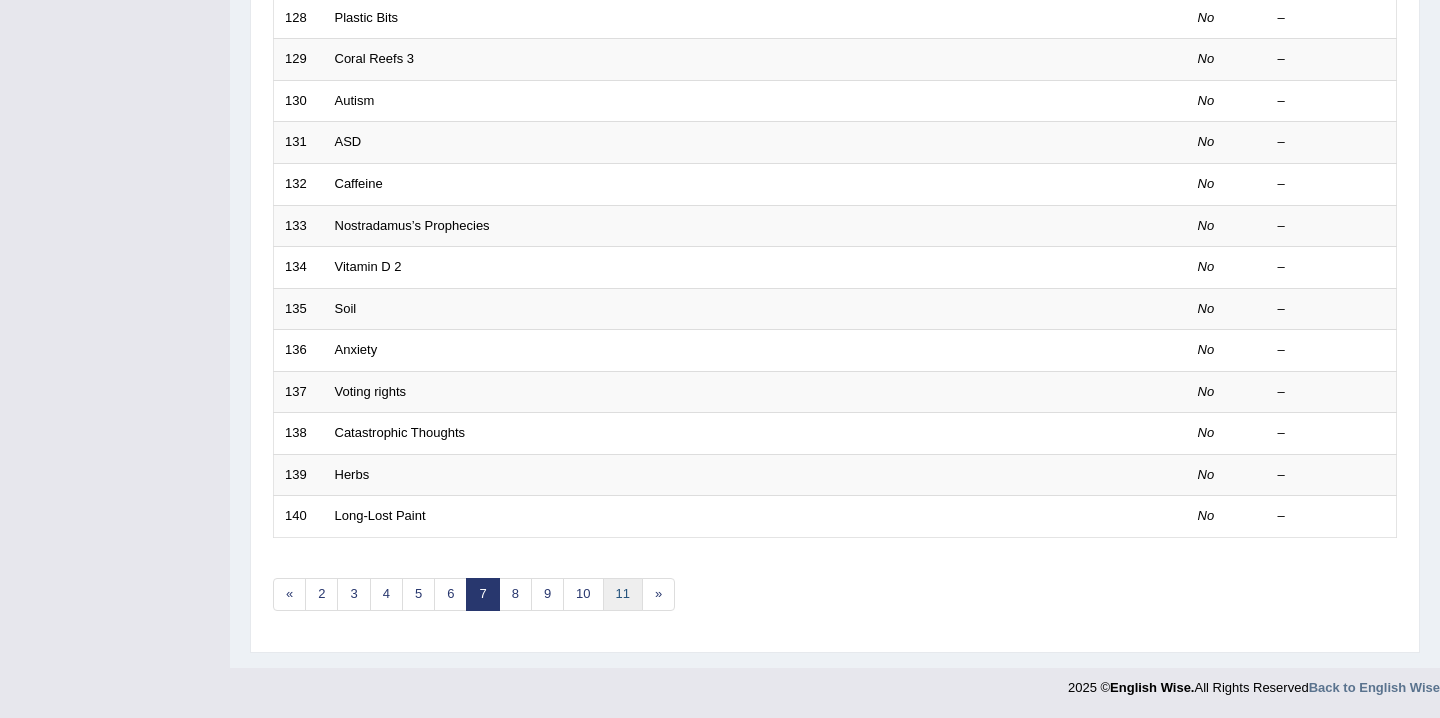 click on "11" at bounding box center [623, 594] 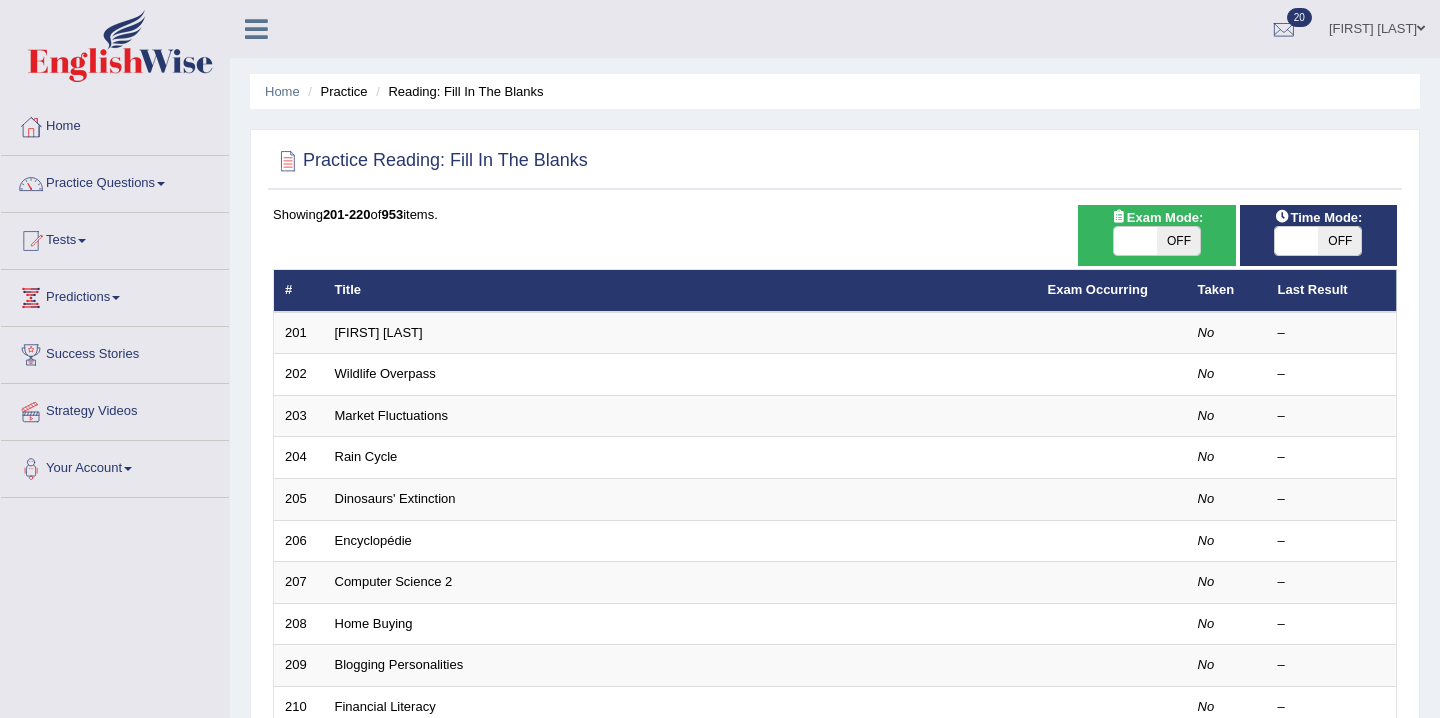 scroll, scrollTop: 0, scrollLeft: 0, axis: both 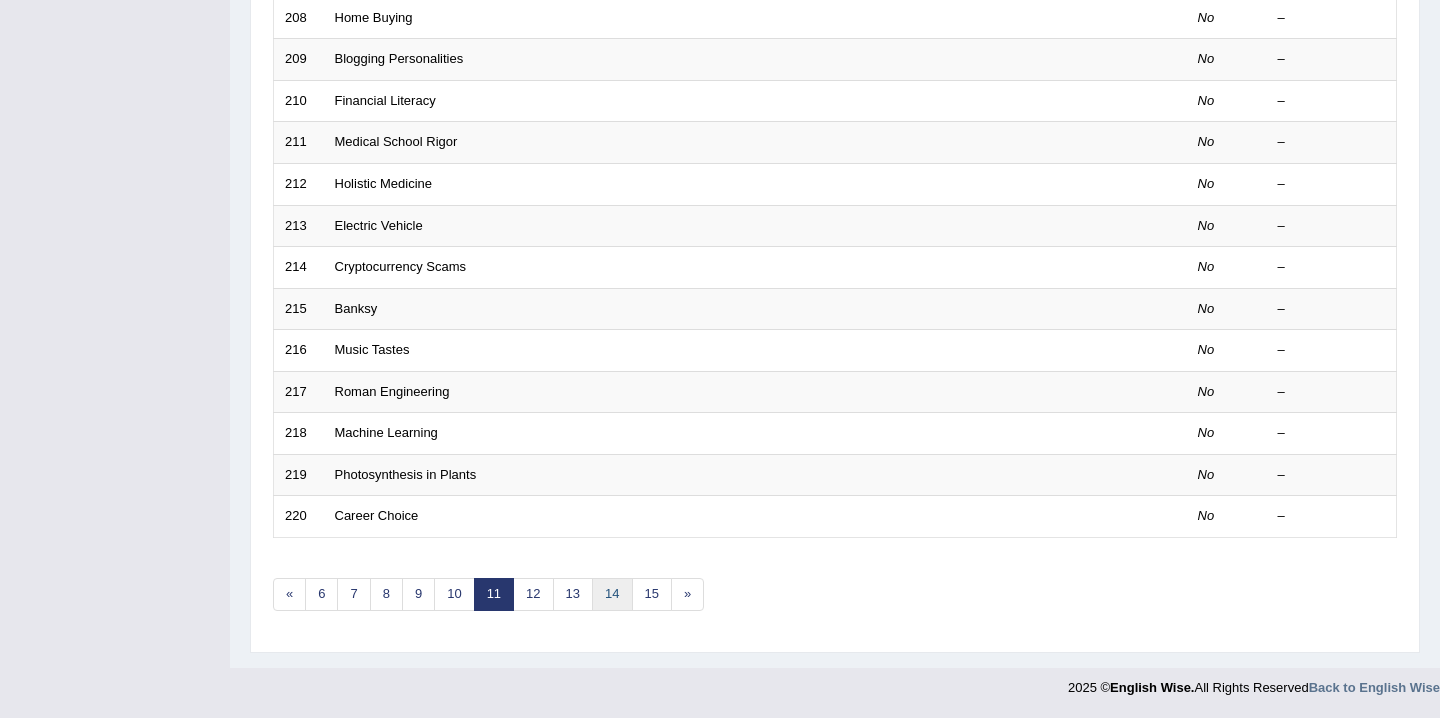 click on "14" at bounding box center [612, 594] 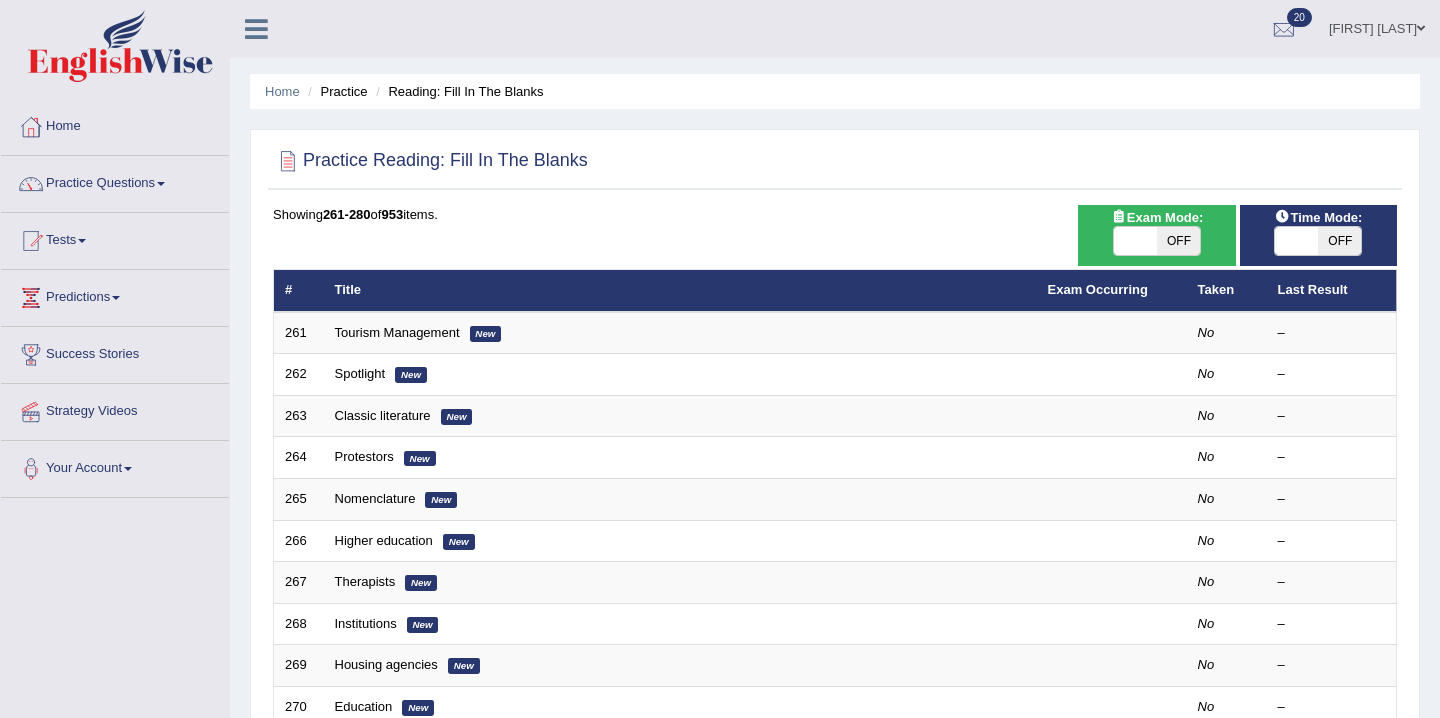 scroll, scrollTop: 0, scrollLeft: 0, axis: both 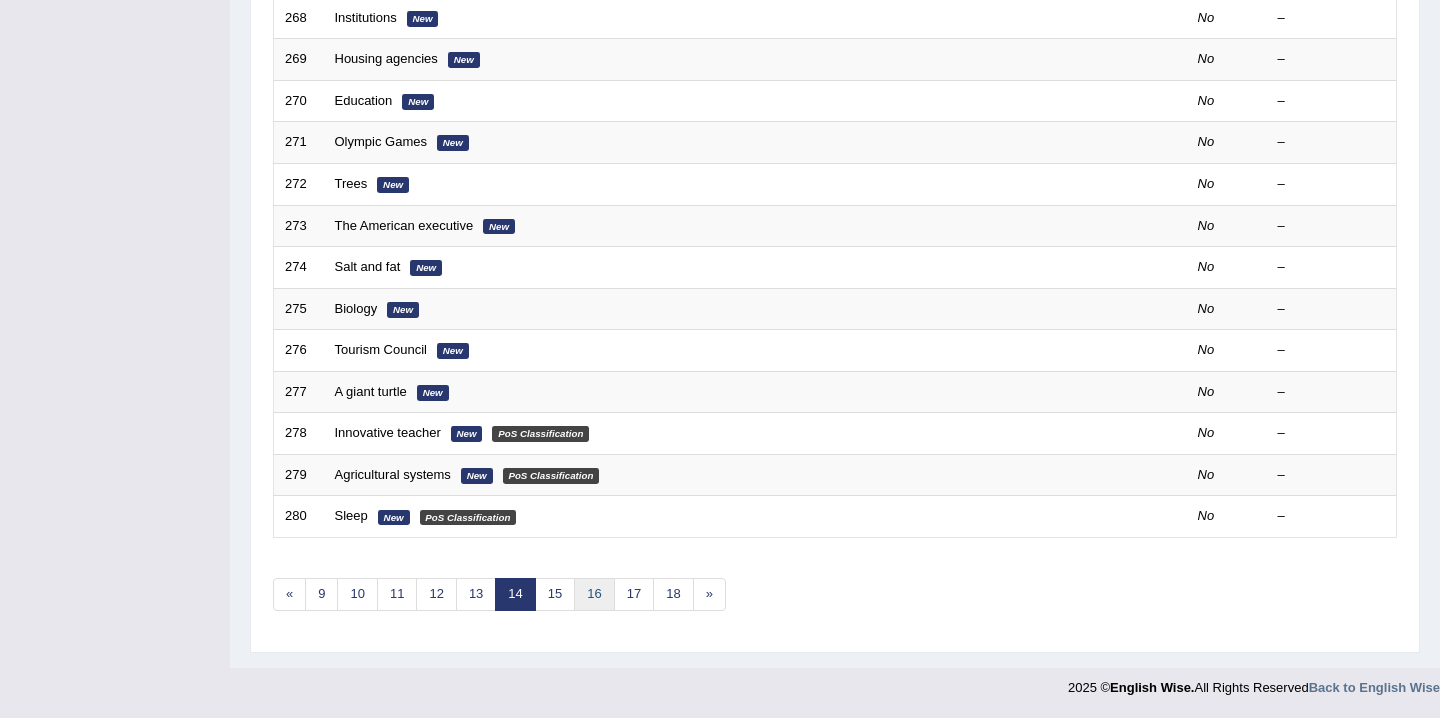 click on "16" at bounding box center (594, 594) 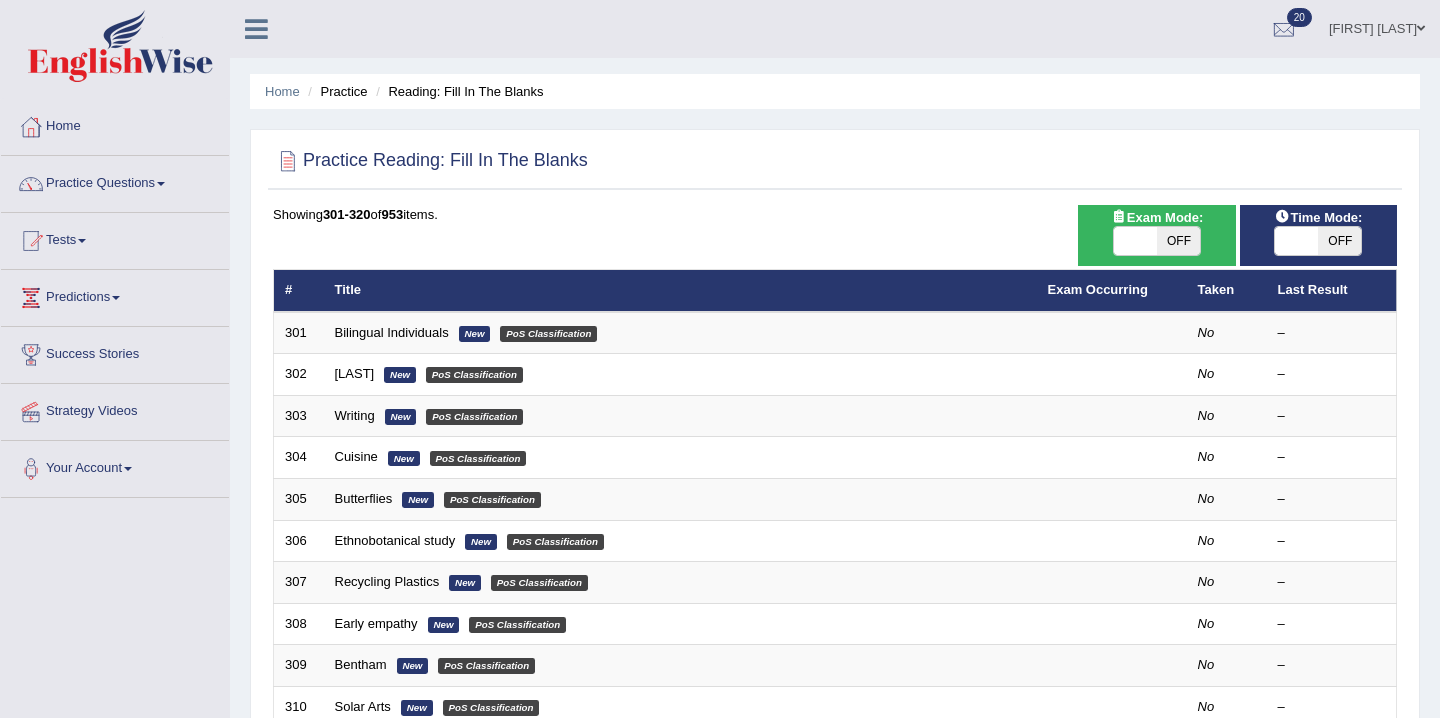scroll, scrollTop: 0, scrollLeft: 0, axis: both 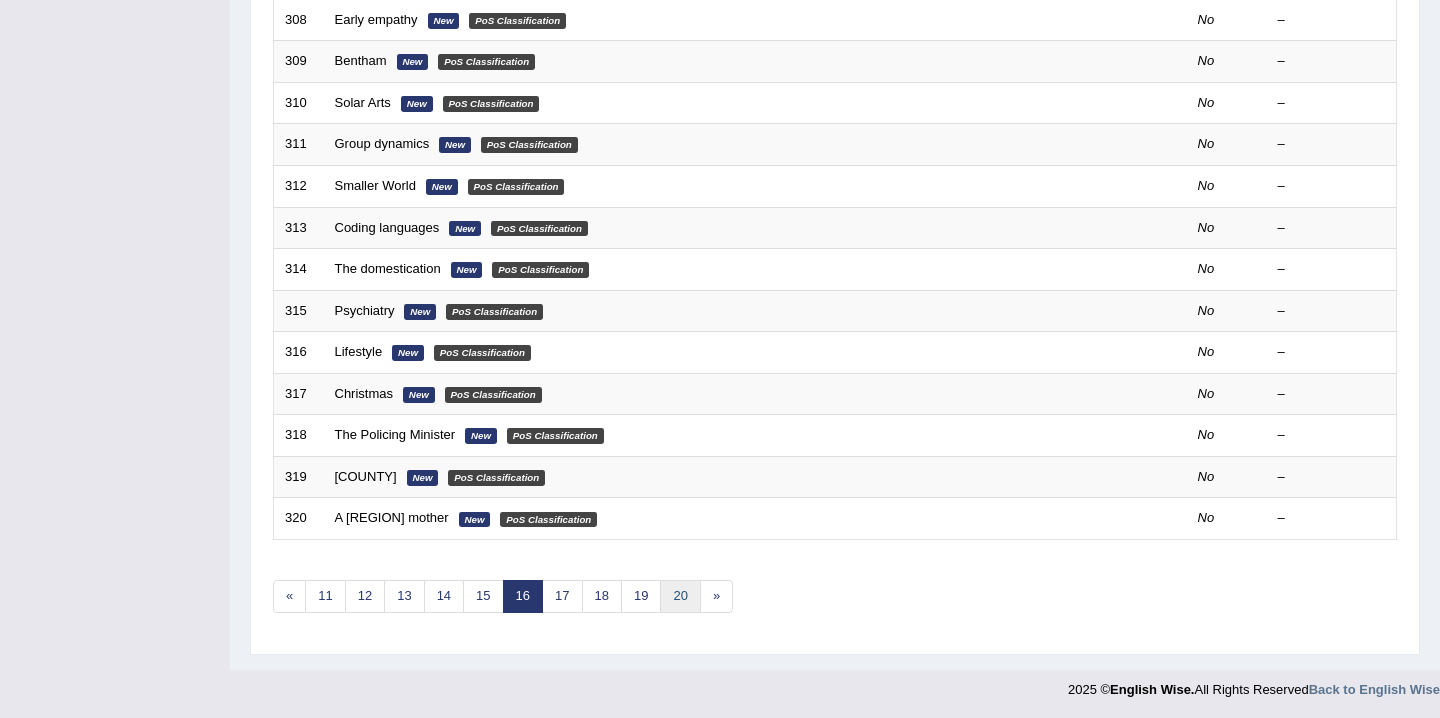 click on "20" at bounding box center (680, 596) 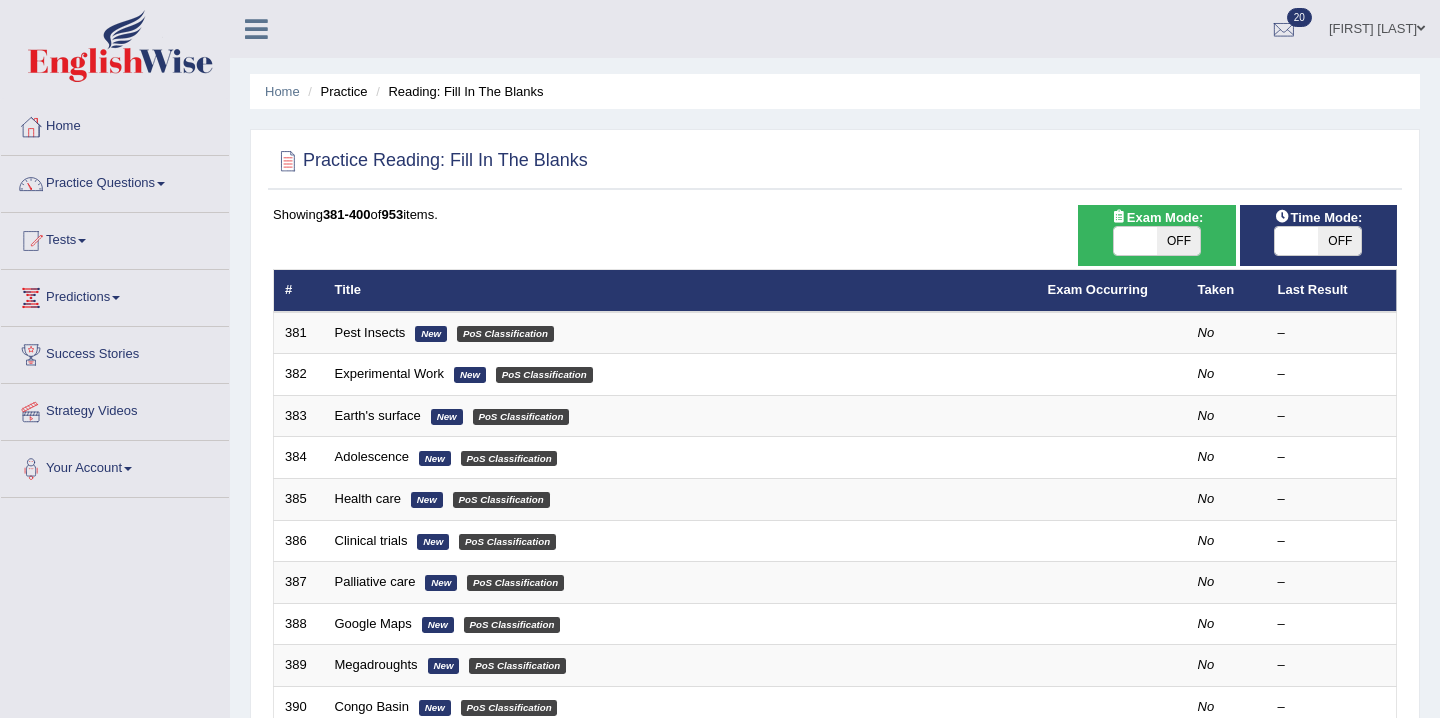 scroll, scrollTop: 0, scrollLeft: 0, axis: both 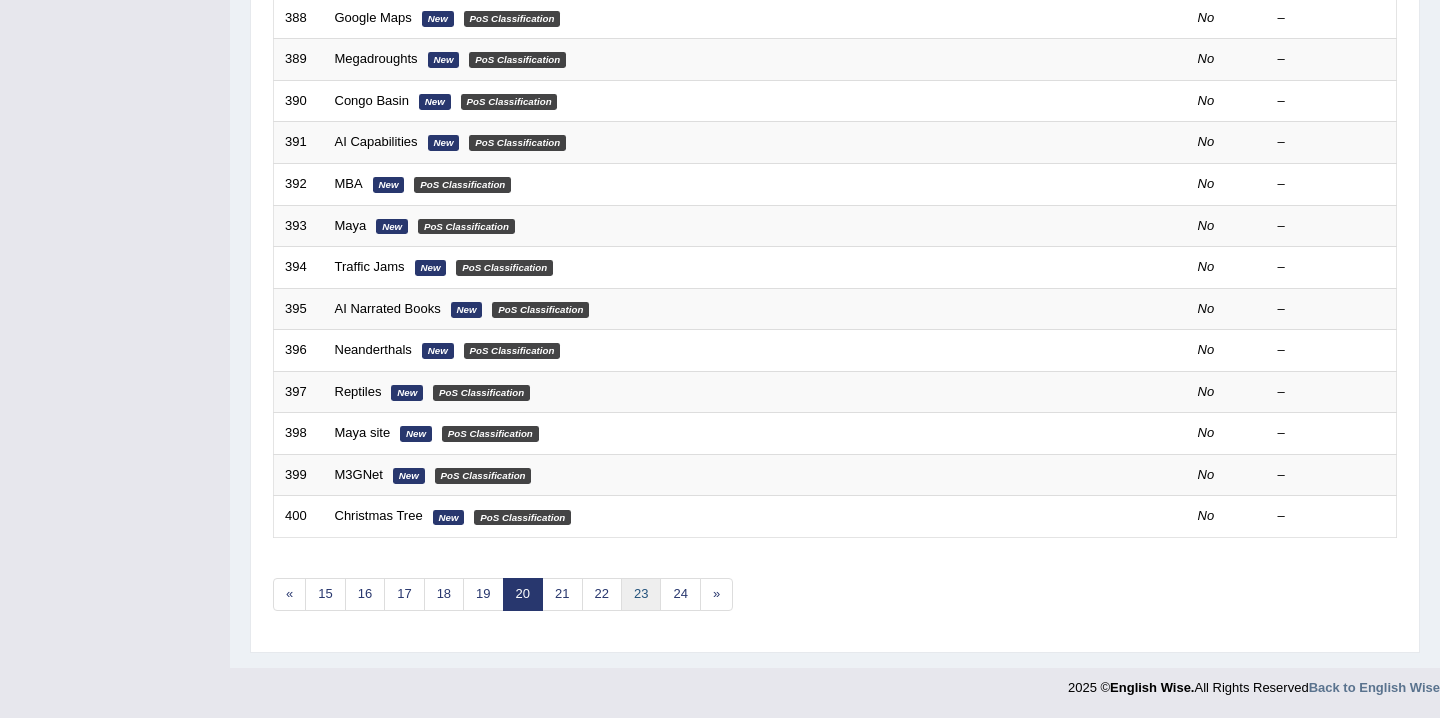 click on "23" at bounding box center (641, 594) 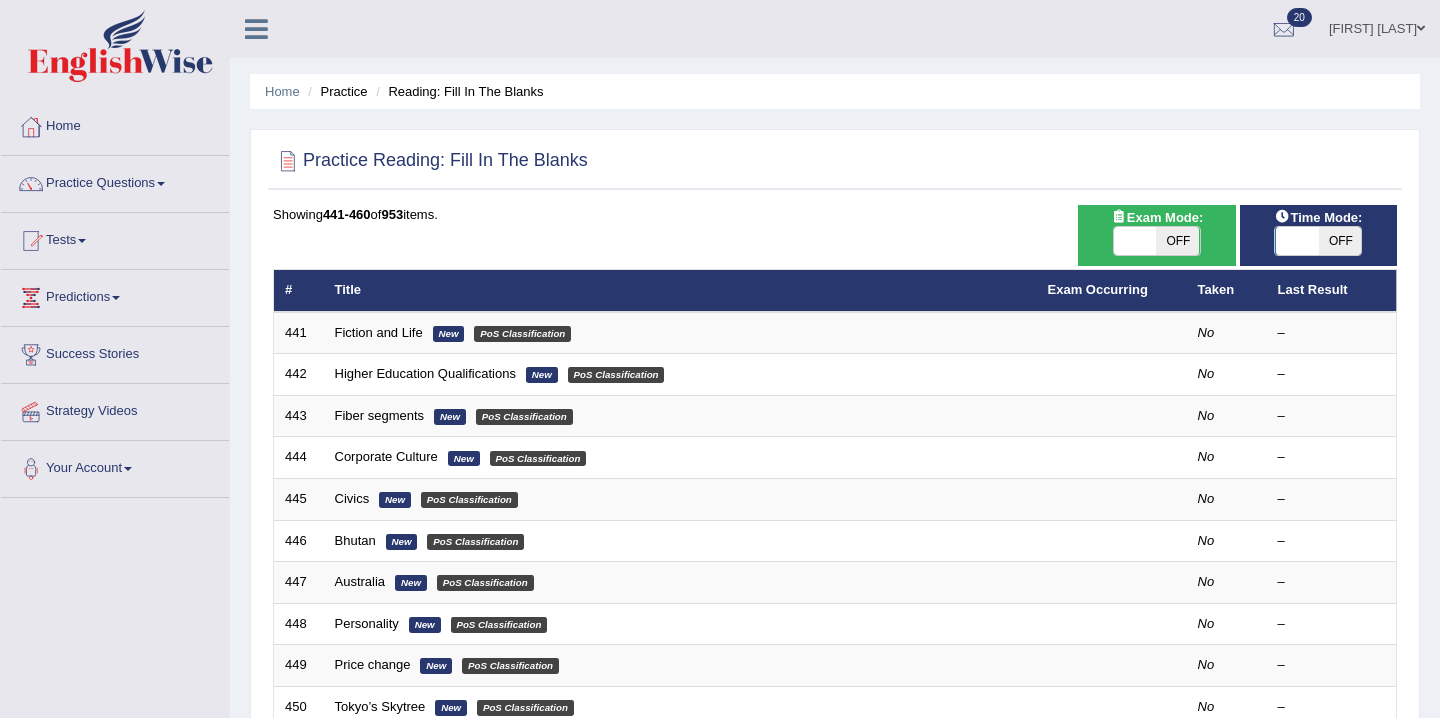 scroll, scrollTop: 0, scrollLeft: 0, axis: both 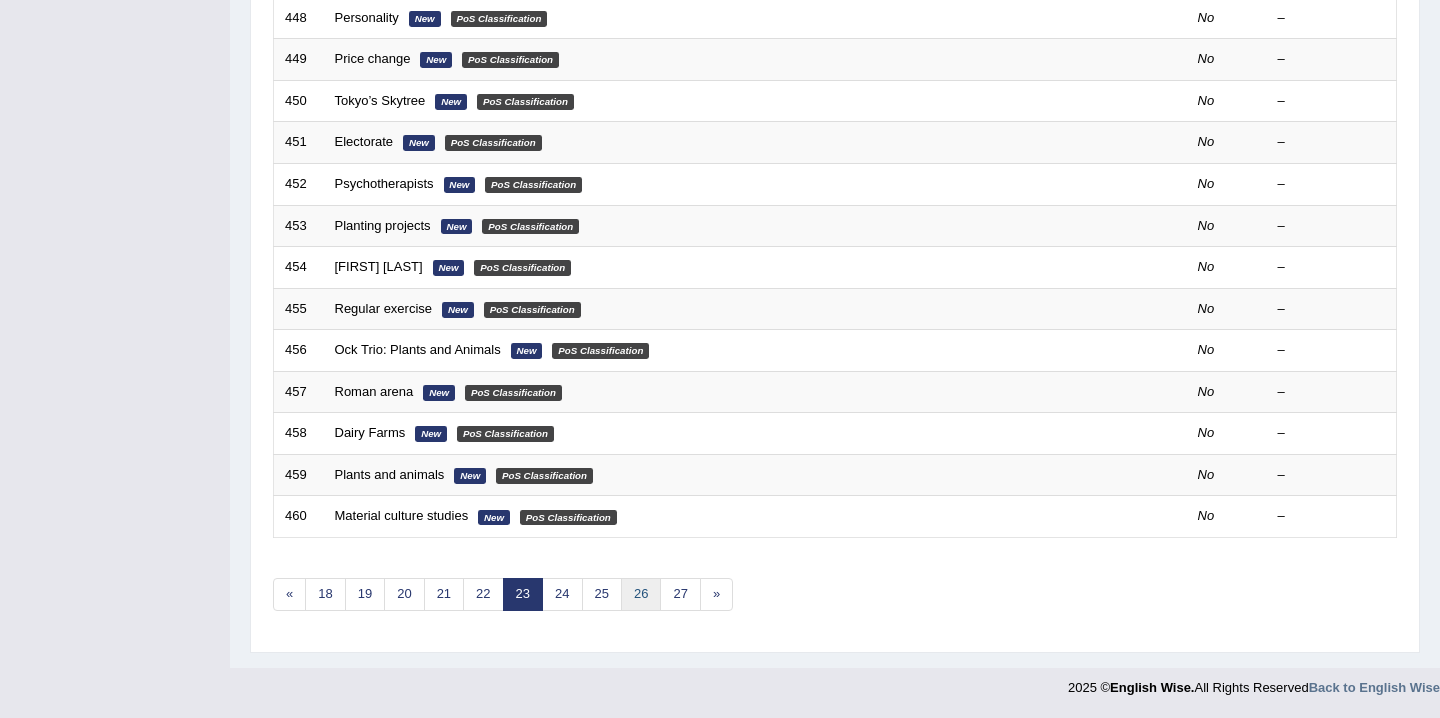 click on "26" at bounding box center [641, 594] 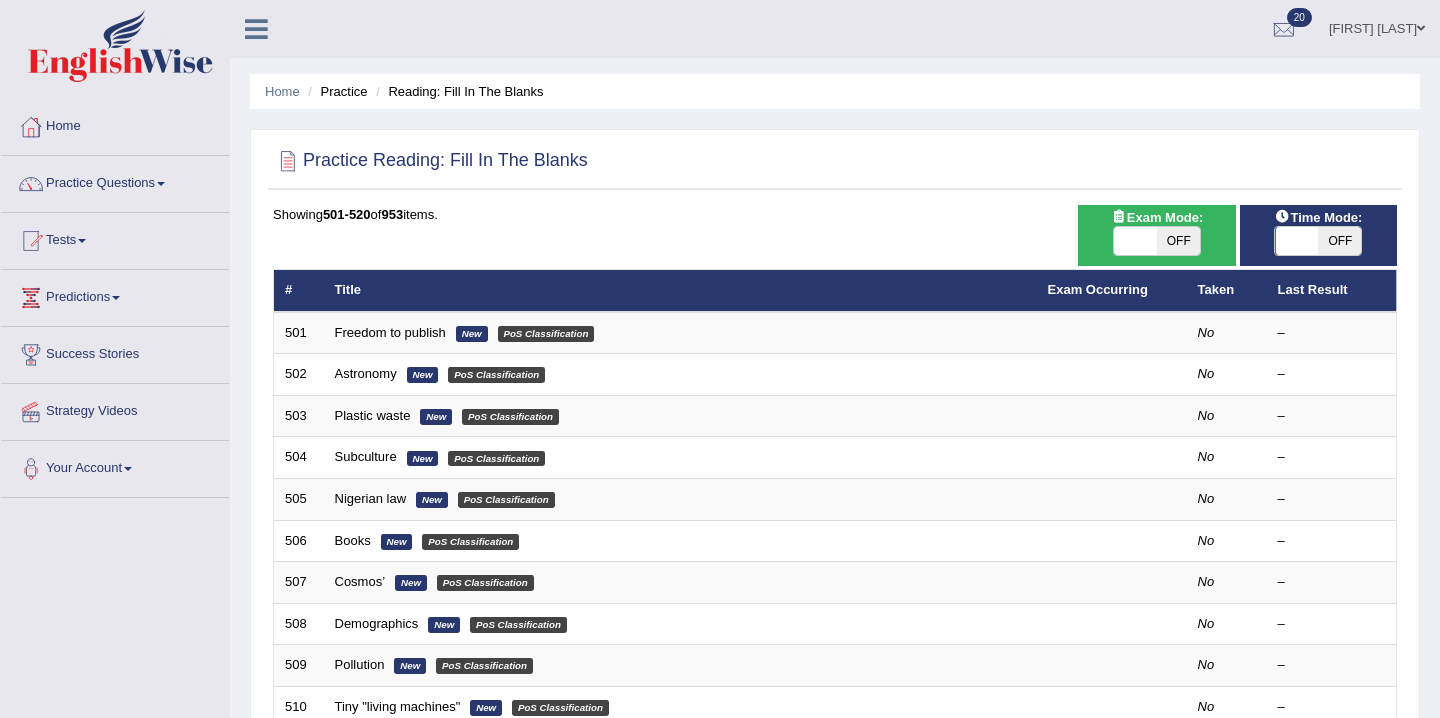 scroll, scrollTop: 0, scrollLeft: 0, axis: both 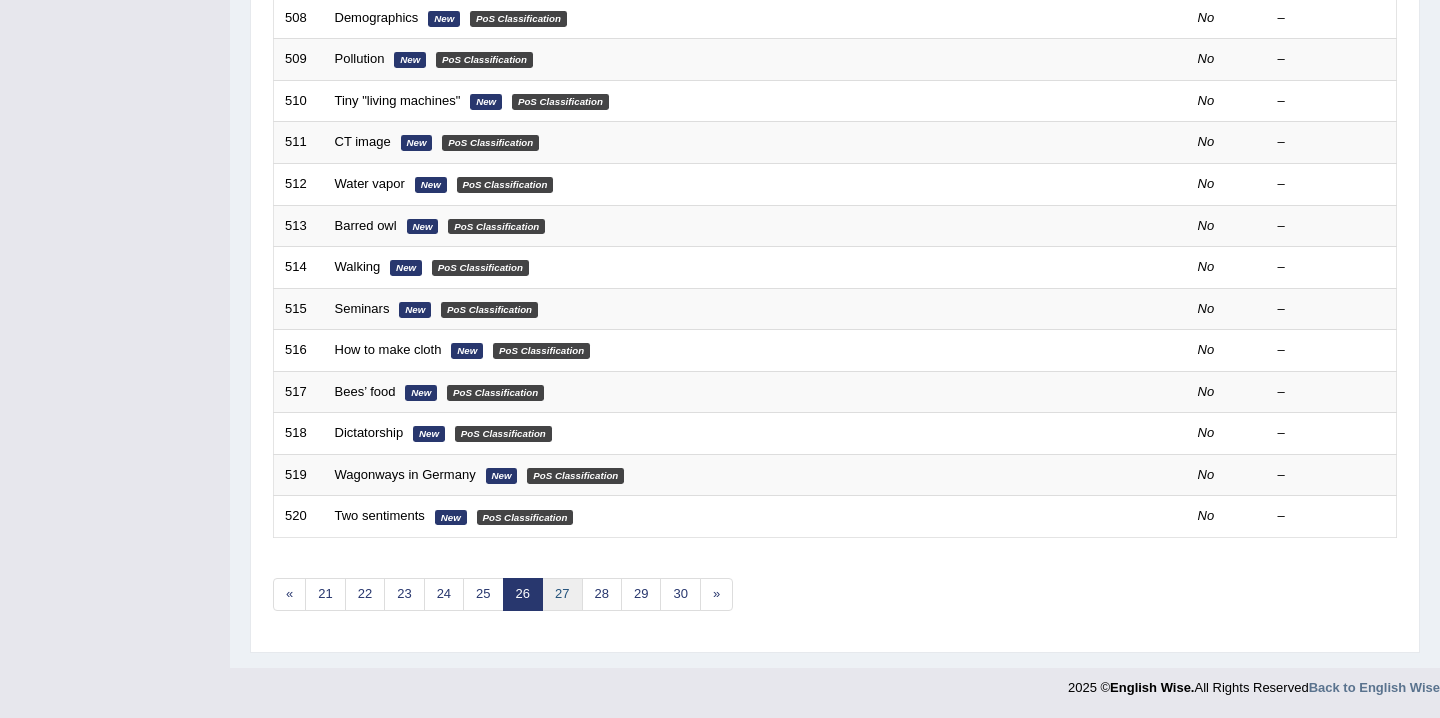 click on "27" at bounding box center (562, 594) 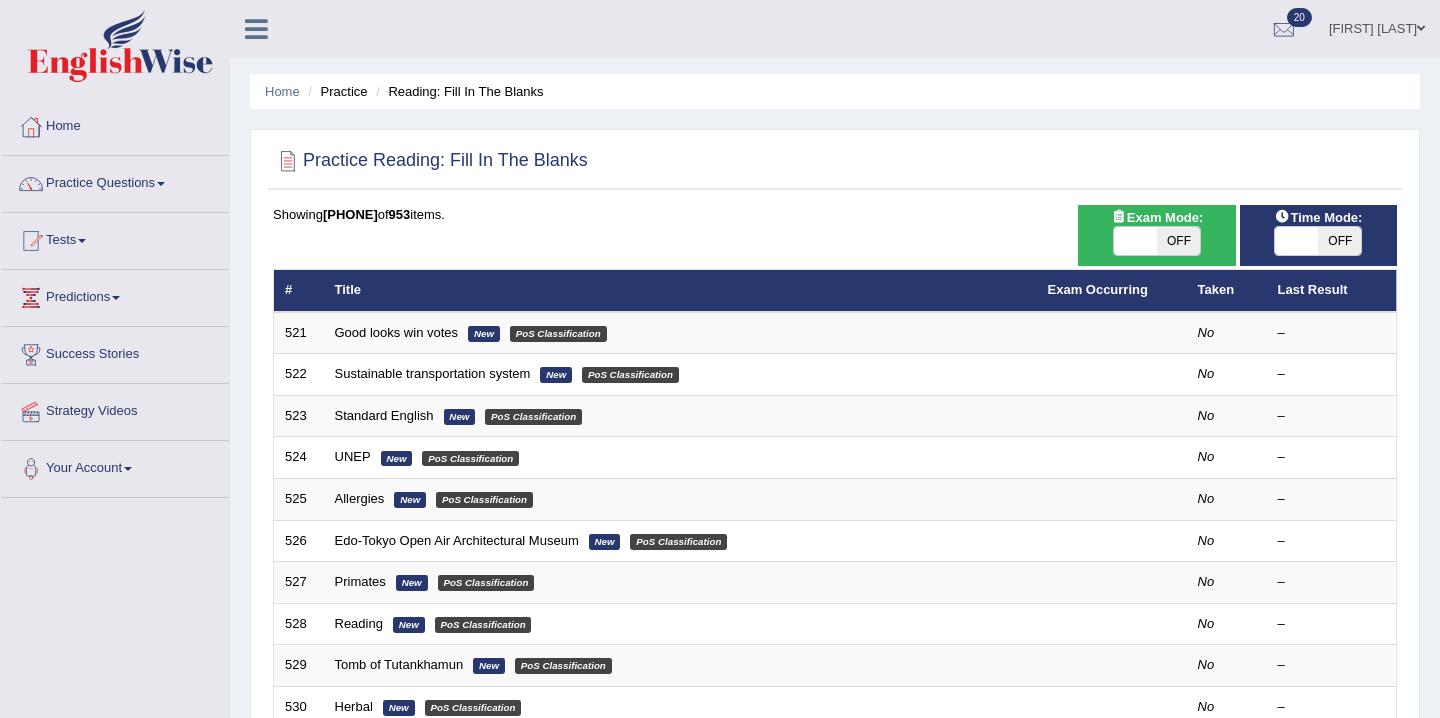 scroll, scrollTop: 606, scrollLeft: 0, axis: vertical 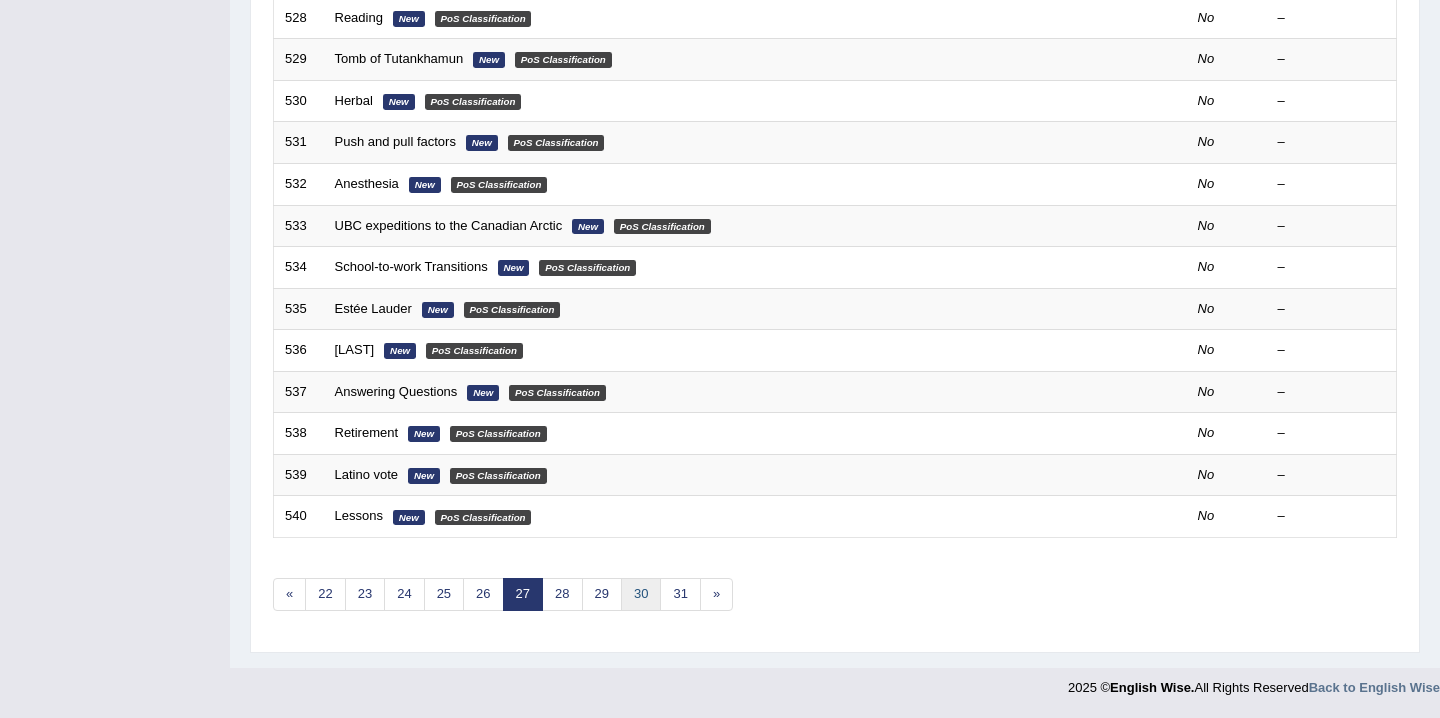 click on "30" at bounding box center (641, 594) 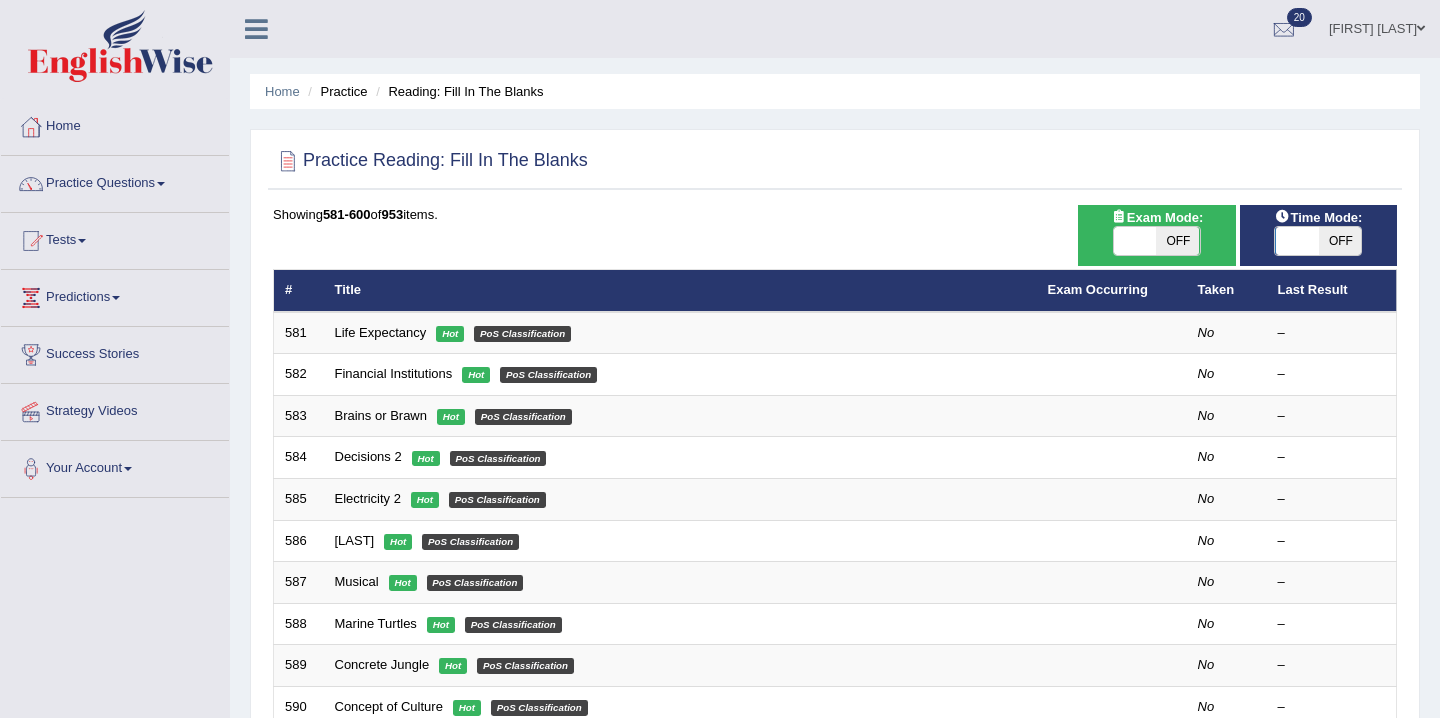 scroll, scrollTop: 0, scrollLeft: 0, axis: both 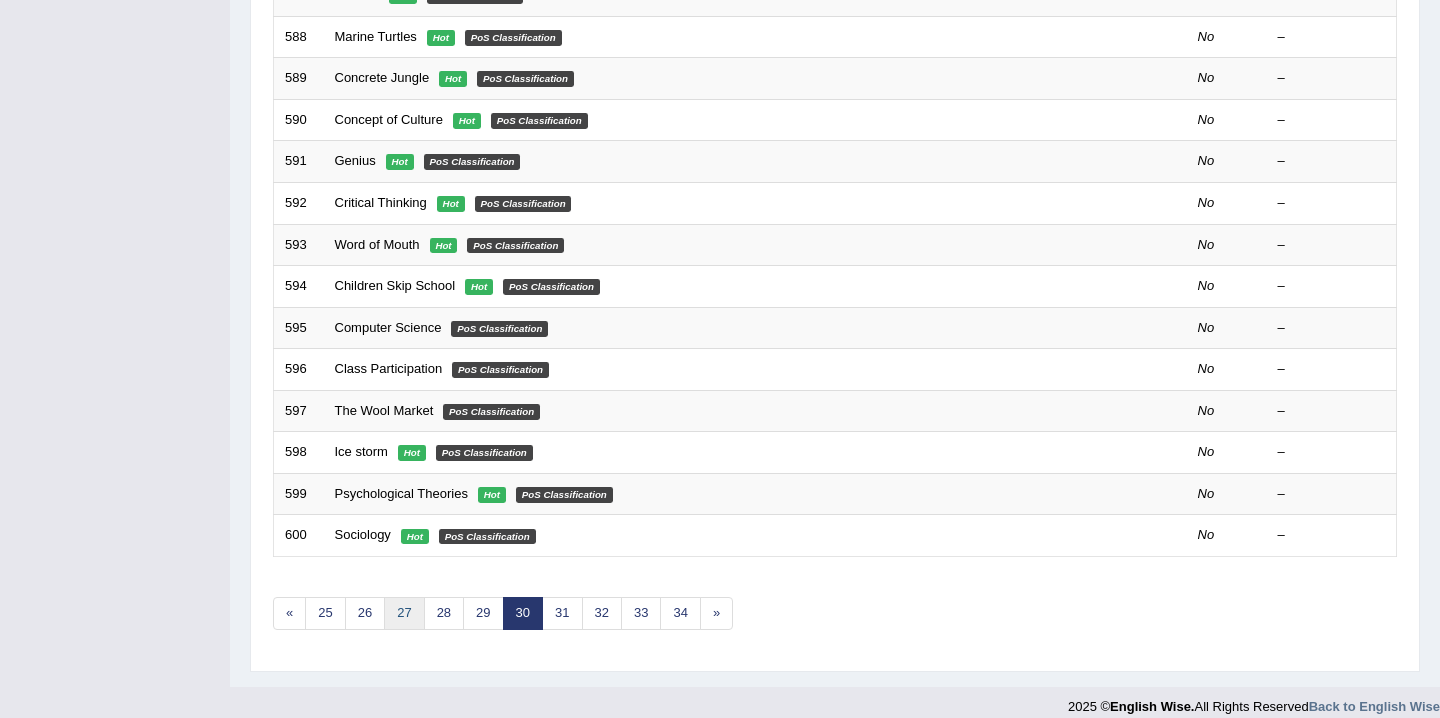 click on "27" at bounding box center (404, 613) 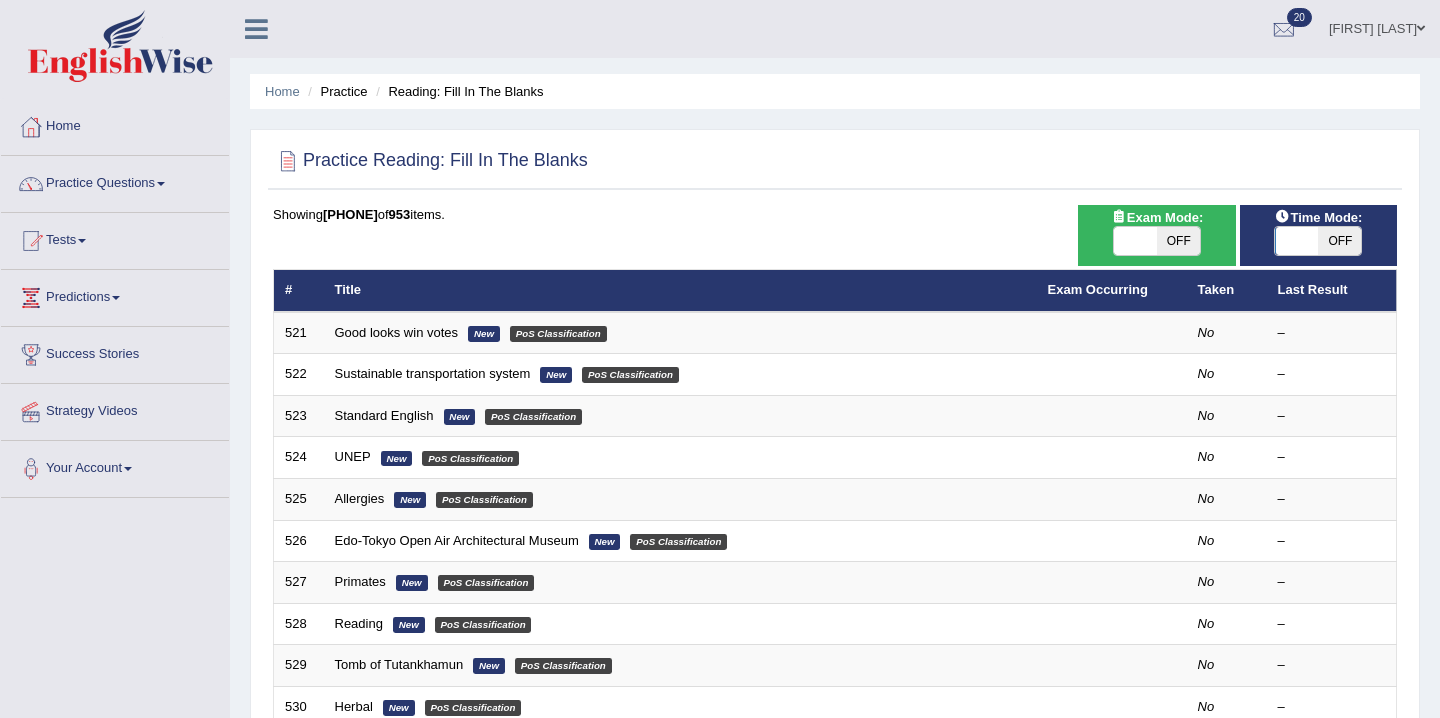scroll, scrollTop: 0, scrollLeft: 0, axis: both 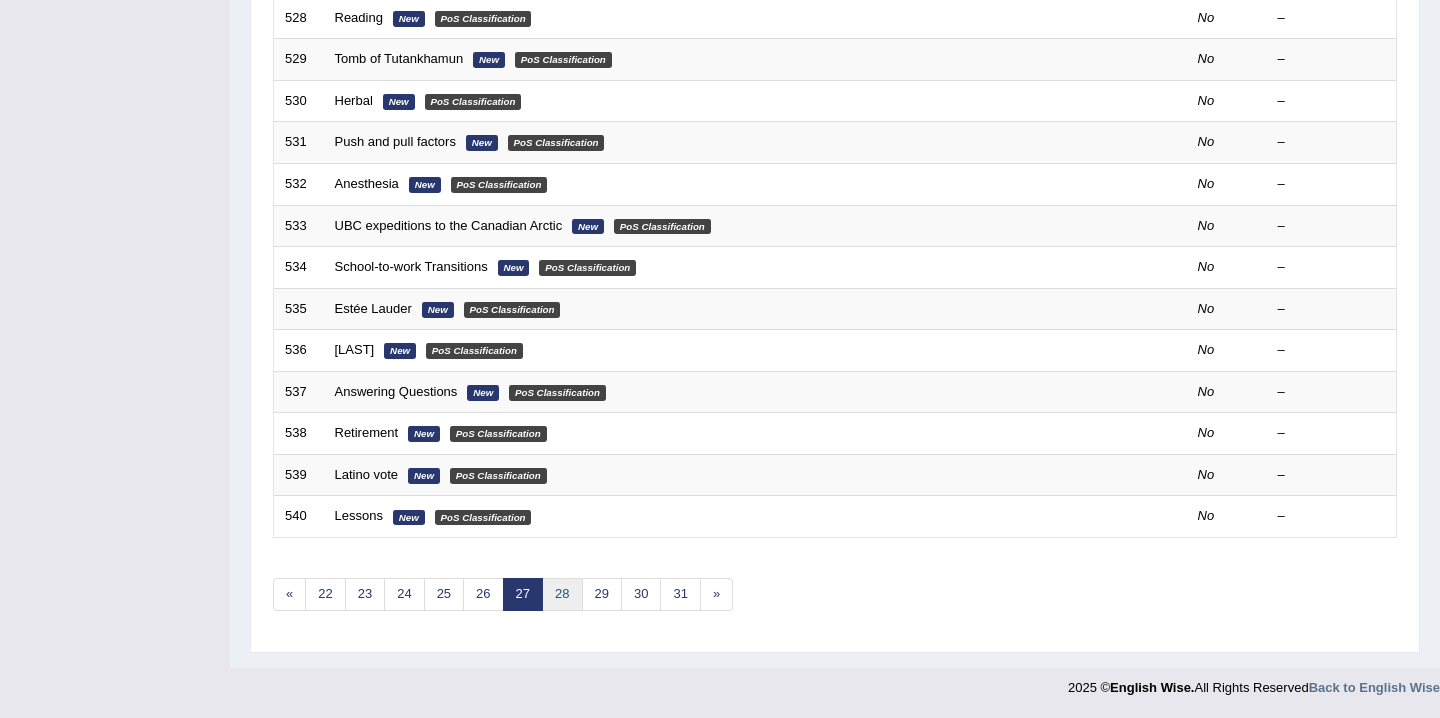 click on "28" at bounding box center (562, 594) 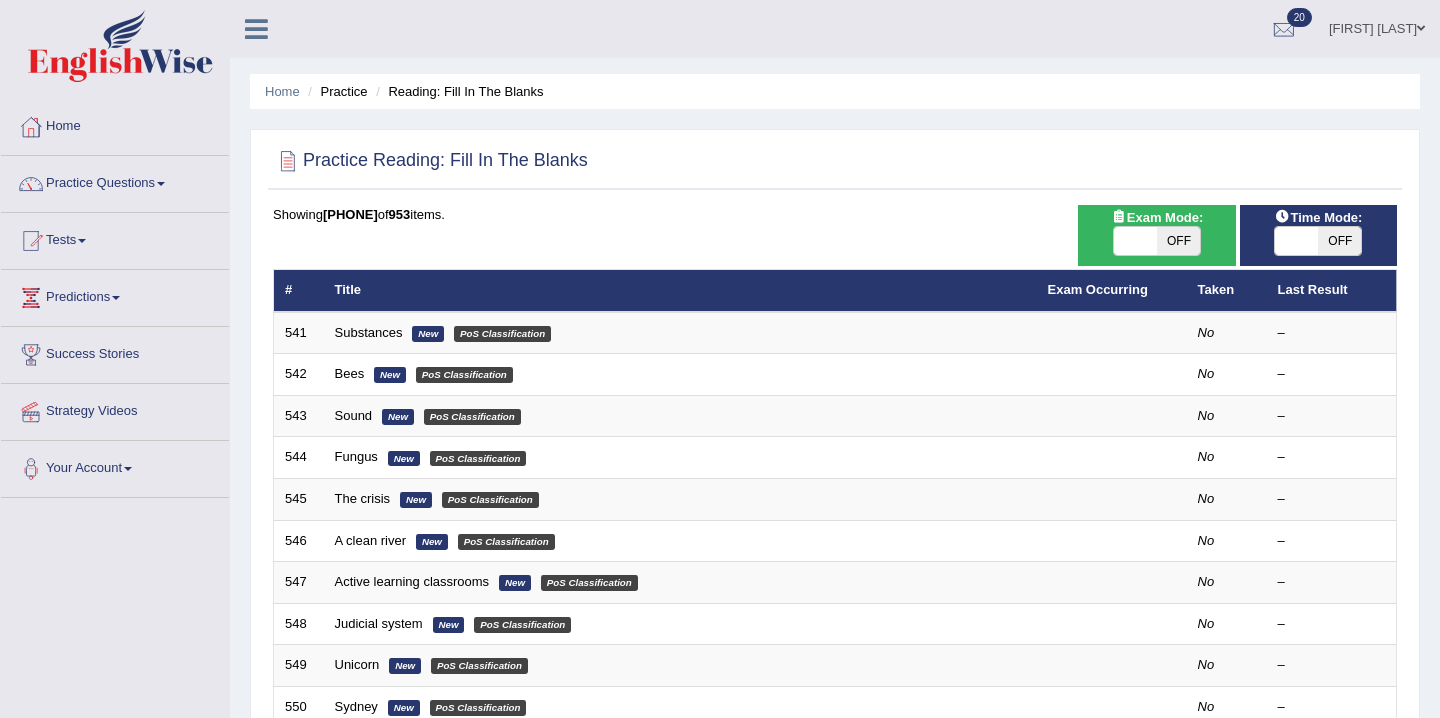 scroll, scrollTop: 0, scrollLeft: 0, axis: both 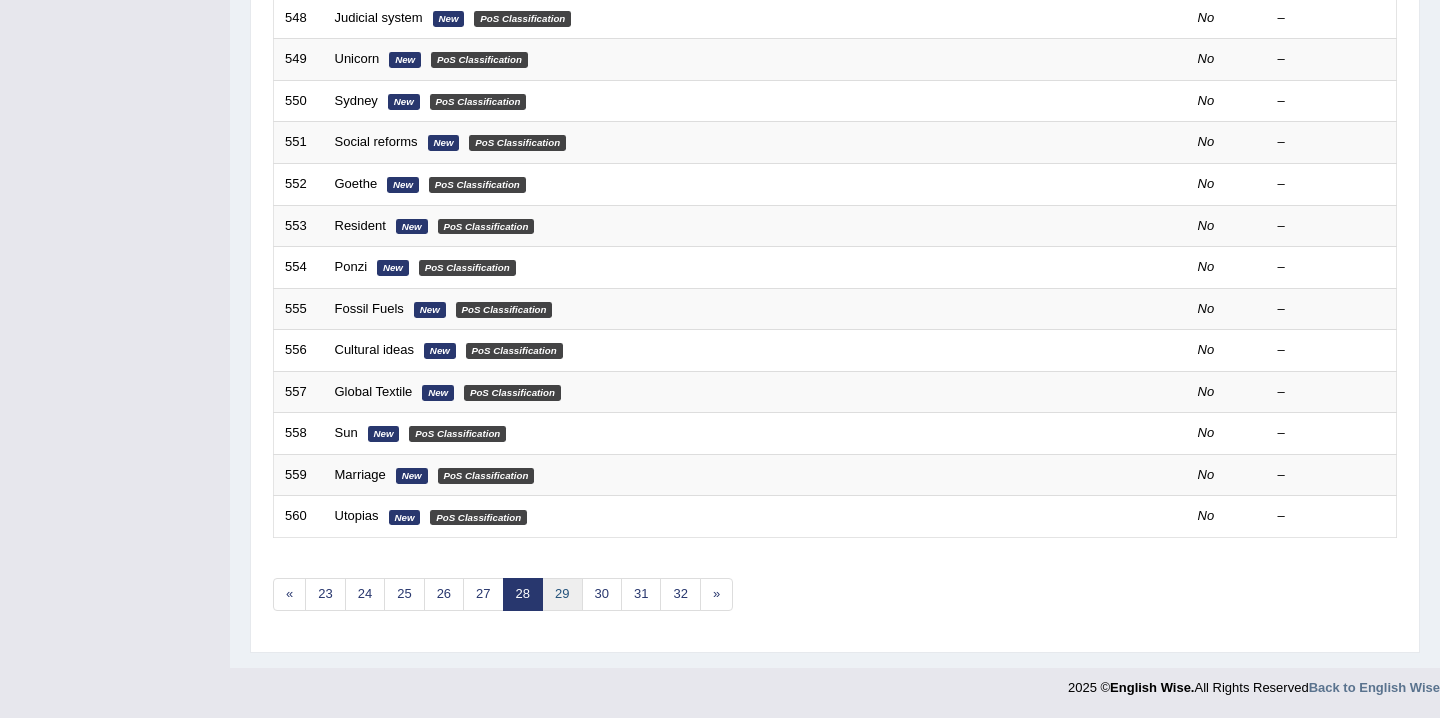 click on "29" at bounding box center (562, 594) 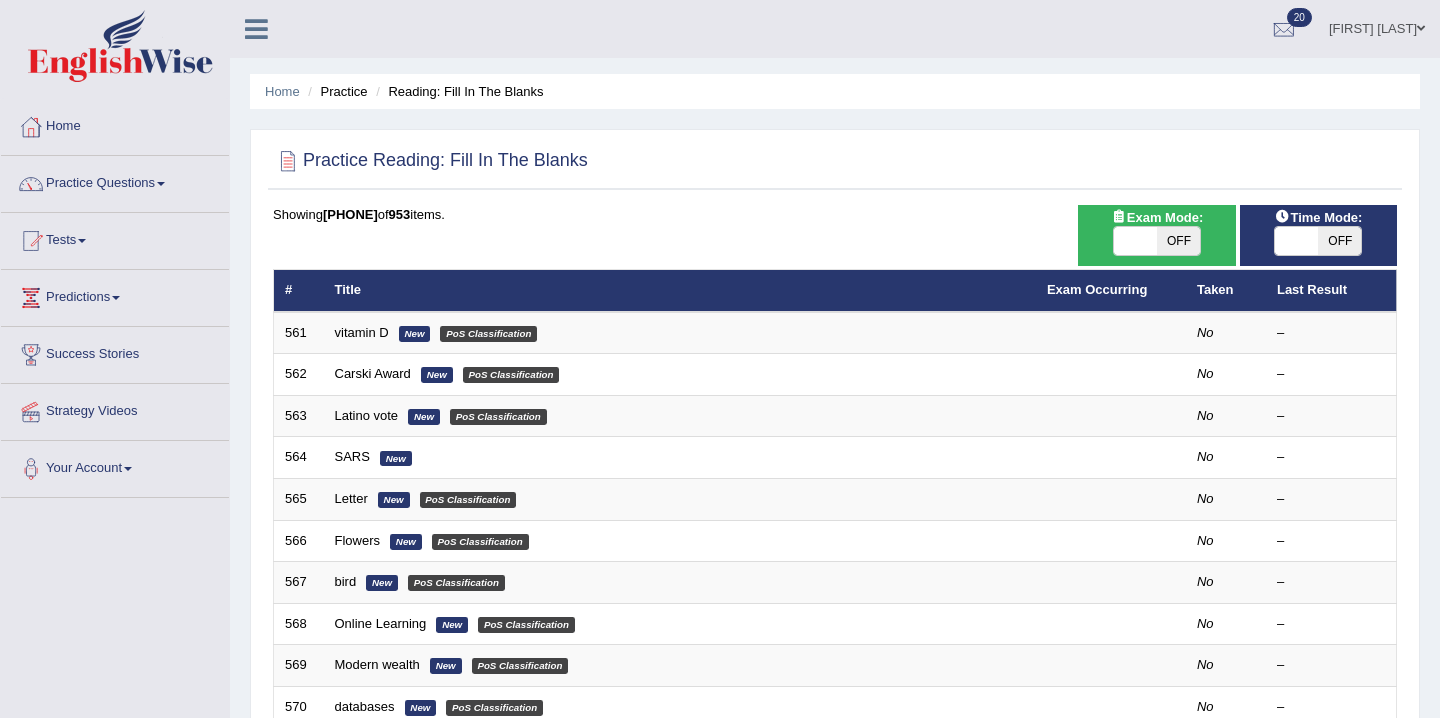 scroll, scrollTop: 0, scrollLeft: 0, axis: both 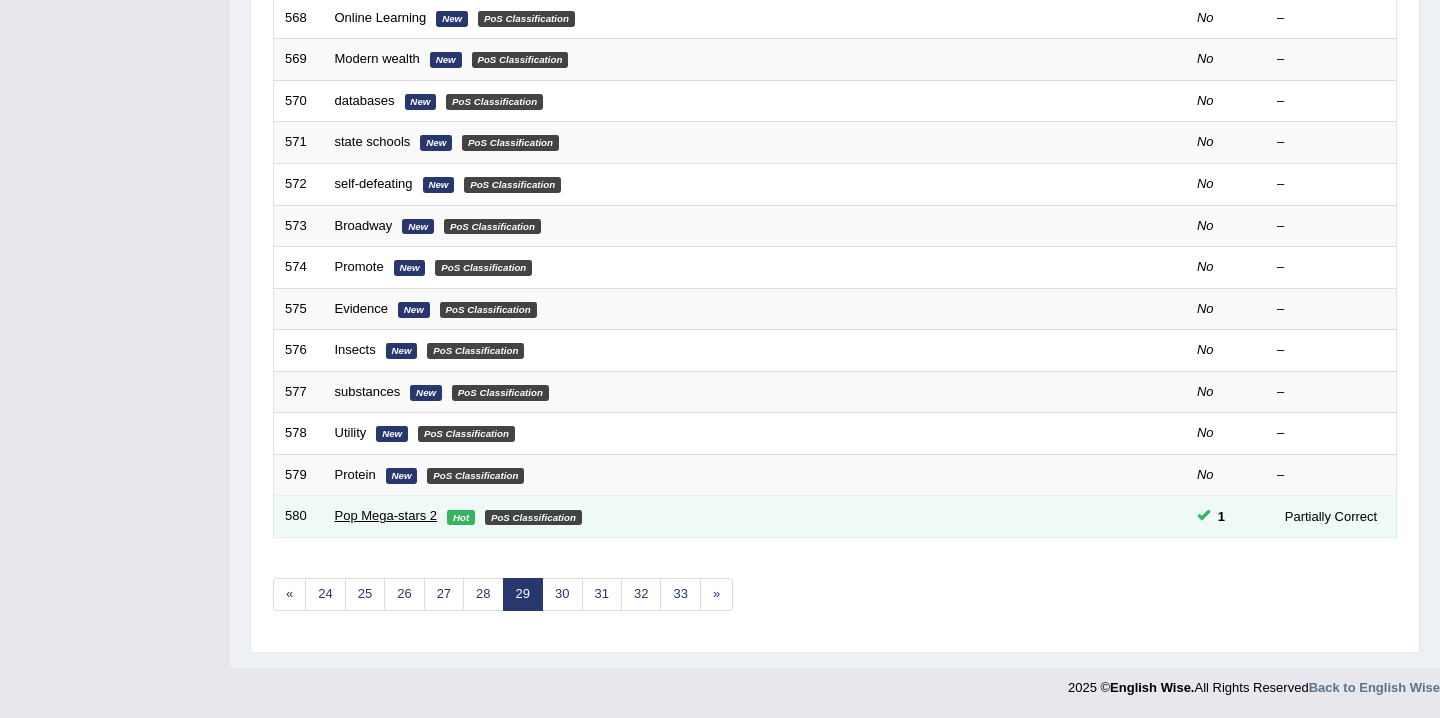 click on "Pop Mega-stars 2" at bounding box center [386, 515] 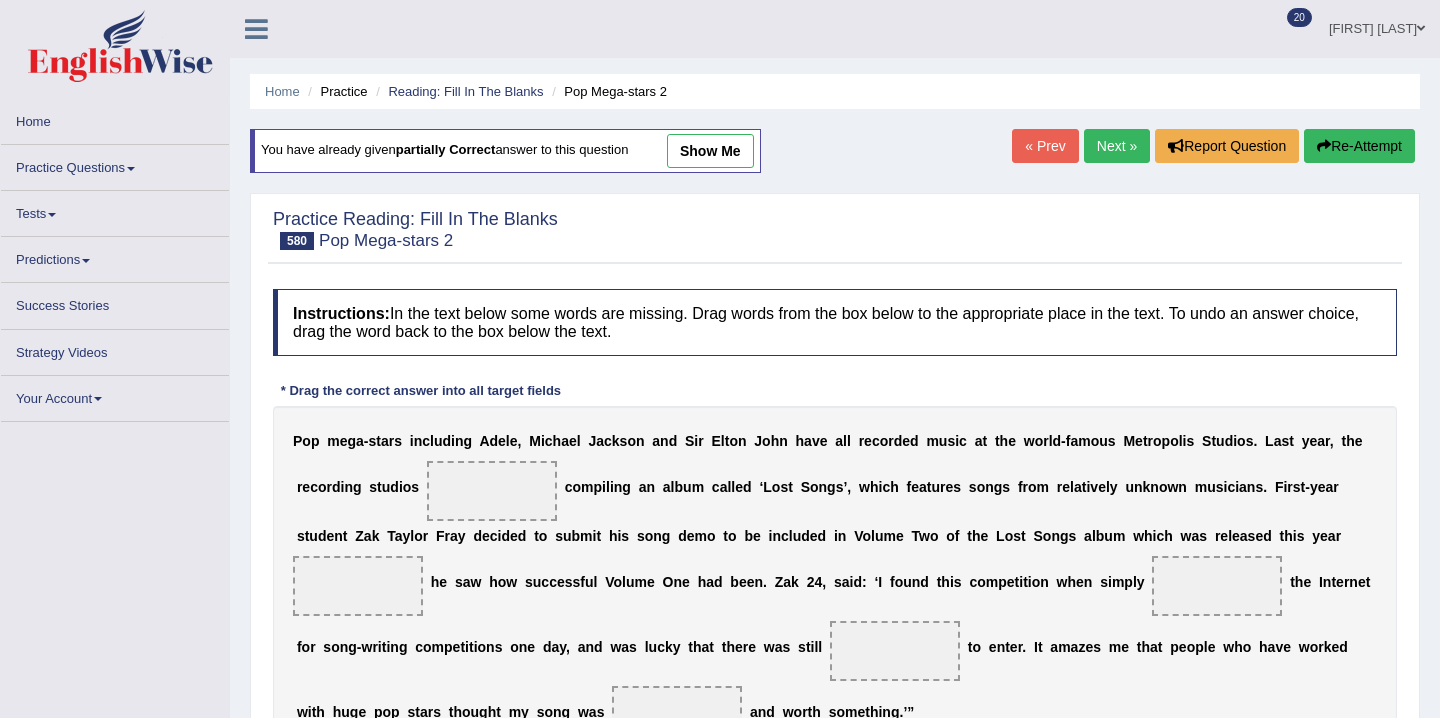 scroll, scrollTop: 0, scrollLeft: 0, axis: both 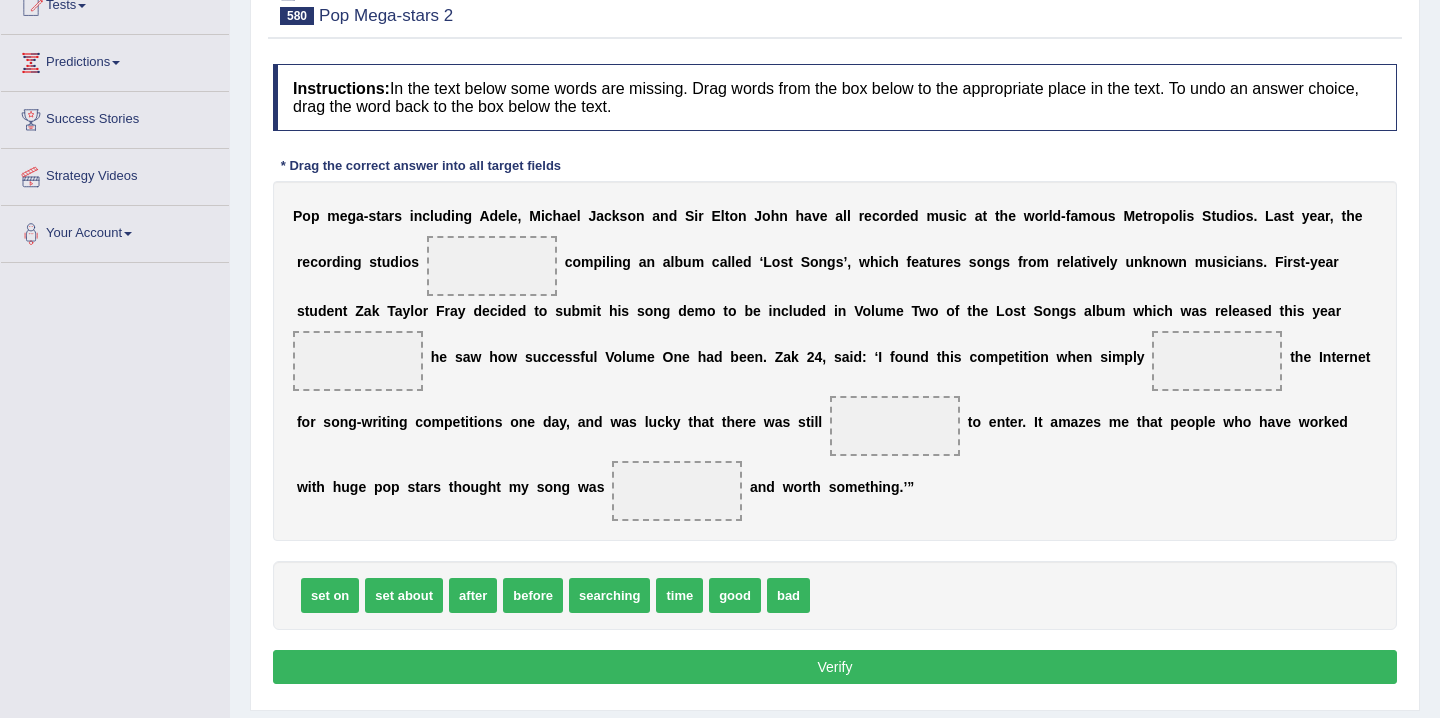 click on "Instructions:  In the text below some words are missing. Drag words from the box below to the appropriate place in the text. To undo an answer choice, drag the word back to the box below the text.
* Drag the correct answer into all target fields P o p    m e g a - s t a r s    i n c l u d i n g    A d e l e ,    M i c h a e l    J a c k s o n    a n d    S i r    E l t o n    J o h n    h a v e    a l l    r e c o r d e d    m u s i c    a t    t h e    w o r l d - f a m o u s    M e t r o p o l i s    S t u d i o s .    L a s t    y e a r ,    t h e    r e c o r d i n g    s t u d i o s       c o m p i l i n g    a n    a l b u m    c a l l e d    ‘ L o s t    S o n g s ’ ,    w h i c h    f e a t u r e s    s o n g s    f r o m    r e l a t i v e l y    u n k n o w n    m u s i c i a n s .    F i r s t - y e a r    s t u d e n t    Z a k    T a y l o r    F r a y    d e c i d e d    t o    s u b m i t    h i s    s o n g    d e m o    t o b" at bounding box center (835, 377) 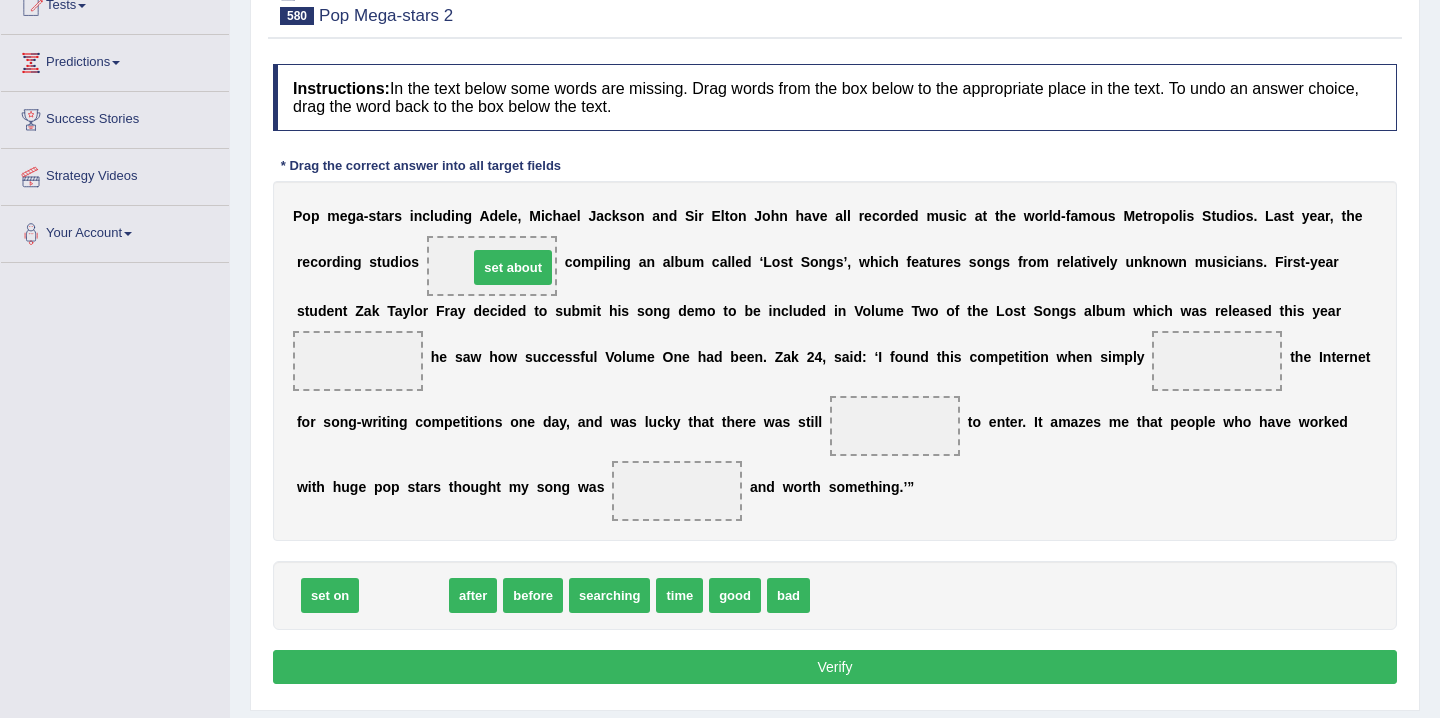 drag, startPoint x: 408, startPoint y: 595, endPoint x: 517, endPoint y: 267, distance: 345.6371 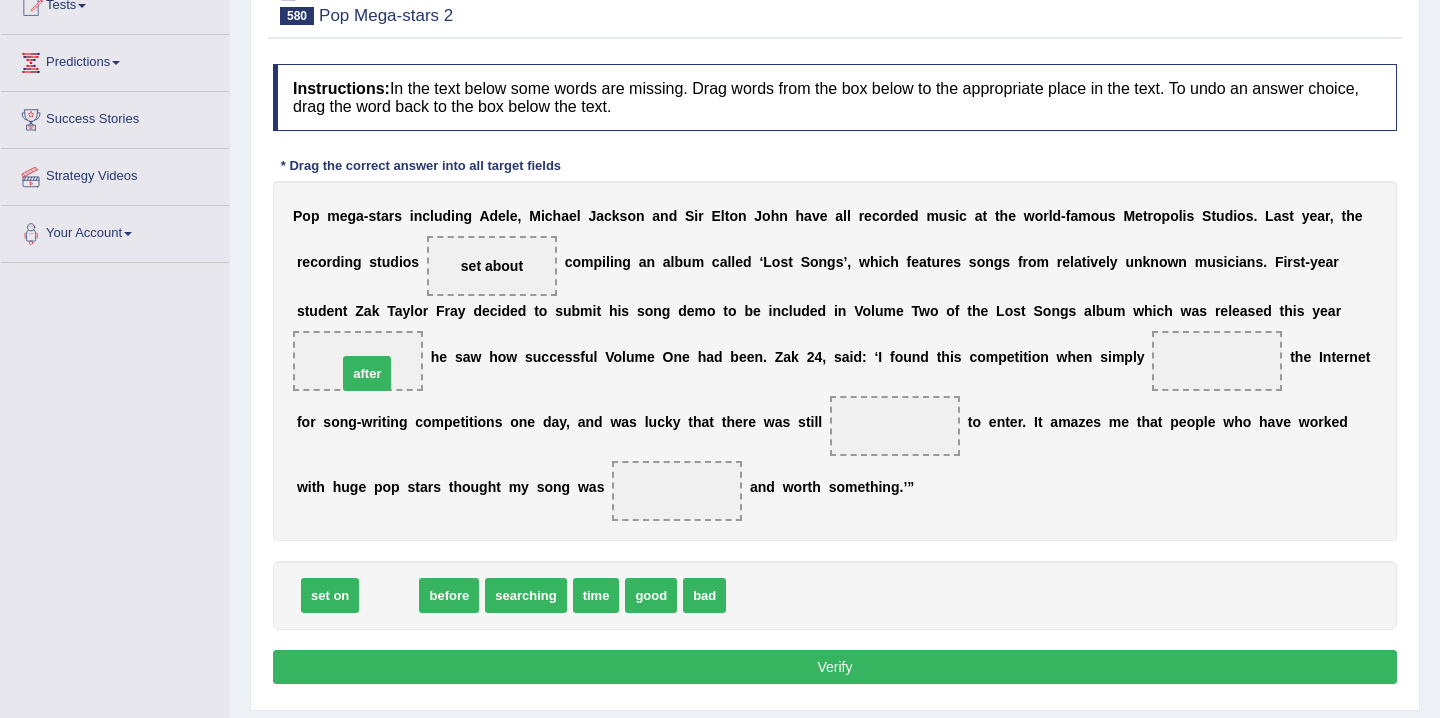 drag, startPoint x: 403, startPoint y: 603, endPoint x: 377, endPoint y: 367, distance: 237.42789 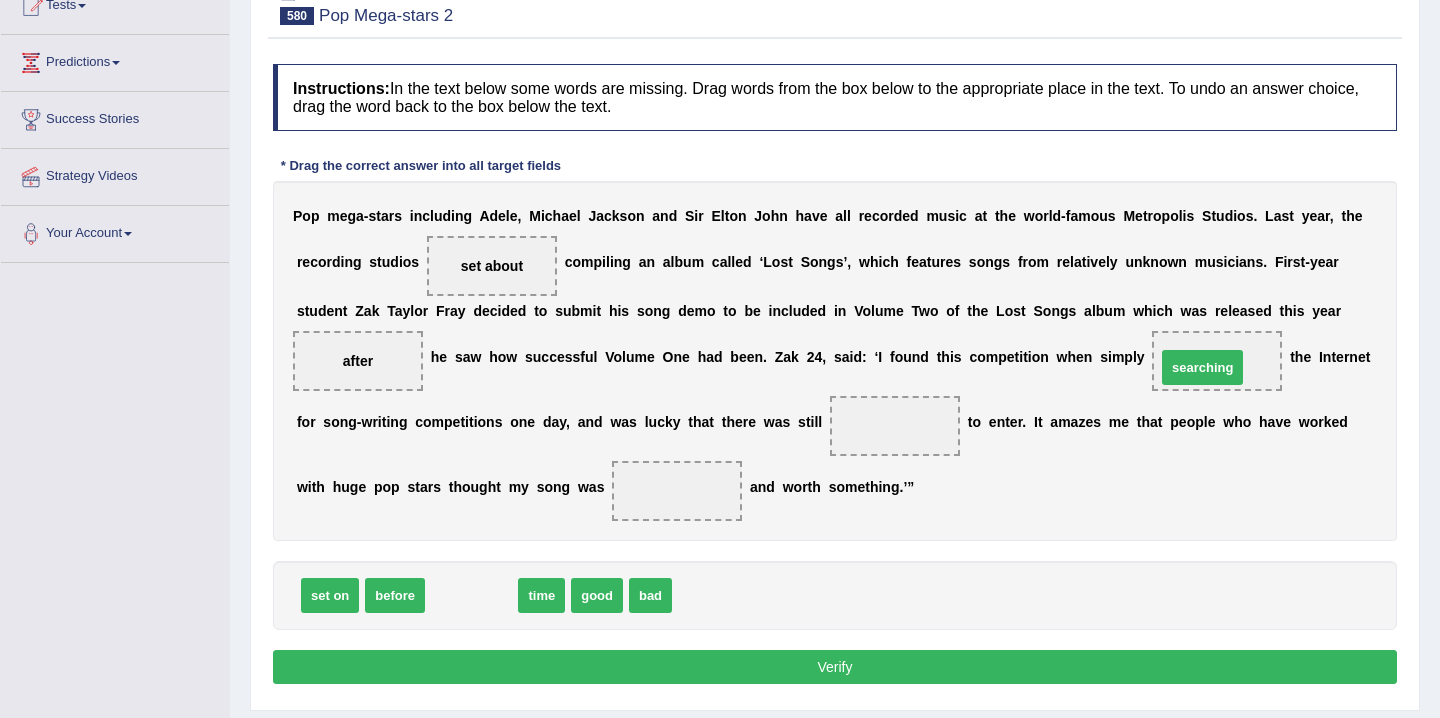 drag, startPoint x: 470, startPoint y: 597, endPoint x: 1201, endPoint y: 369, distance: 765.7317 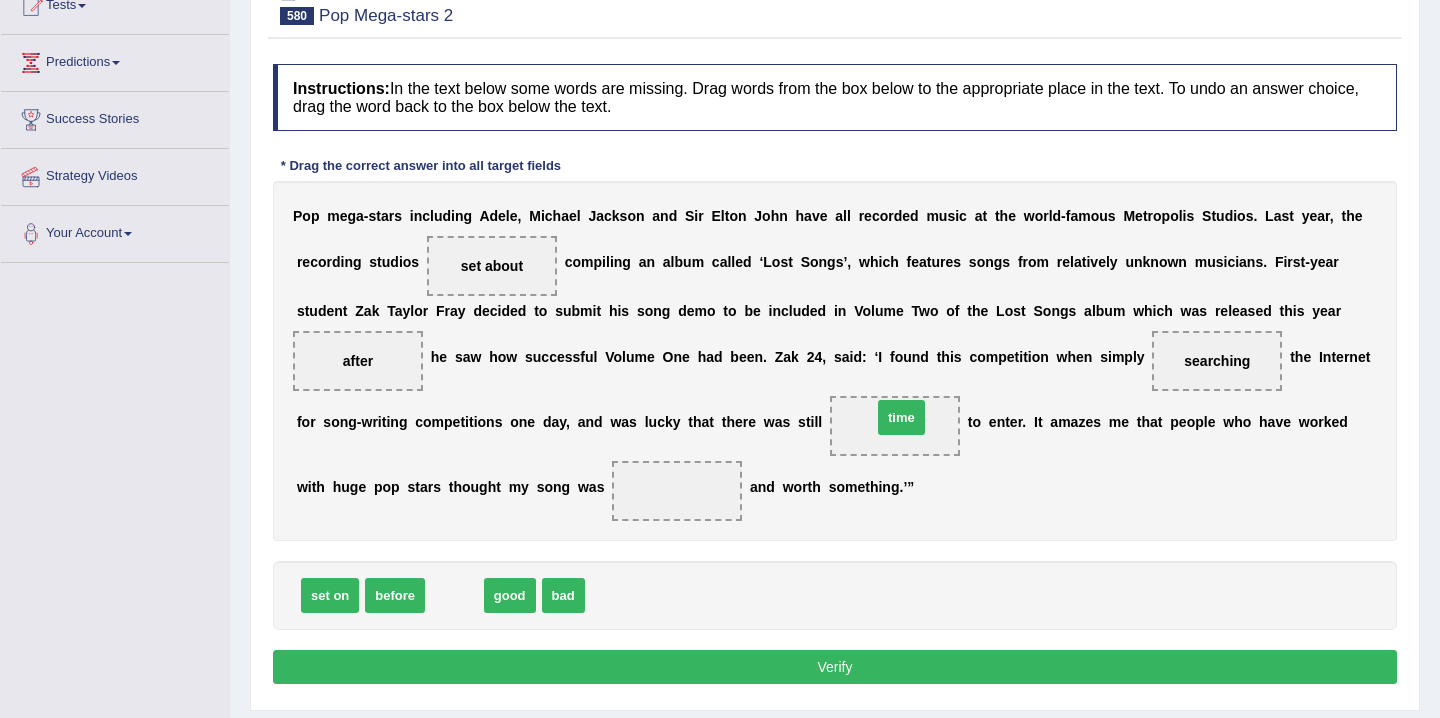 drag, startPoint x: 462, startPoint y: 585, endPoint x: 902, endPoint y: 407, distance: 474.64093 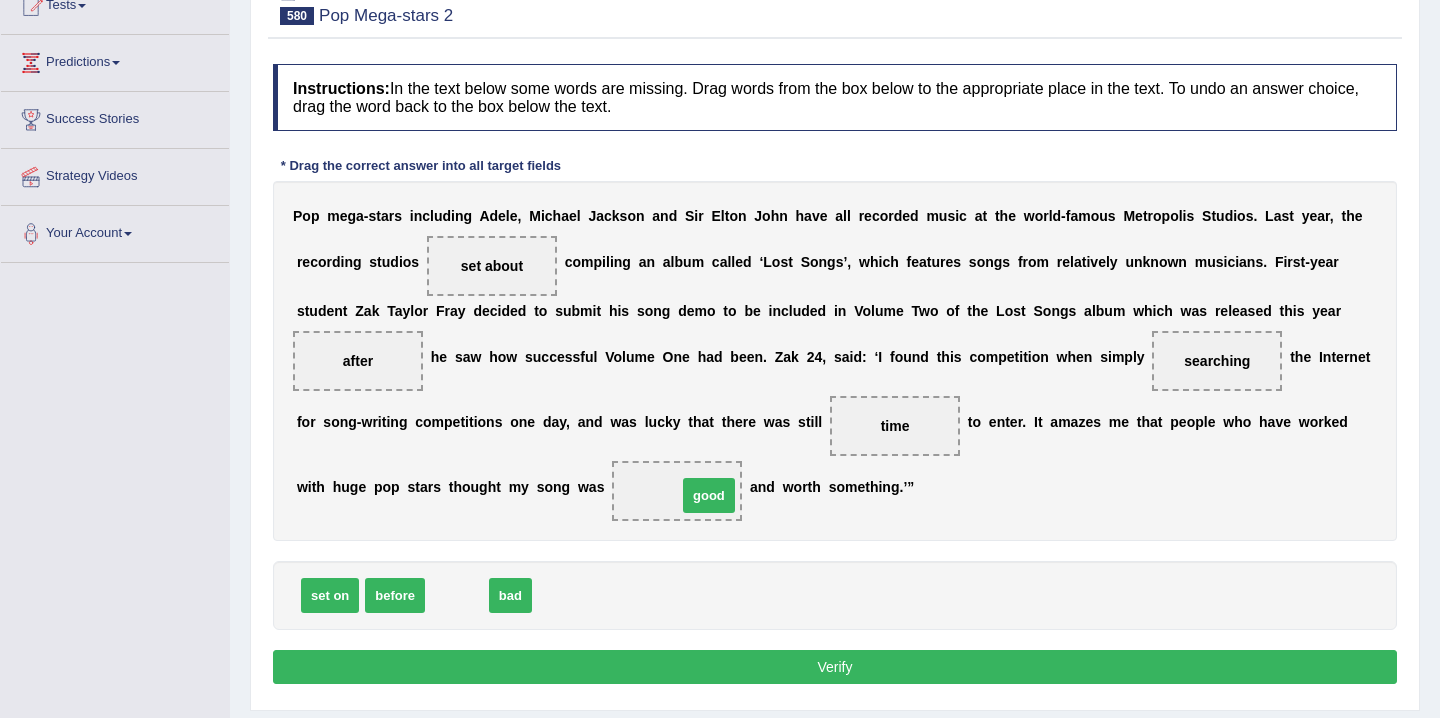 drag, startPoint x: 464, startPoint y: 599, endPoint x: 711, endPoint y: 493, distance: 268.7843 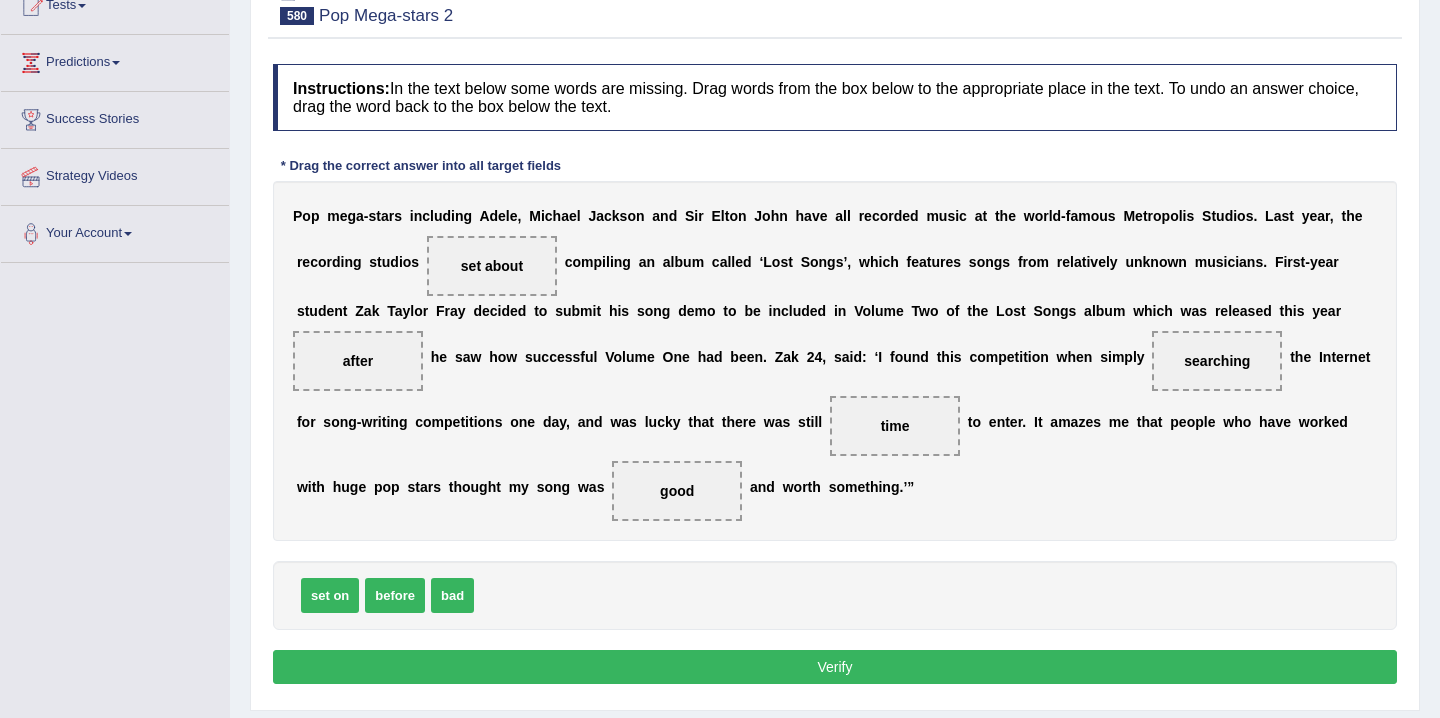 click on "Verify" at bounding box center (835, 667) 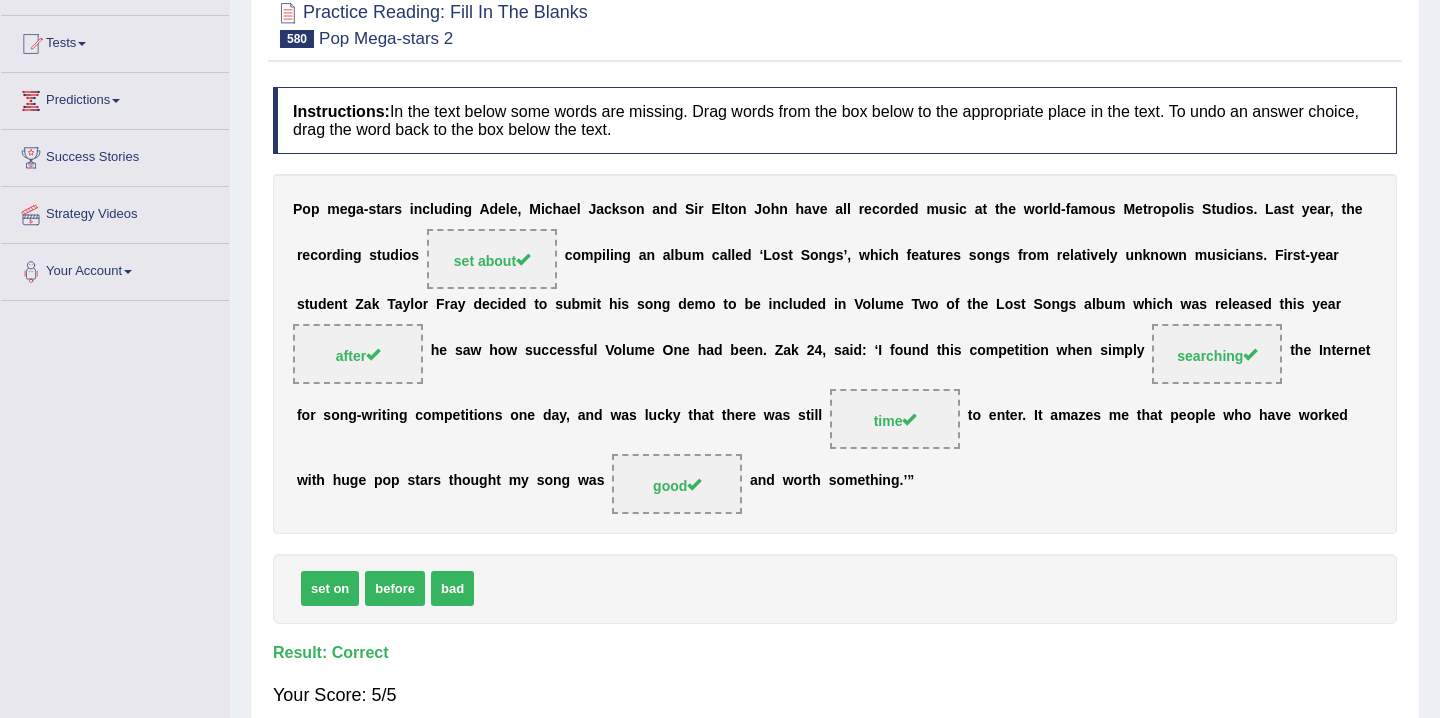 scroll, scrollTop: 332, scrollLeft: 0, axis: vertical 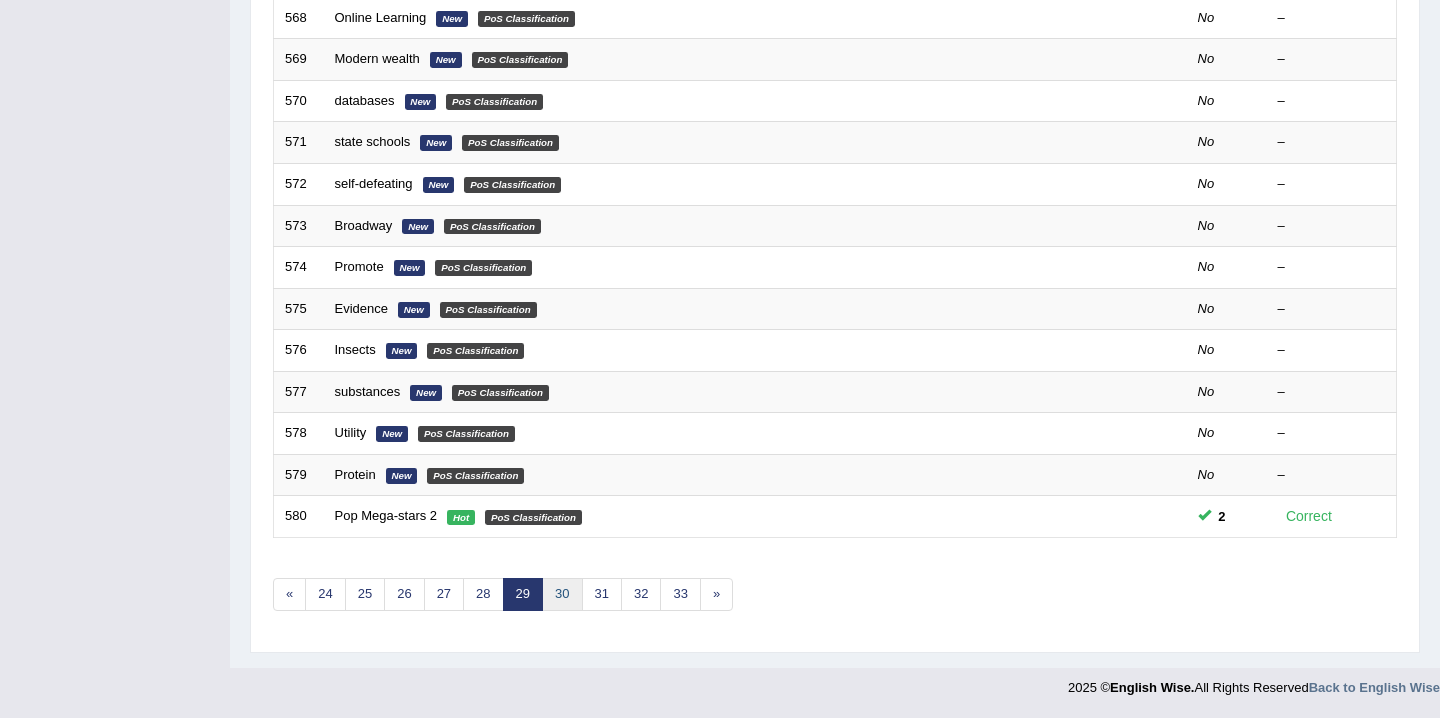 click on "30" at bounding box center (562, 594) 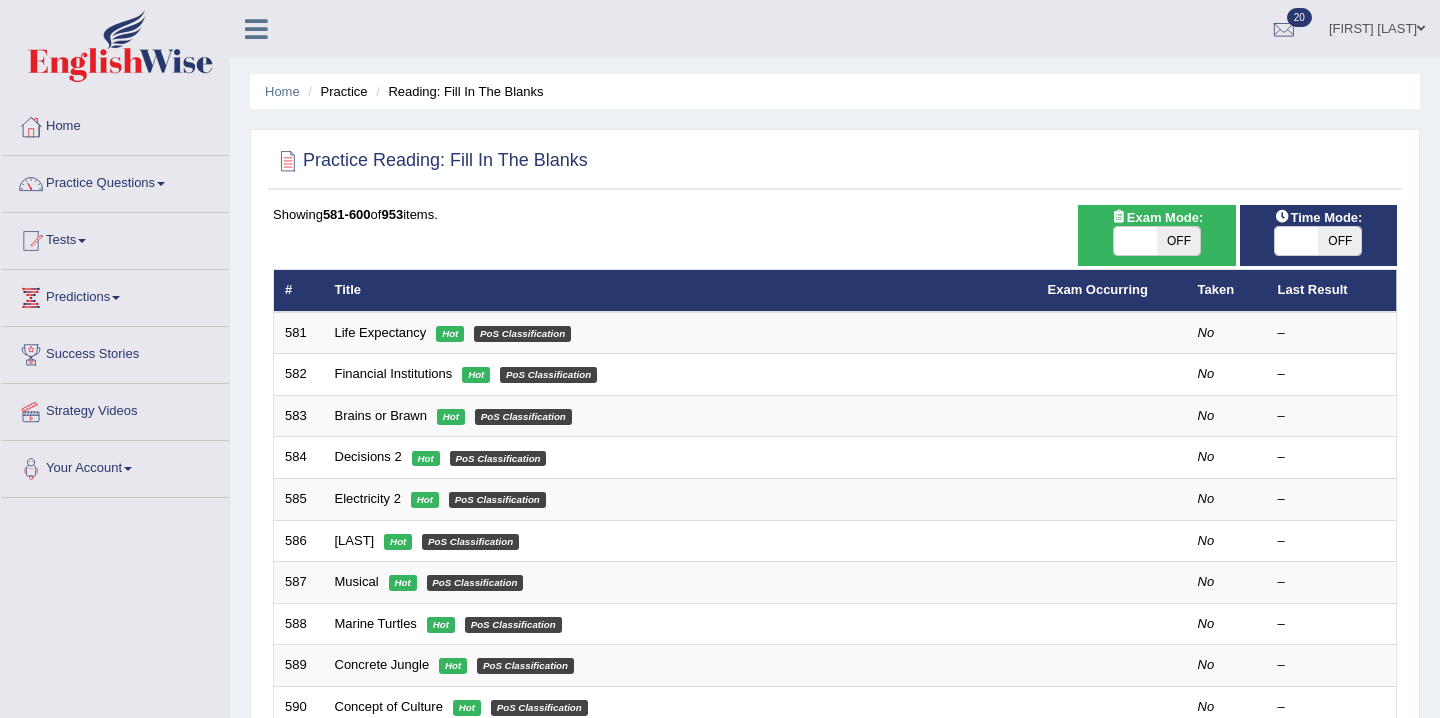 scroll, scrollTop: 0, scrollLeft: 0, axis: both 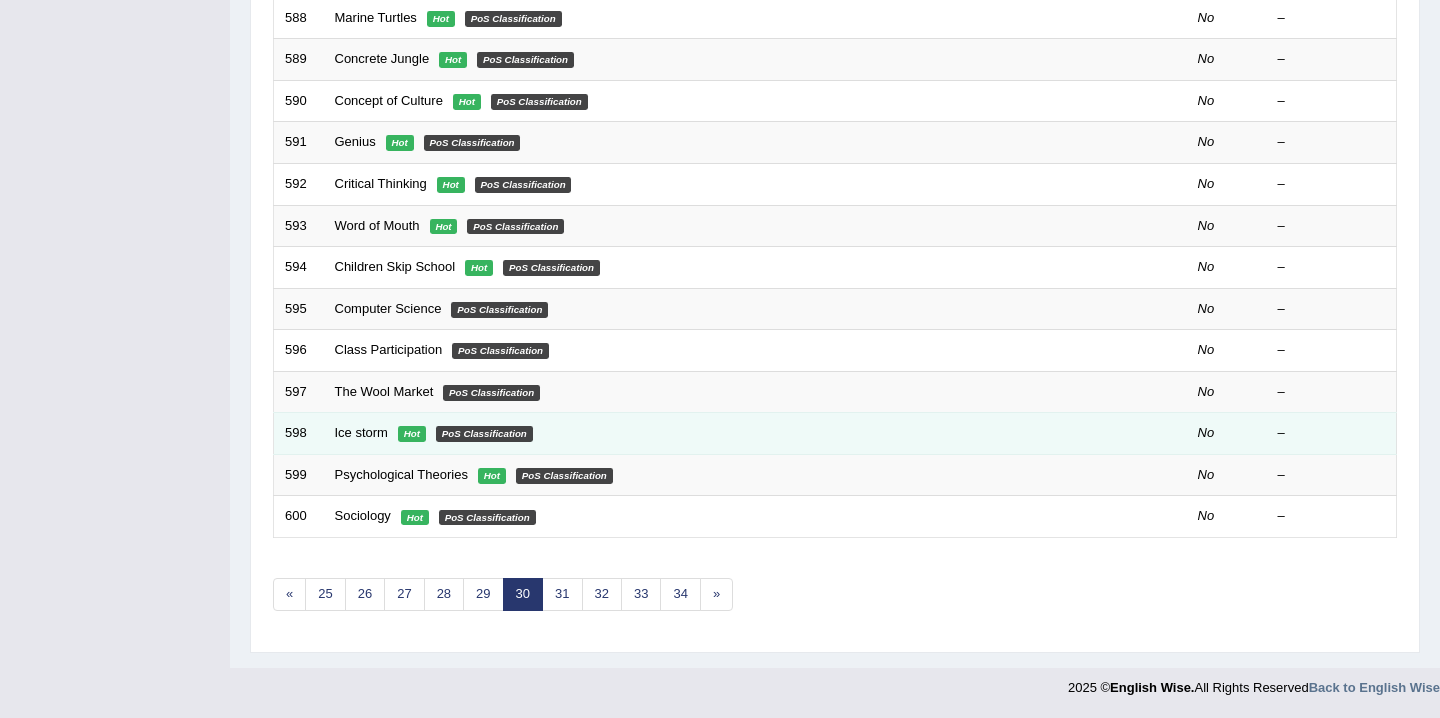 click on "Ice storm Hot PoS Classification" at bounding box center (680, 434) 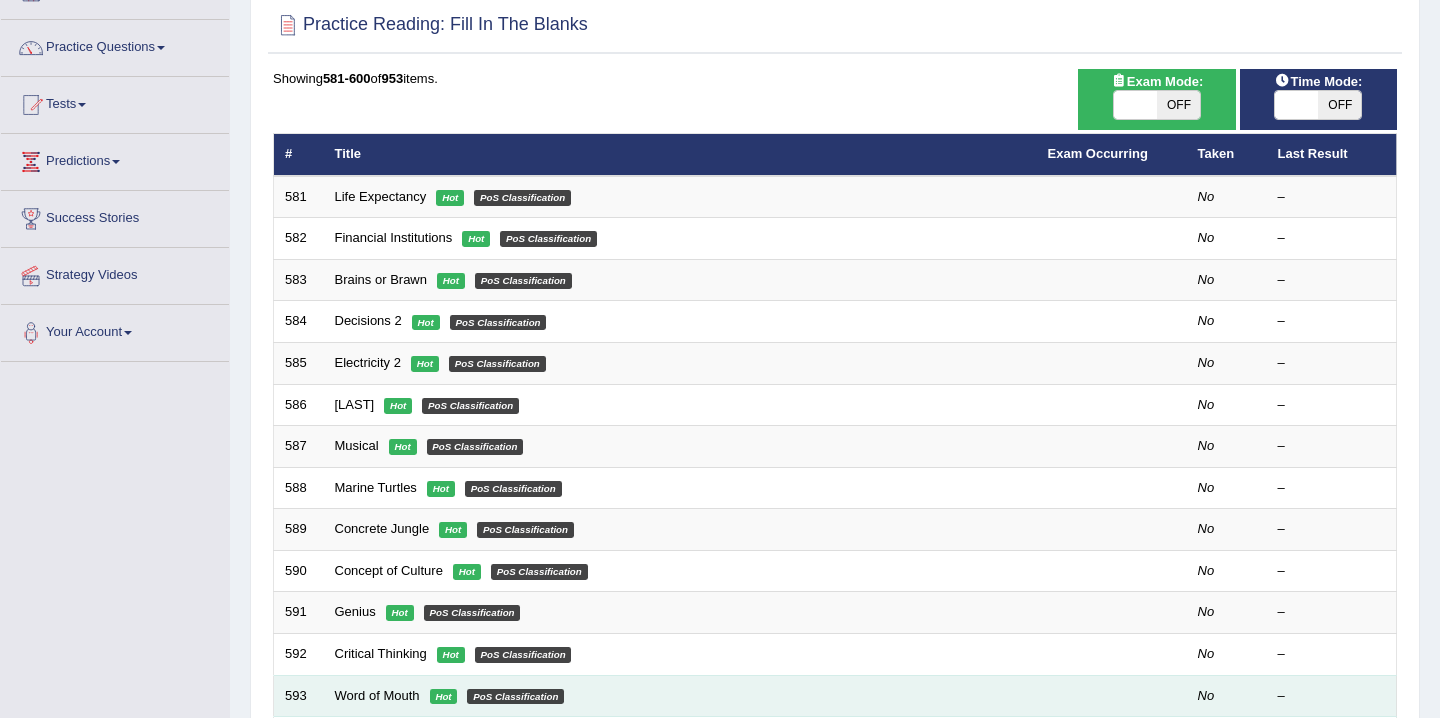 scroll, scrollTop: 82, scrollLeft: 0, axis: vertical 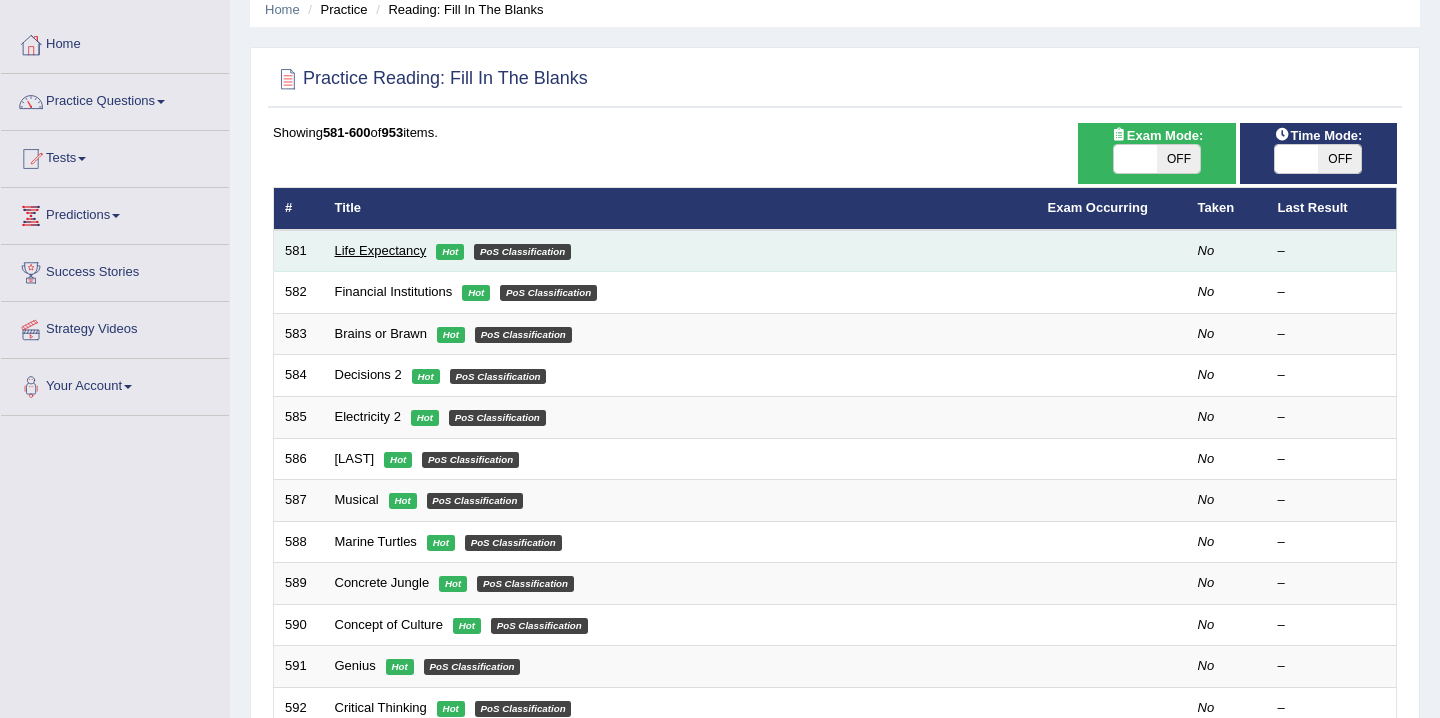 click on "Life Expectancy" at bounding box center [381, 250] 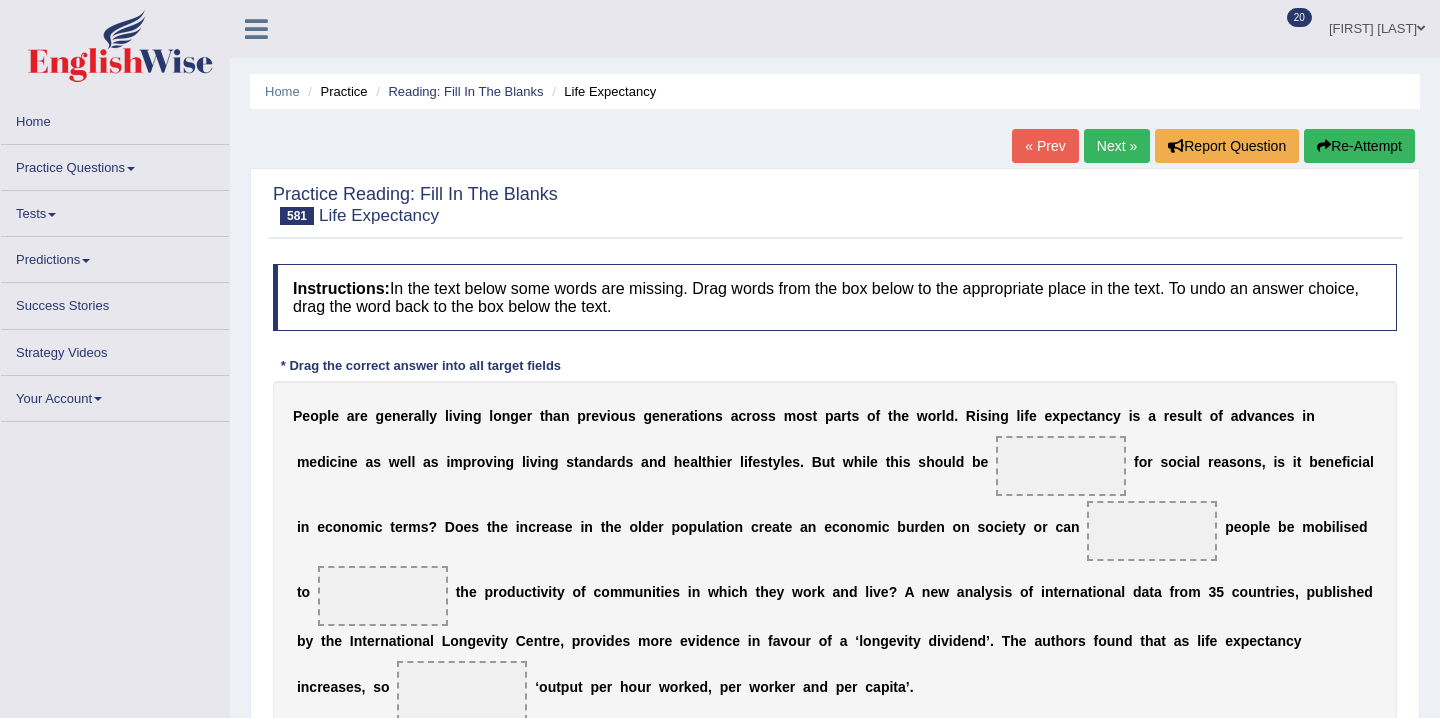scroll, scrollTop: 0, scrollLeft: 0, axis: both 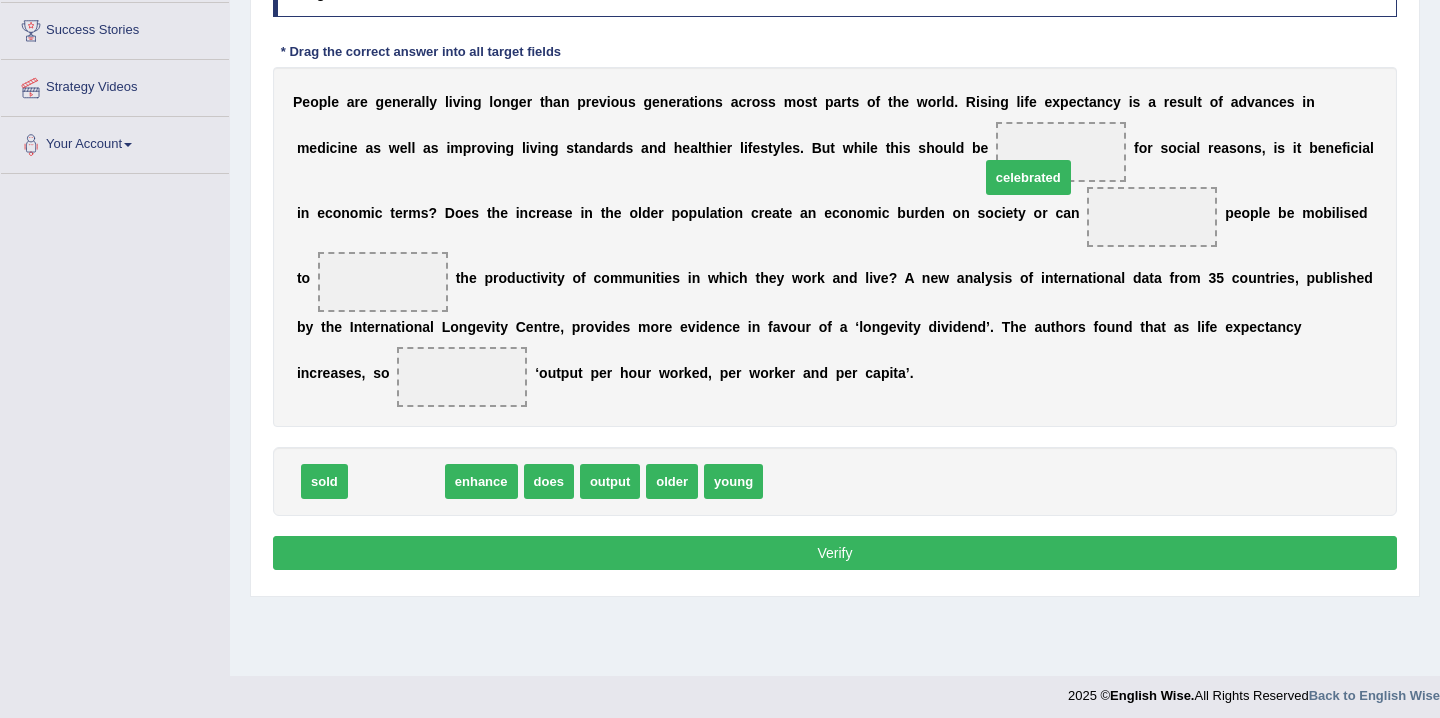 drag, startPoint x: 416, startPoint y: 486, endPoint x: 1048, endPoint y: 179, distance: 702.61865 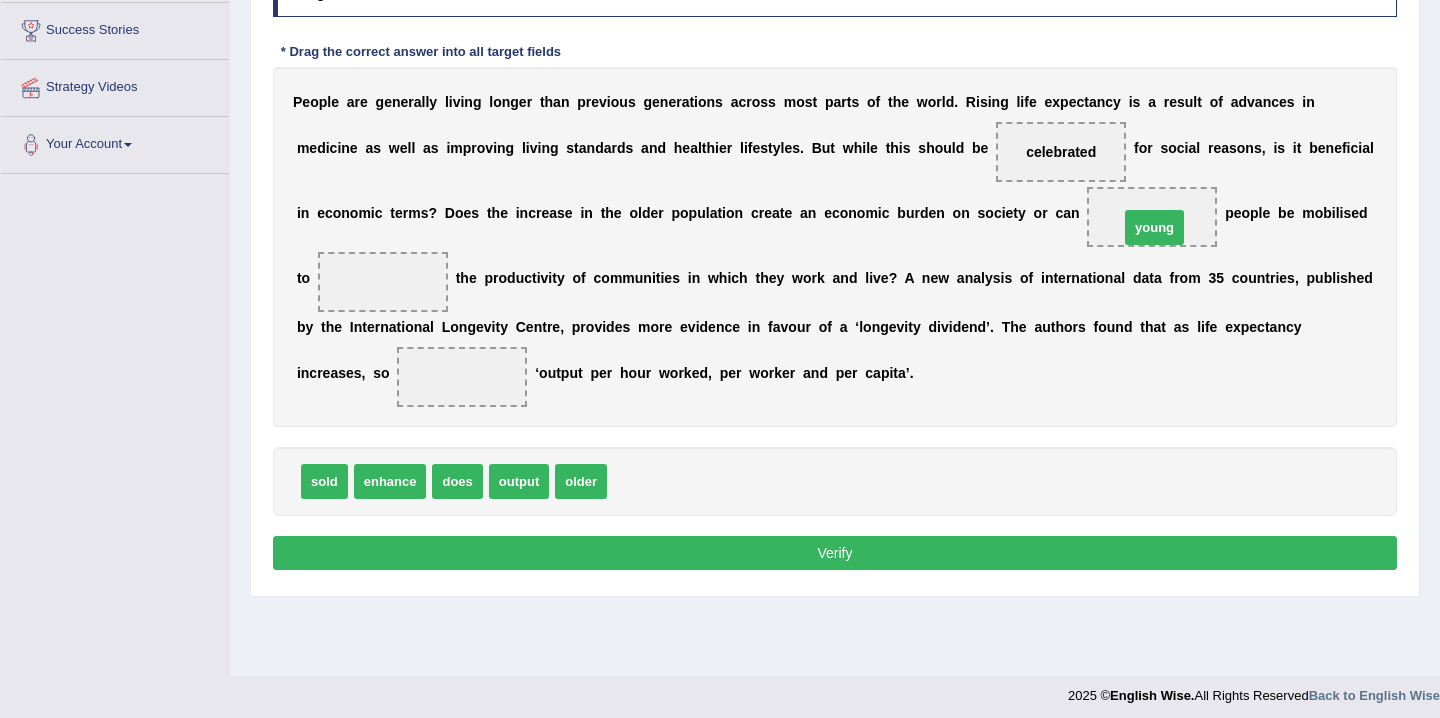 drag, startPoint x: 659, startPoint y: 481, endPoint x: 1165, endPoint y: 221, distance: 568.89014 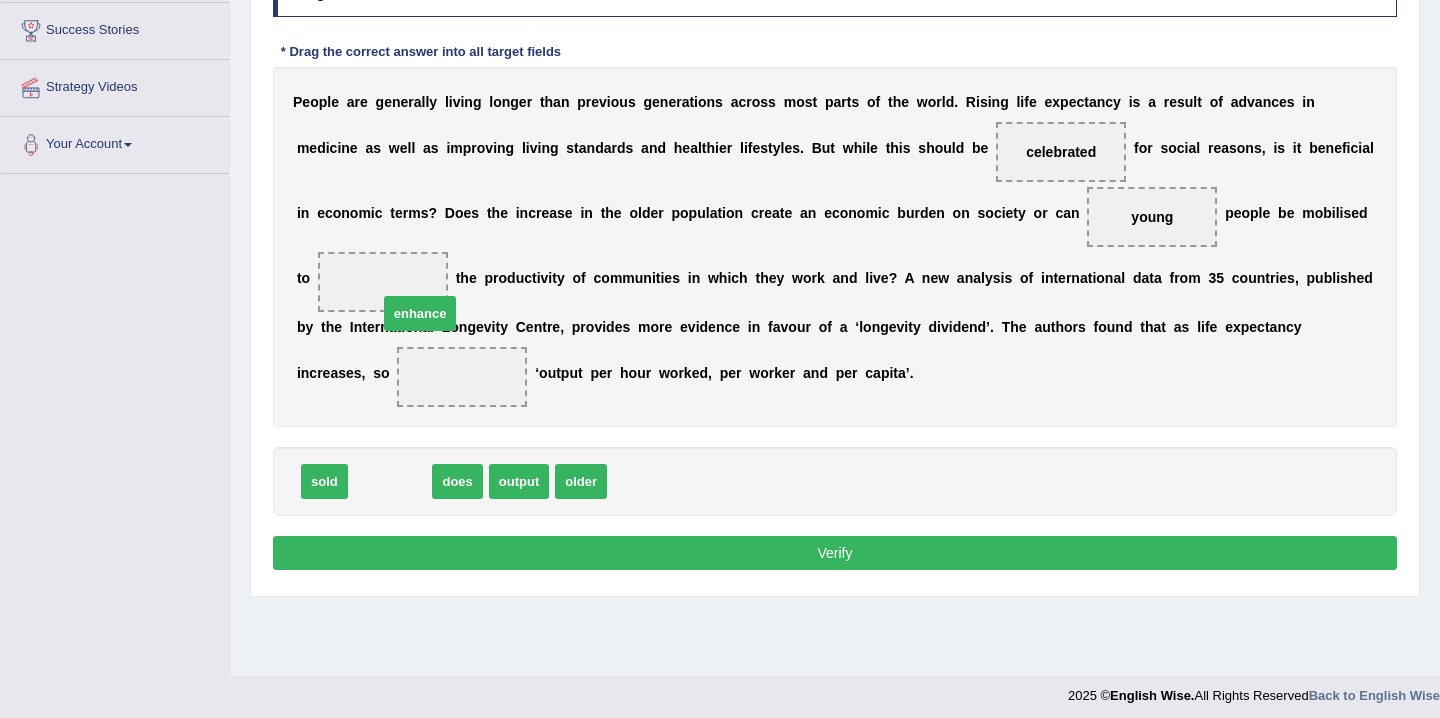 drag, startPoint x: 402, startPoint y: 490, endPoint x: 432, endPoint y: 321, distance: 171.64207 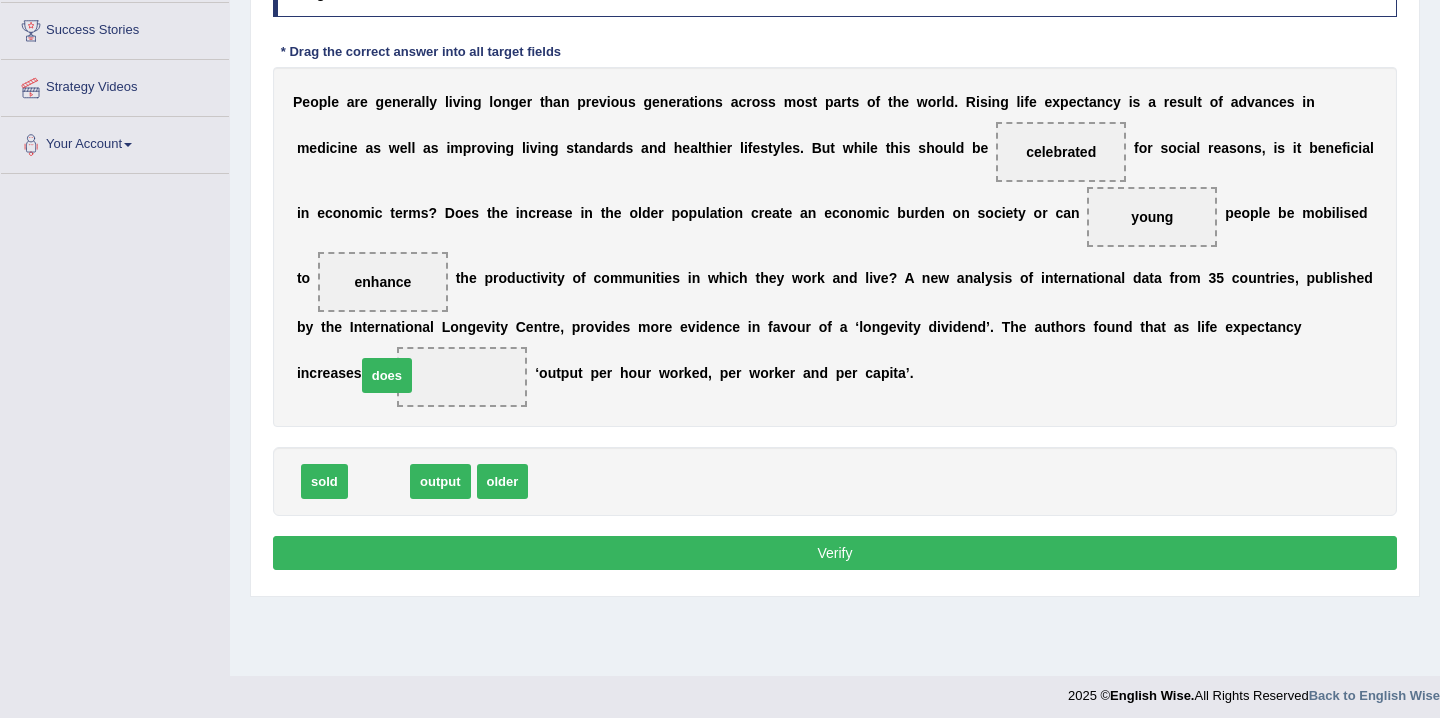 drag, startPoint x: 396, startPoint y: 486, endPoint x: 404, endPoint y: 379, distance: 107.298645 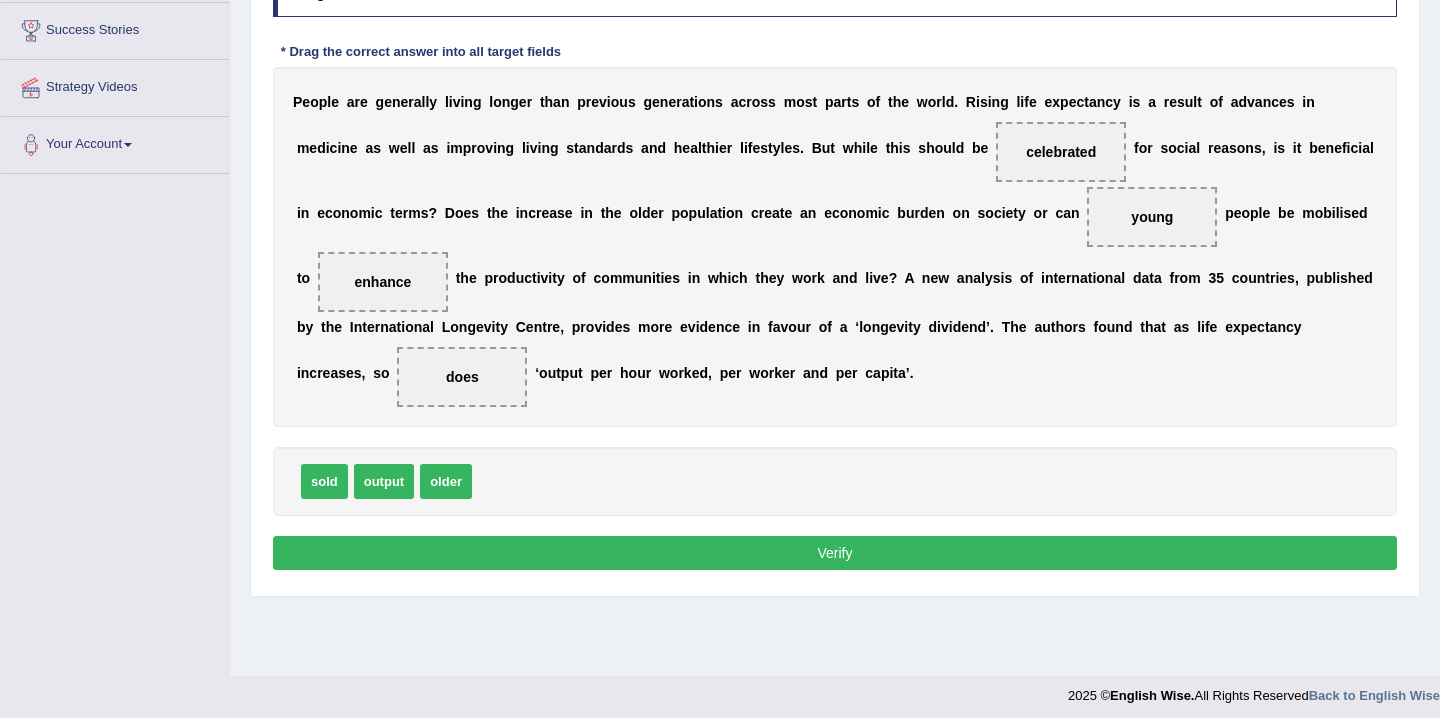 click on "Verify" at bounding box center [835, 553] 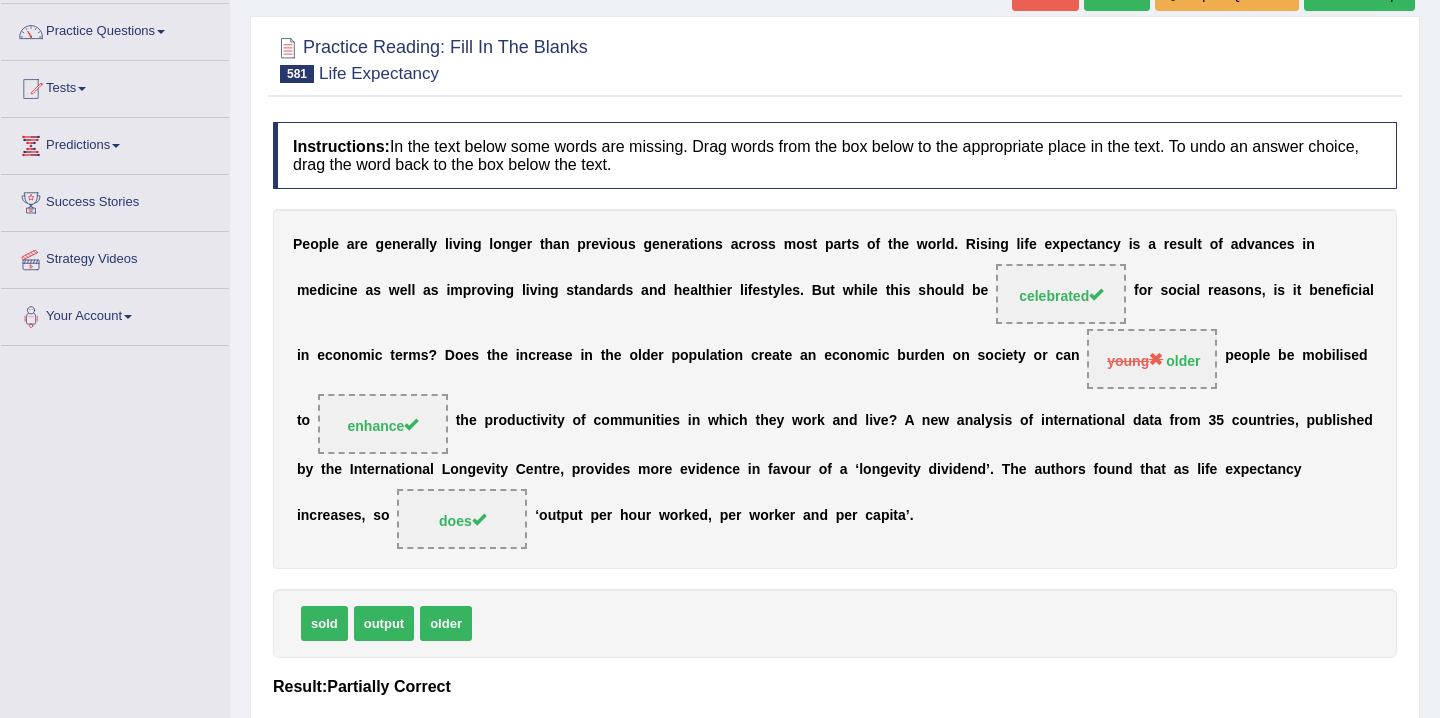 scroll, scrollTop: 78, scrollLeft: 0, axis: vertical 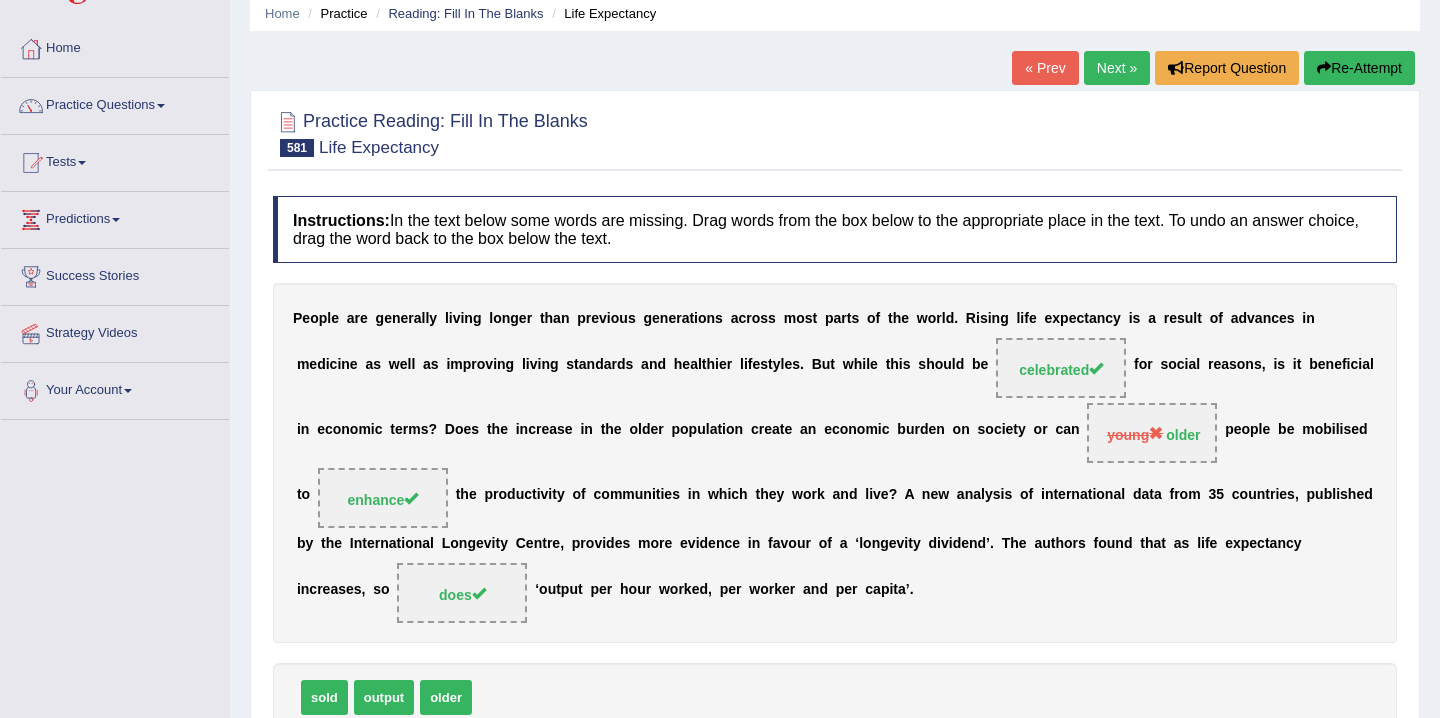 click on "Next »" at bounding box center (1117, 68) 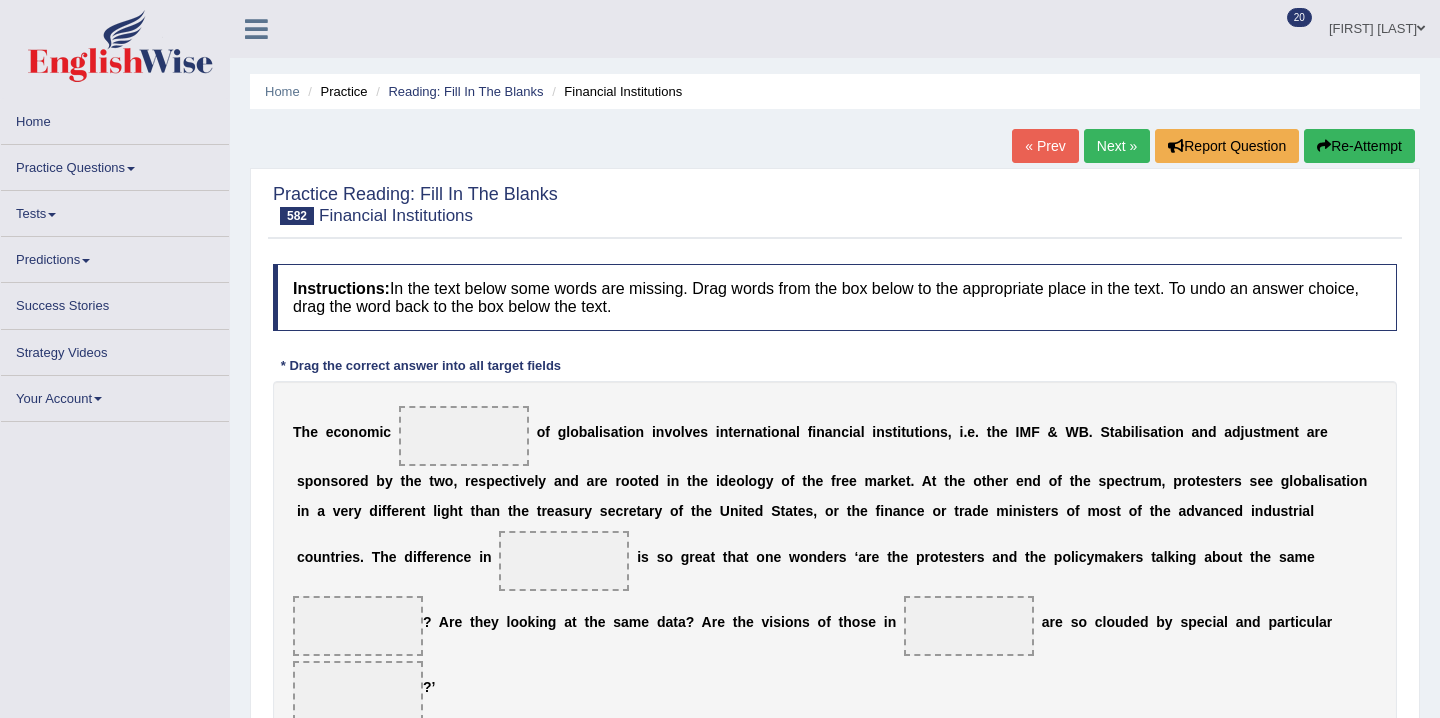 scroll, scrollTop: 0, scrollLeft: 0, axis: both 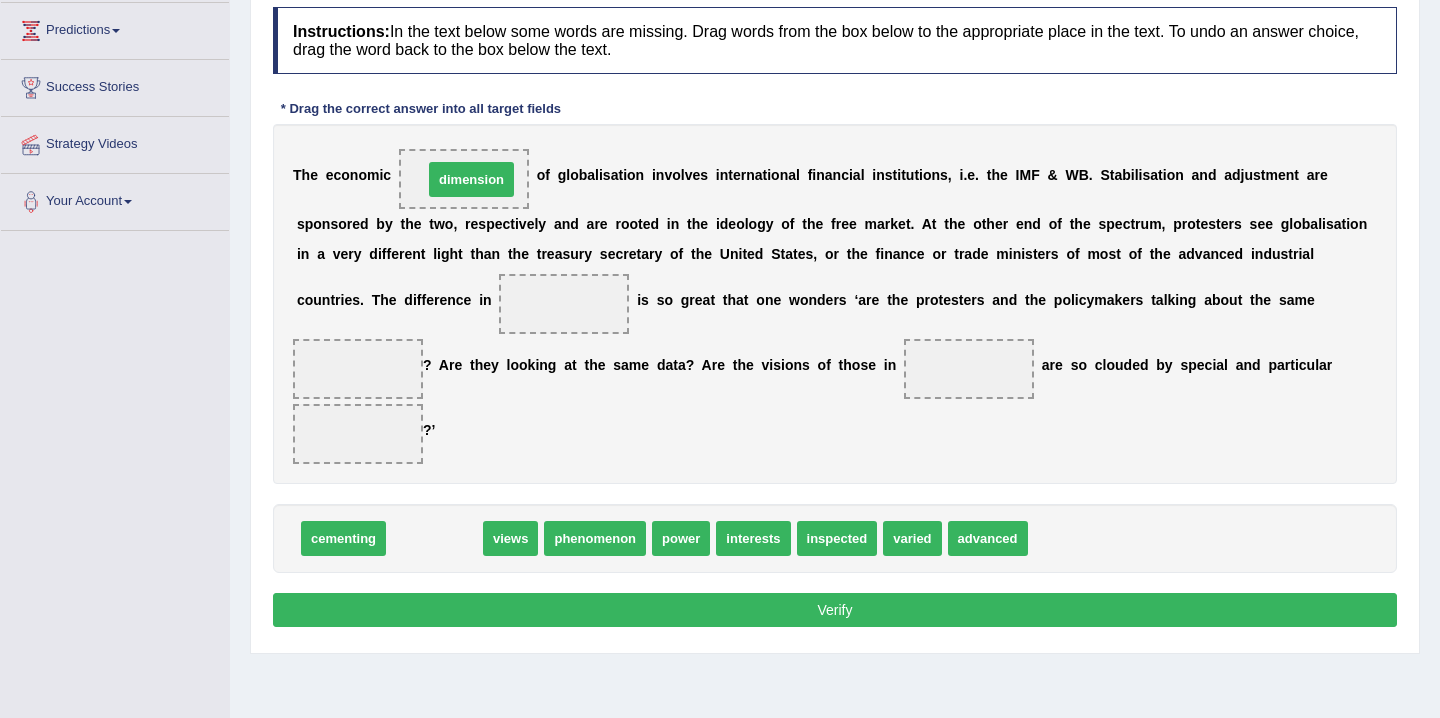 drag, startPoint x: 446, startPoint y: 542, endPoint x: 481, endPoint y: 183, distance: 360.7021 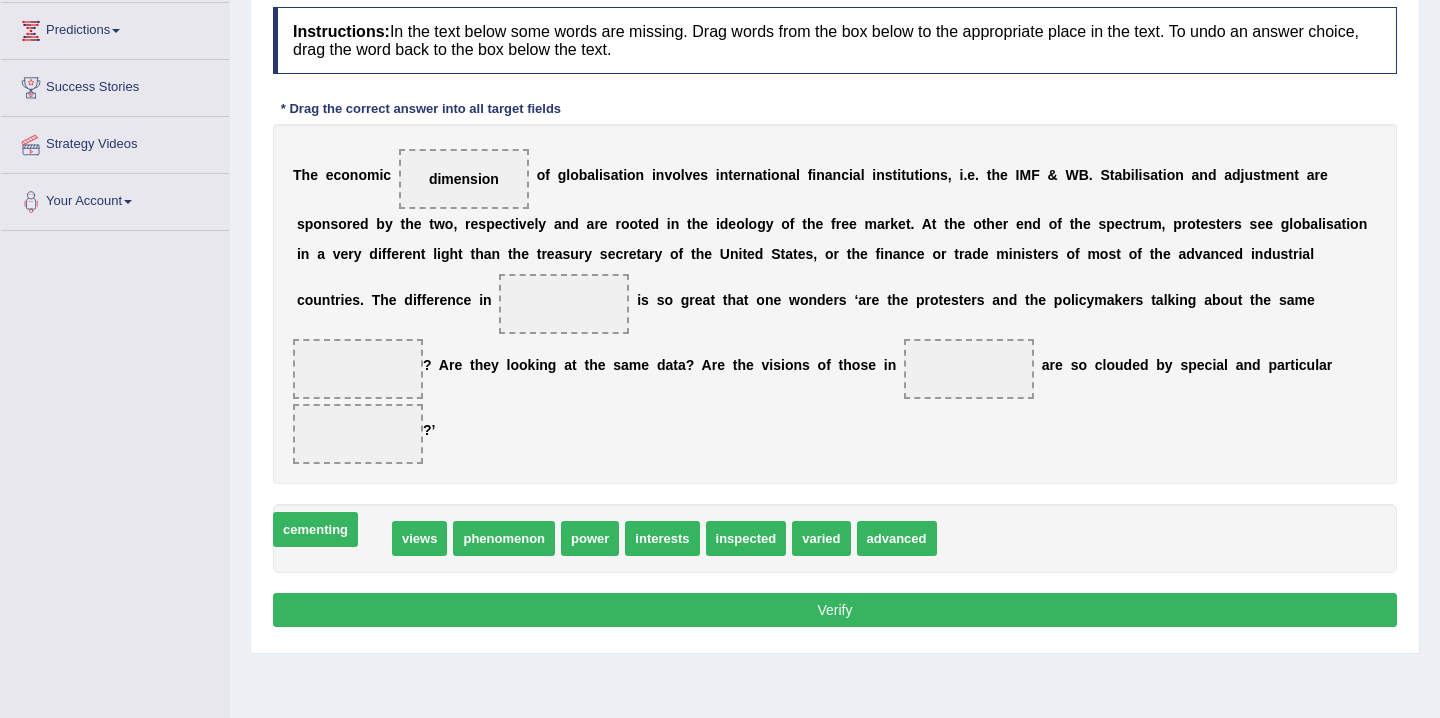 drag, startPoint x: 364, startPoint y: 542, endPoint x: 336, endPoint y: 533, distance: 29.410883 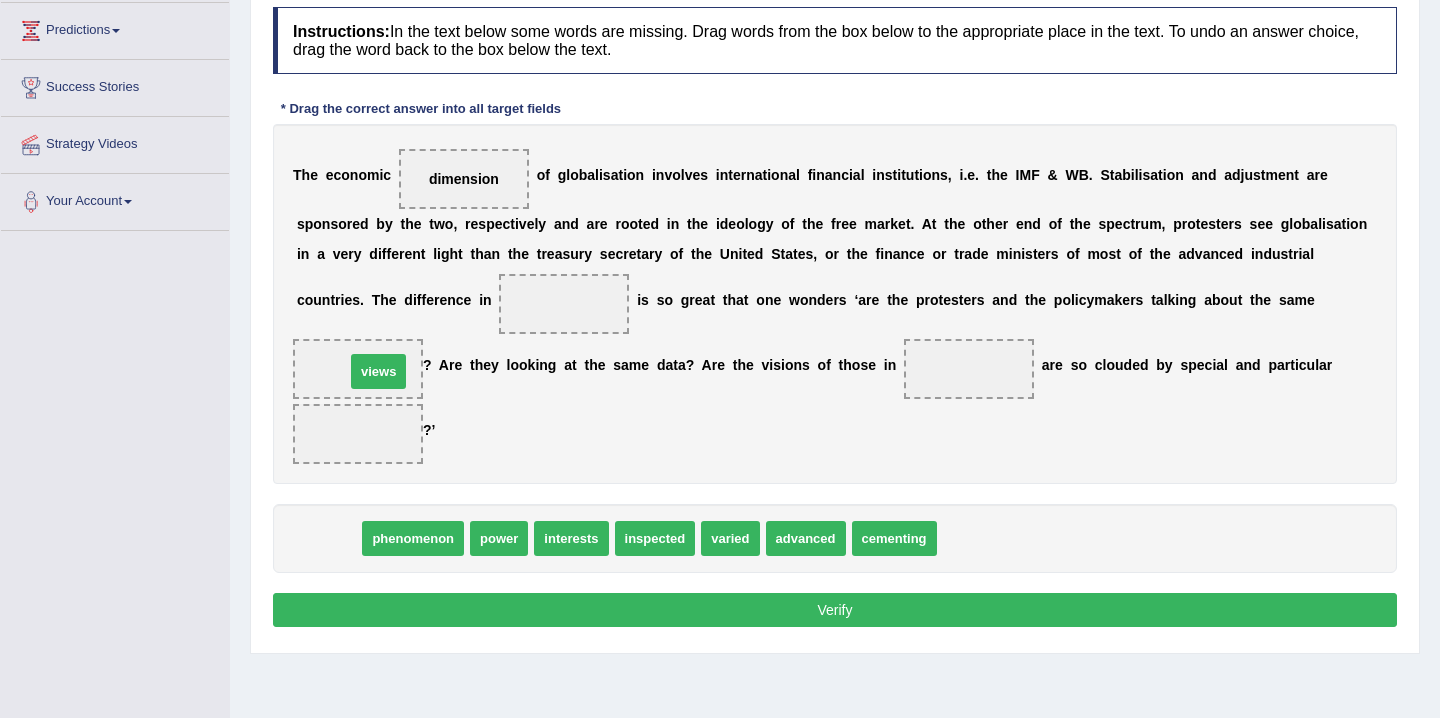 drag, startPoint x: 335, startPoint y: 541, endPoint x: 385, endPoint y: 374, distance: 174.32442 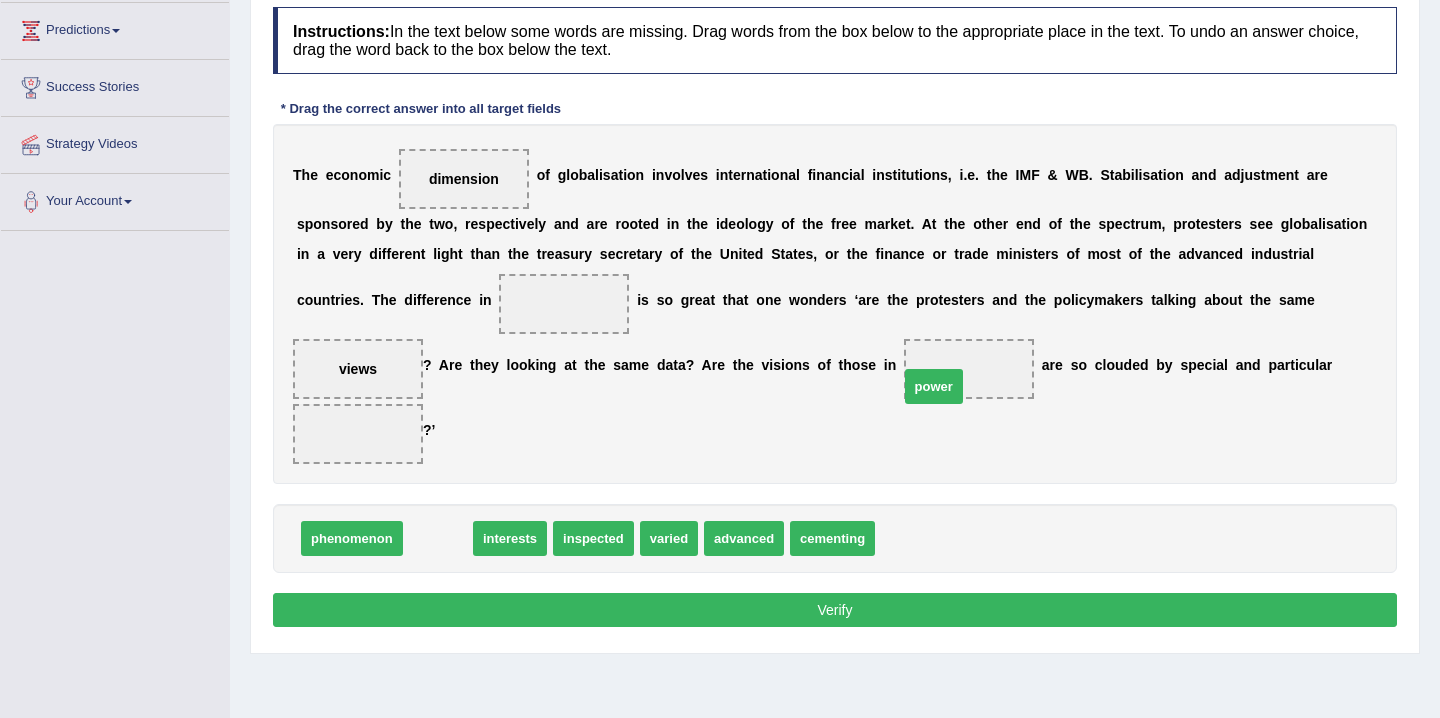 drag, startPoint x: 458, startPoint y: 548, endPoint x: 962, endPoint y: 374, distance: 533.19037 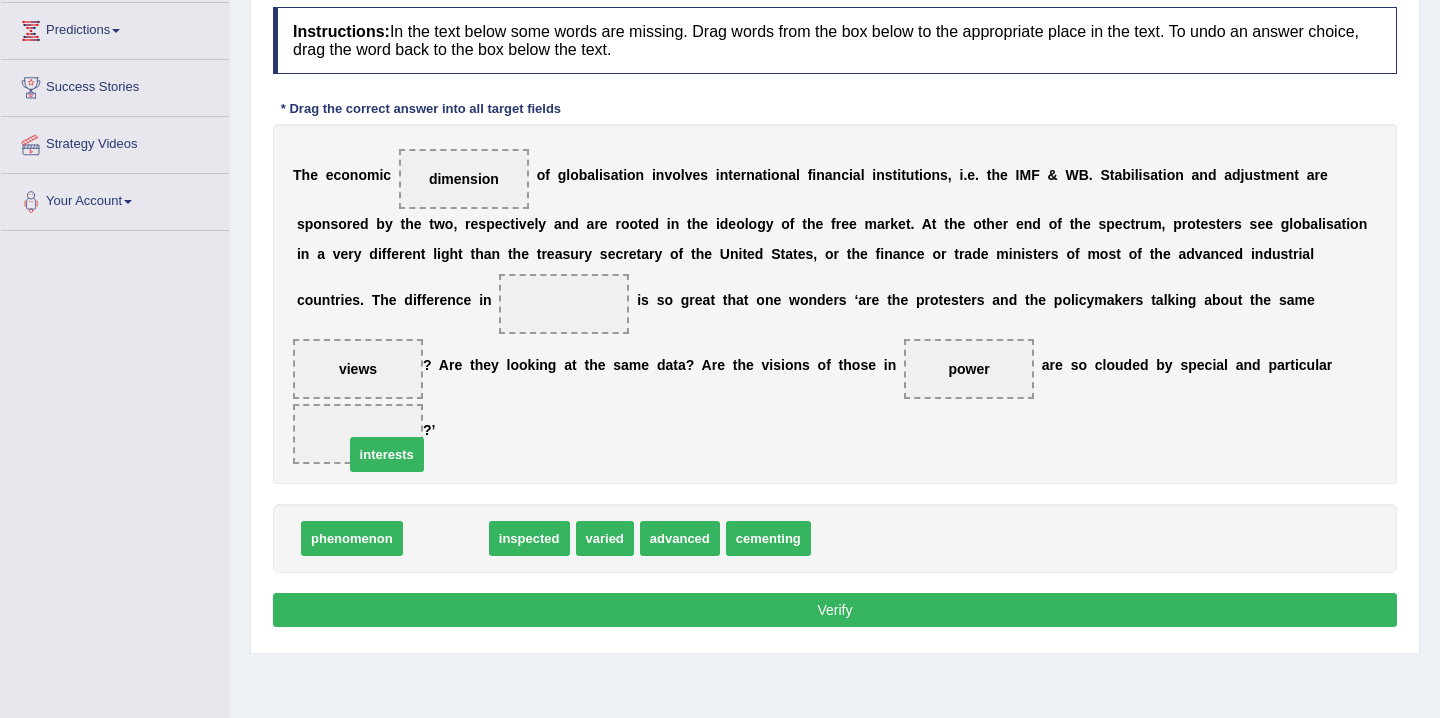 drag, startPoint x: 472, startPoint y: 544, endPoint x: 411, endPoint y: 456, distance: 107.07474 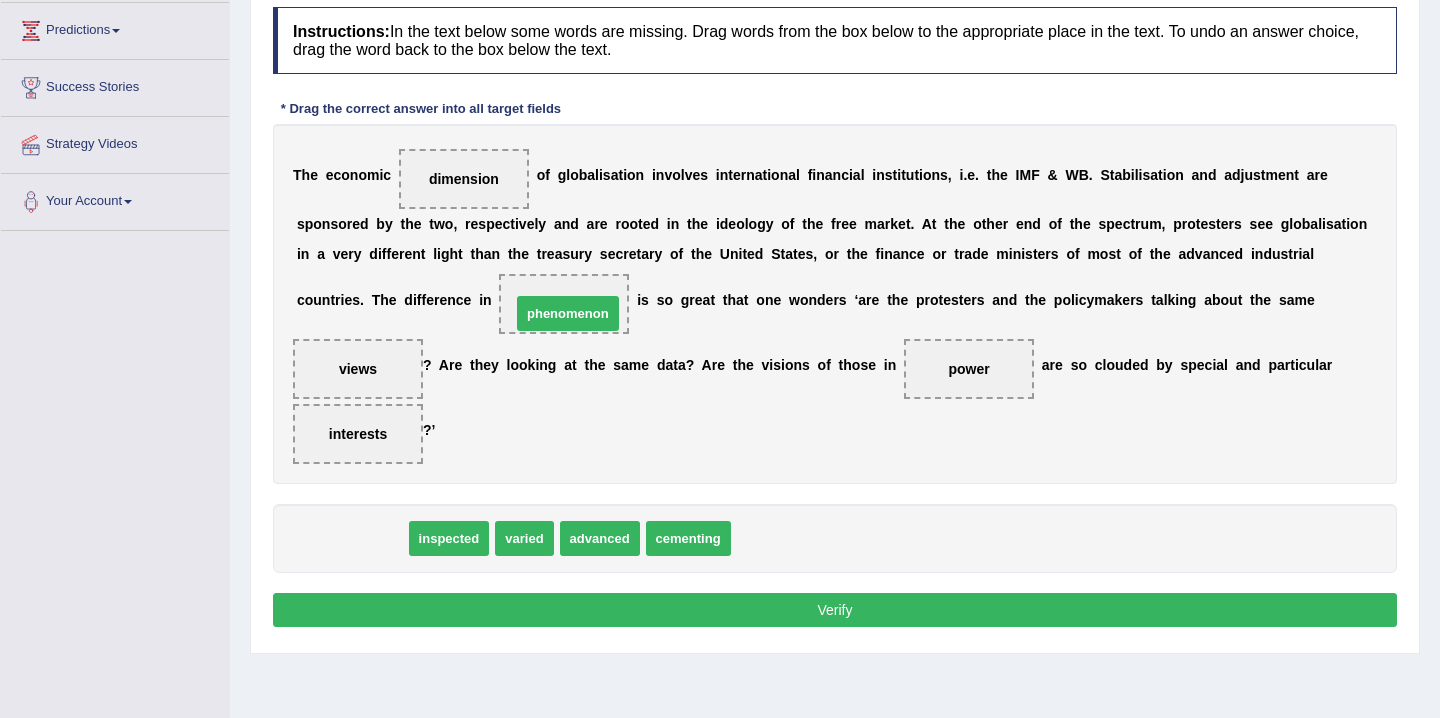 drag, startPoint x: 355, startPoint y: 542, endPoint x: 571, endPoint y: 317, distance: 311.89902 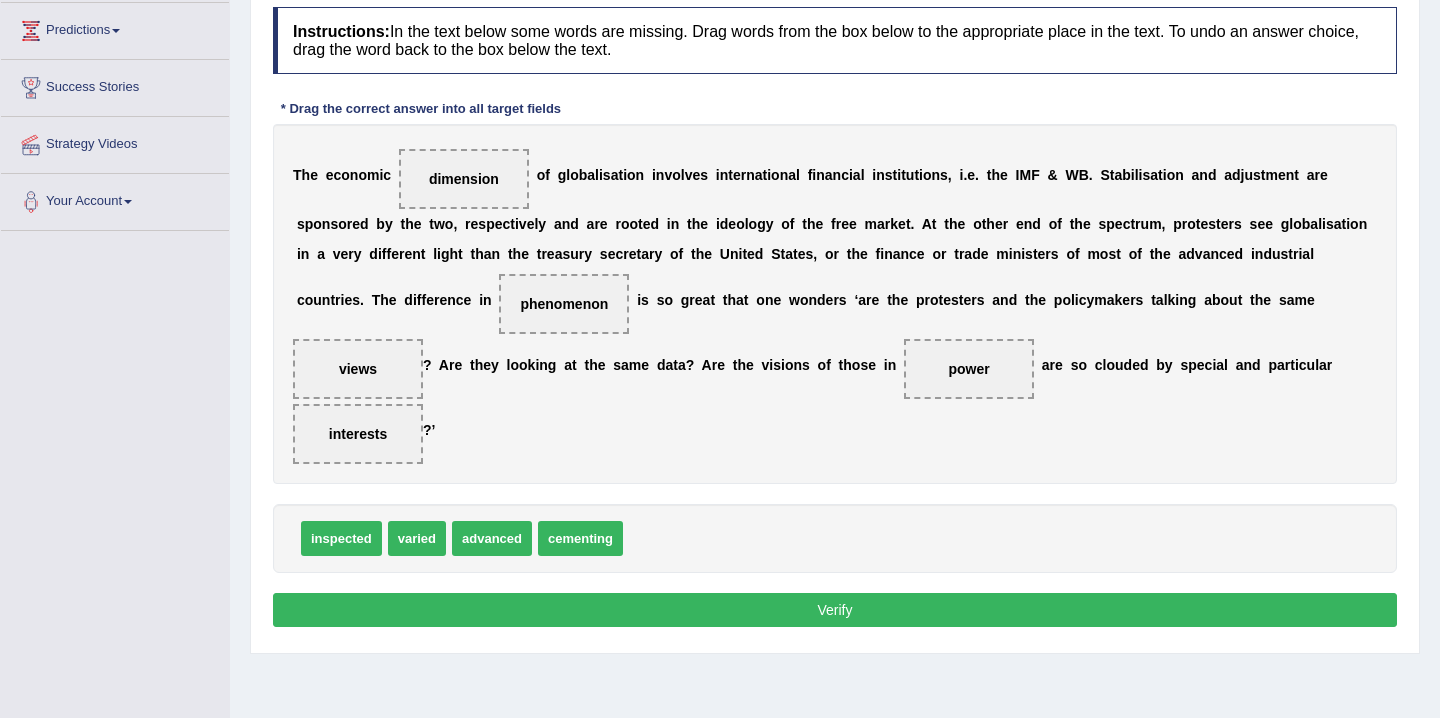 click on "Verify" at bounding box center (835, 610) 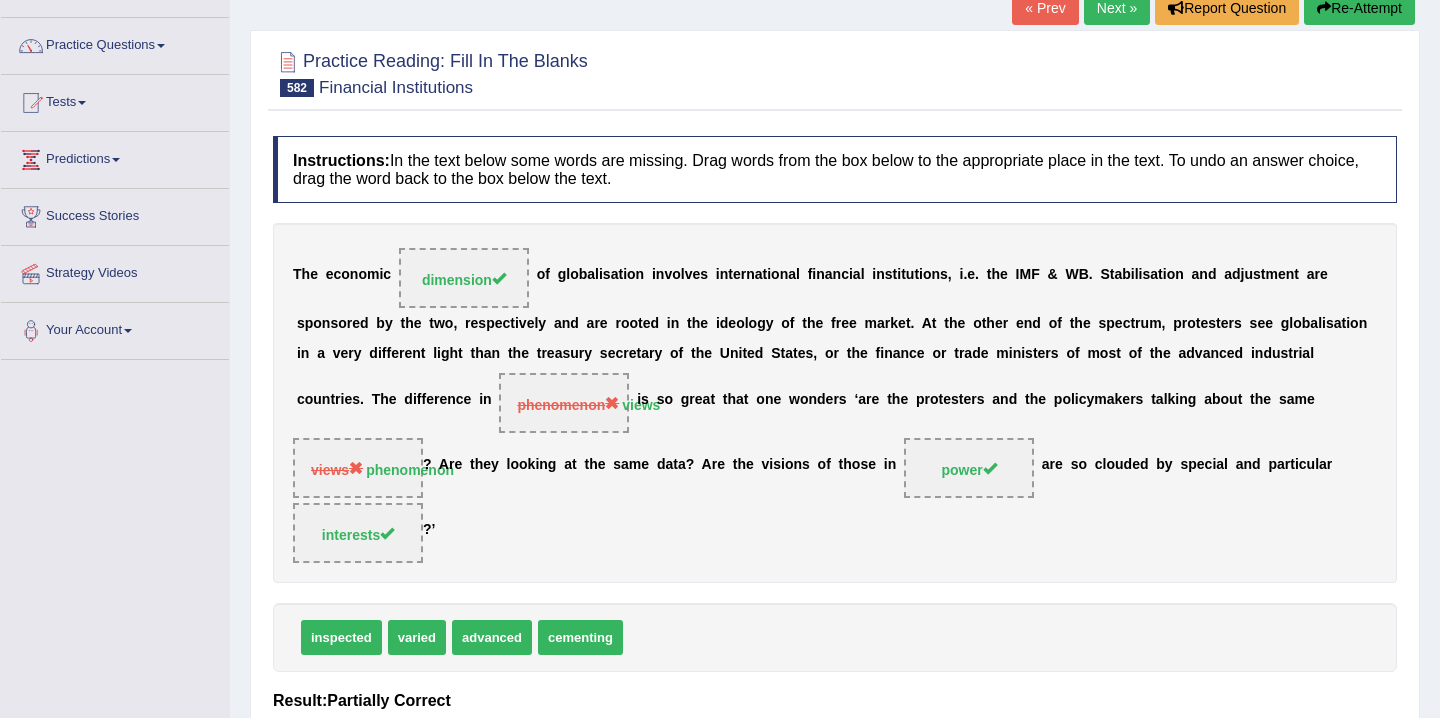 scroll, scrollTop: 134, scrollLeft: 0, axis: vertical 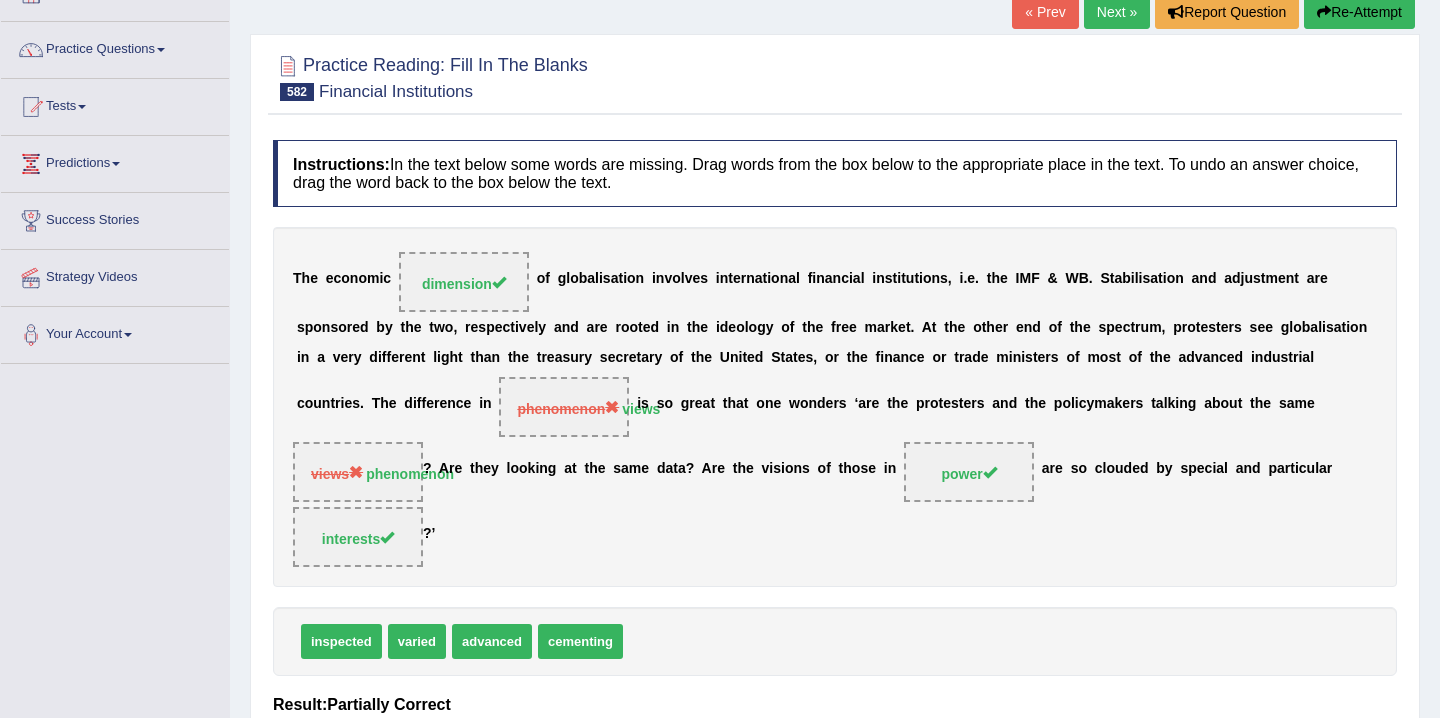 click on "Re-Attempt" at bounding box center [1359, 12] 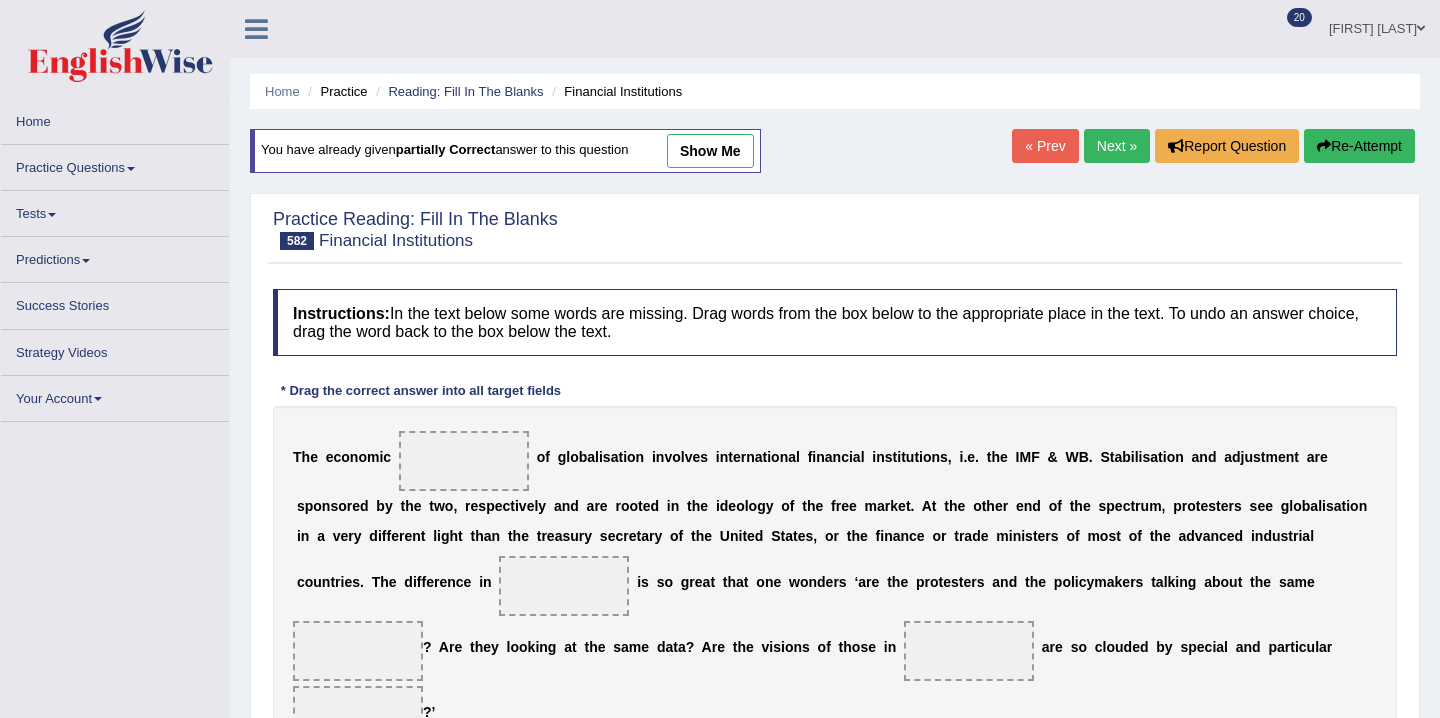 scroll, scrollTop: 134, scrollLeft: 0, axis: vertical 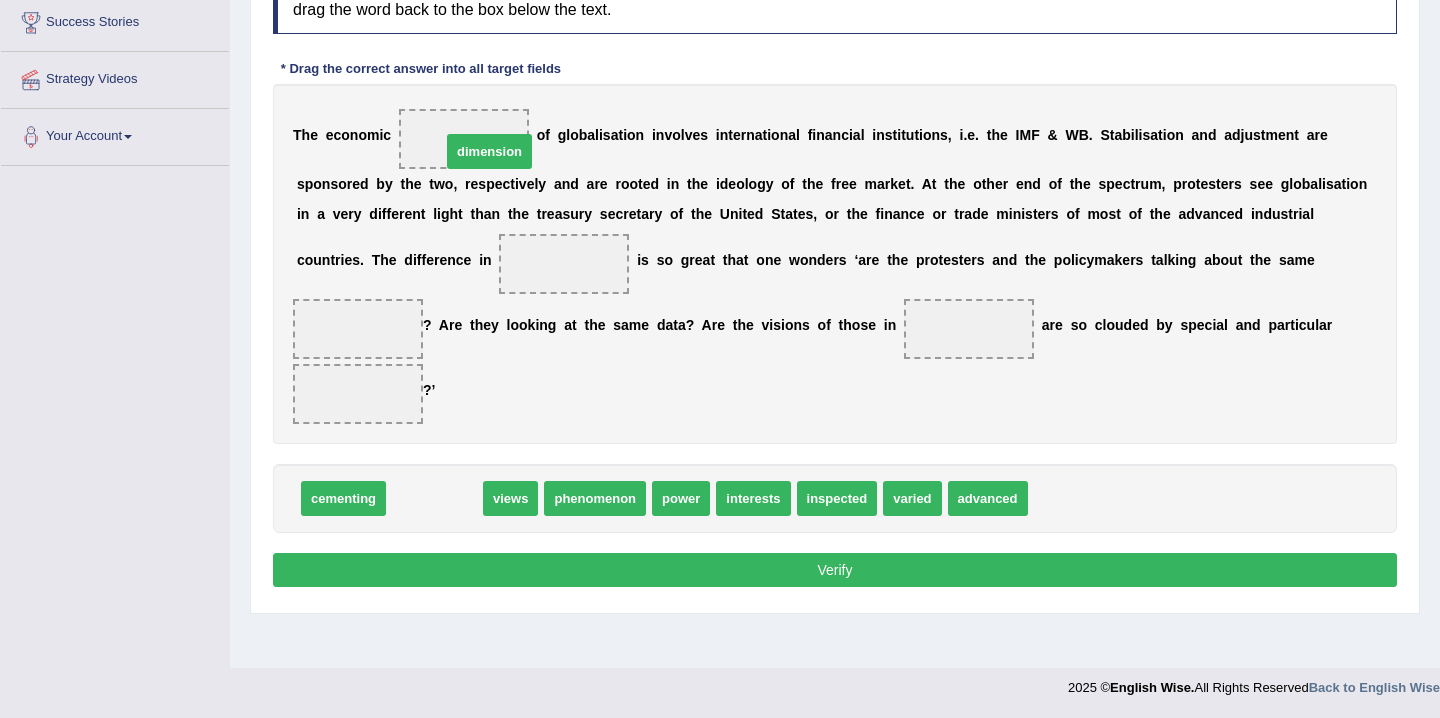 drag, startPoint x: 460, startPoint y: 503, endPoint x: 511, endPoint y: 149, distance: 357.65488 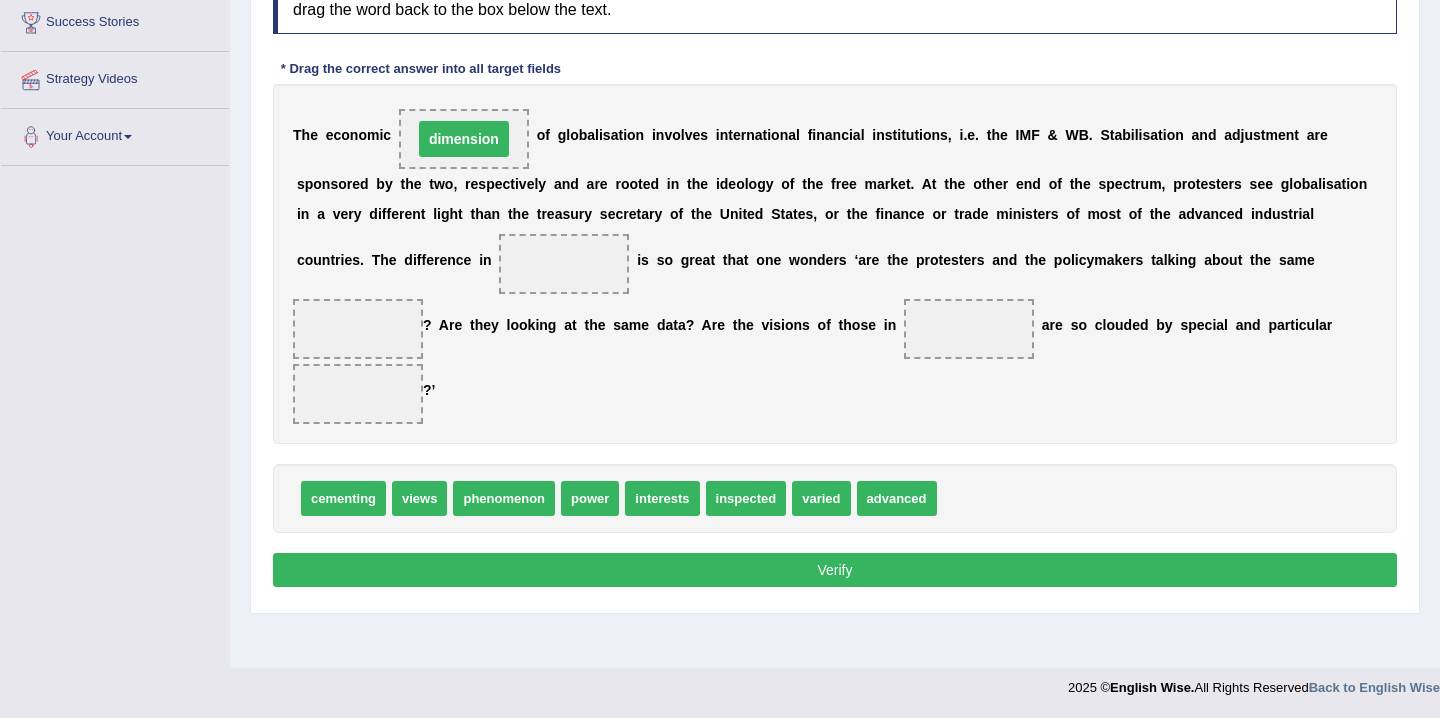 click on "dimension" at bounding box center [464, 139] 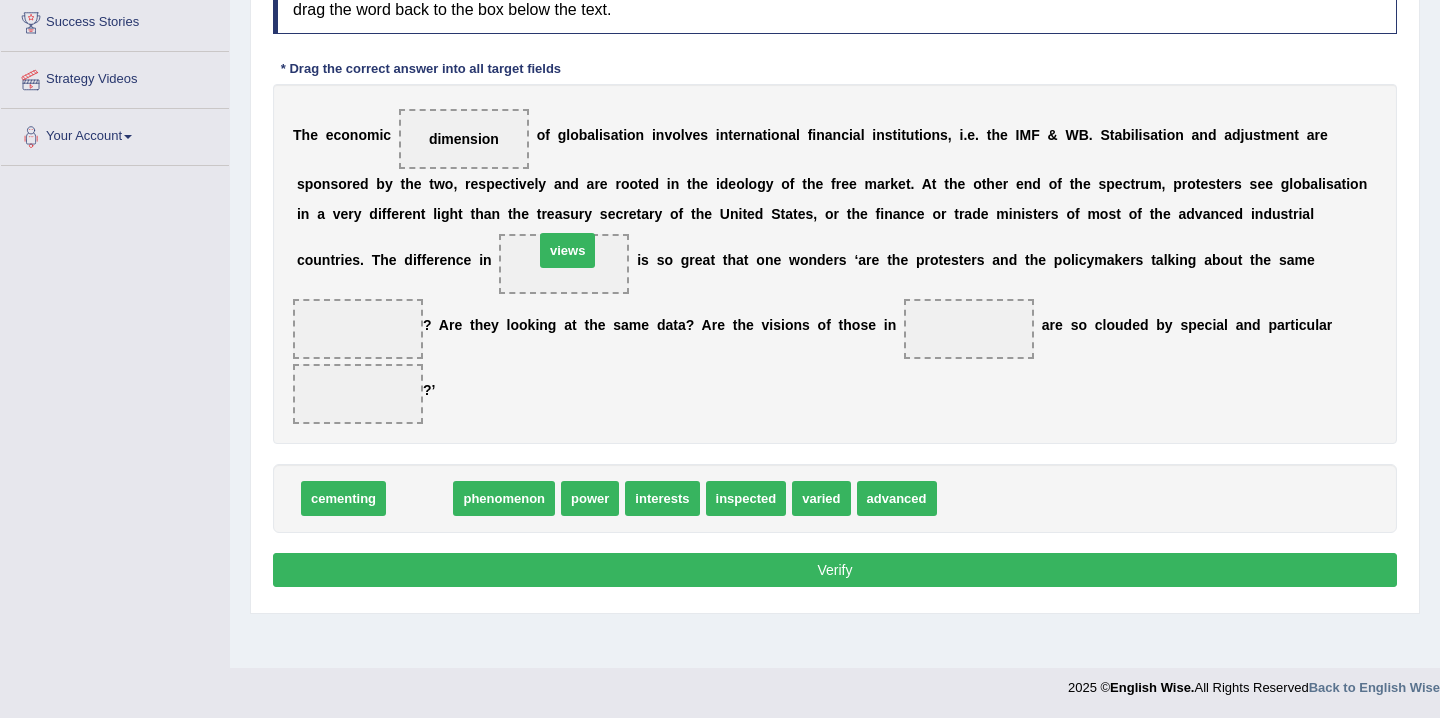 drag, startPoint x: 432, startPoint y: 511, endPoint x: 580, endPoint y: 263, distance: 288.80444 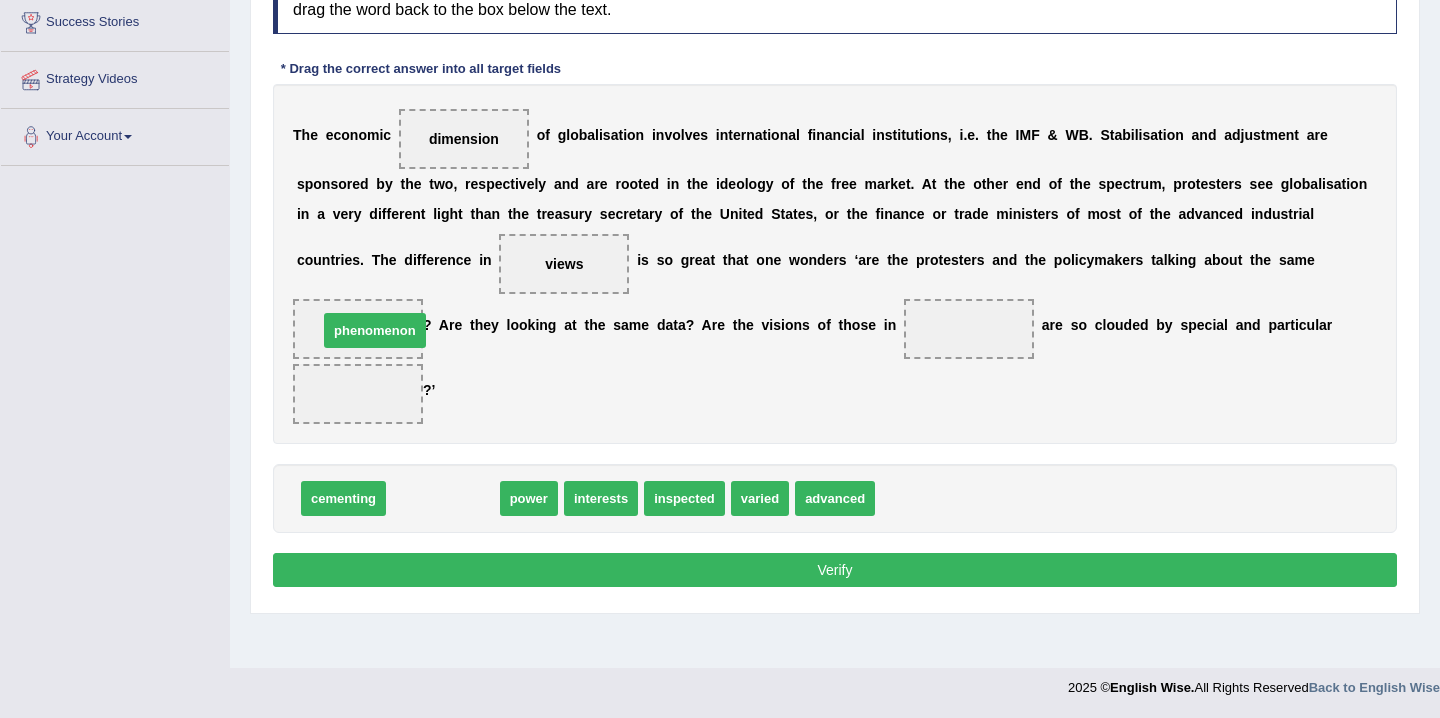 drag, startPoint x: 467, startPoint y: 506, endPoint x: 399, endPoint y: 337, distance: 182.16751 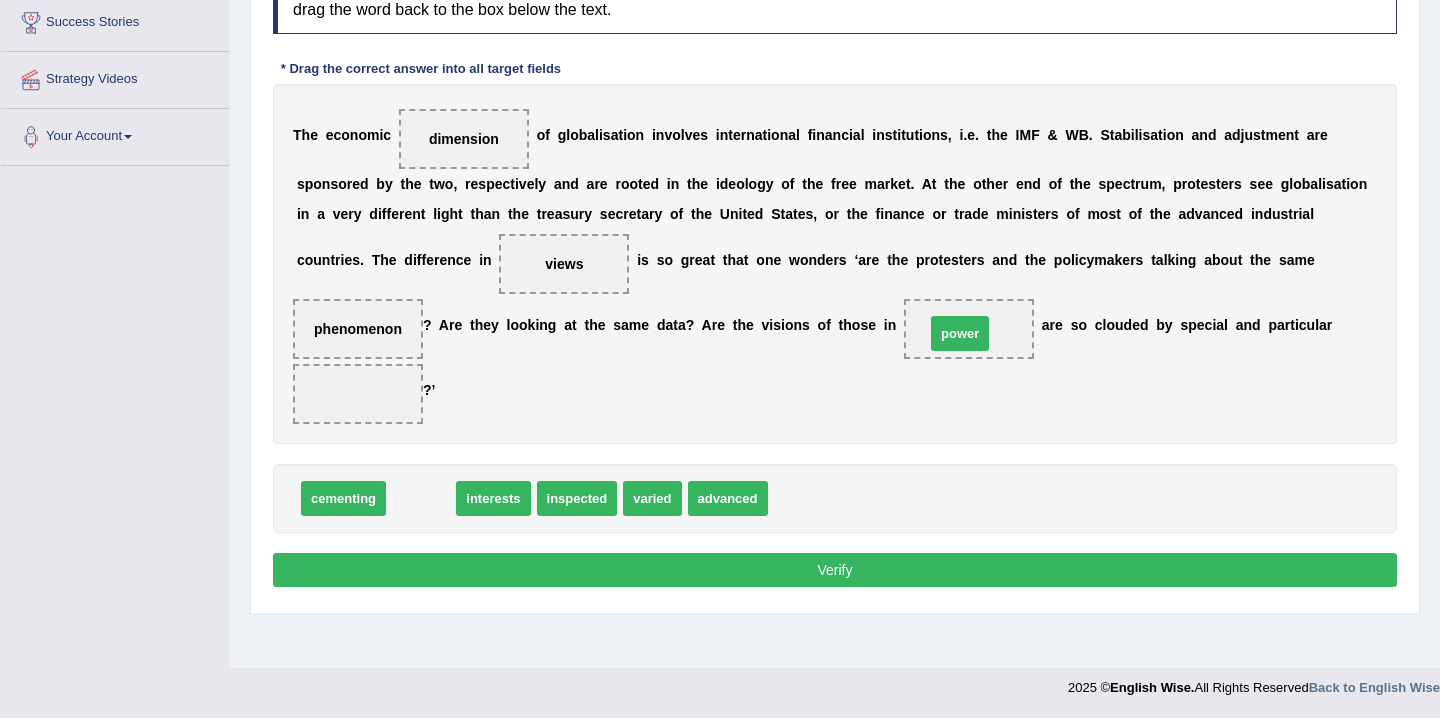 drag, startPoint x: 430, startPoint y: 499, endPoint x: 969, endPoint y: 334, distance: 563.68964 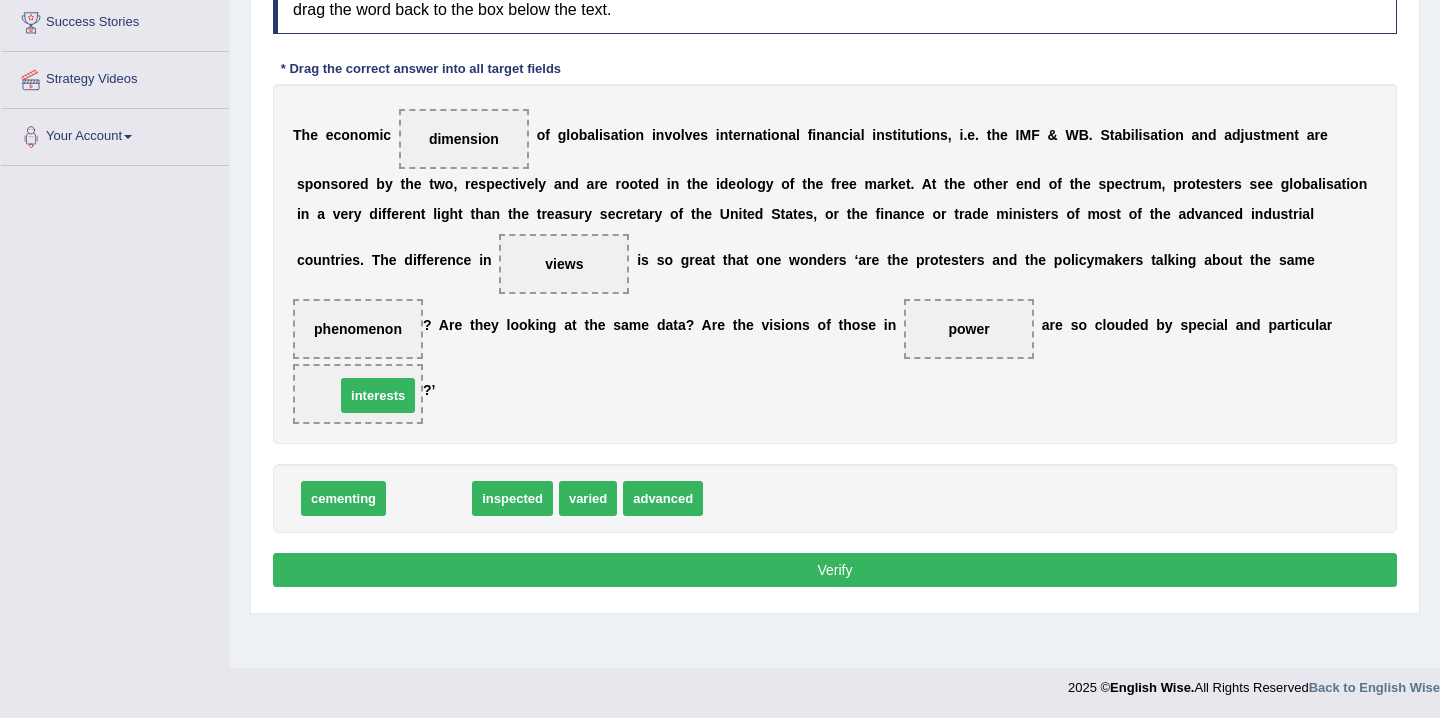drag, startPoint x: 459, startPoint y: 503, endPoint x: 405, endPoint y: 398, distance: 118.072014 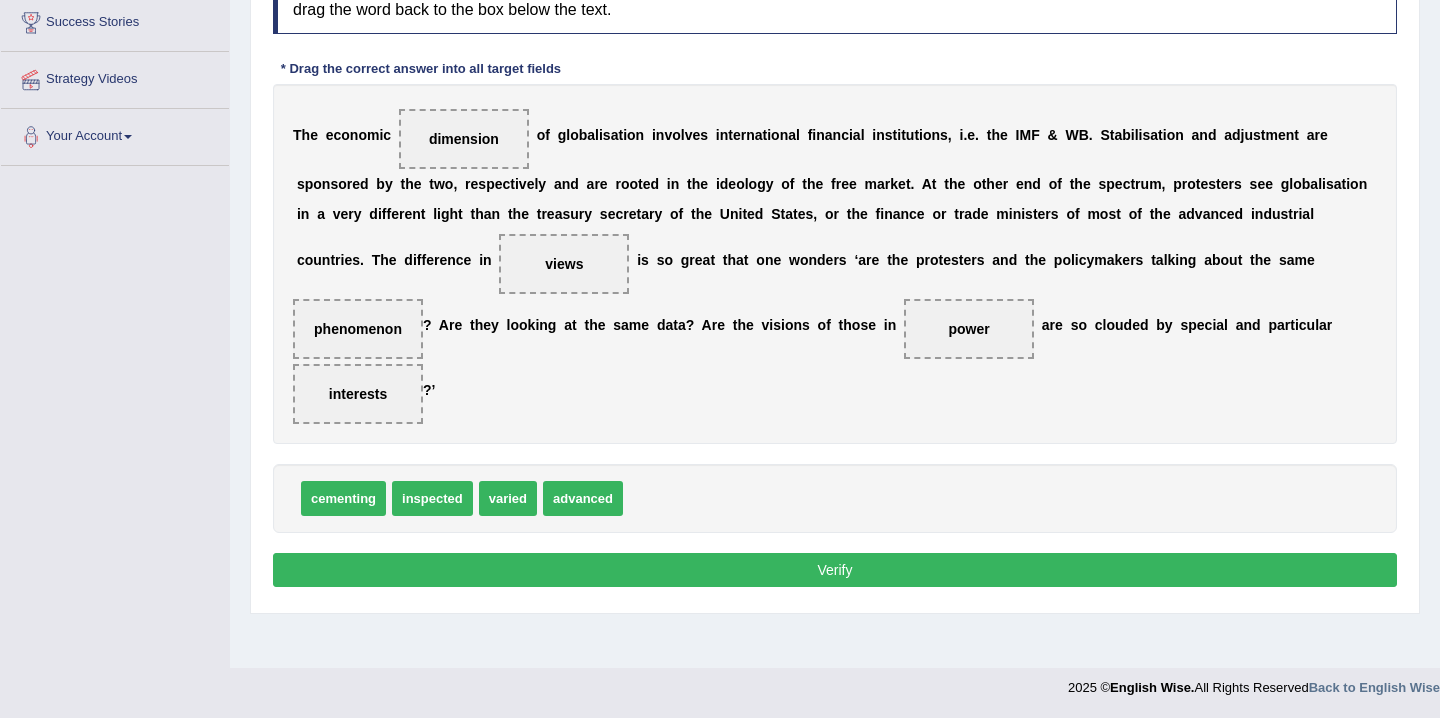 click on "Verify" at bounding box center (835, 570) 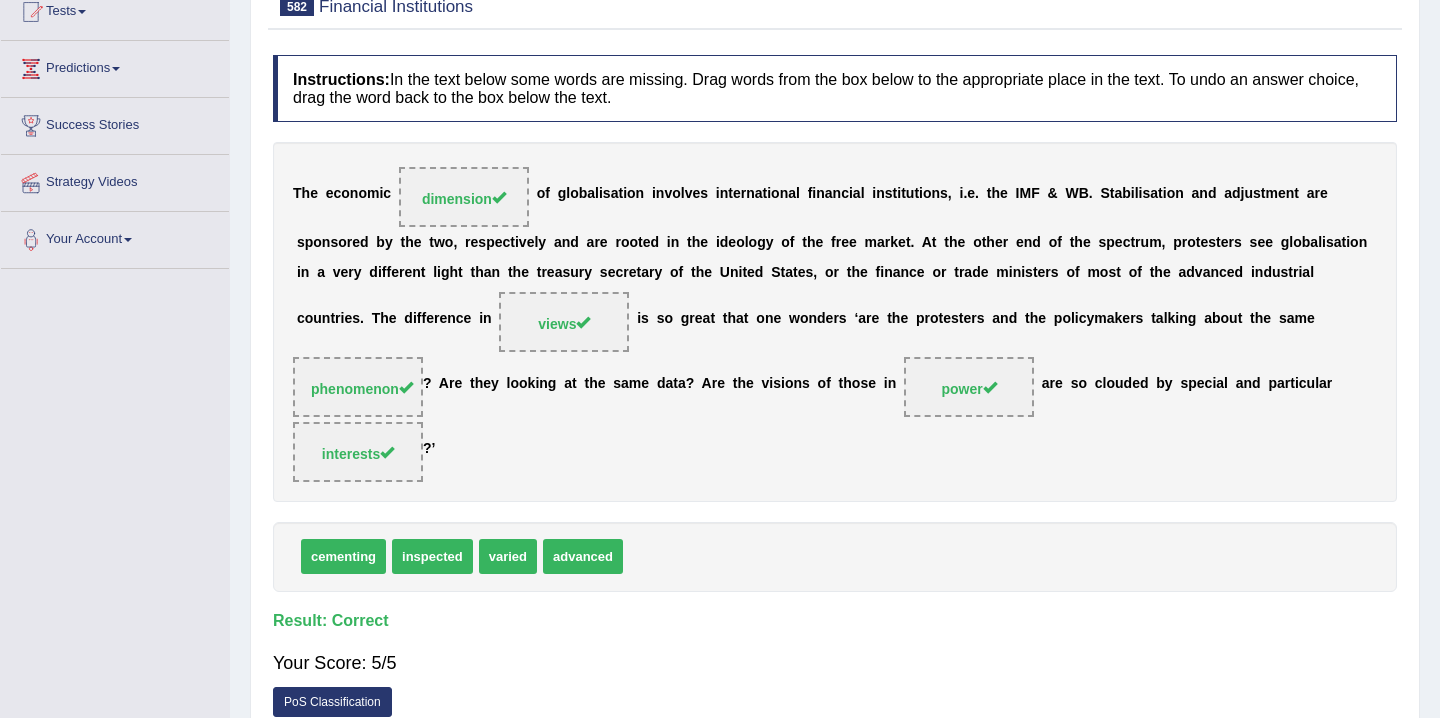 scroll, scrollTop: 0, scrollLeft: 0, axis: both 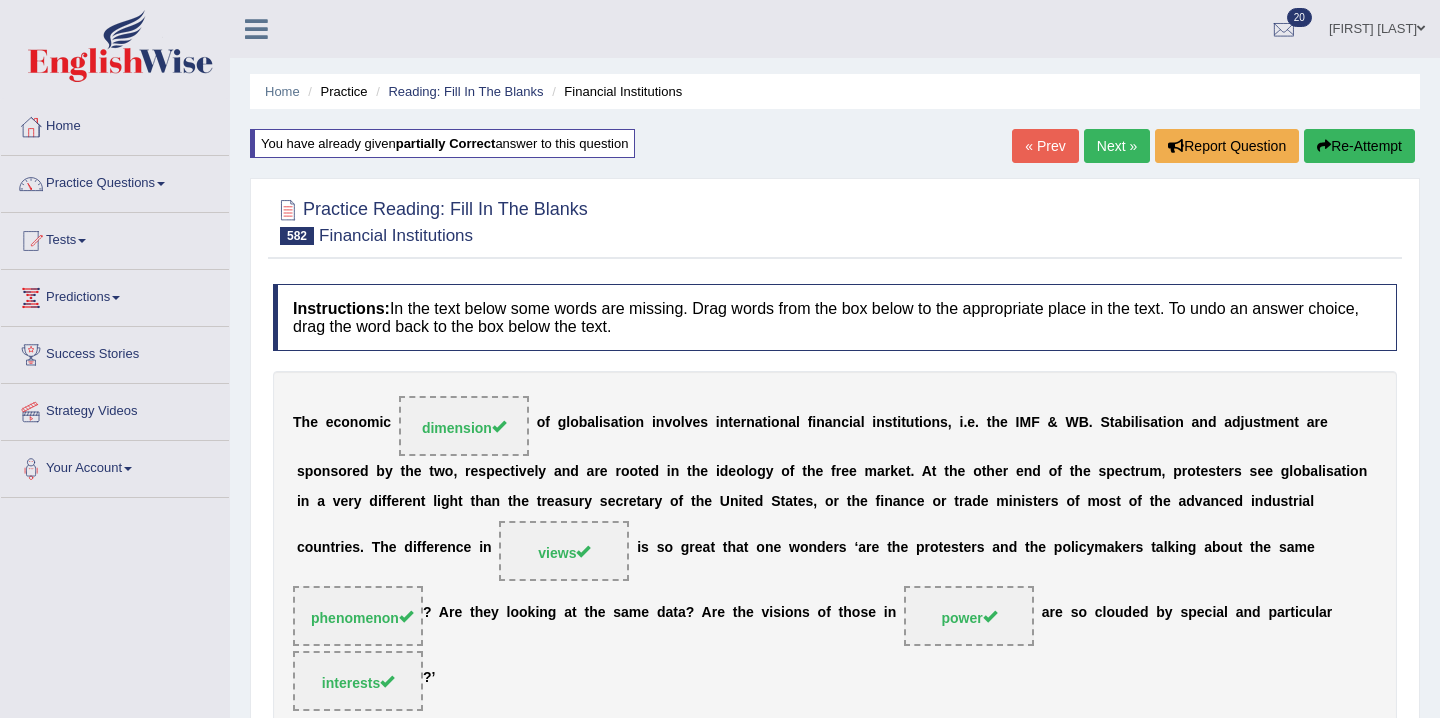 click on "Next »" at bounding box center (1117, 146) 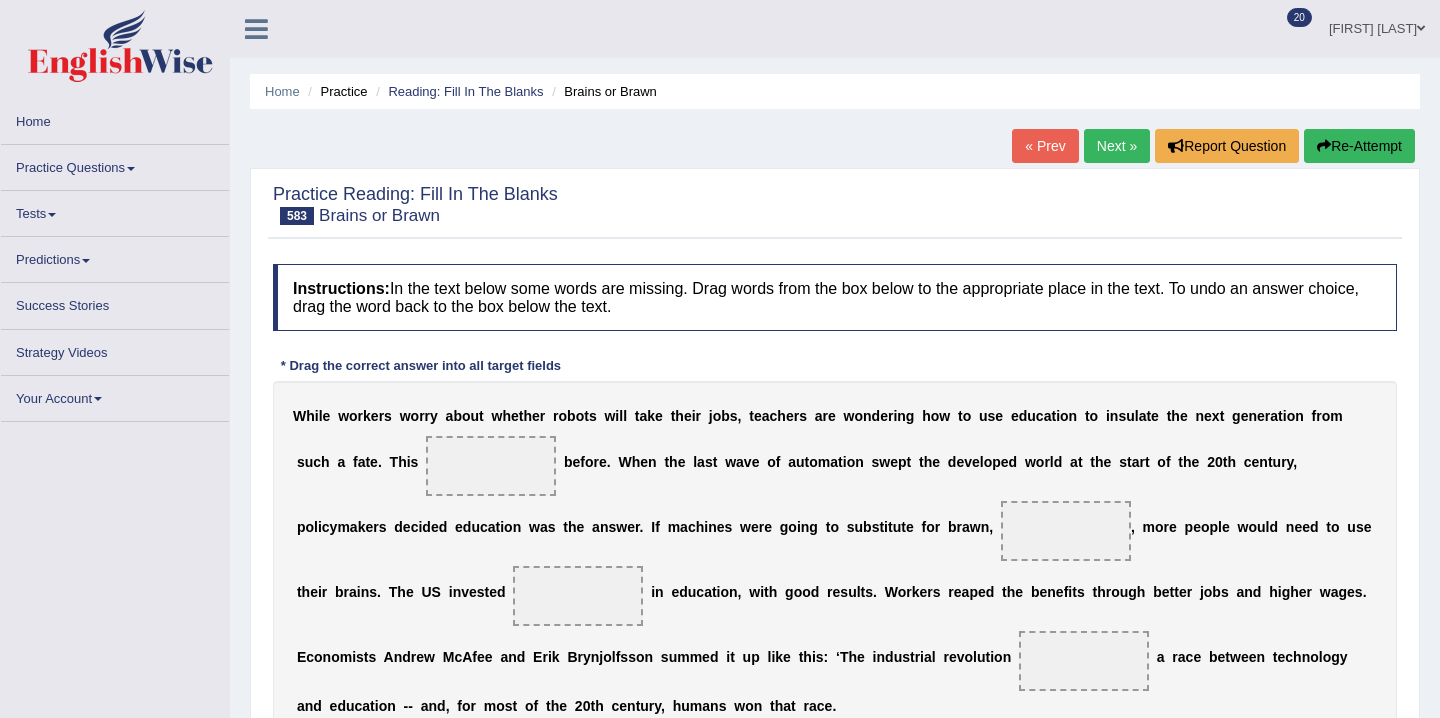 scroll, scrollTop: 0, scrollLeft: 0, axis: both 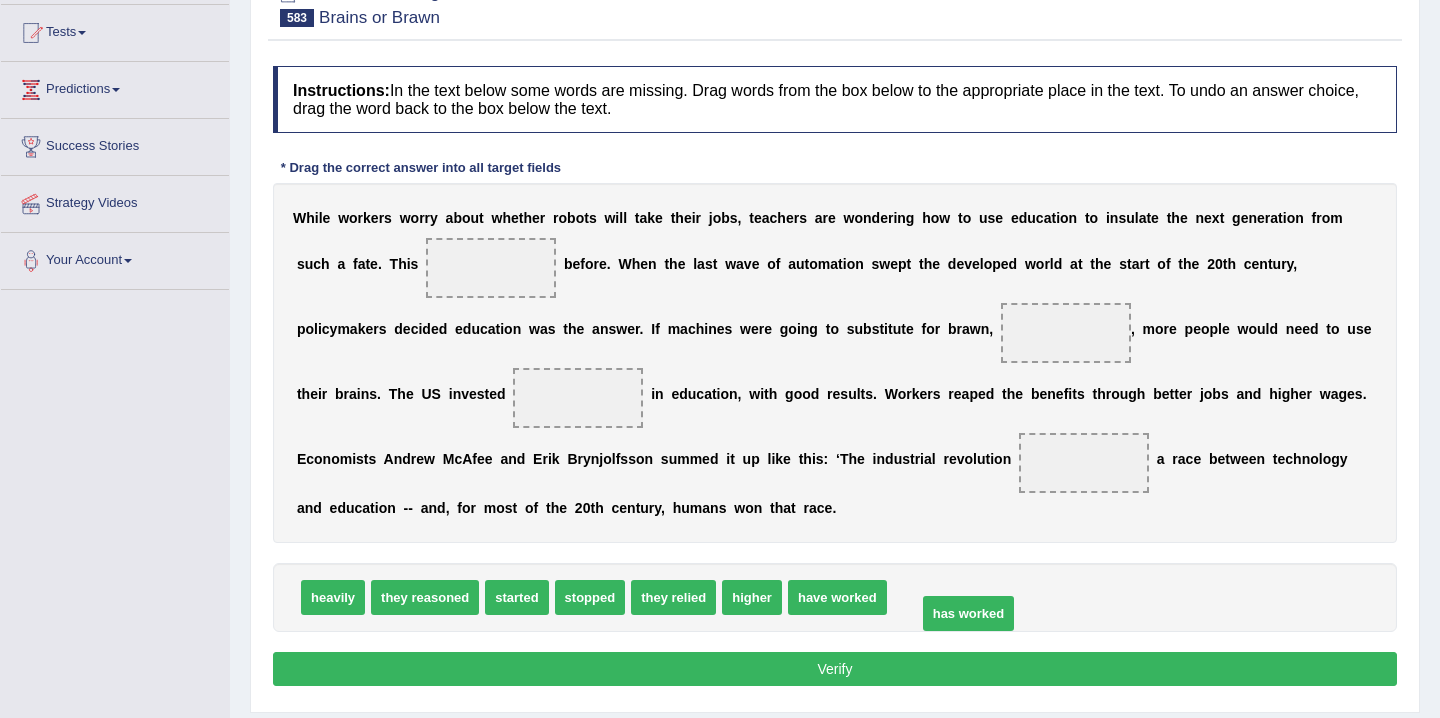 drag, startPoint x: 963, startPoint y: 605, endPoint x: 995, endPoint y: 621, distance: 35.77709 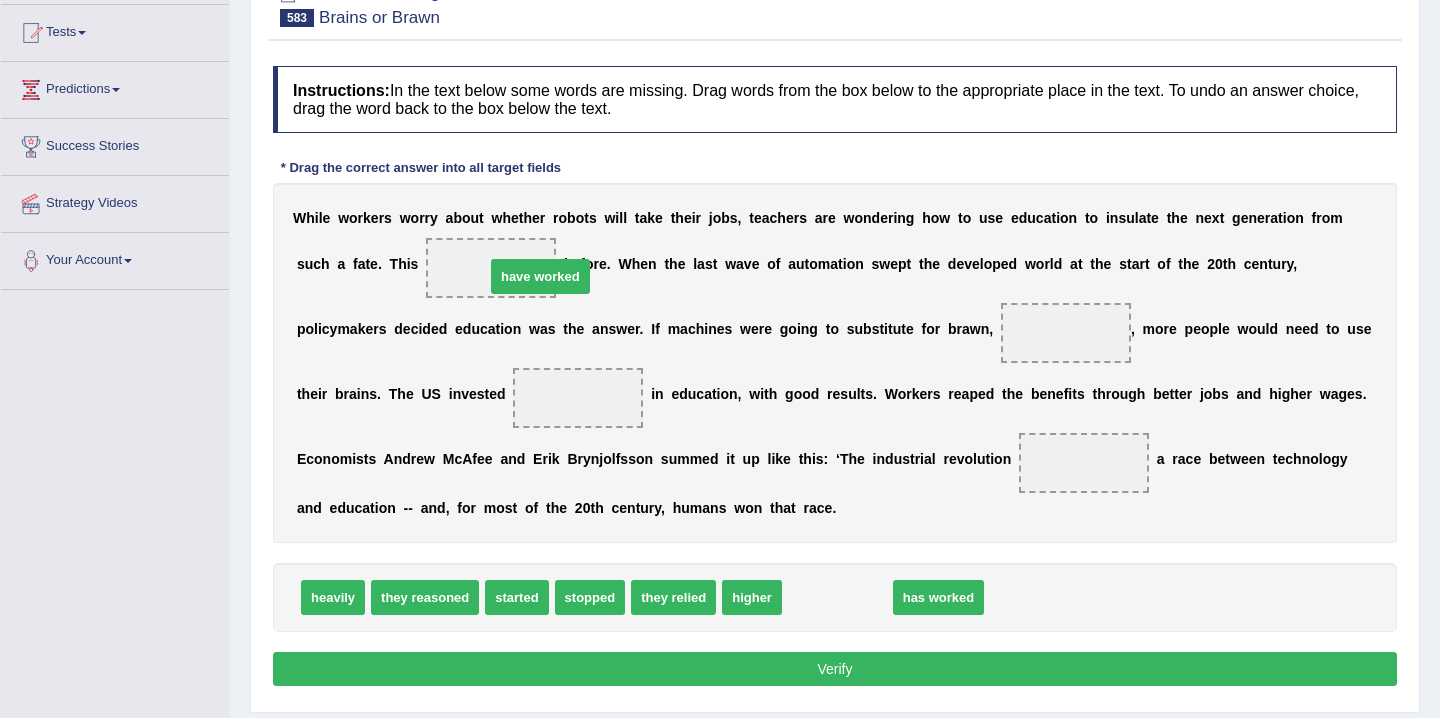drag, startPoint x: 859, startPoint y: 597, endPoint x: 562, endPoint y: 271, distance: 441.00455 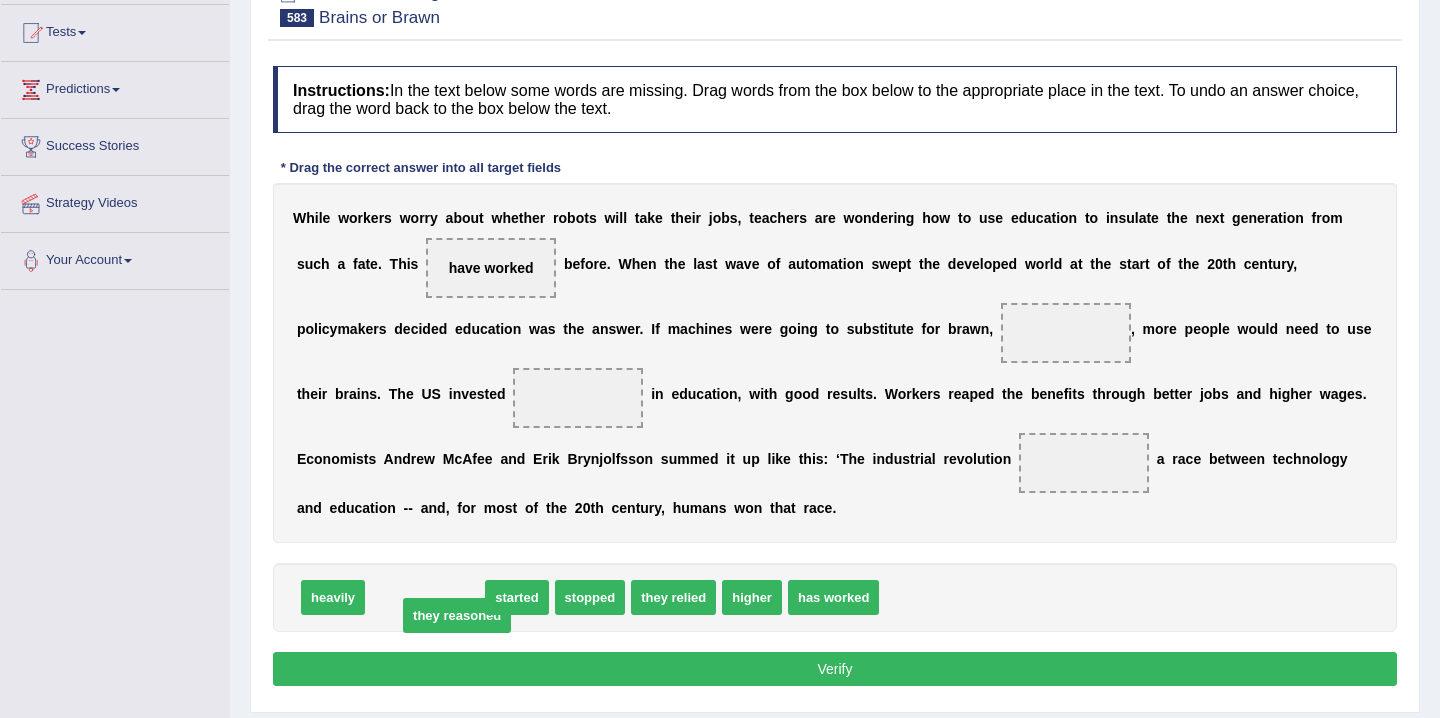 drag, startPoint x: 468, startPoint y: 602, endPoint x: 500, endPoint y: 620, distance: 36.71512 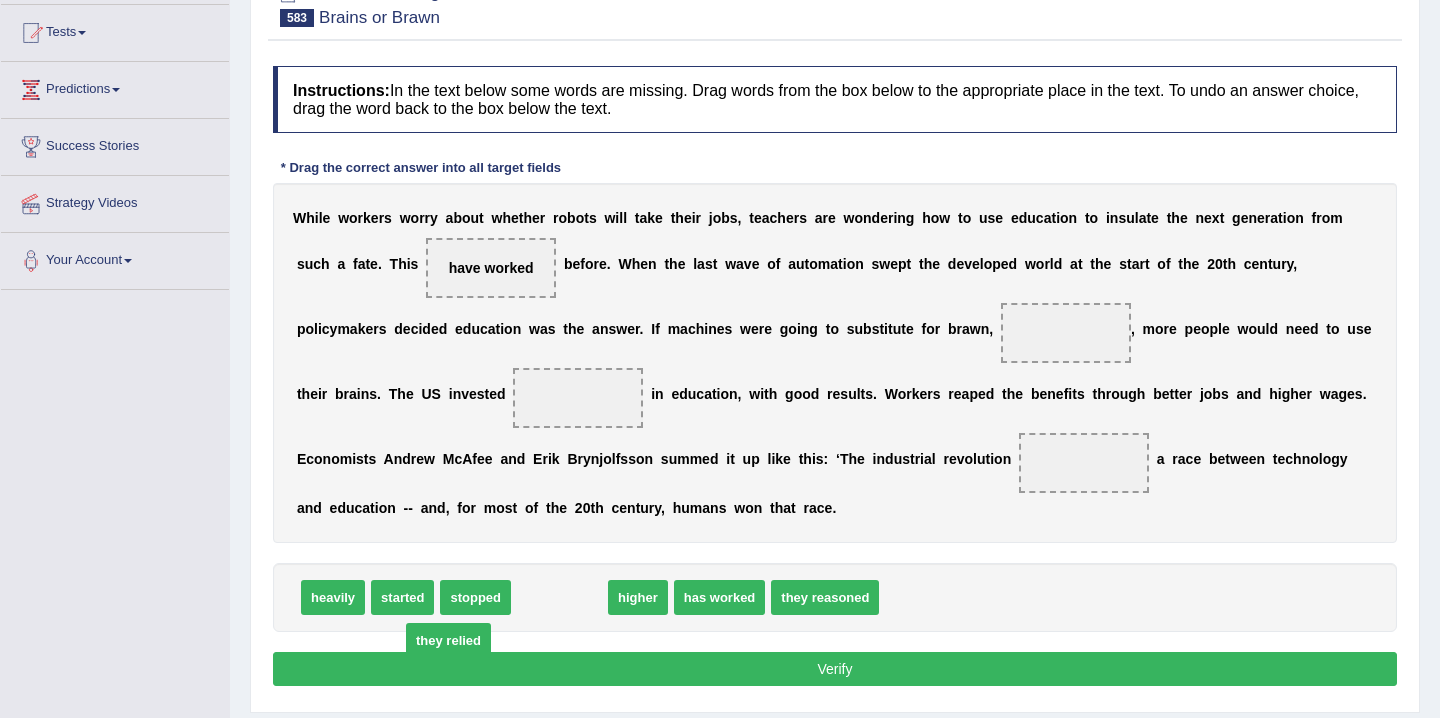 drag, startPoint x: 543, startPoint y: 603, endPoint x: 445, endPoint y: 633, distance: 102.48902 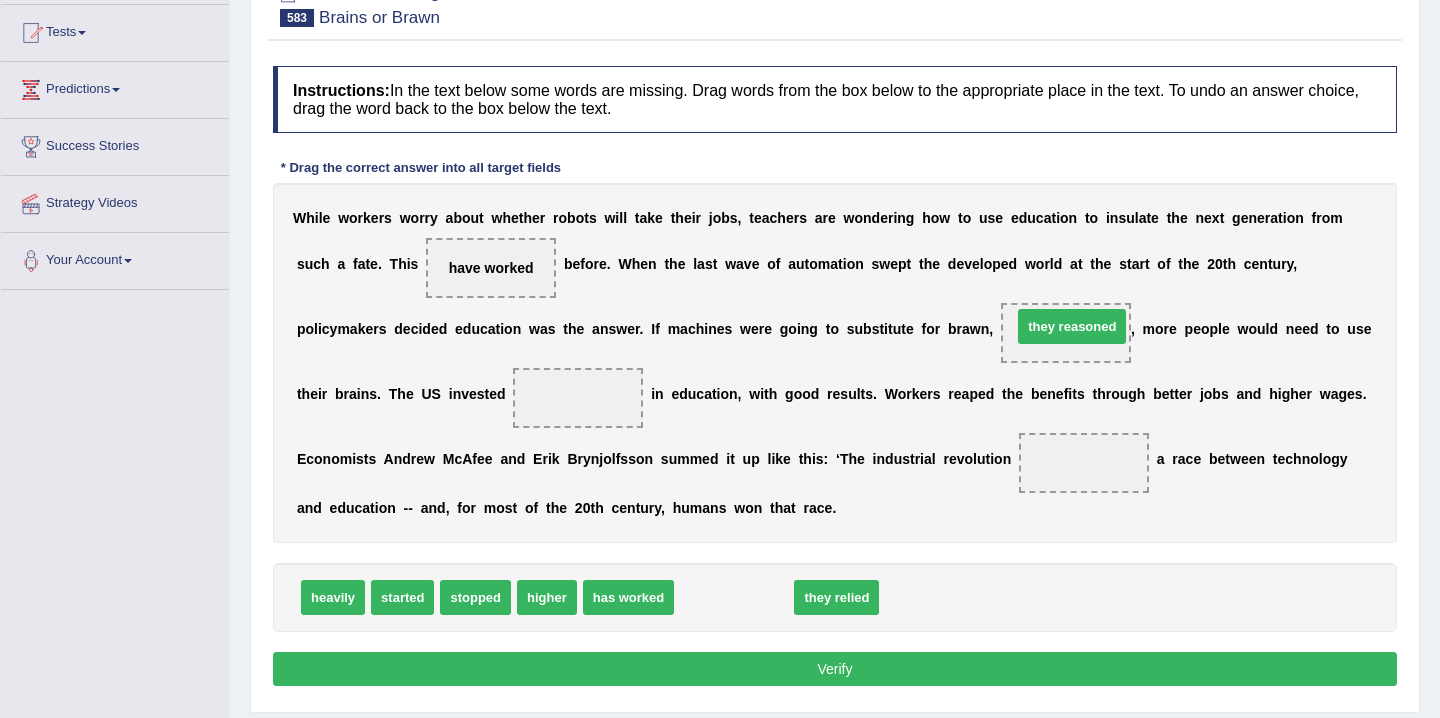 drag, startPoint x: 752, startPoint y: 609, endPoint x: 1088, endPoint y: 334, distance: 434.19006 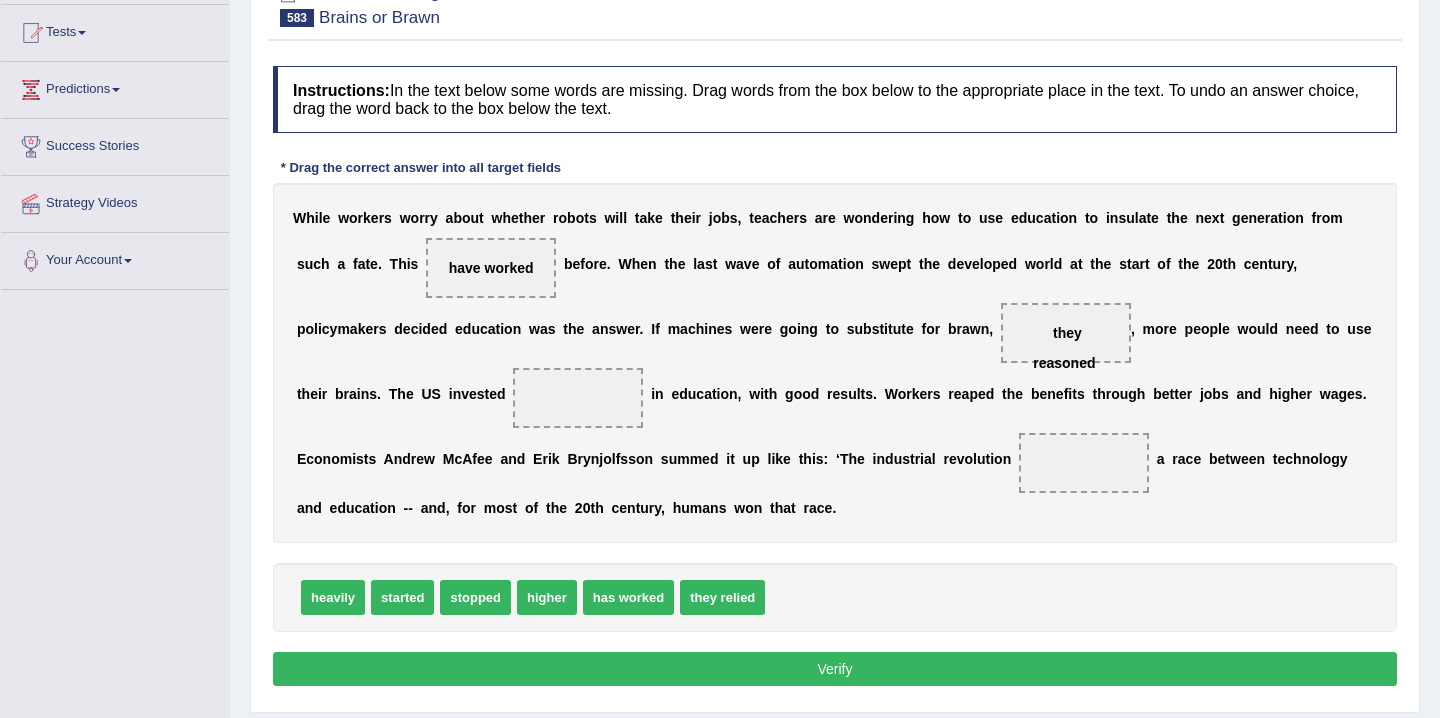 click at bounding box center (1084, 463) 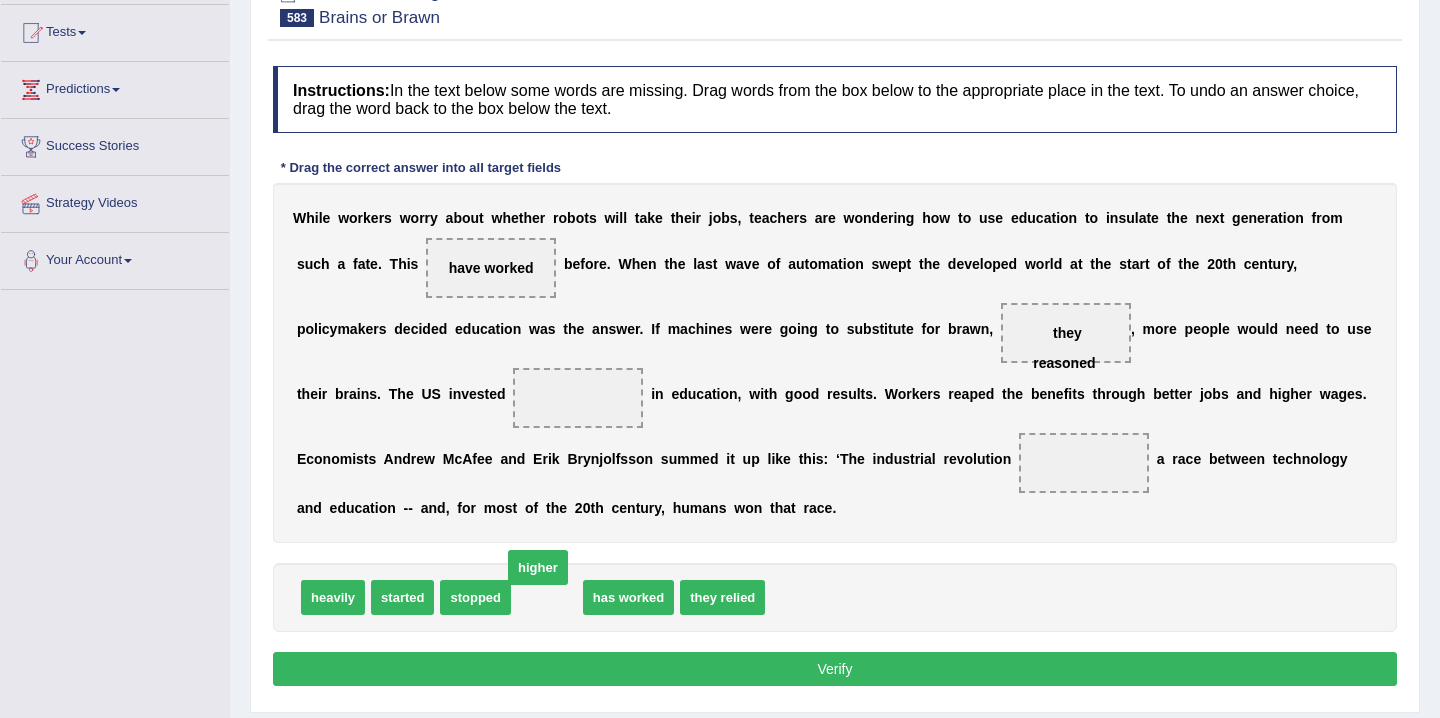 drag, startPoint x: 540, startPoint y: 596, endPoint x: 526, endPoint y: 597, distance: 14.035668 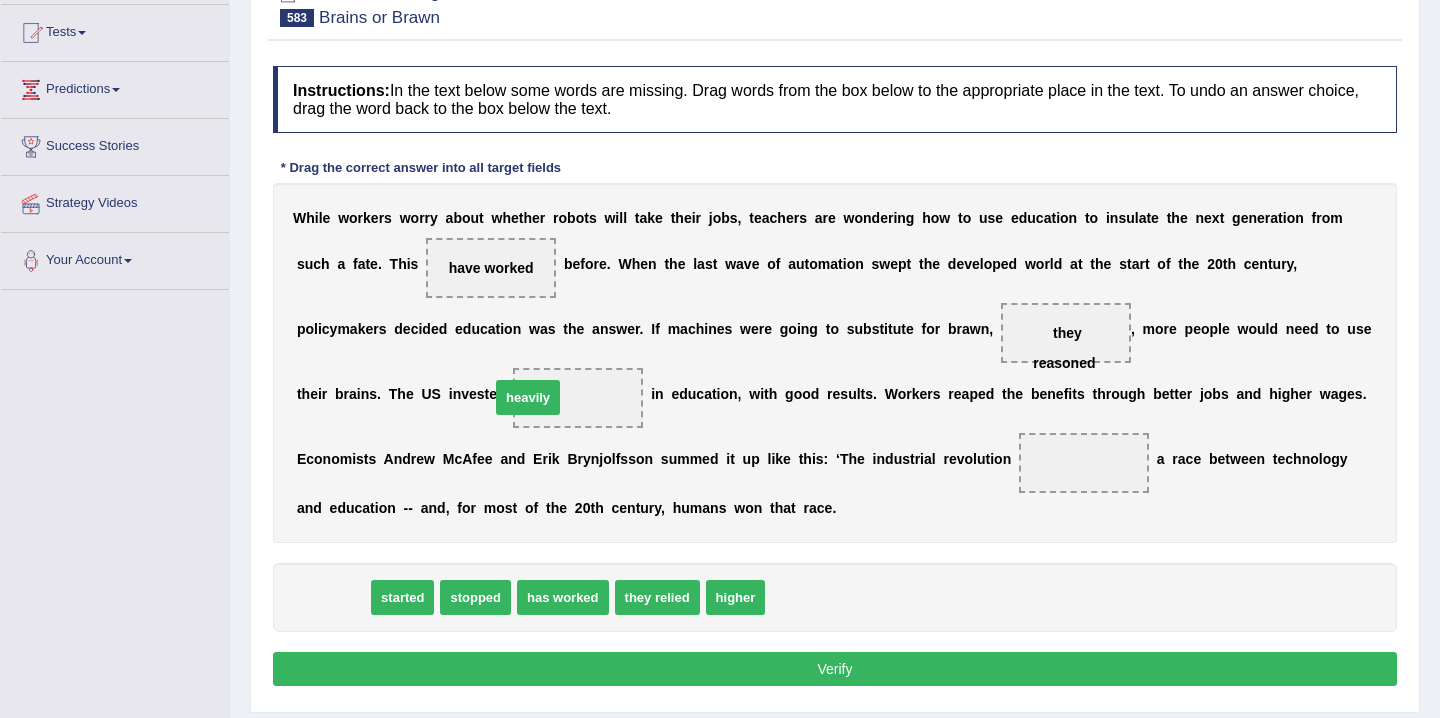 drag, startPoint x: 346, startPoint y: 602, endPoint x: 538, endPoint y: 405, distance: 275.08725 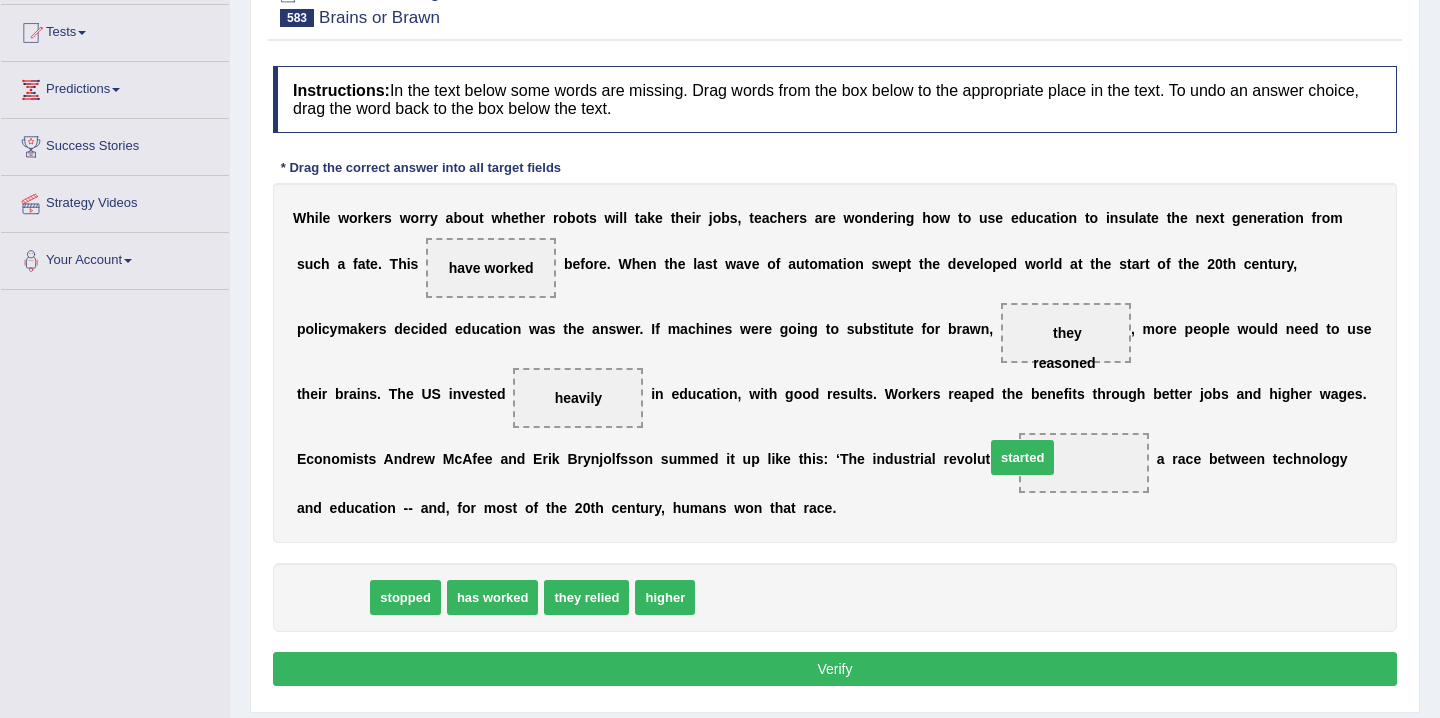 drag, startPoint x: 346, startPoint y: 599, endPoint x: 1036, endPoint y: 460, distance: 703.8615 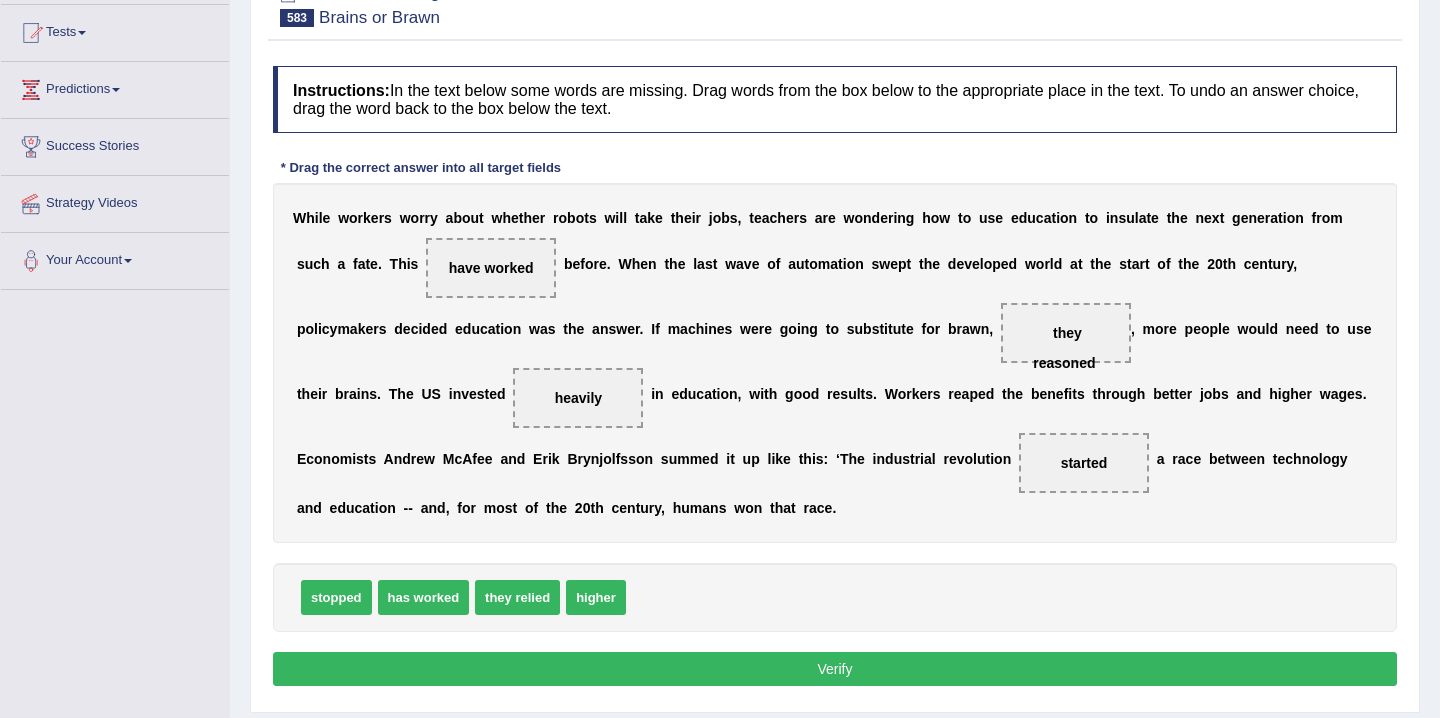 click on "Verify" at bounding box center [835, 669] 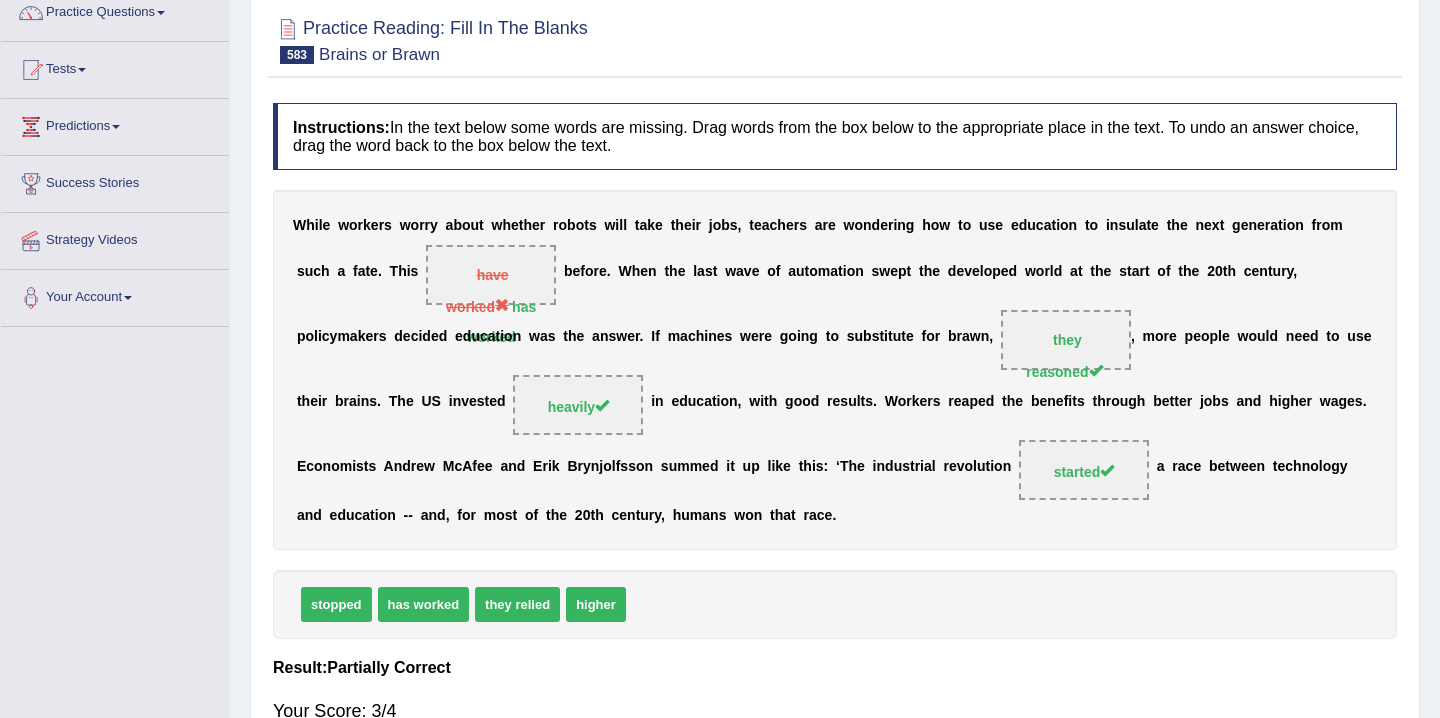 scroll, scrollTop: 161, scrollLeft: 0, axis: vertical 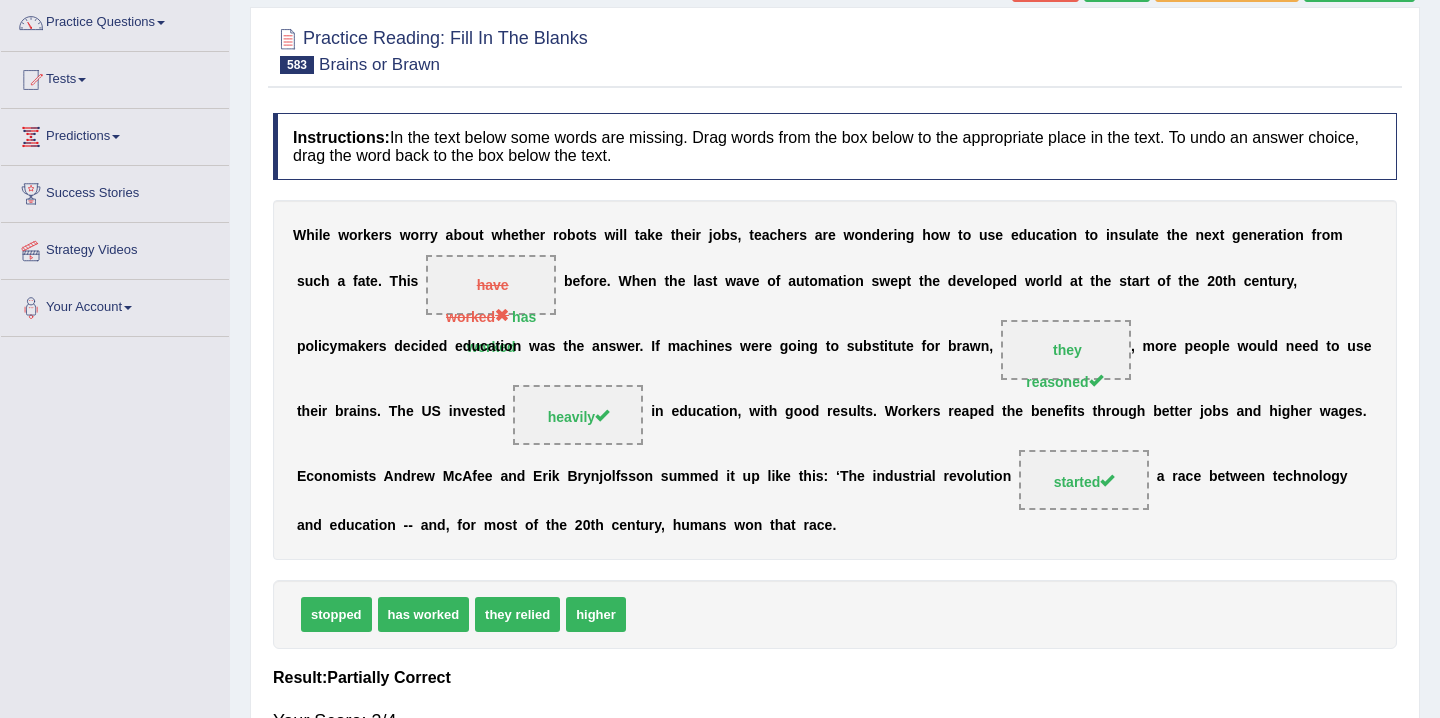 click on "W h i l e    w o r k e r s    w o r r y    a b o u t    w h e t h e r    r o b o t s    w i l l    t a k e    t h e i r    j o b s ,    t e a c h e r s    a r e    w o n d e r i n g    h o w    t o    u s e    e d u c a t i o n    t o    i n s u l a t e    t h e    n e x t    g e n e r a t i o n    f r o m    s u c h    a    f a t e .    T h i s    have worked has worked    b e f o r e .    W h e n    t h e    l a s t    w a v e    o f    a u t o m a t i o n    s w e p t    t h e    d e v e l o p e d    w o r l d    a t    t h e    s t a r t    o f    t h e    2 0 t h    c e n t u r y ,    p o l i c y m a k e r s    d e c i d e d    e d u c a t i o n    w a s    t h e    a n s w e r .    I f    m a c h i n e s    w e r e    g o i n g    t o    s u b s t i t u t e    f o r    b r a w n ,    they reasoned ,    m o r e    p e o p l e    w o u l d    n e e d    t o    u s e    t h e i r    b r a i n s .    T h e    U S    i n v e s t e d    i" at bounding box center (835, 380) 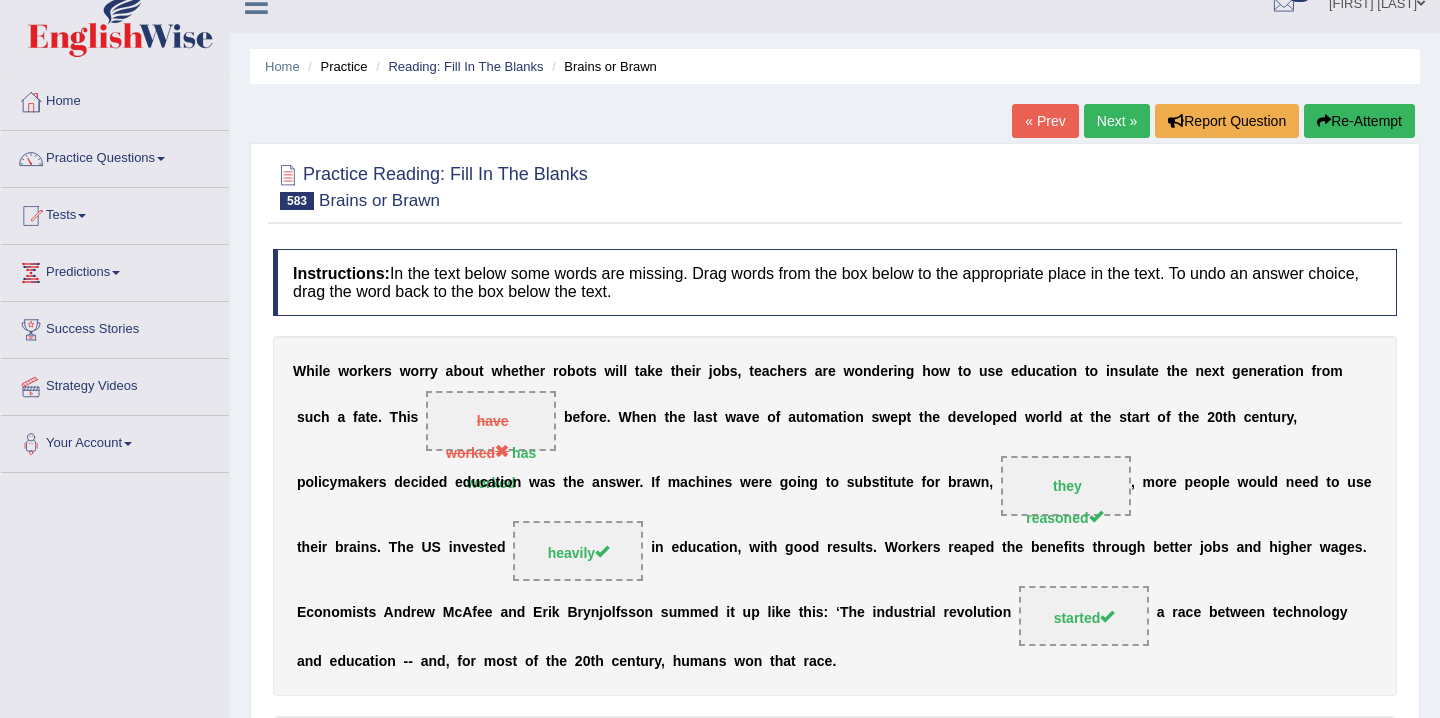 scroll, scrollTop: 0, scrollLeft: 0, axis: both 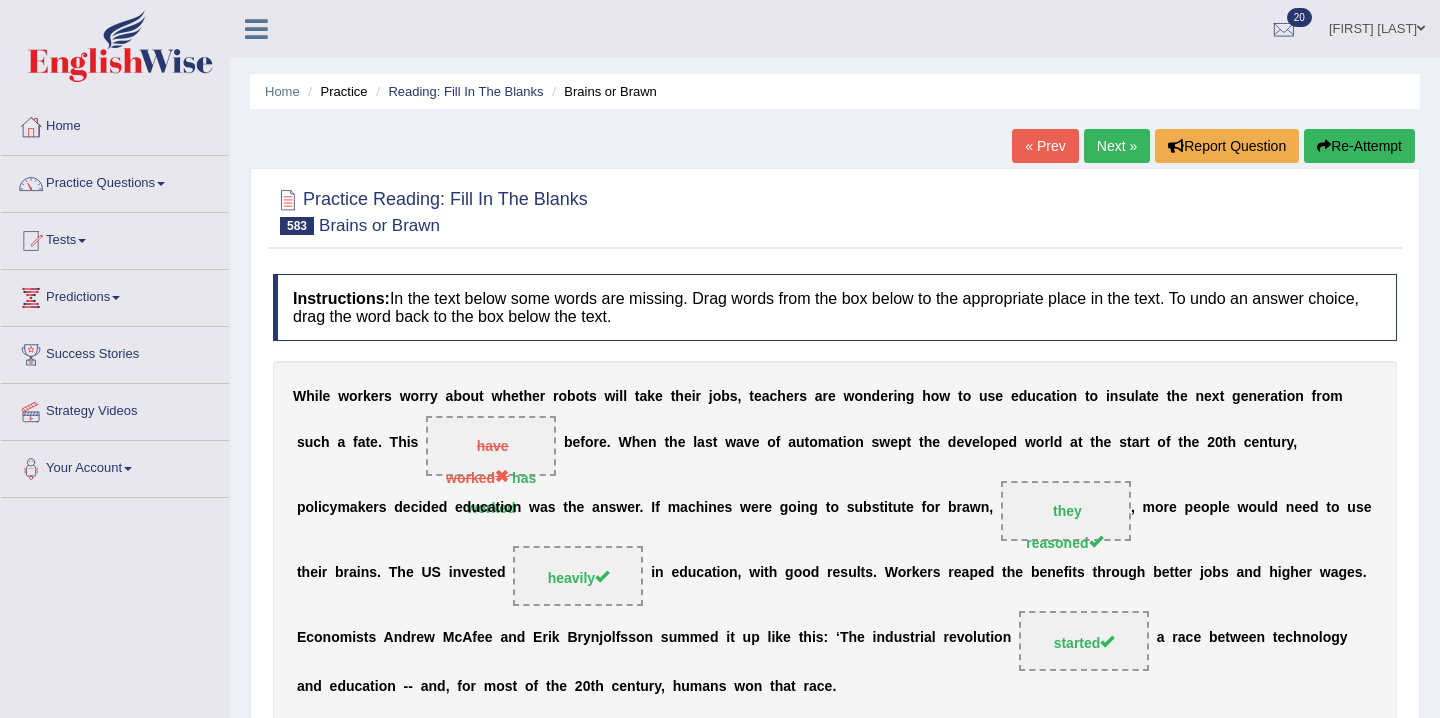click on "Next »" at bounding box center [1117, 146] 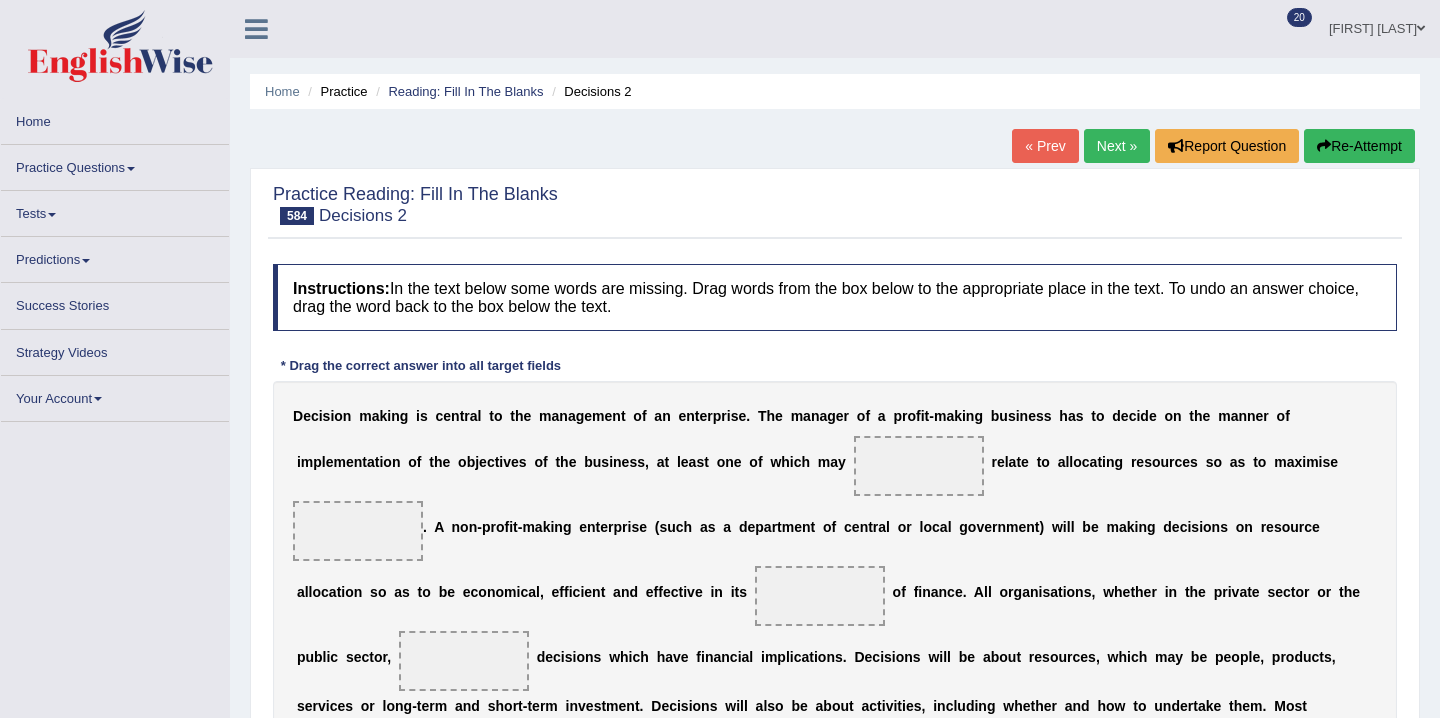 scroll, scrollTop: 0, scrollLeft: 0, axis: both 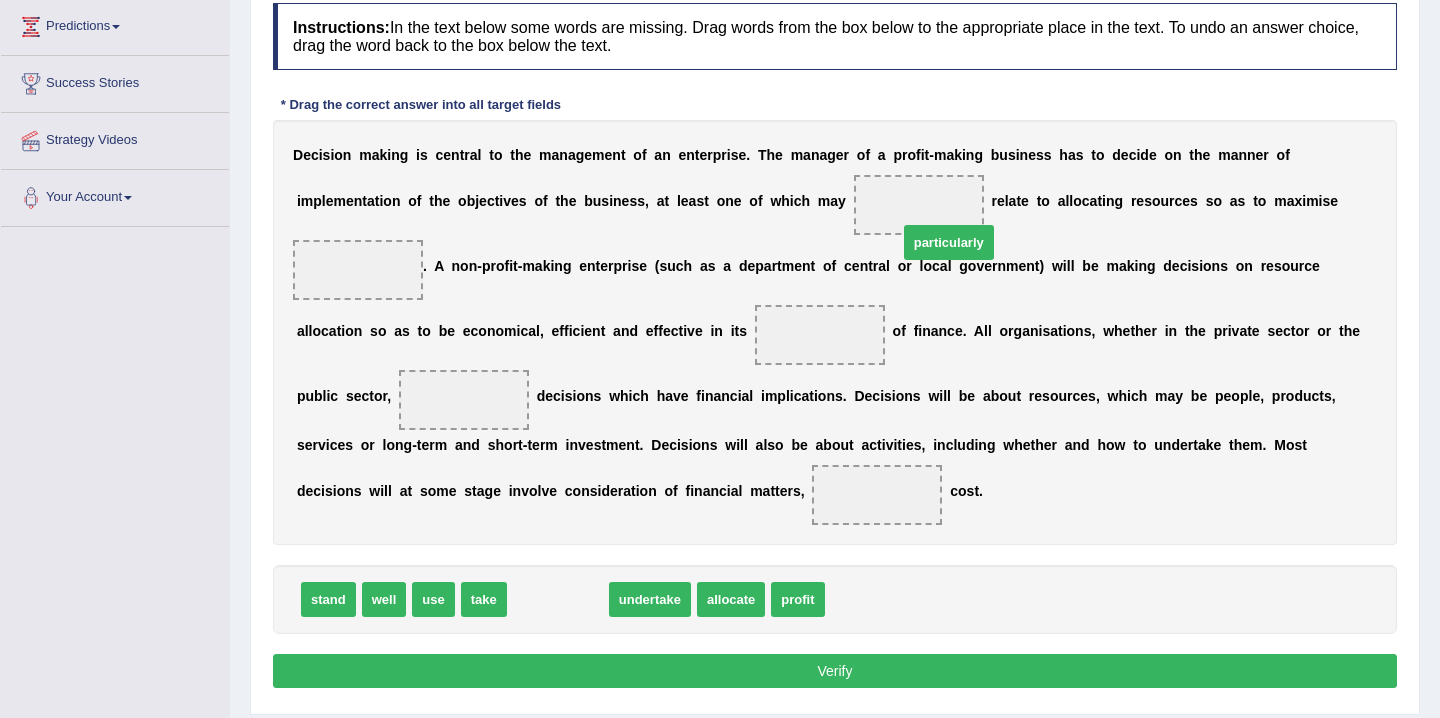 drag, startPoint x: 589, startPoint y: 603, endPoint x: 976, endPoint y: 241, distance: 529.9179 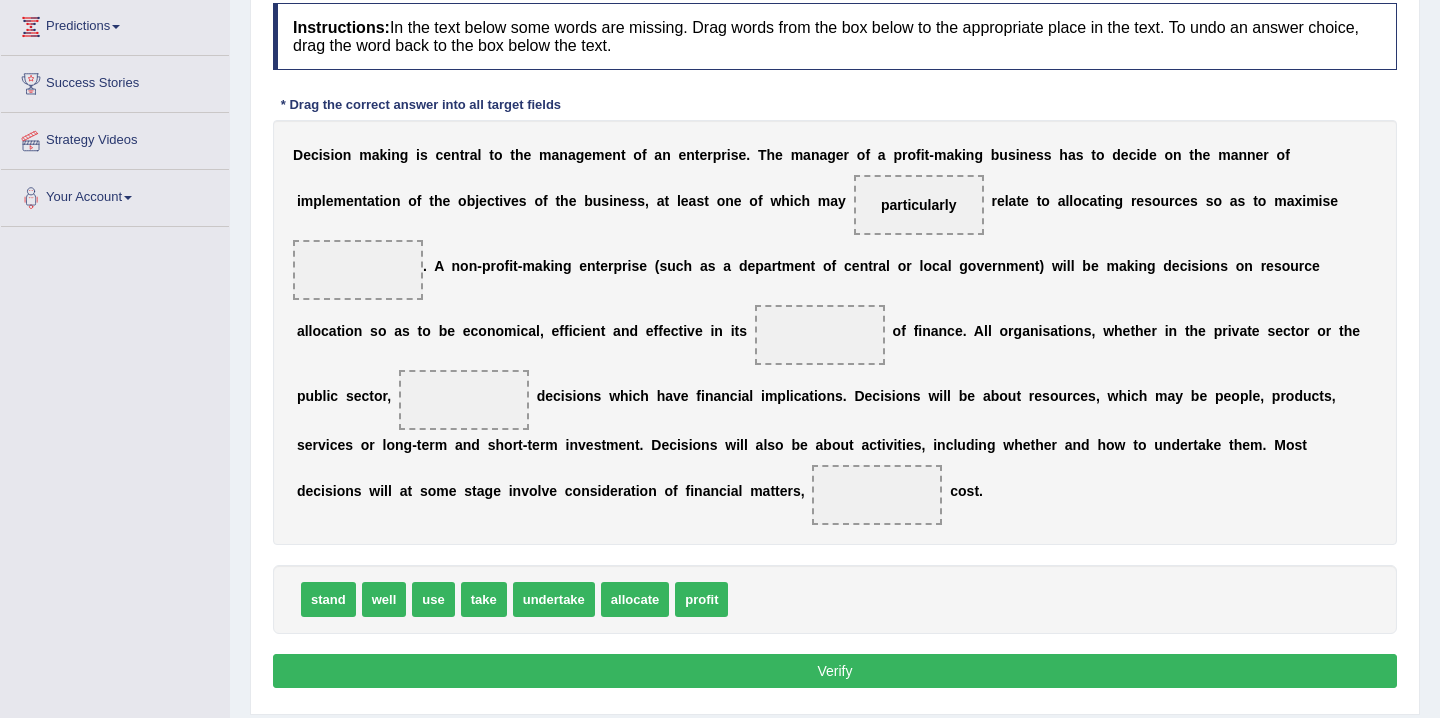 click on "profit" at bounding box center [701, 599] 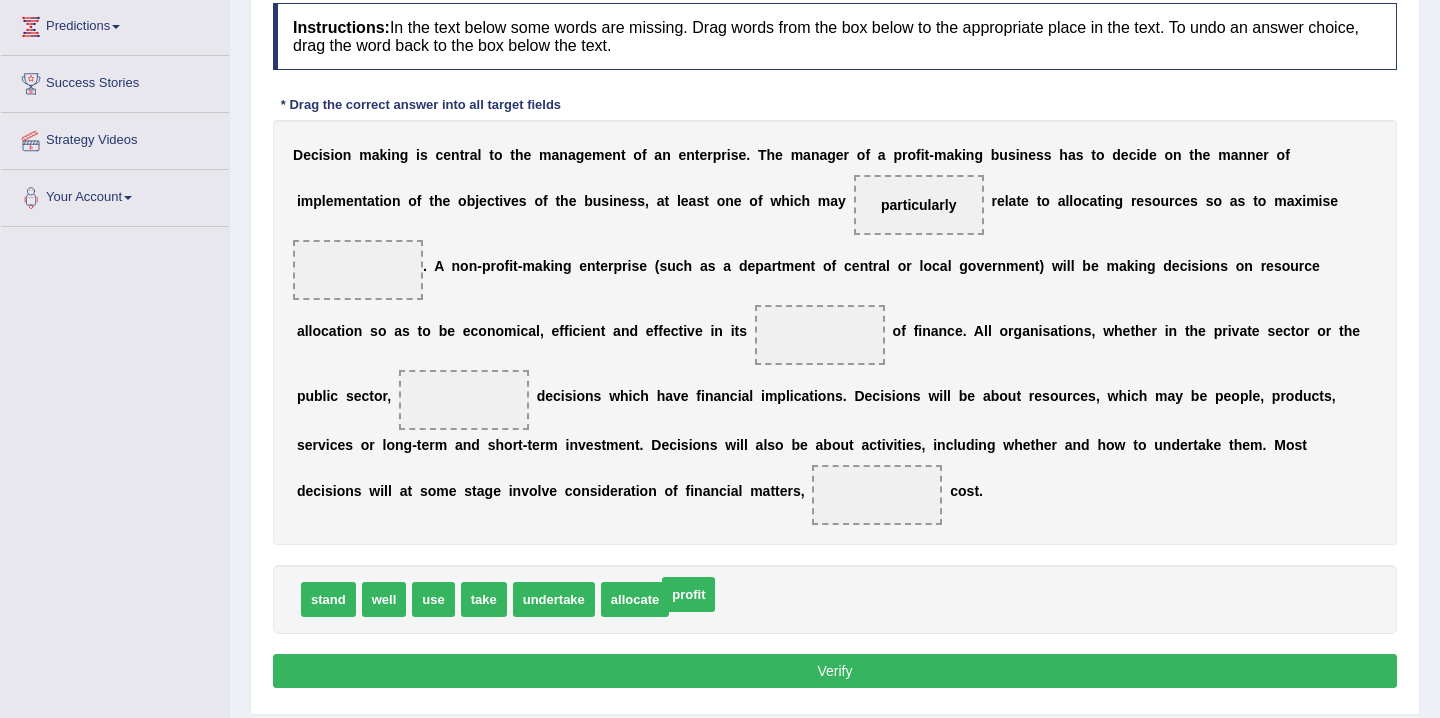 drag, startPoint x: 718, startPoint y: 596, endPoint x: 705, endPoint y: 591, distance: 13.928389 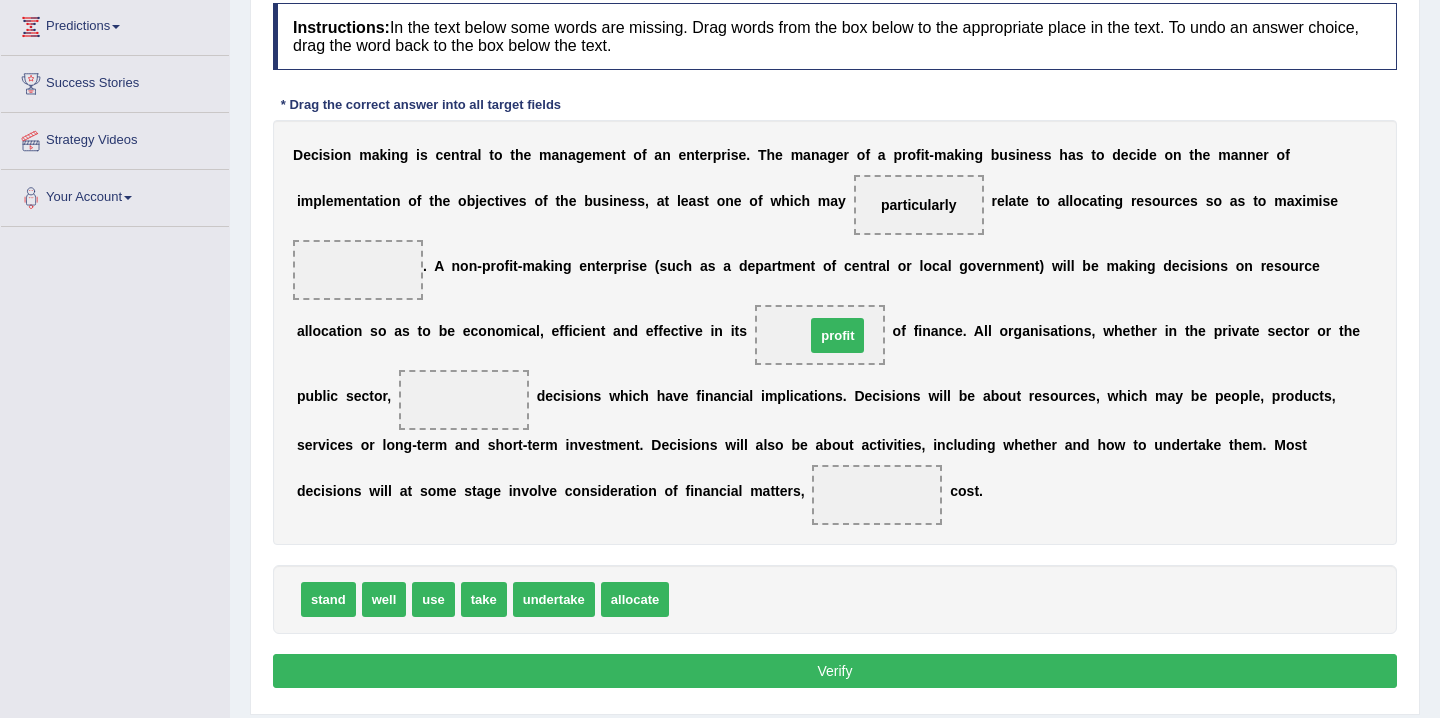 drag, startPoint x: 708, startPoint y: 604, endPoint x: 844, endPoint y: 340, distance: 296.97137 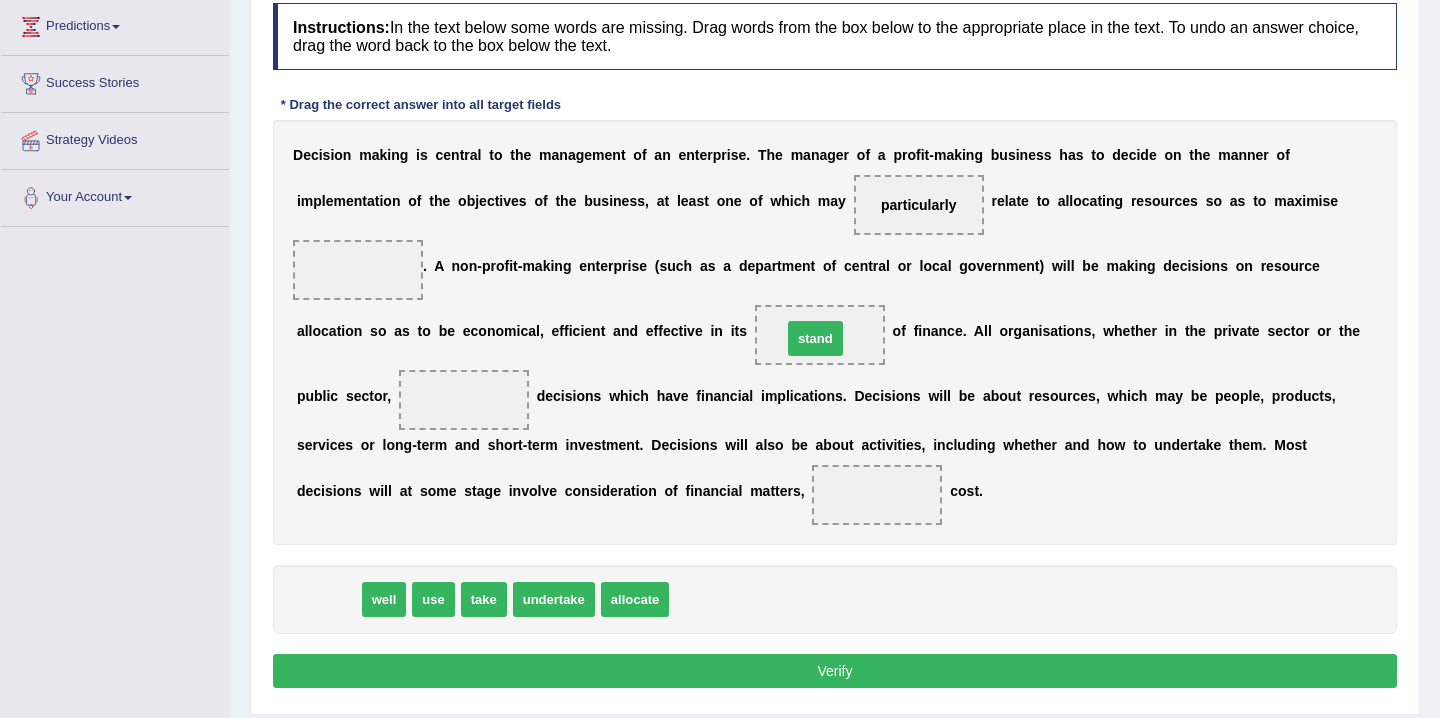 drag, startPoint x: 340, startPoint y: 603, endPoint x: 837, endPoint y: 326, distance: 568.9798 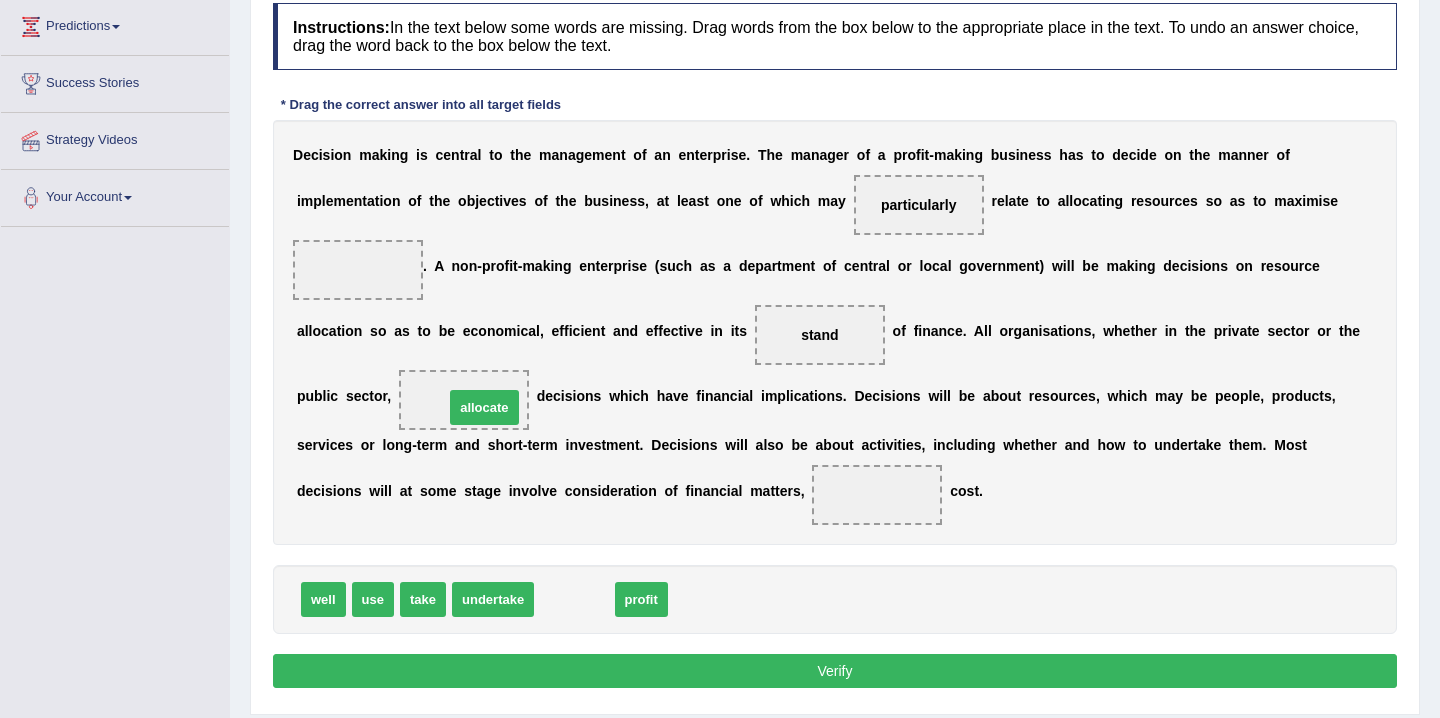 drag, startPoint x: 585, startPoint y: 608, endPoint x: 495, endPoint y: 416, distance: 212.04716 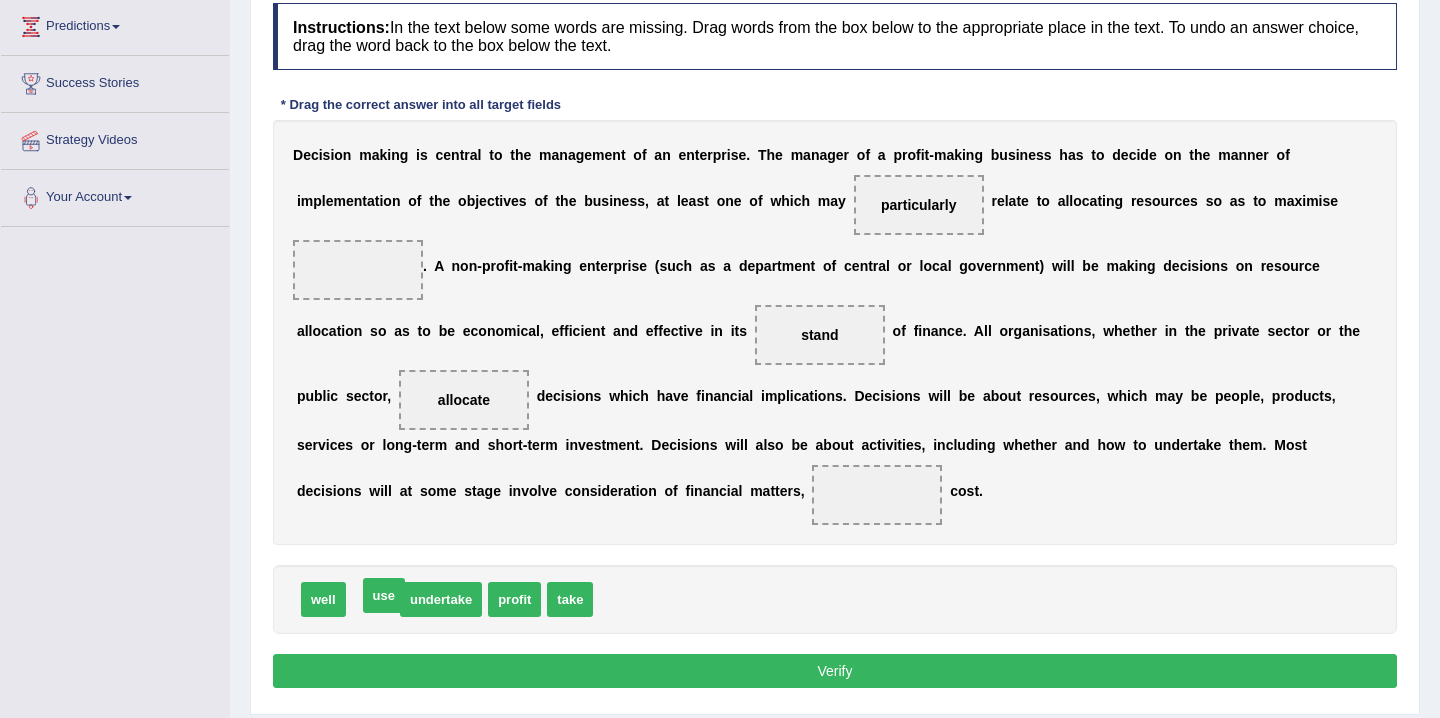 drag, startPoint x: 364, startPoint y: 601, endPoint x: 375, endPoint y: 597, distance: 11.7046995 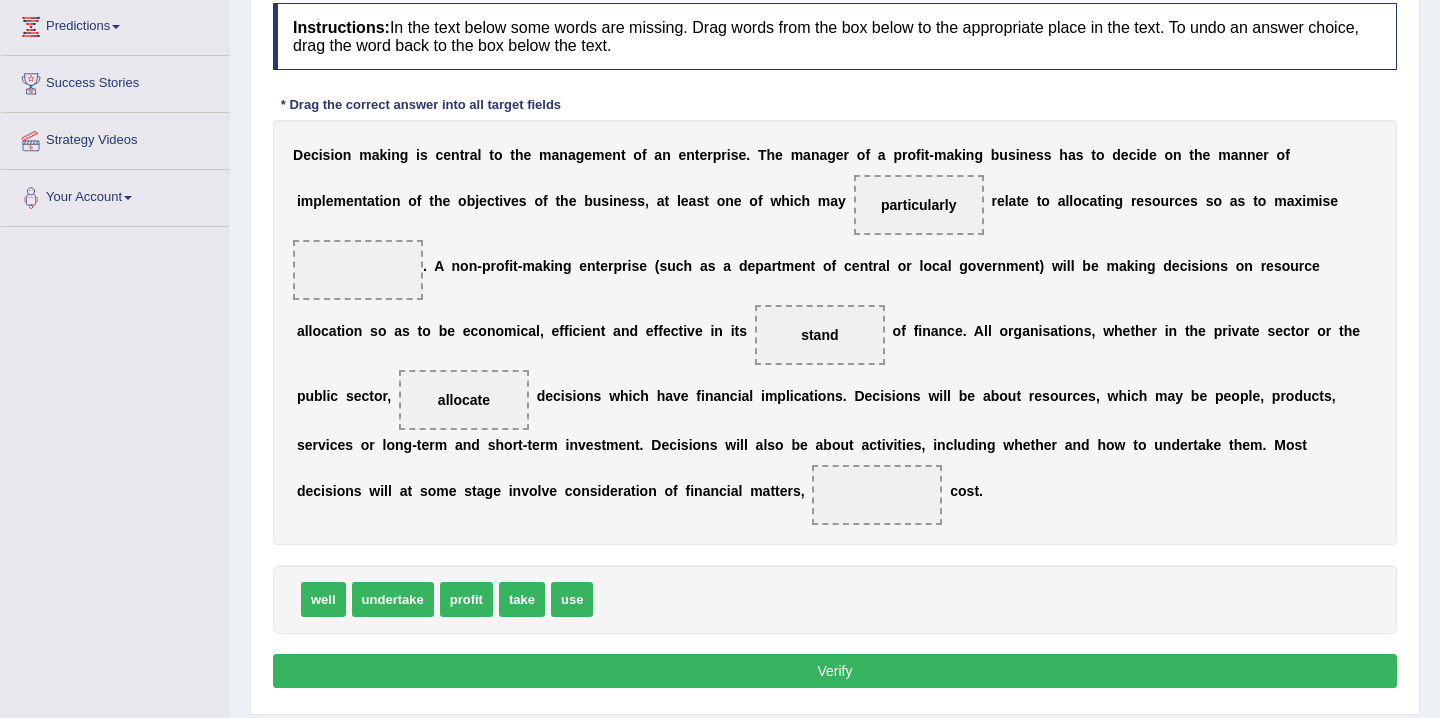 click on "take" at bounding box center (522, 599) 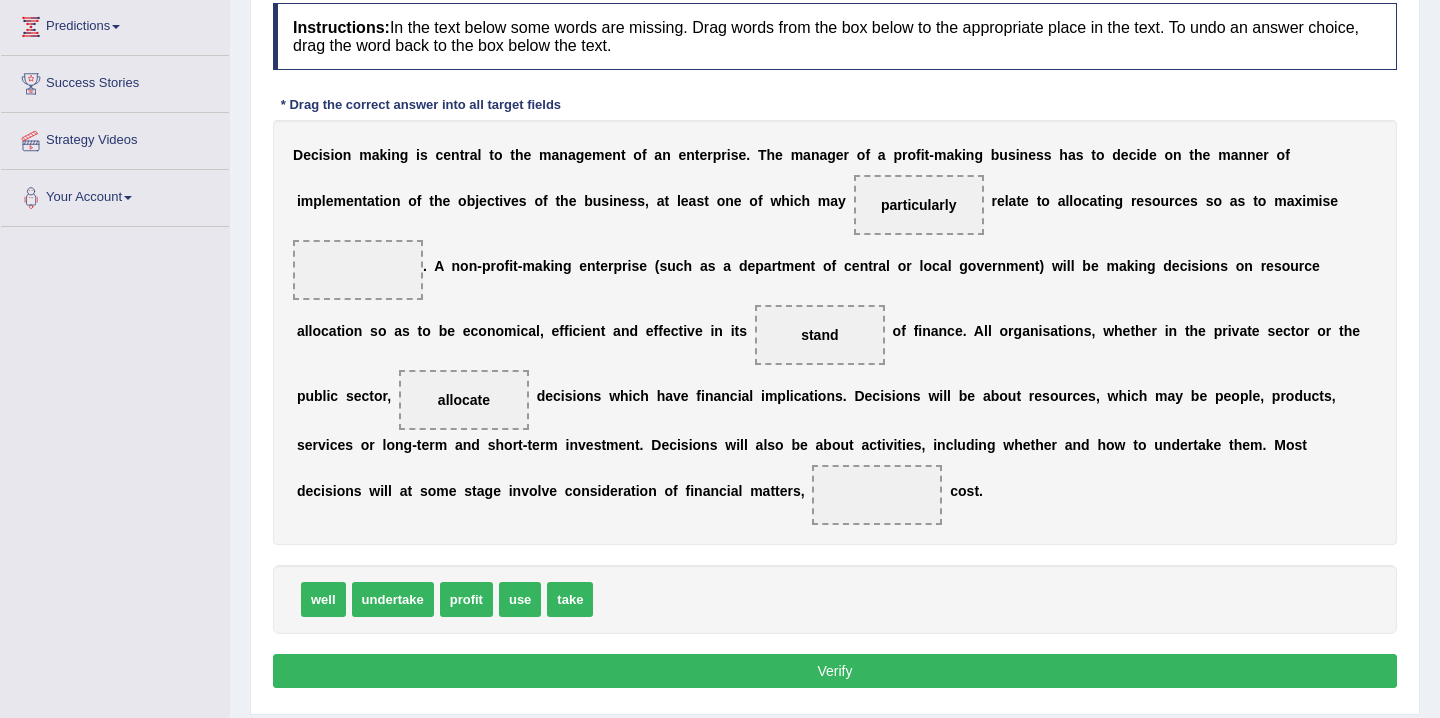 click on "well undertake profit use take" at bounding box center (835, 599) 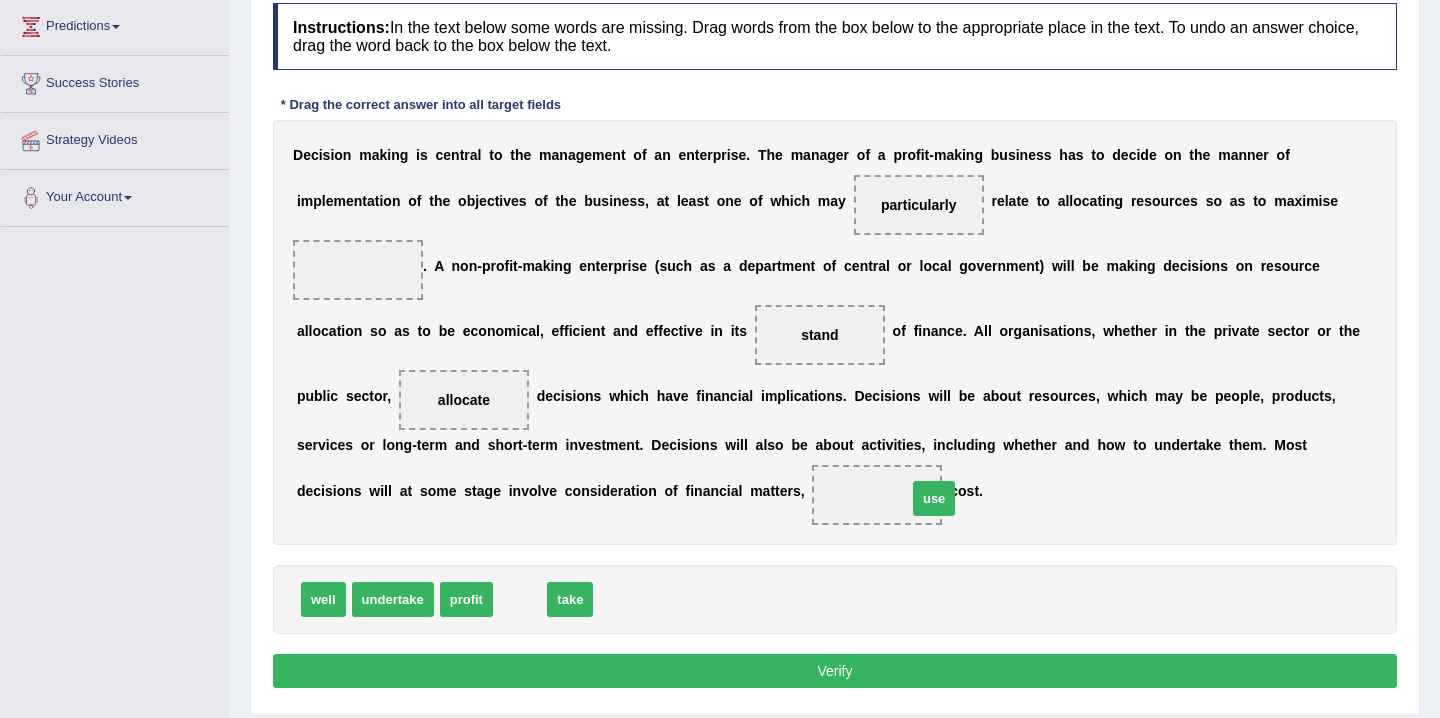 drag, startPoint x: 526, startPoint y: 605, endPoint x: 940, endPoint y: 504, distance: 426.142 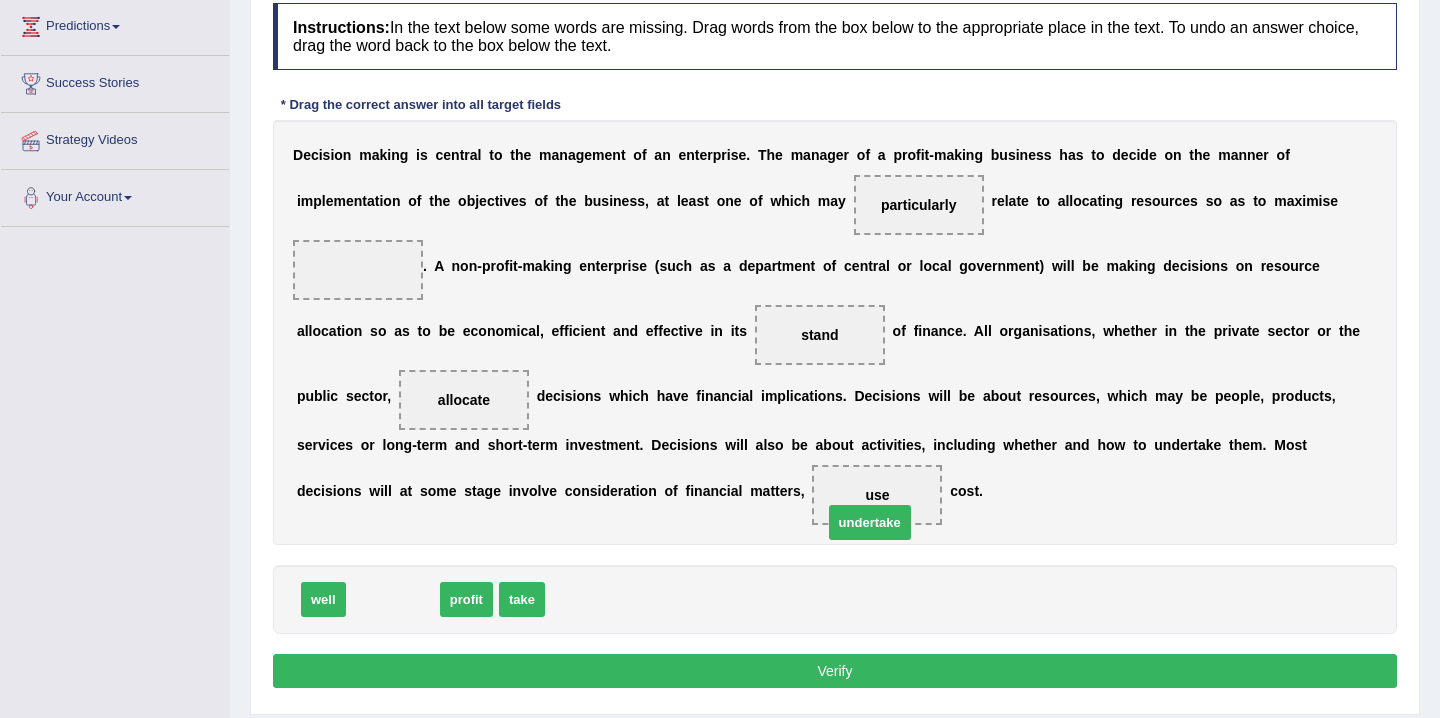 drag, startPoint x: 410, startPoint y: 591, endPoint x: 887, endPoint y: 510, distance: 483.8285 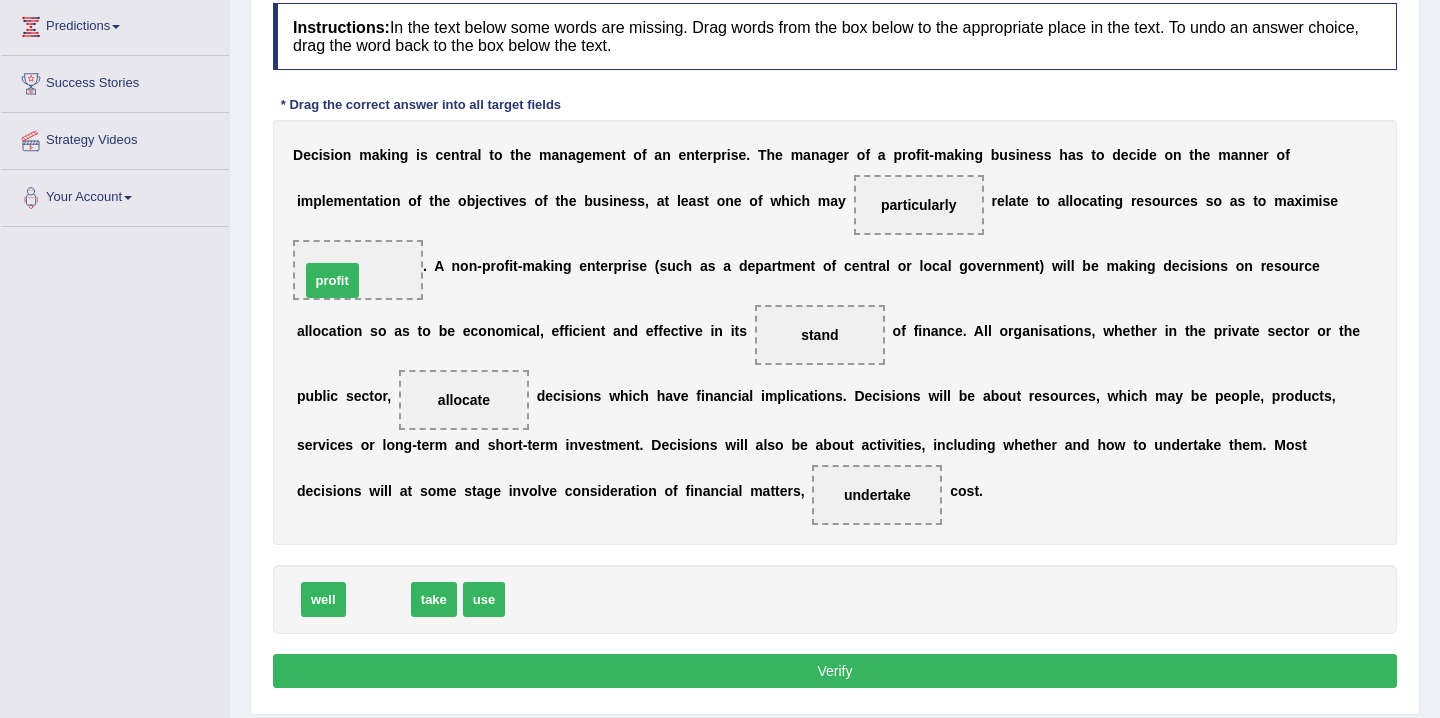 drag, startPoint x: 390, startPoint y: 604, endPoint x: 344, endPoint y: 287, distance: 320.32016 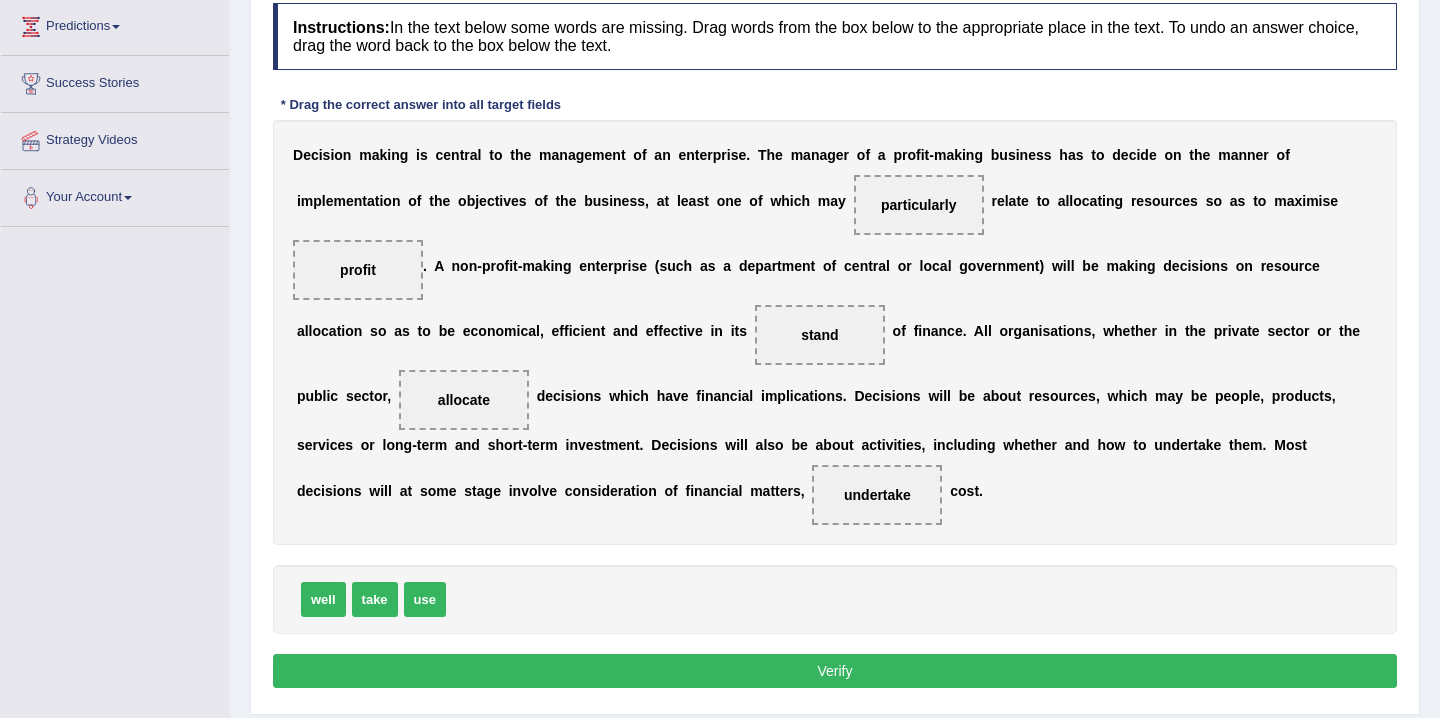 click on "Verify" at bounding box center [835, 671] 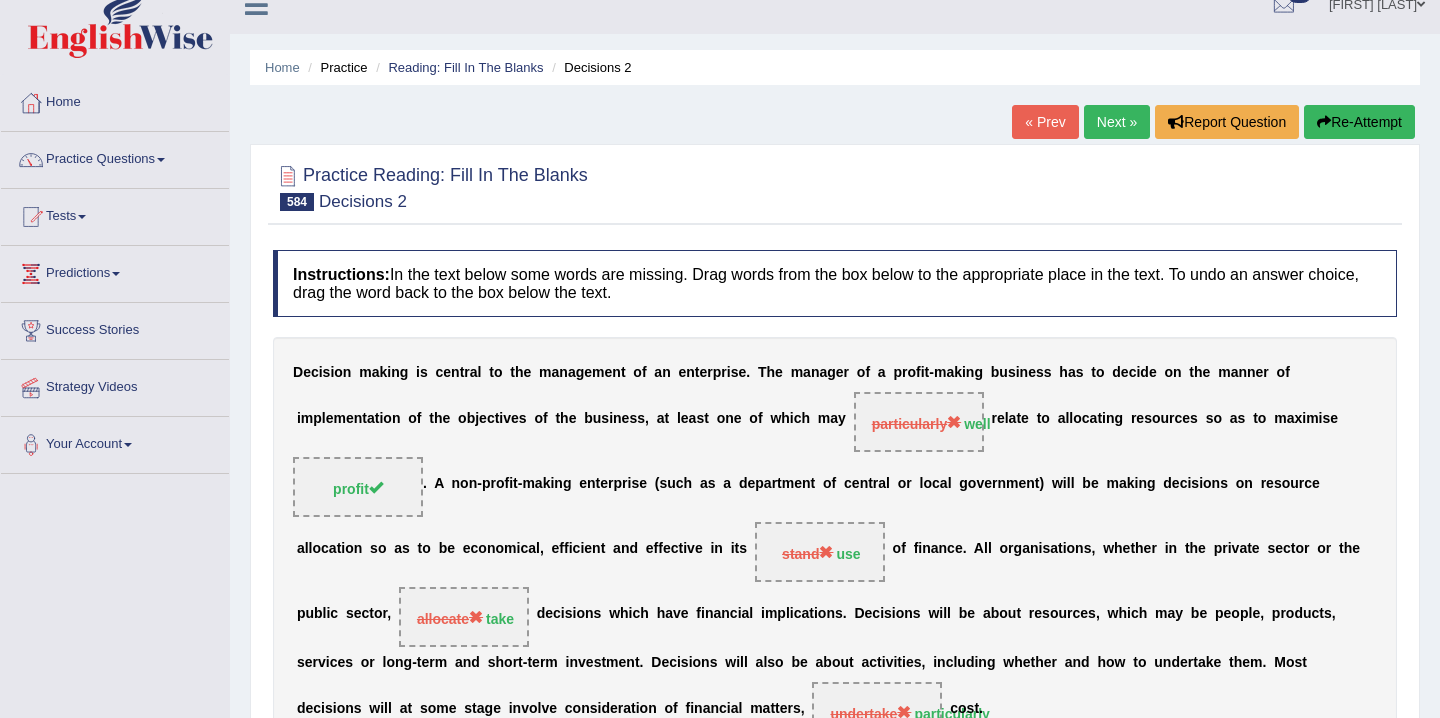 scroll, scrollTop: 0, scrollLeft: 0, axis: both 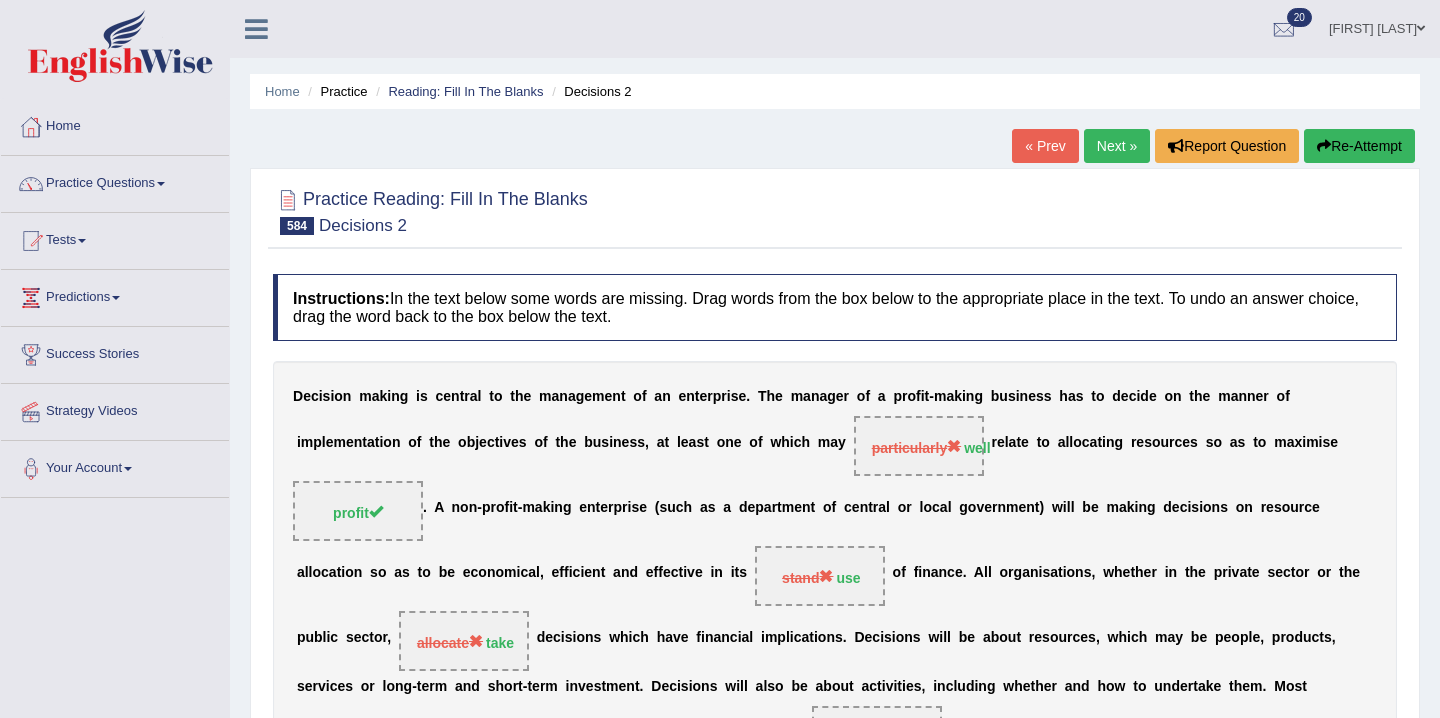 click on "Re-Attempt" at bounding box center (1359, 146) 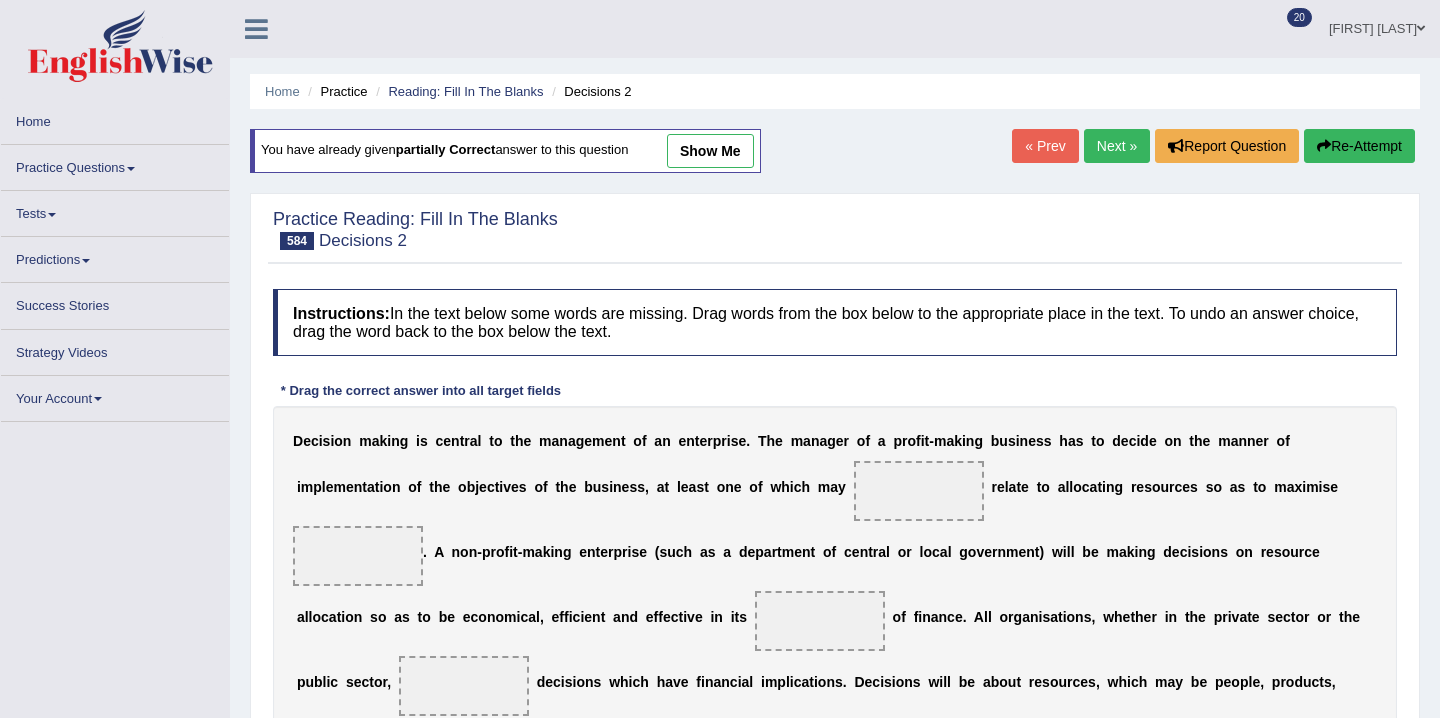 scroll, scrollTop: 83, scrollLeft: 0, axis: vertical 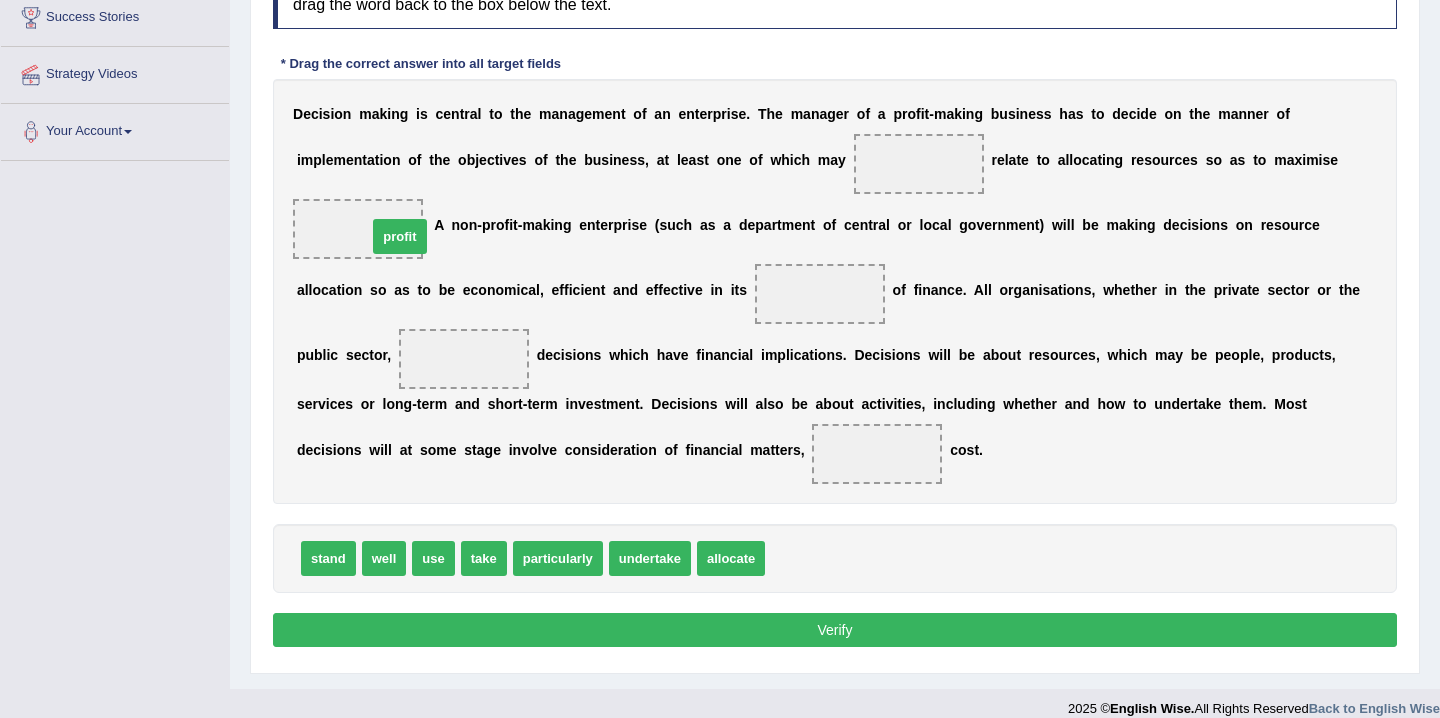 drag, startPoint x: 790, startPoint y: 561, endPoint x: 377, endPoint y: 240, distance: 523.07745 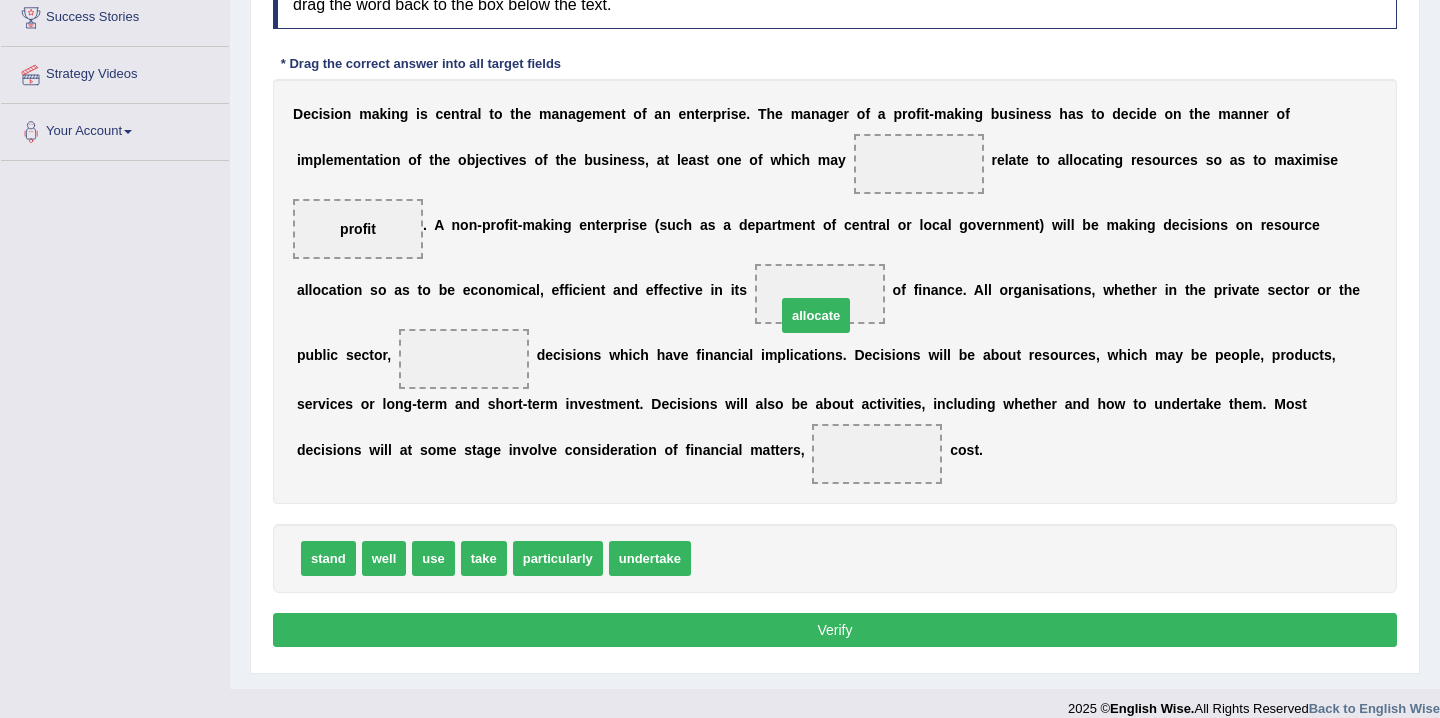 drag, startPoint x: 728, startPoint y: 563, endPoint x: 812, endPoint y: 316, distance: 260.8927 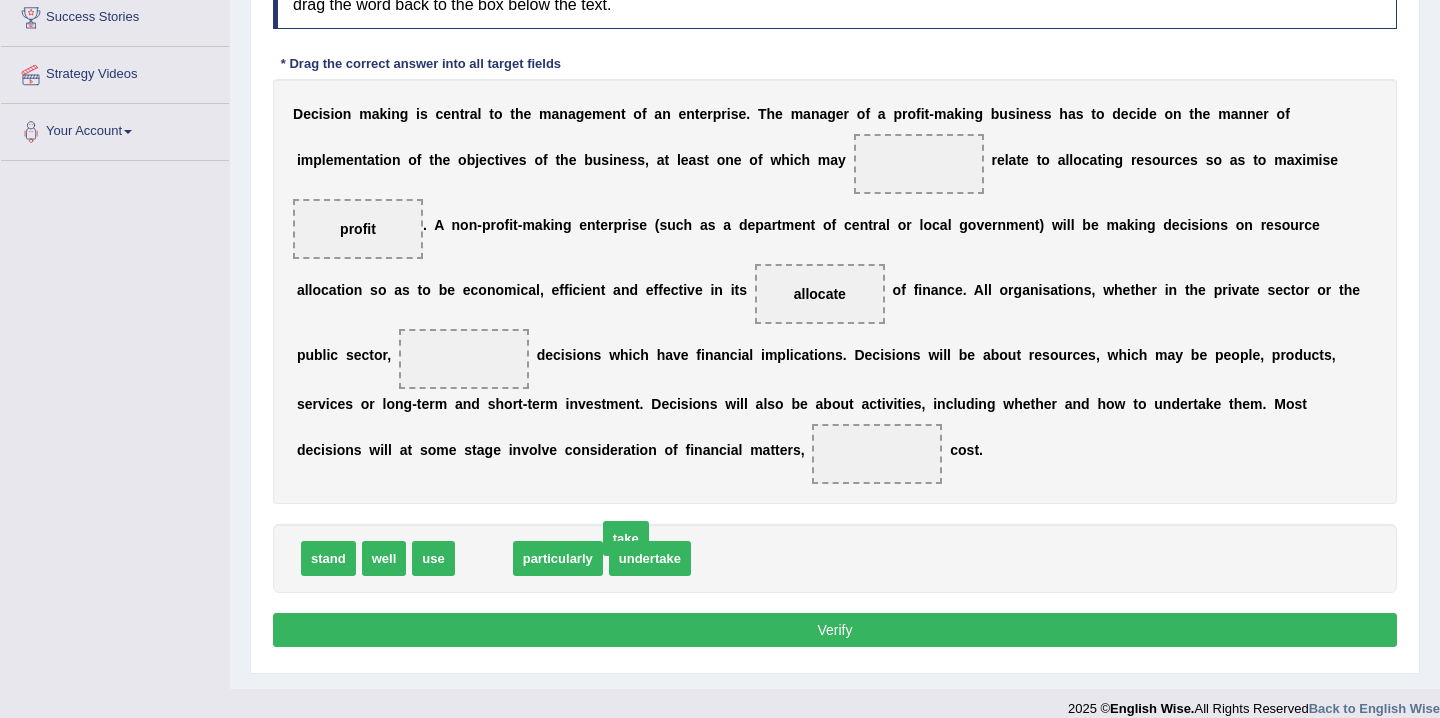 drag, startPoint x: 481, startPoint y: 557, endPoint x: 618, endPoint y: 538, distance: 138.31125 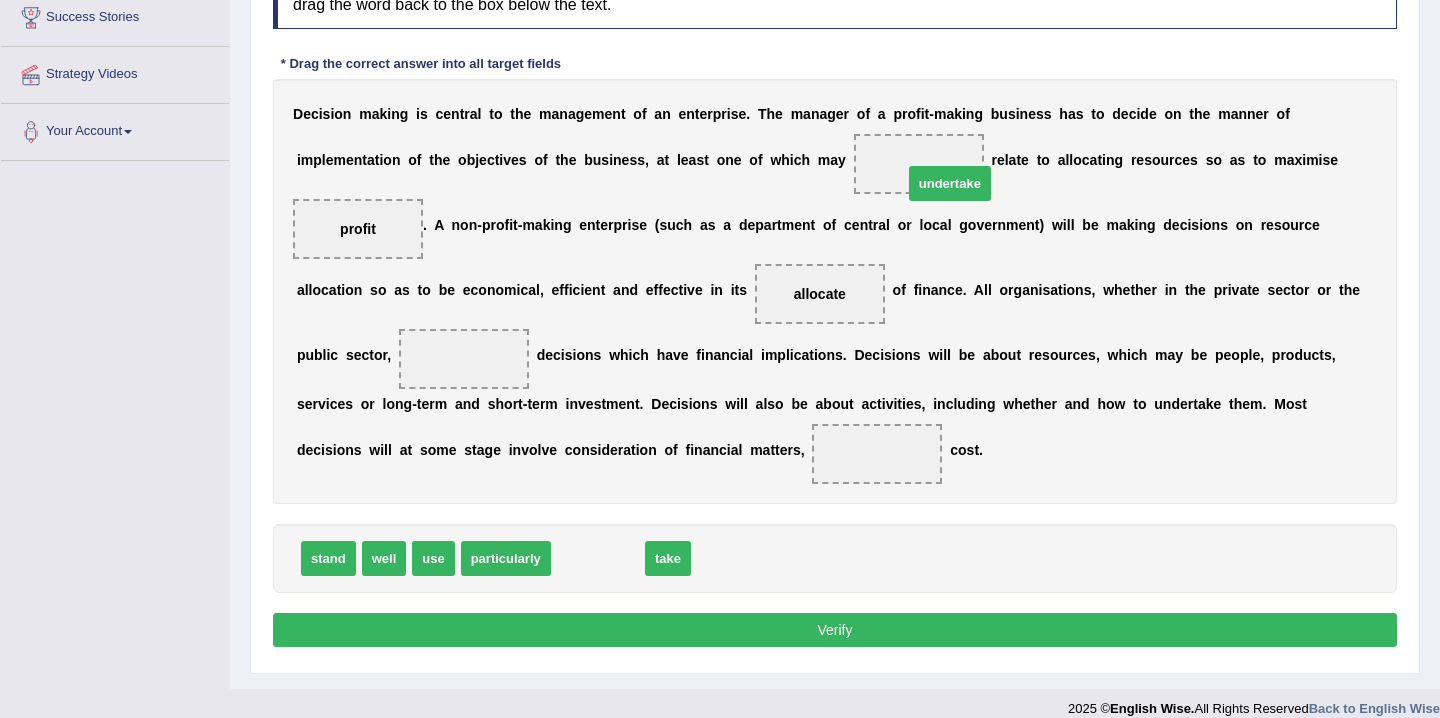 drag, startPoint x: 607, startPoint y: 570, endPoint x: 925, endPoint y: 186, distance: 498.57797 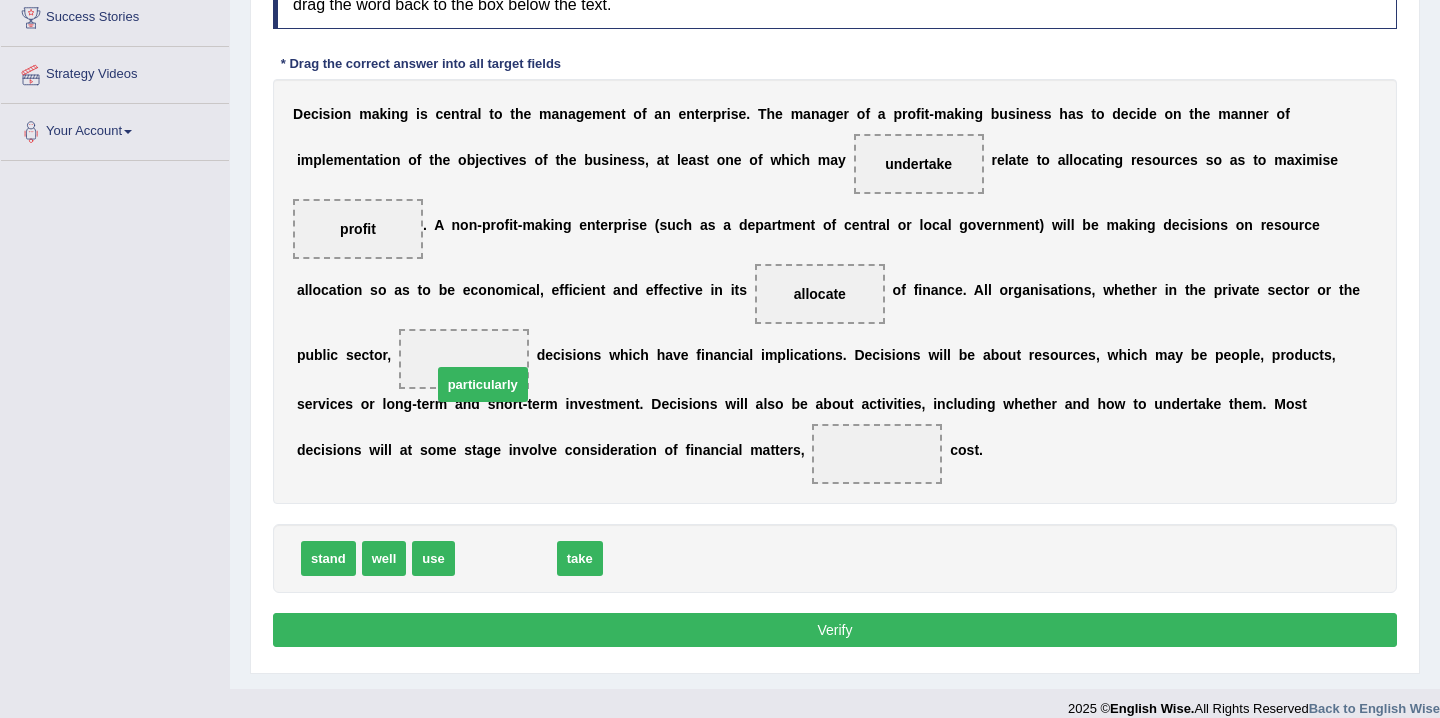 drag, startPoint x: 483, startPoint y: 558, endPoint x: 451, endPoint y: 357, distance: 203.53133 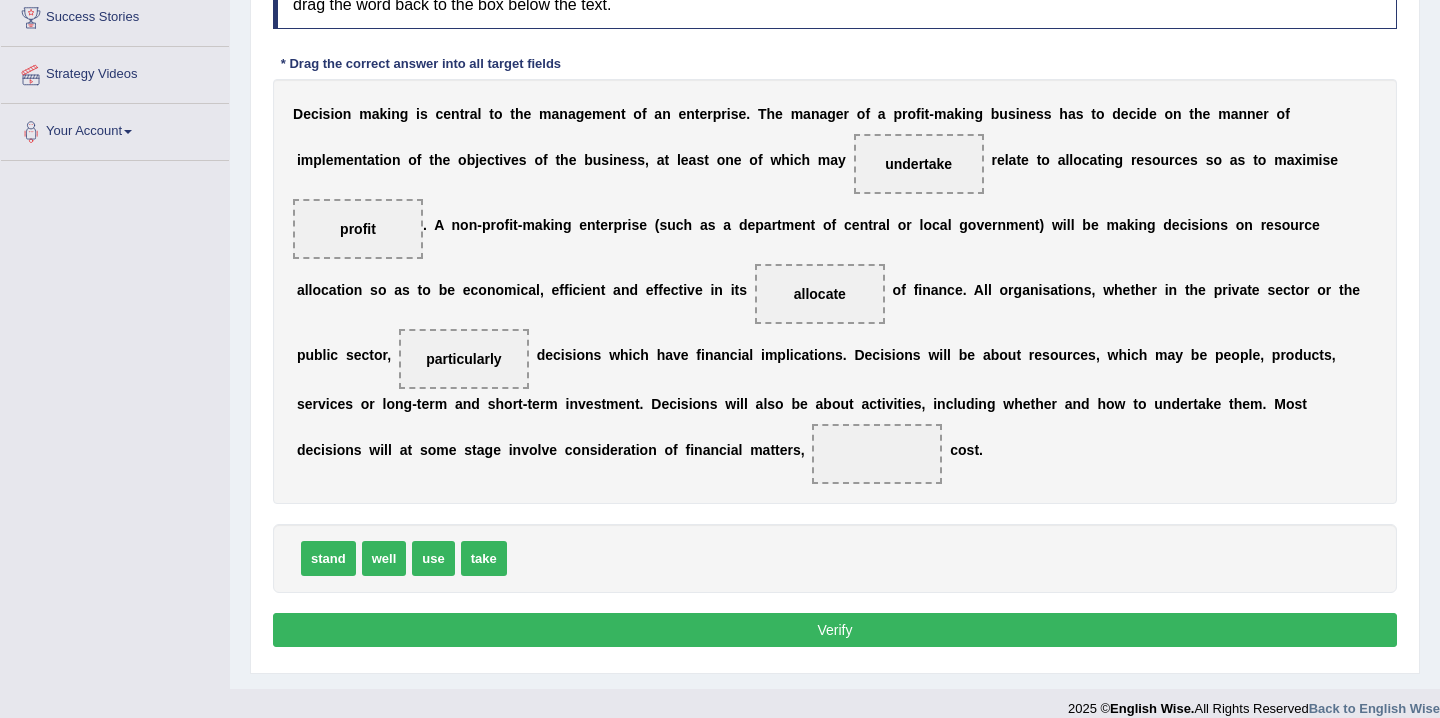 click on "particularly" at bounding box center [463, 359] 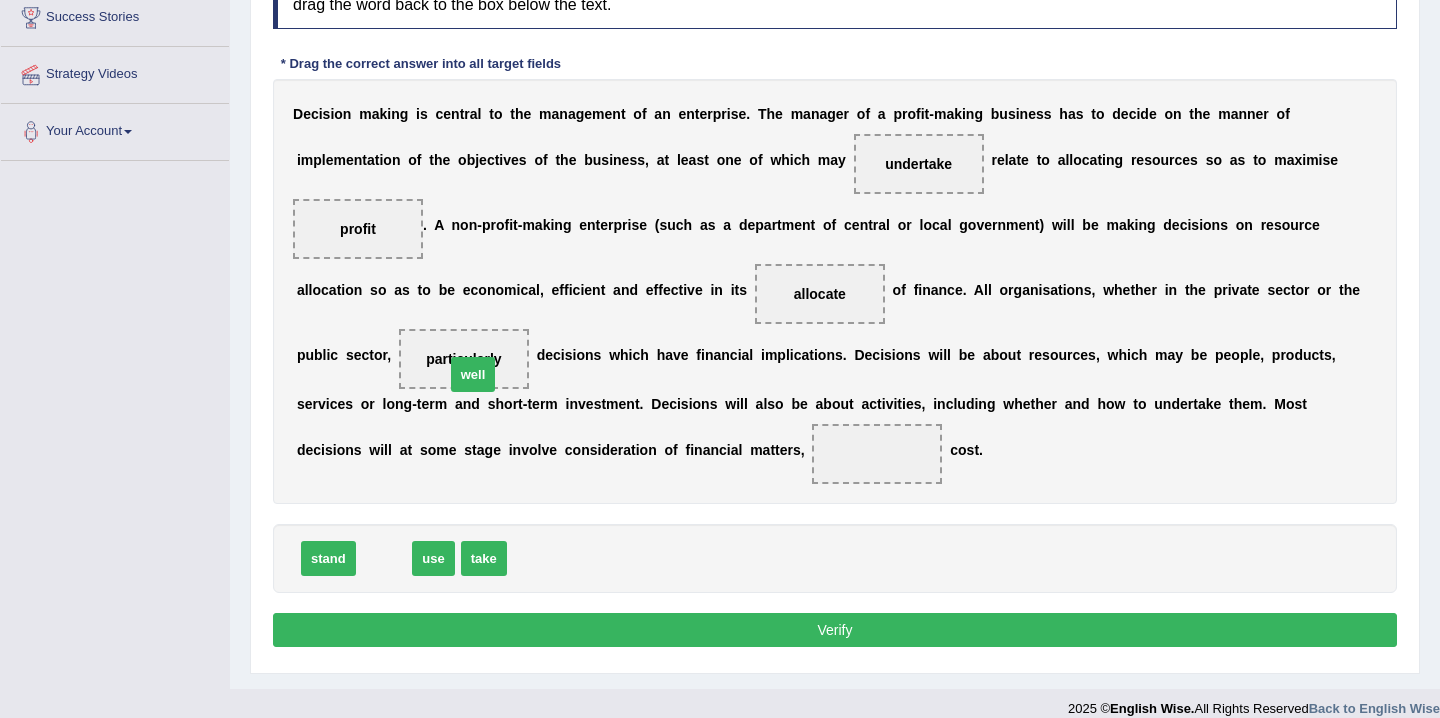 drag, startPoint x: 384, startPoint y: 559, endPoint x: 473, endPoint y: 375, distance: 204.39423 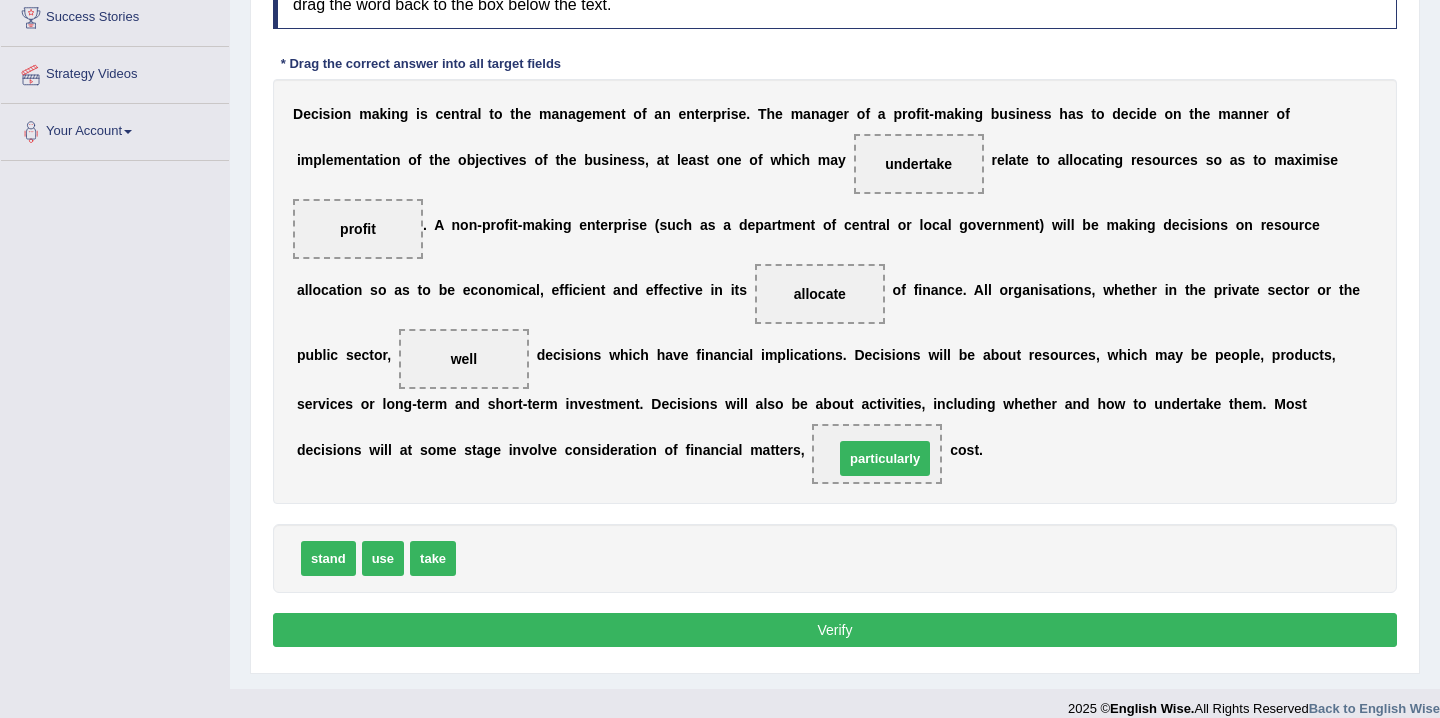 drag, startPoint x: 489, startPoint y: 560, endPoint x: 865, endPoint y: 453, distance: 390.92838 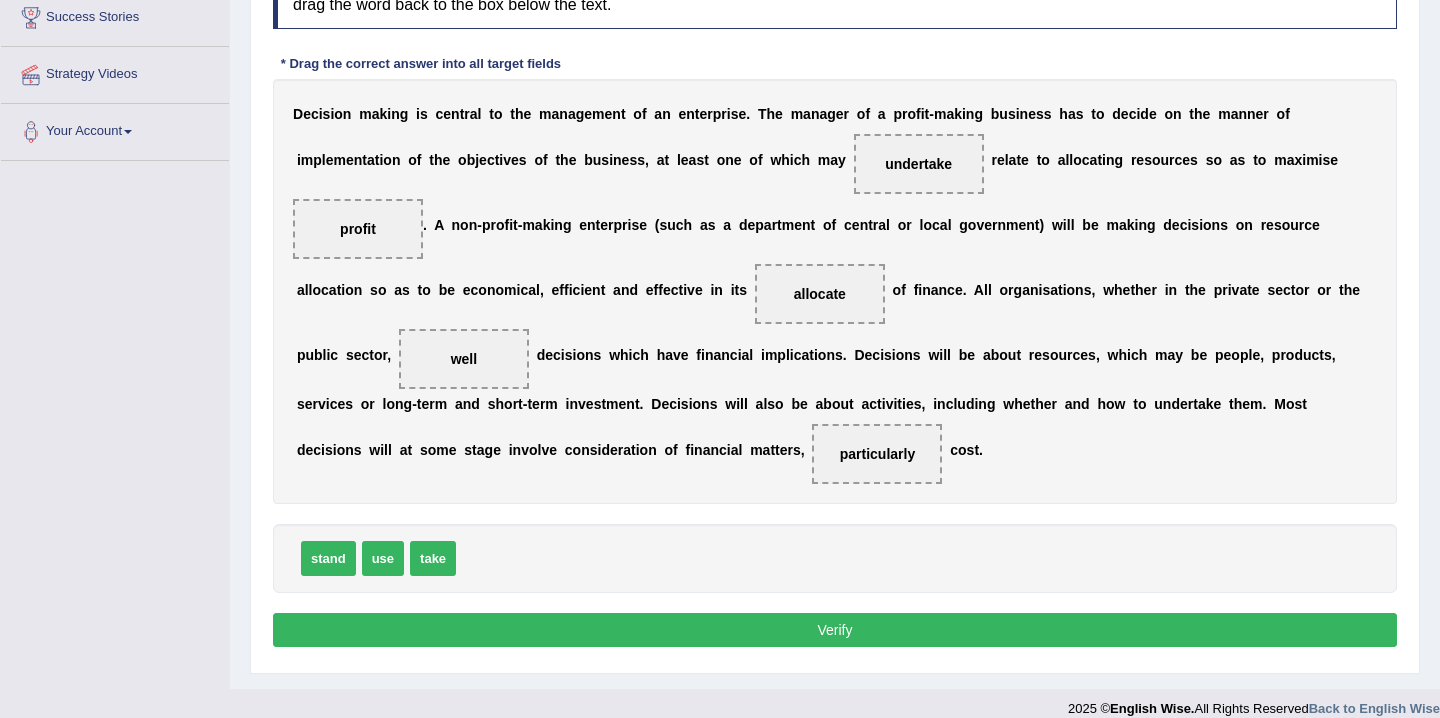click on "Verify" at bounding box center [835, 630] 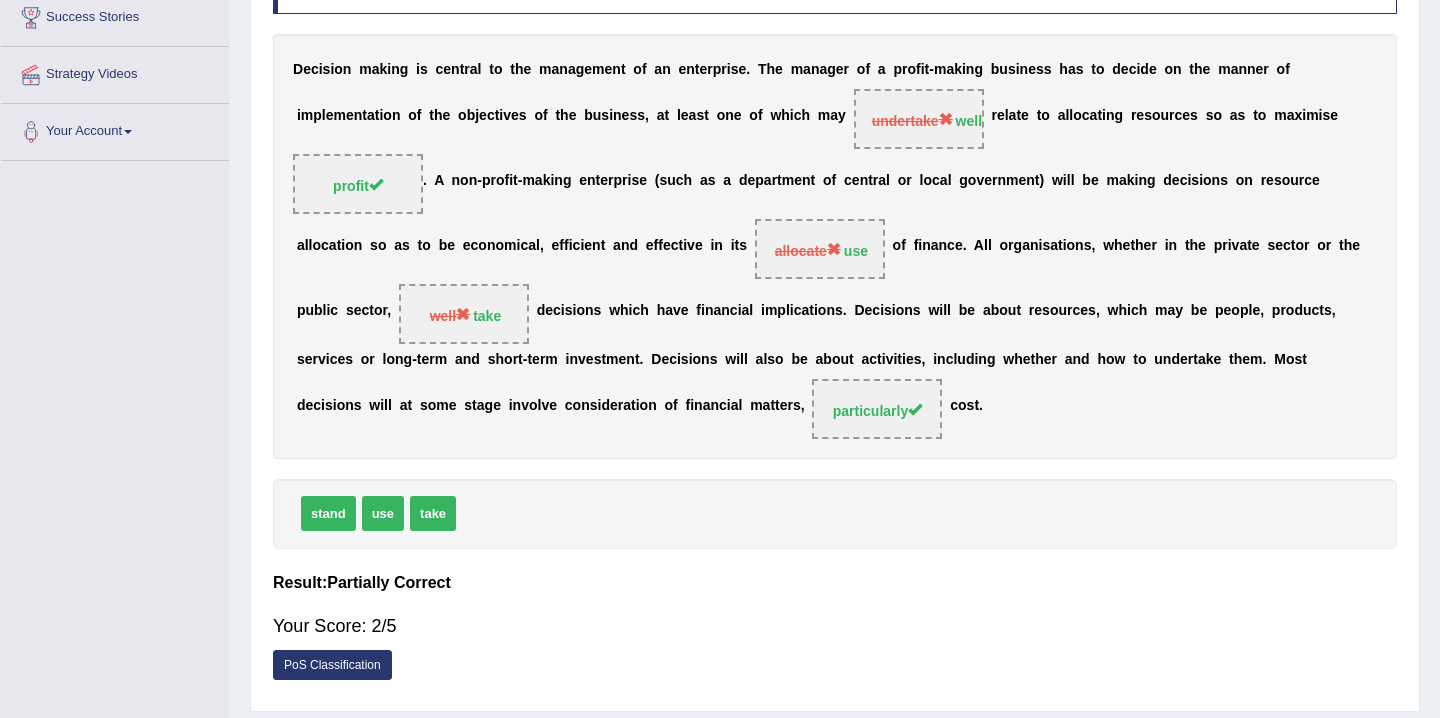 scroll, scrollTop: 337, scrollLeft: 0, axis: vertical 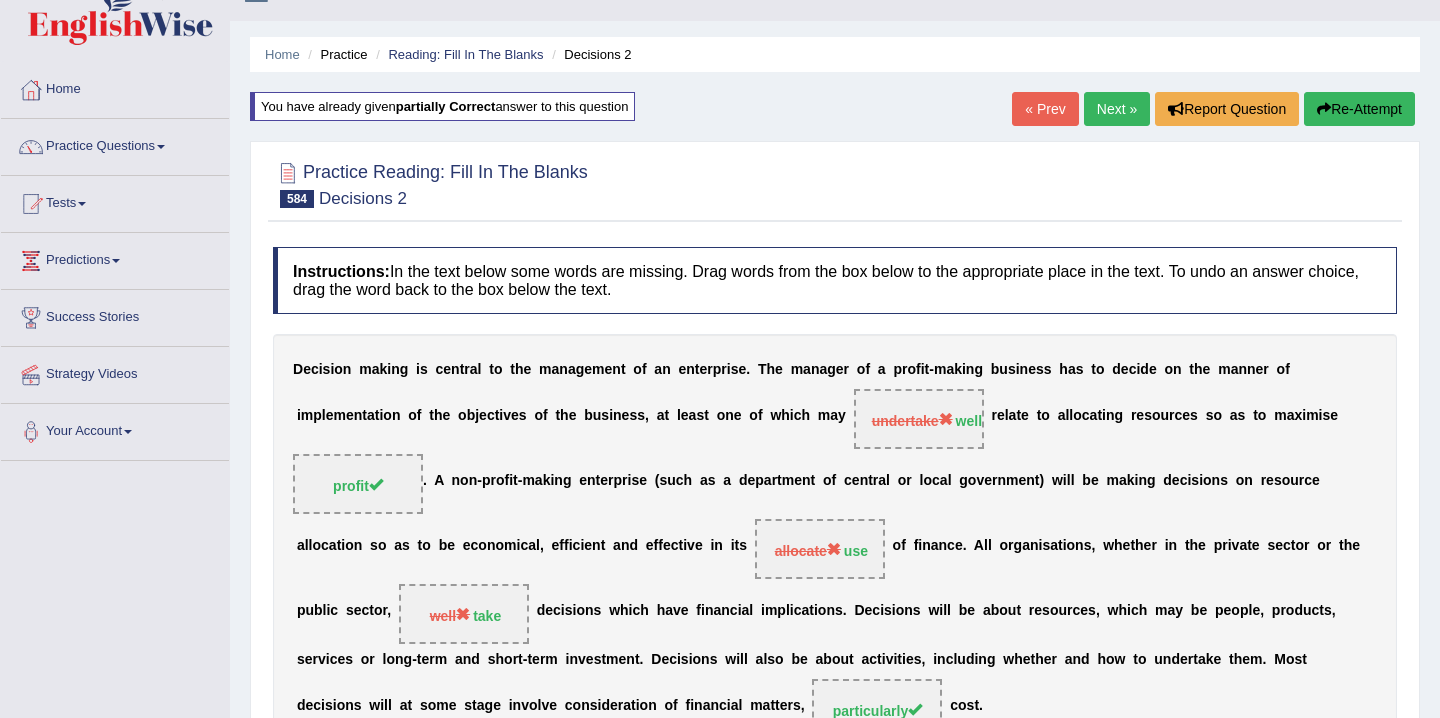 click on "Re-Attempt" at bounding box center [1359, 109] 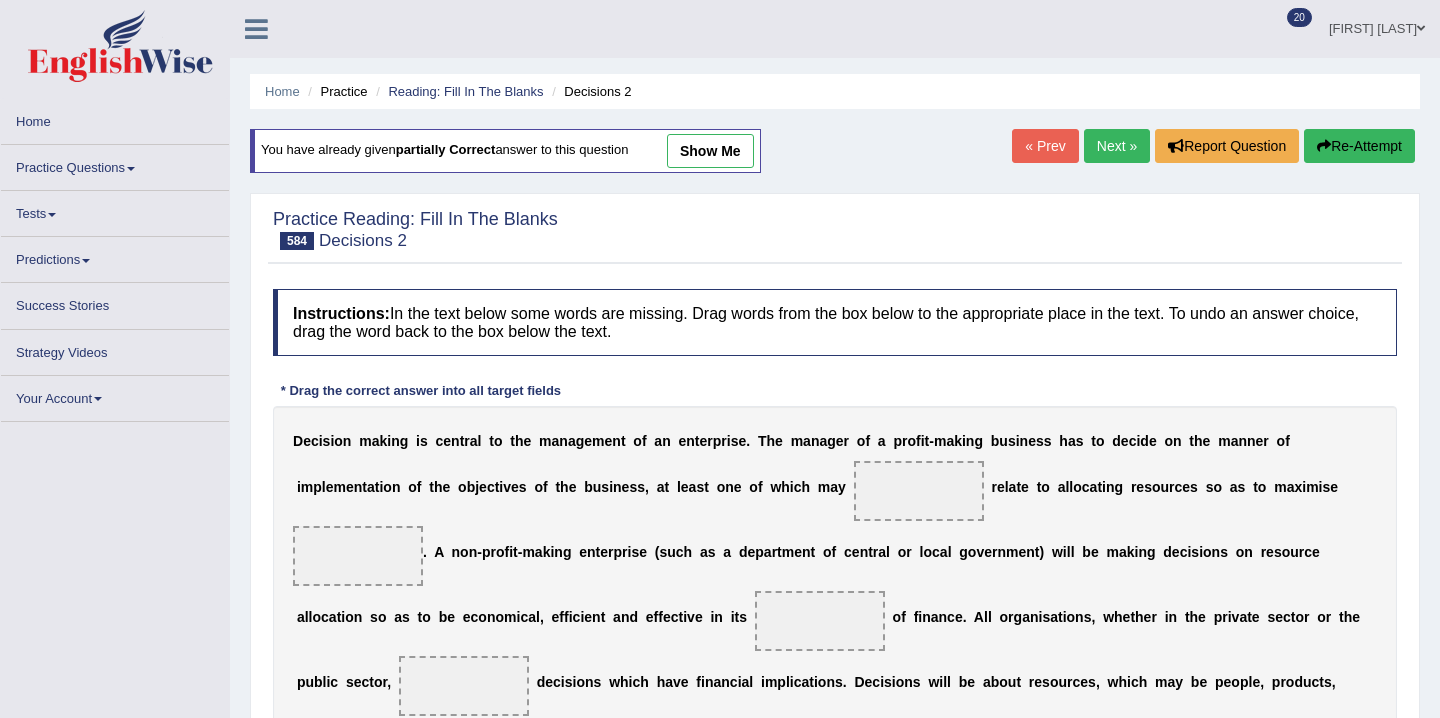 scroll, scrollTop: 37, scrollLeft: 0, axis: vertical 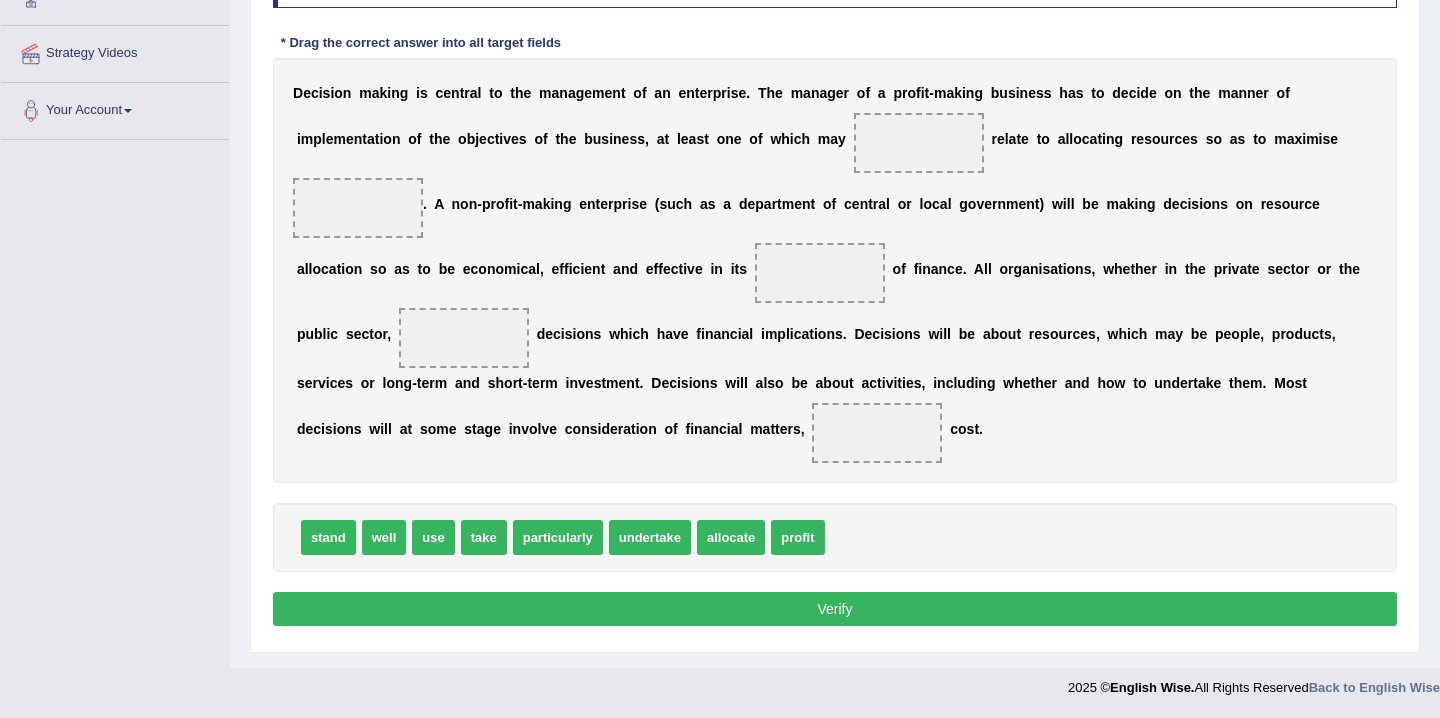 click on "use" at bounding box center (433, 537) 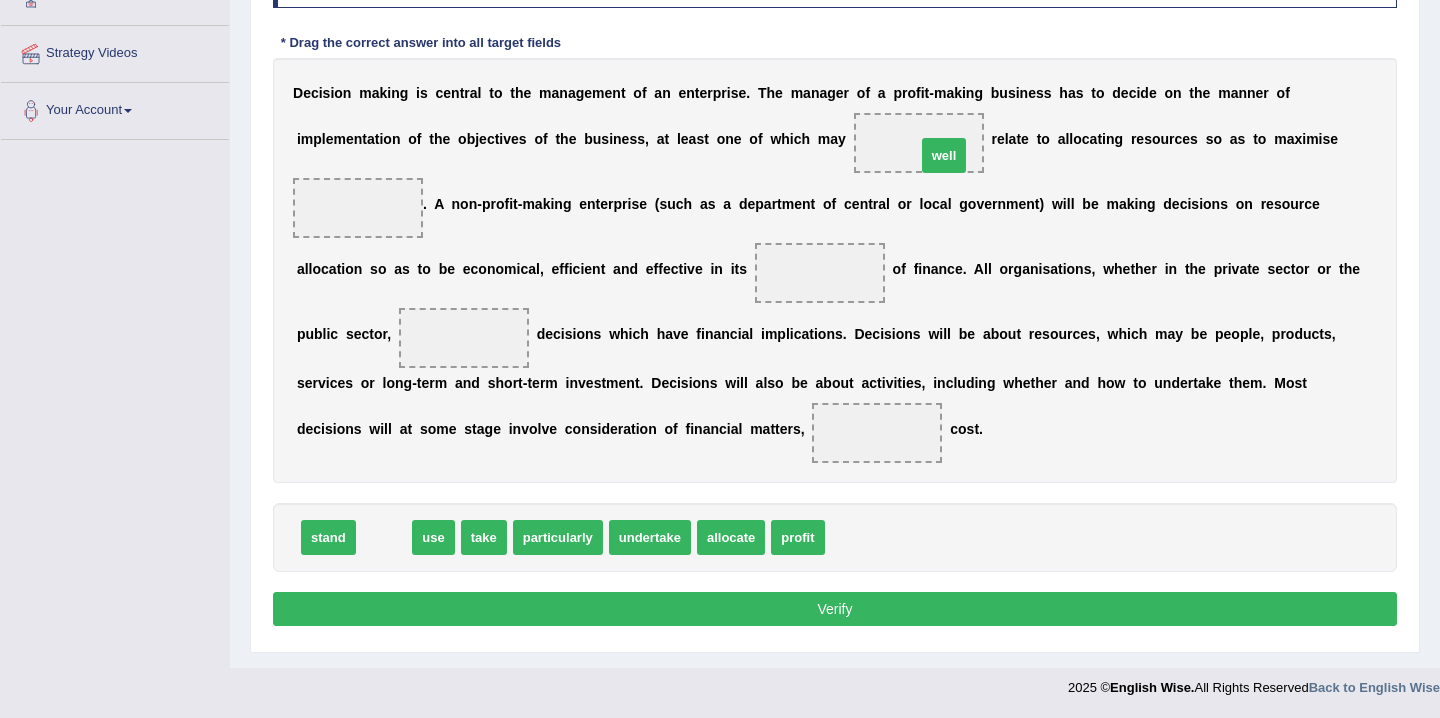 drag, startPoint x: 381, startPoint y: 546, endPoint x: 940, endPoint y: 162, distance: 678.1865 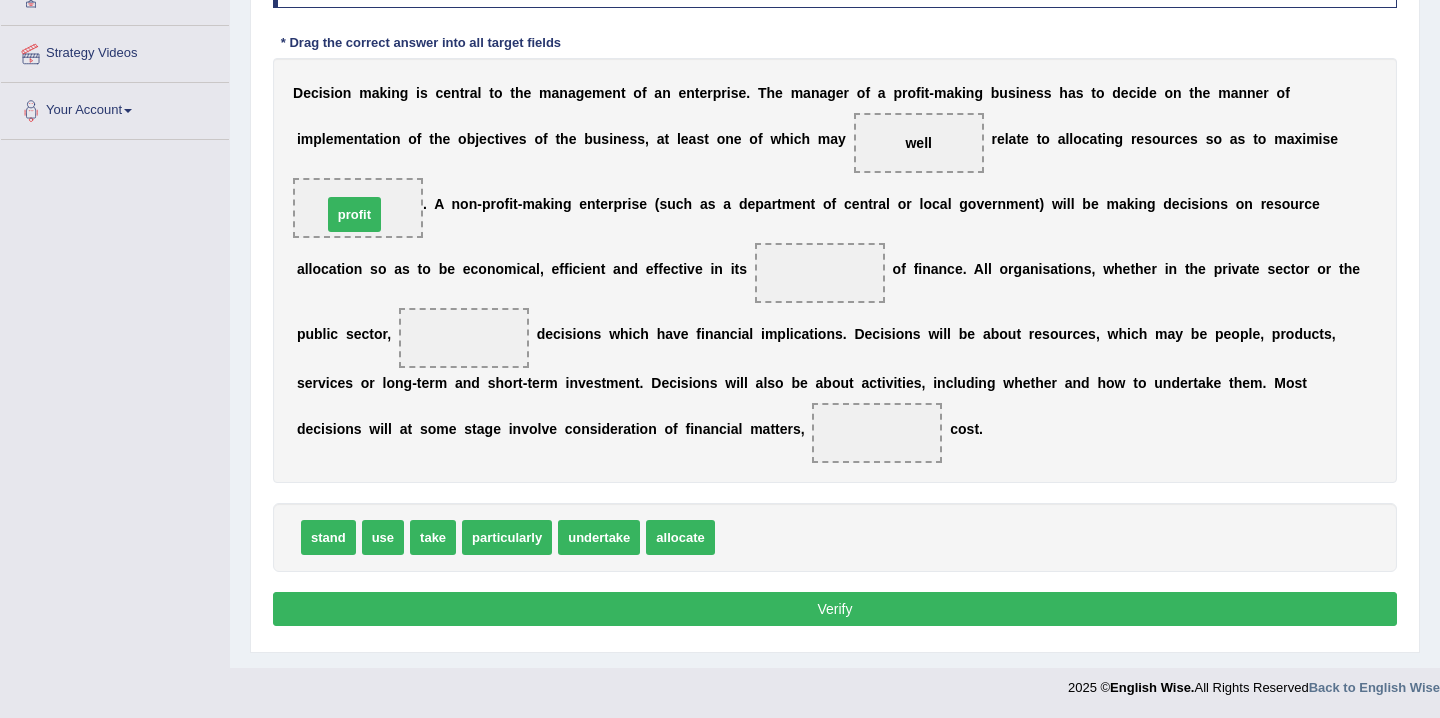 drag, startPoint x: 743, startPoint y: 539, endPoint x: 350, endPoint y: 216, distance: 508.70227 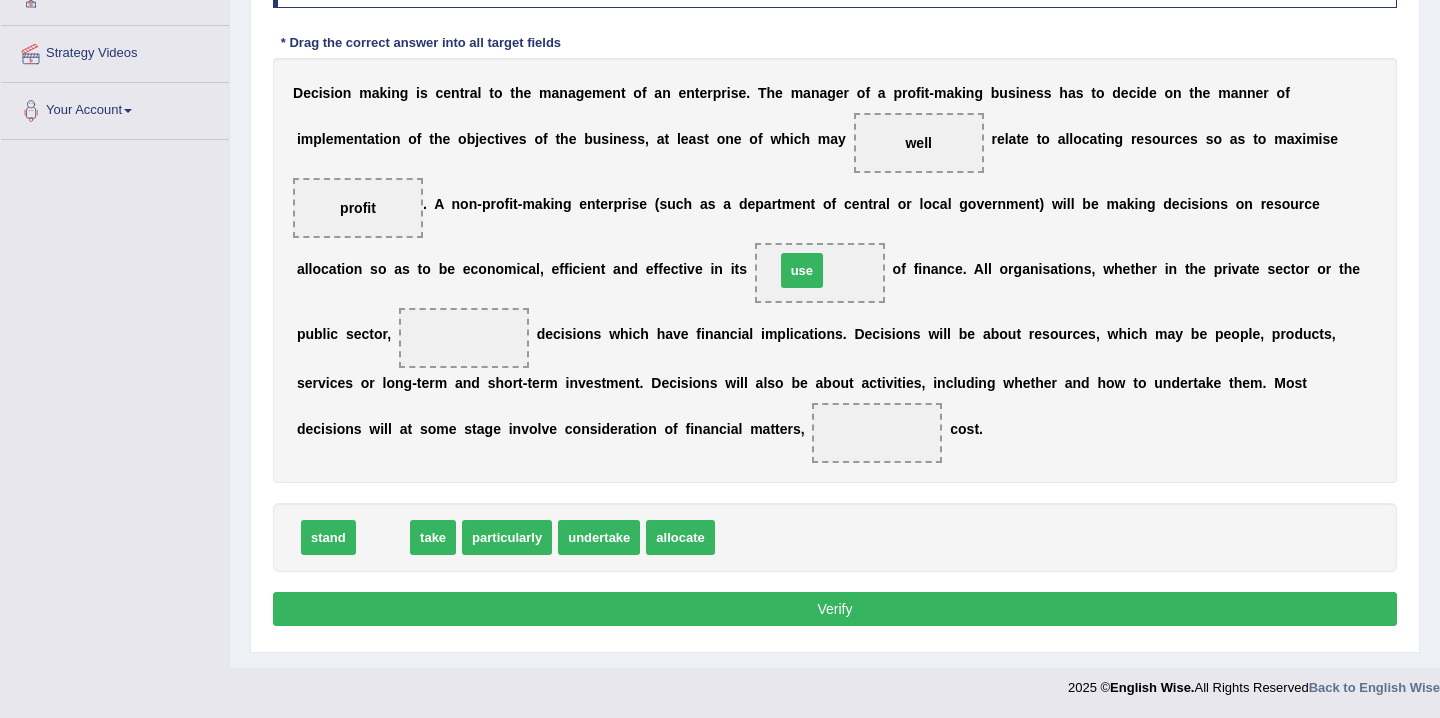 drag, startPoint x: 387, startPoint y: 533, endPoint x: 806, endPoint y: 265, distance: 497.3781 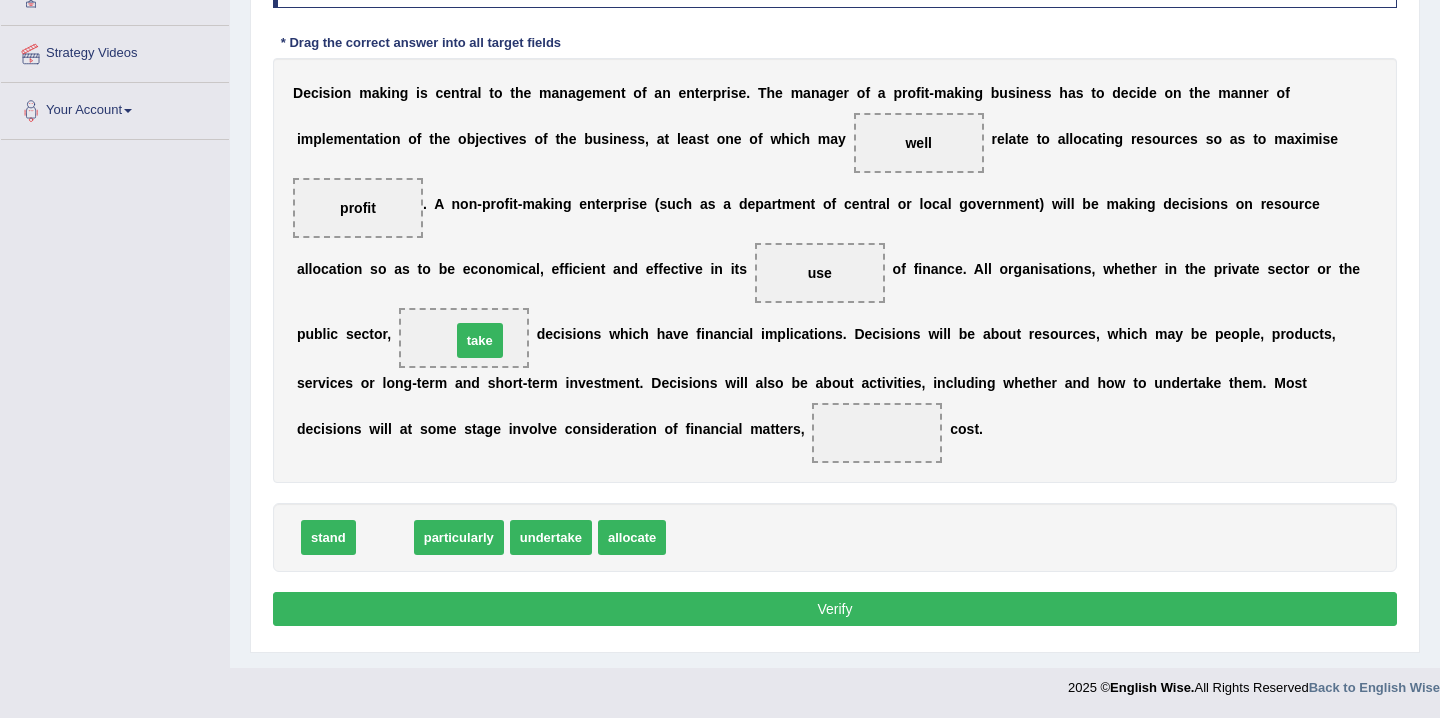 drag, startPoint x: 394, startPoint y: 541, endPoint x: 490, endPoint y: 343, distance: 220.04546 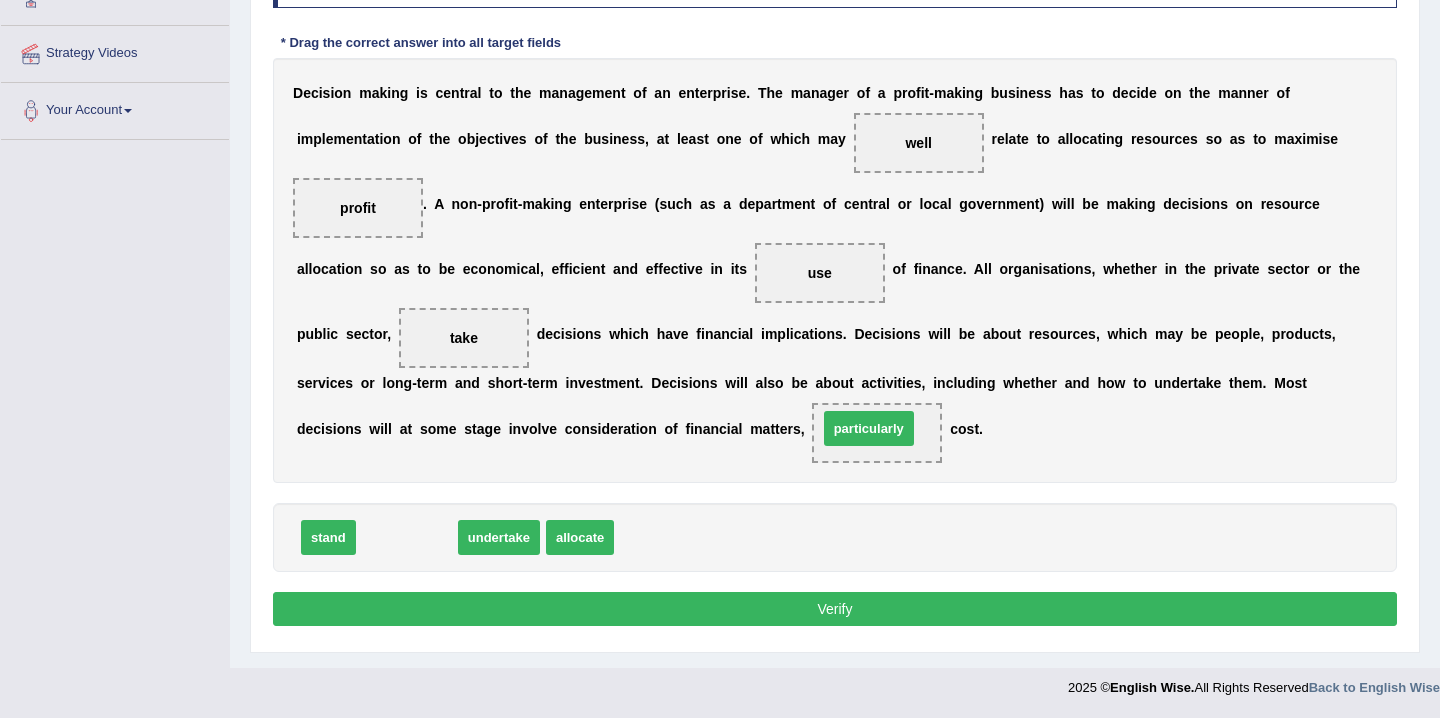 drag, startPoint x: 414, startPoint y: 533, endPoint x: 872, endPoint y: 421, distance: 471.49548 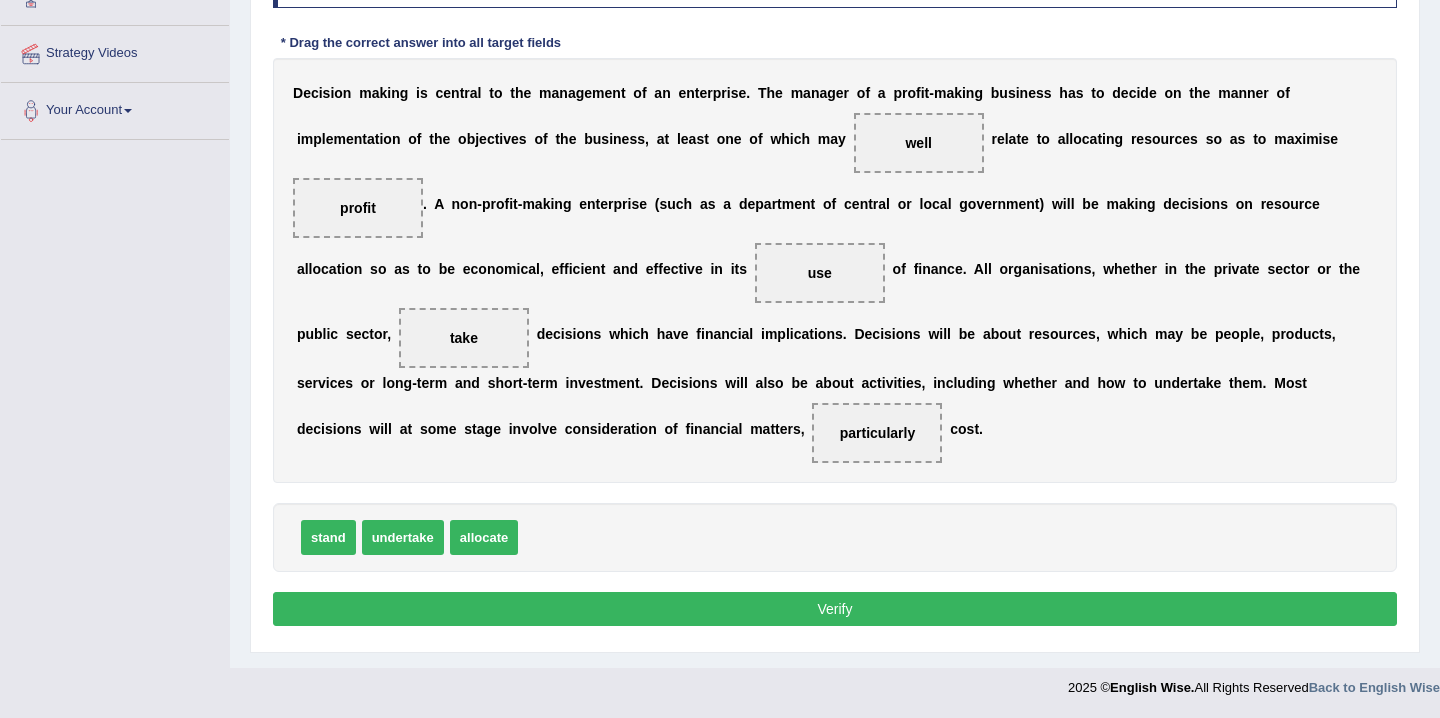 click on "Verify" at bounding box center (835, 609) 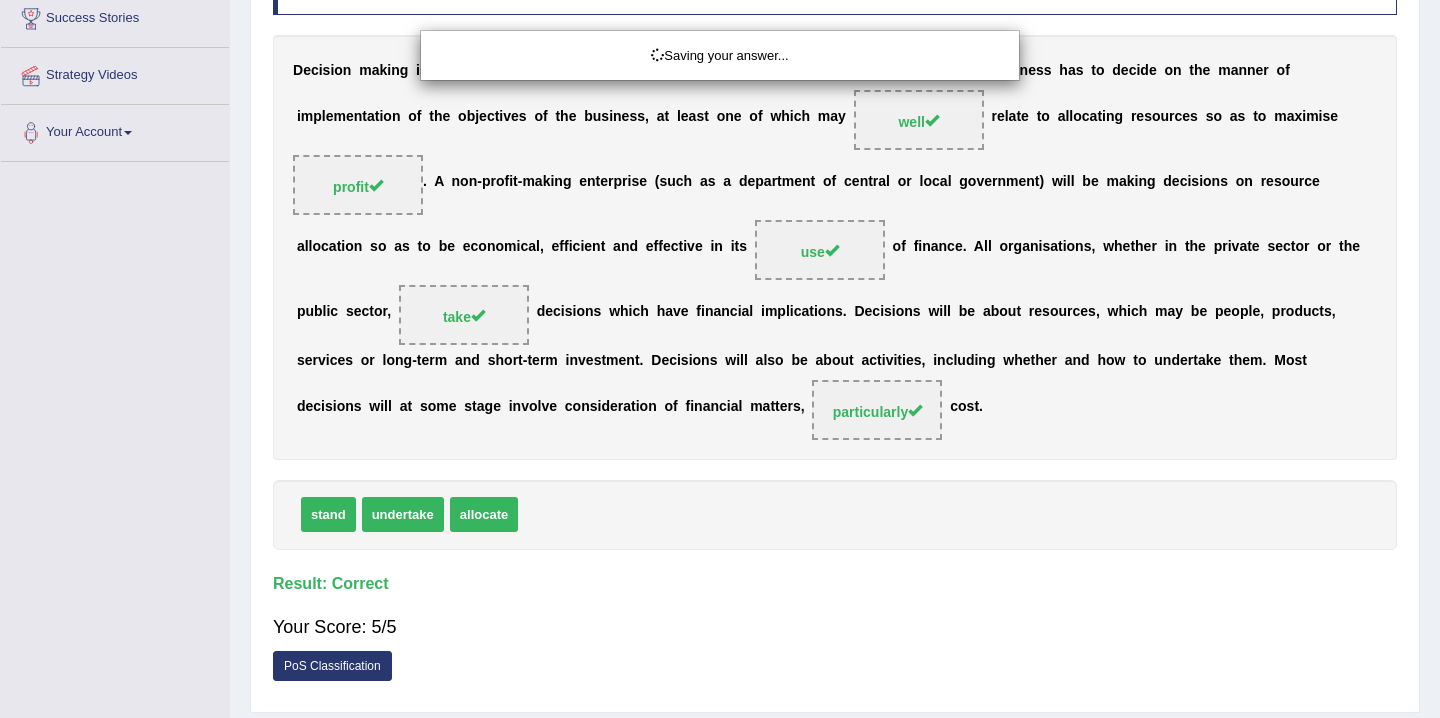 scroll, scrollTop: 358, scrollLeft: 0, axis: vertical 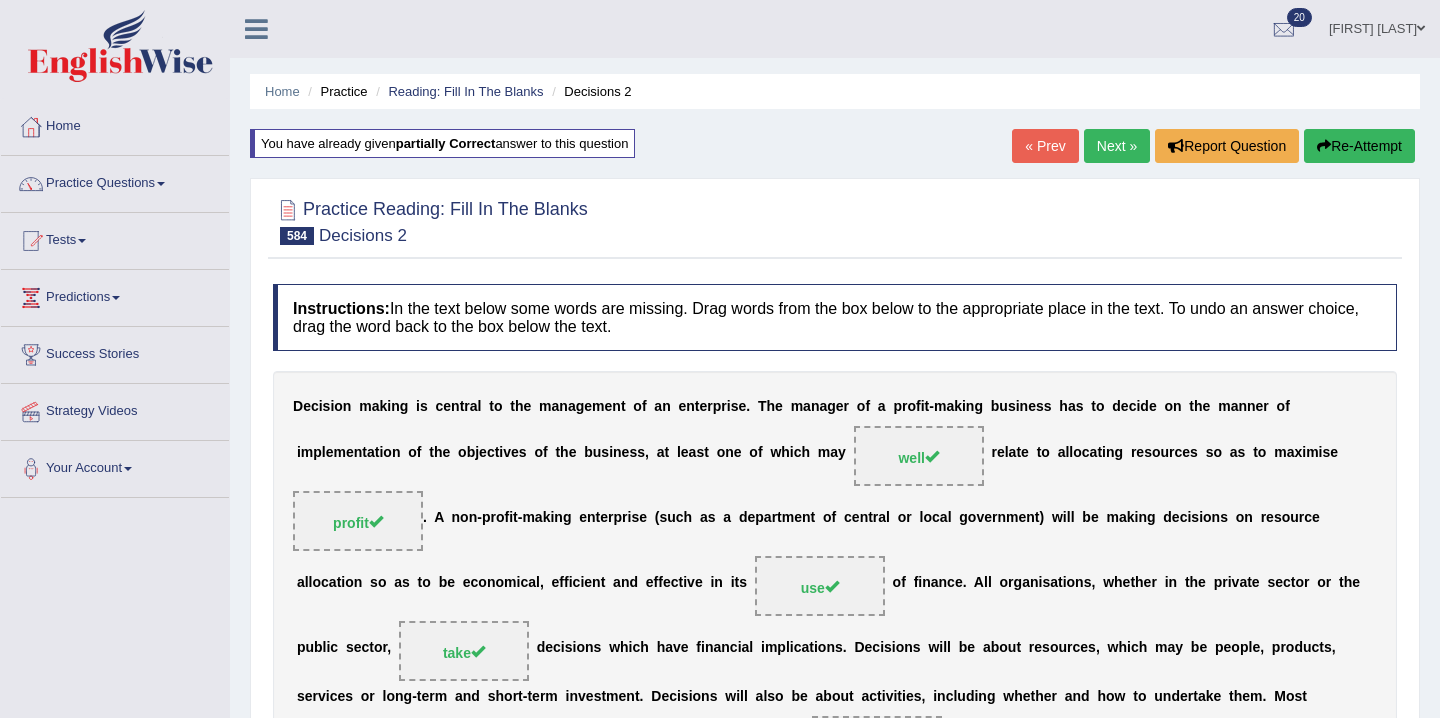 click on "Next »" at bounding box center [1117, 146] 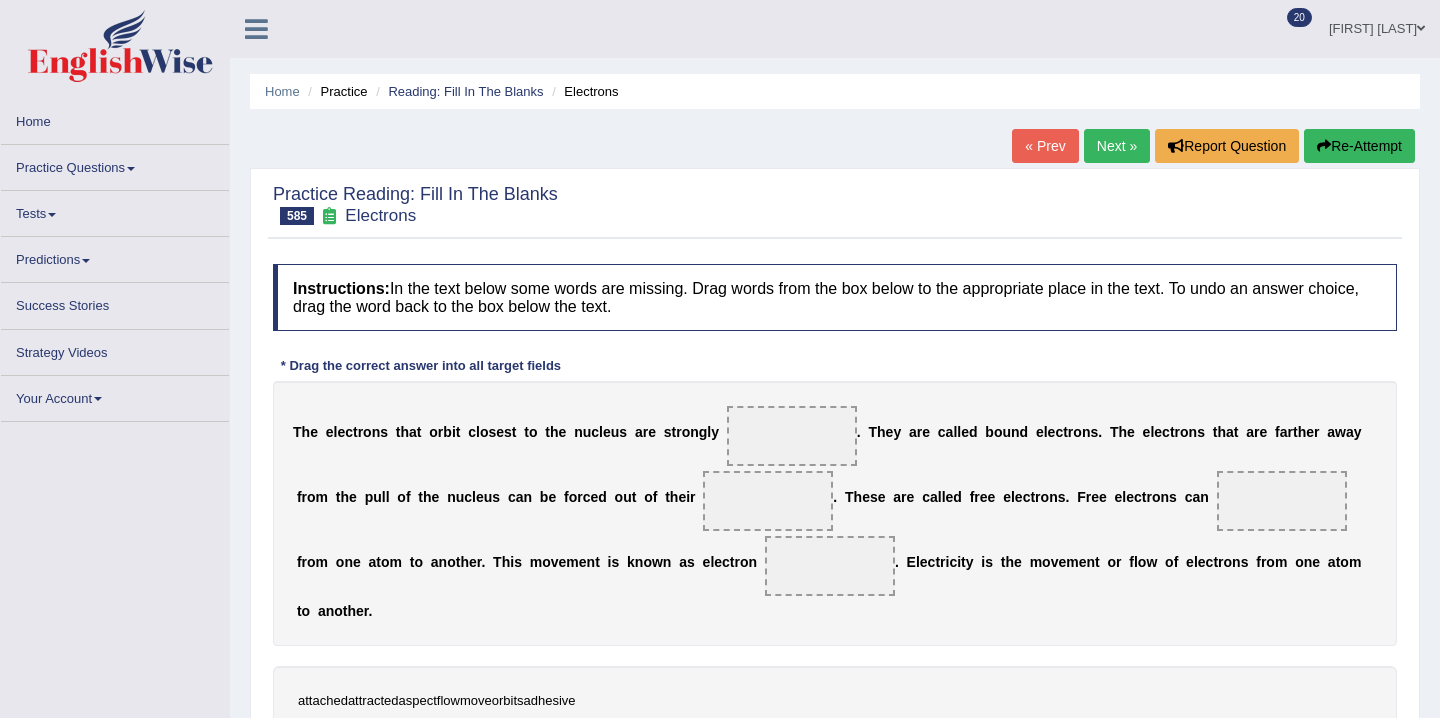 scroll, scrollTop: 0, scrollLeft: 0, axis: both 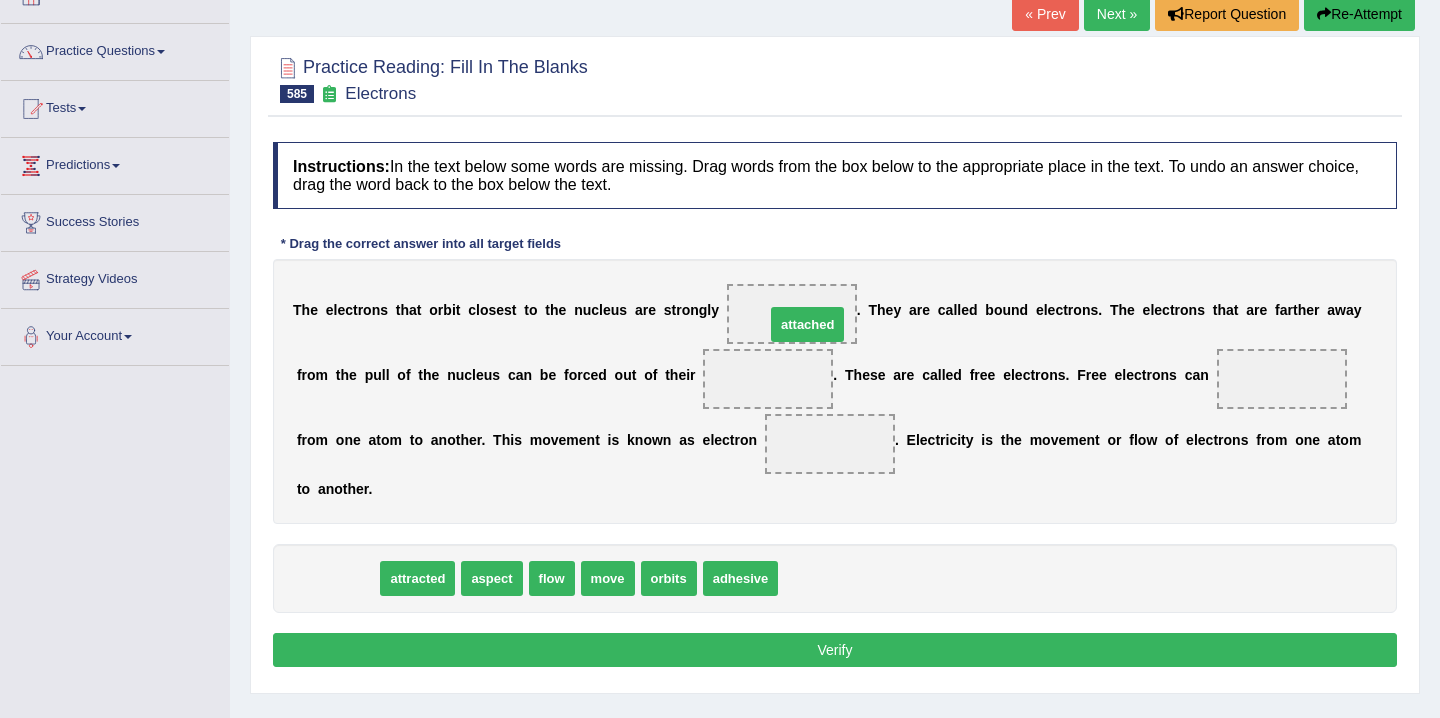 drag, startPoint x: 373, startPoint y: 592, endPoint x: 843, endPoint y: 338, distance: 534.2434 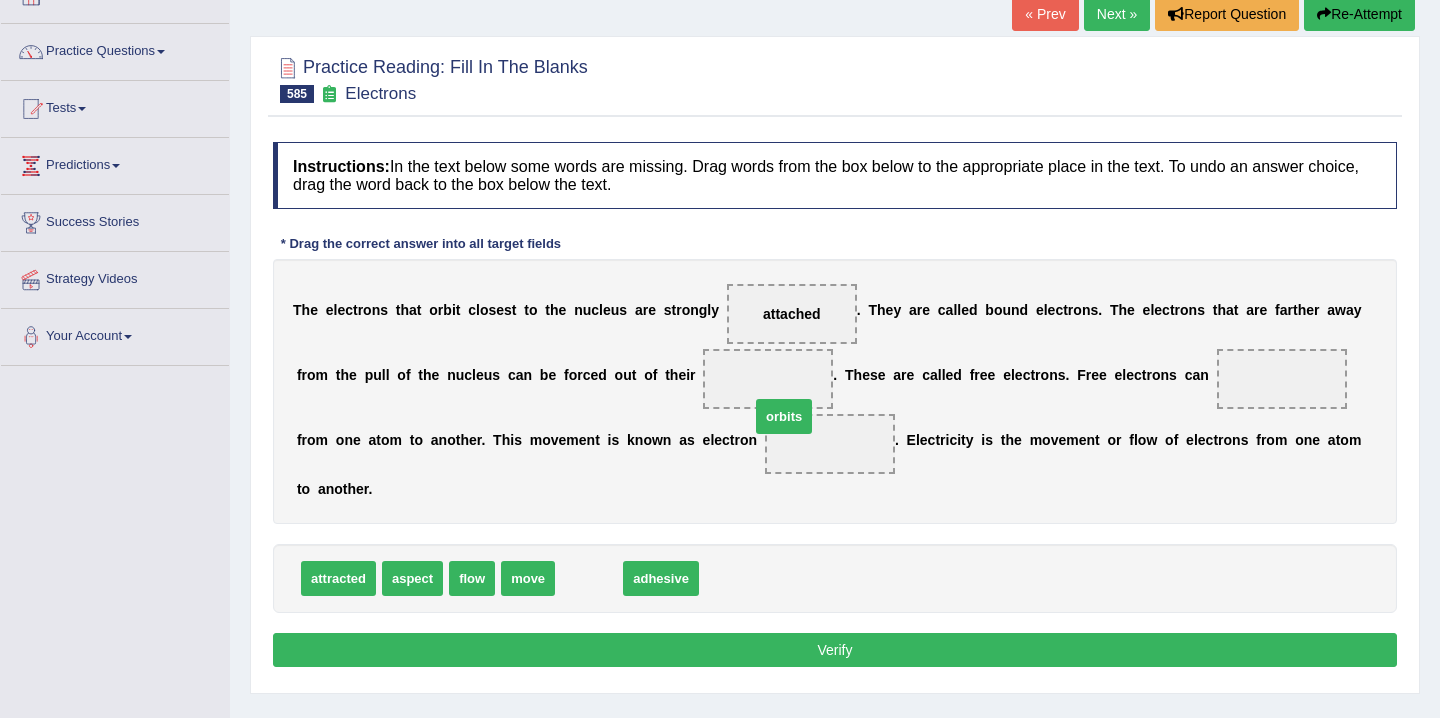 drag, startPoint x: 595, startPoint y: 580, endPoint x: 789, endPoint y: 386, distance: 274.35742 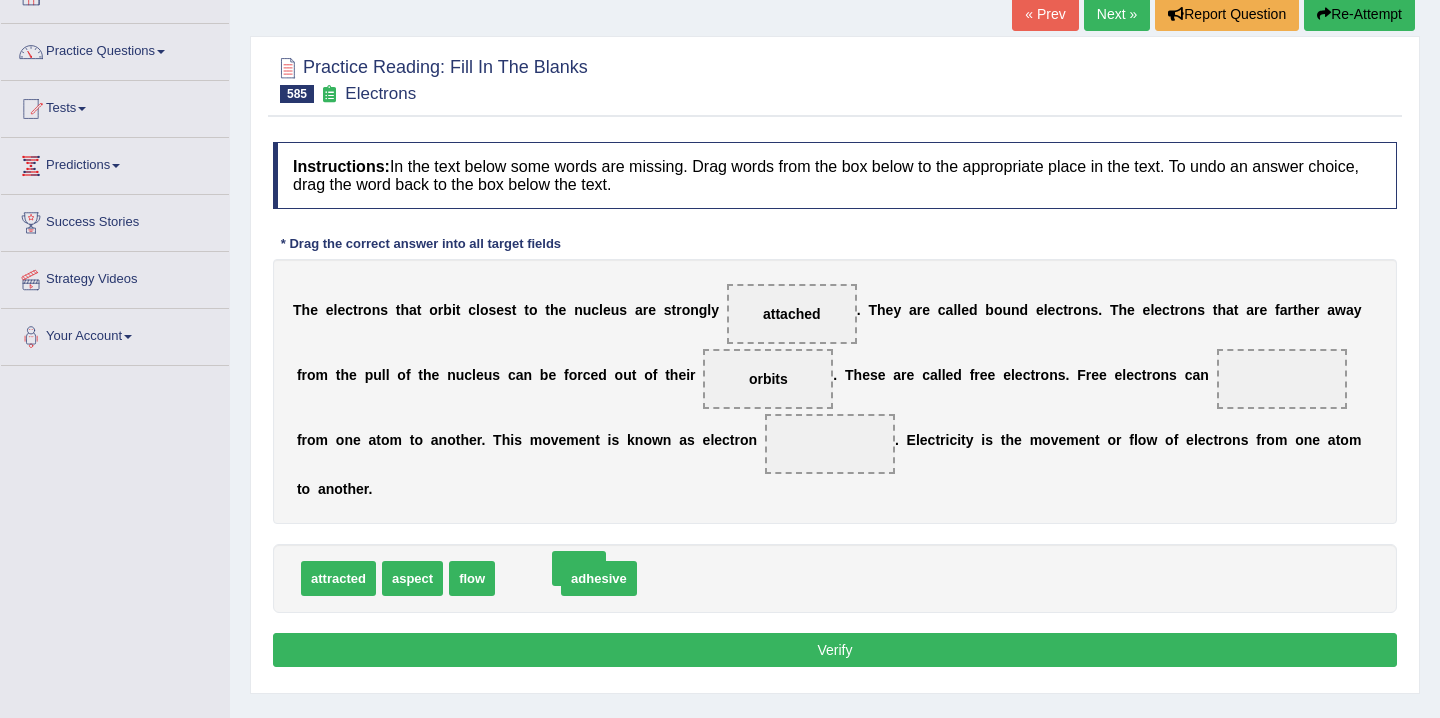 drag, startPoint x: 540, startPoint y: 586, endPoint x: 577, endPoint y: 572, distance: 39.56008 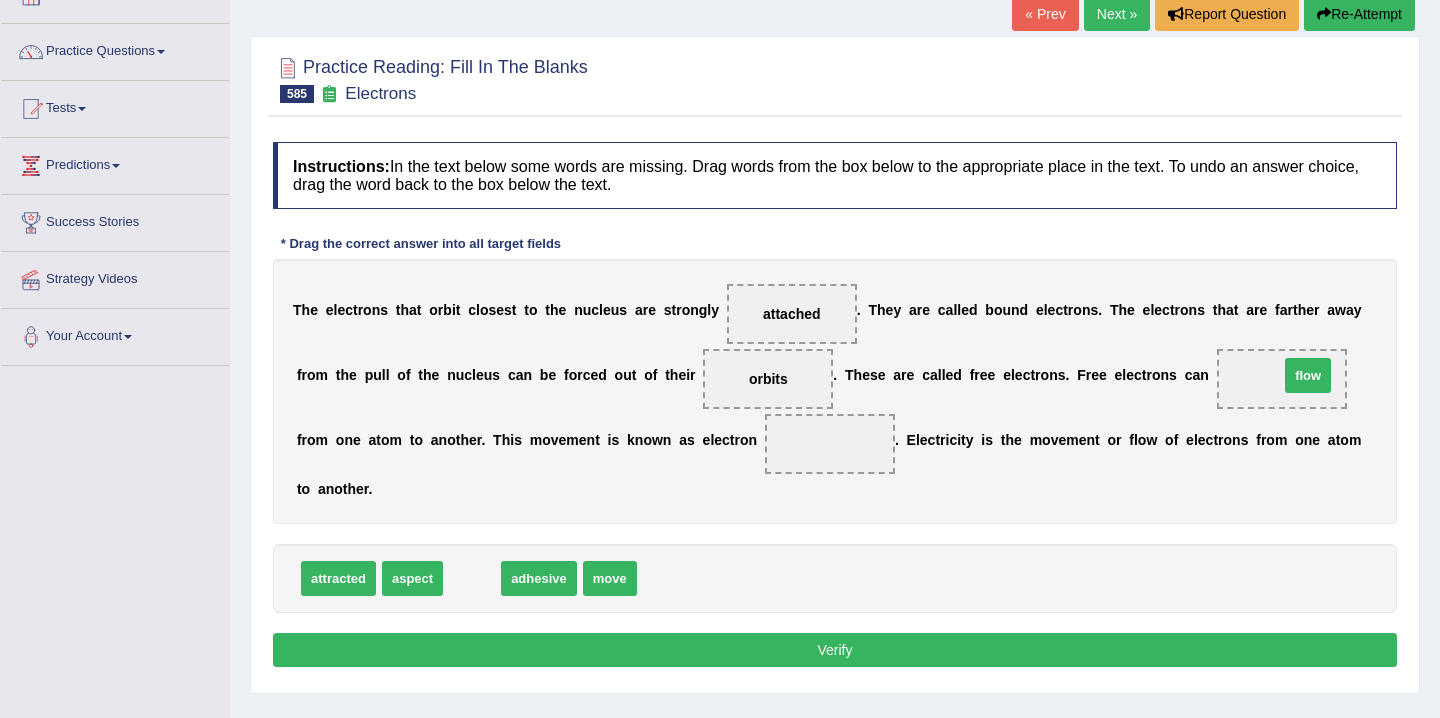 drag, startPoint x: 490, startPoint y: 578, endPoint x: 1322, endPoint y: 377, distance: 855.9352 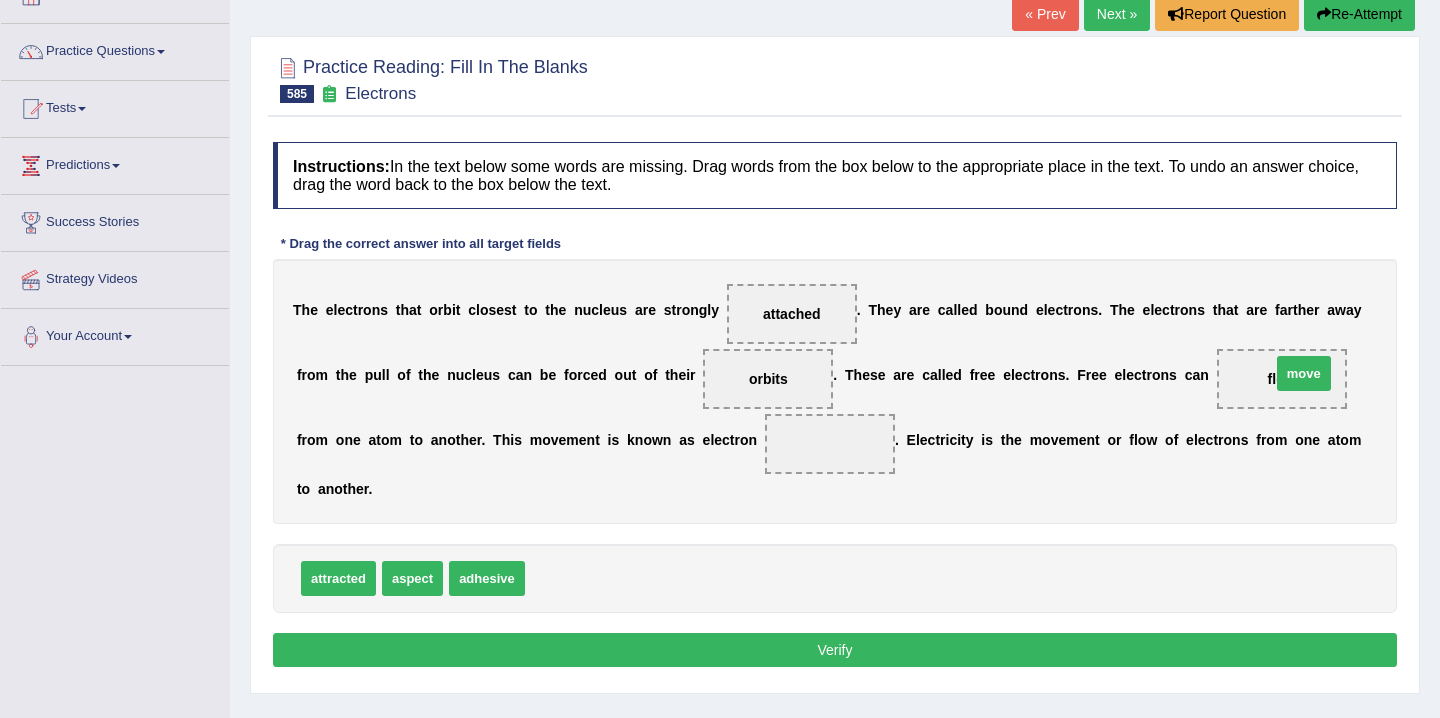 drag, startPoint x: 556, startPoint y: 578, endPoint x: 1303, endPoint y: 371, distance: 775.1503 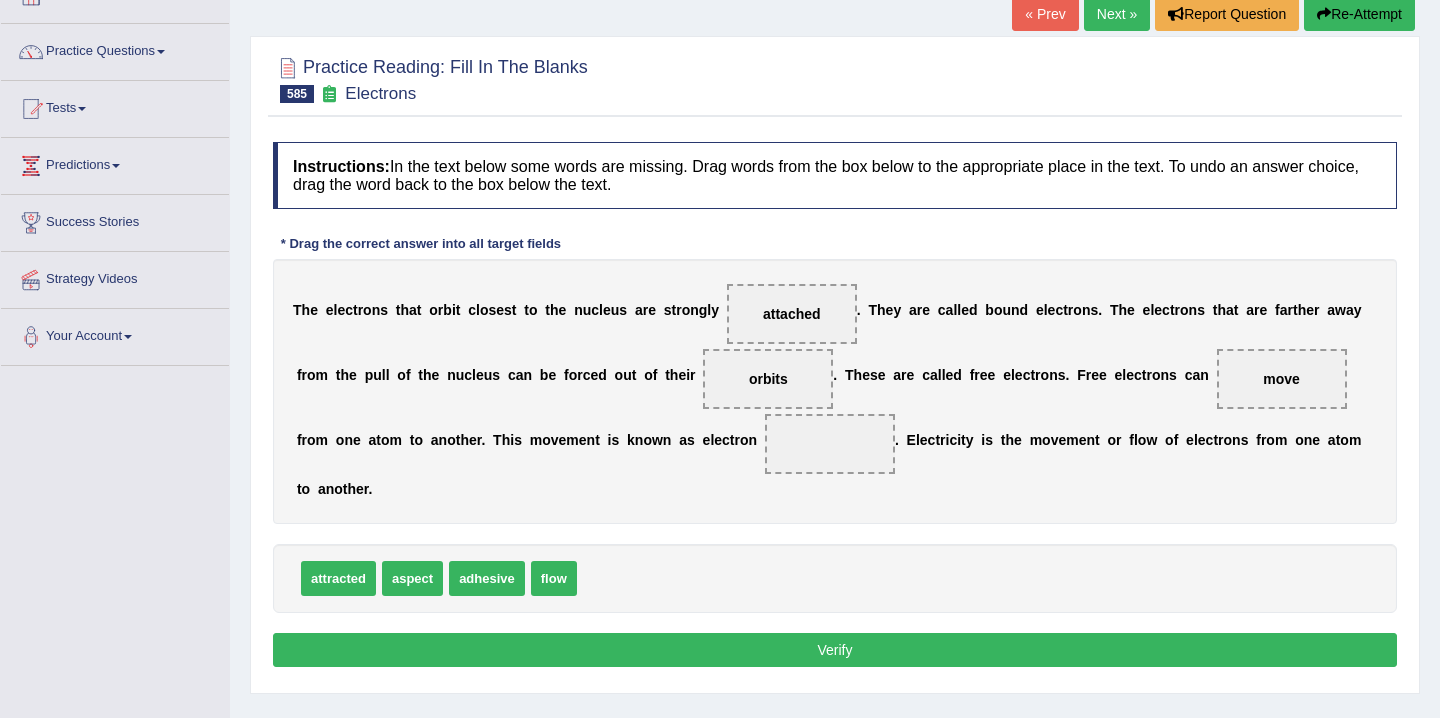 click on "adhesive" at bounding box center (487, 578) 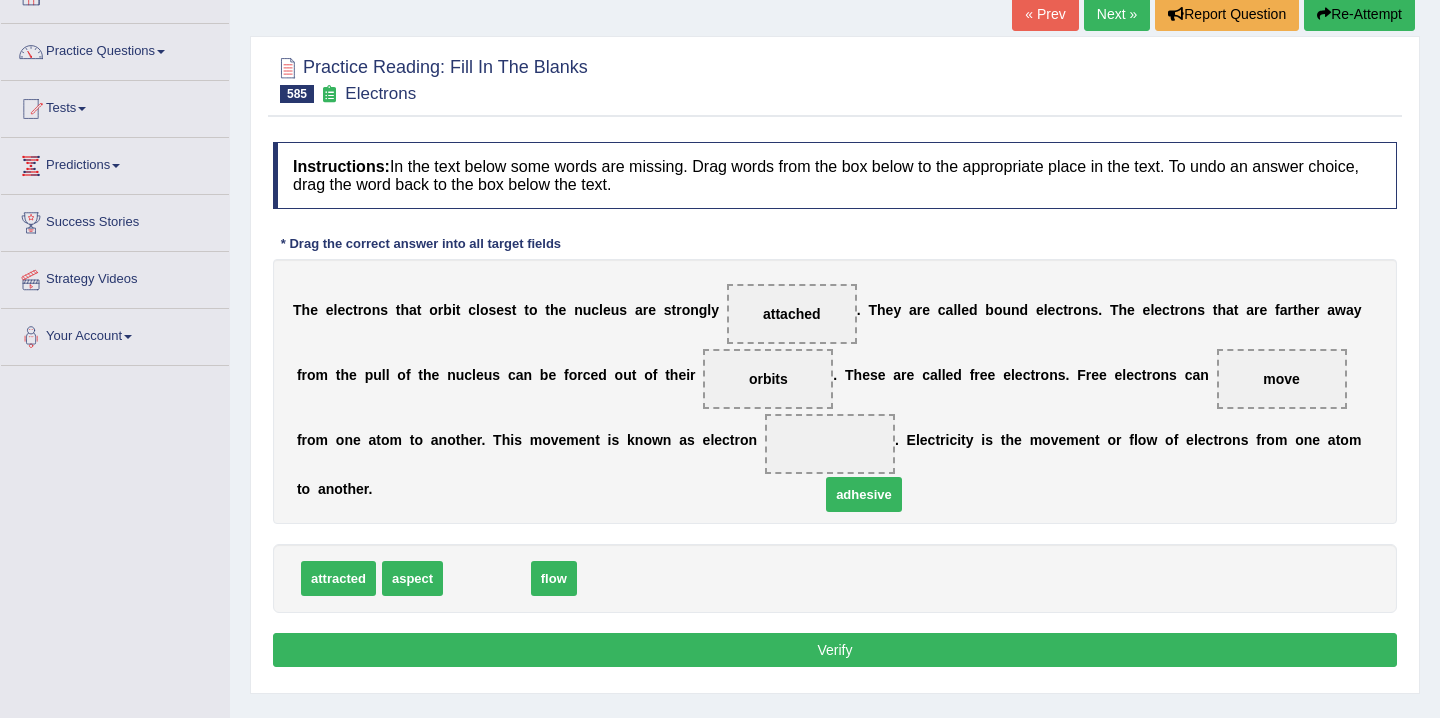 drag, startPoint x: 479, startPoint y: 584, endPoint x: 853, endPoint y: 480, distance: 388.19067 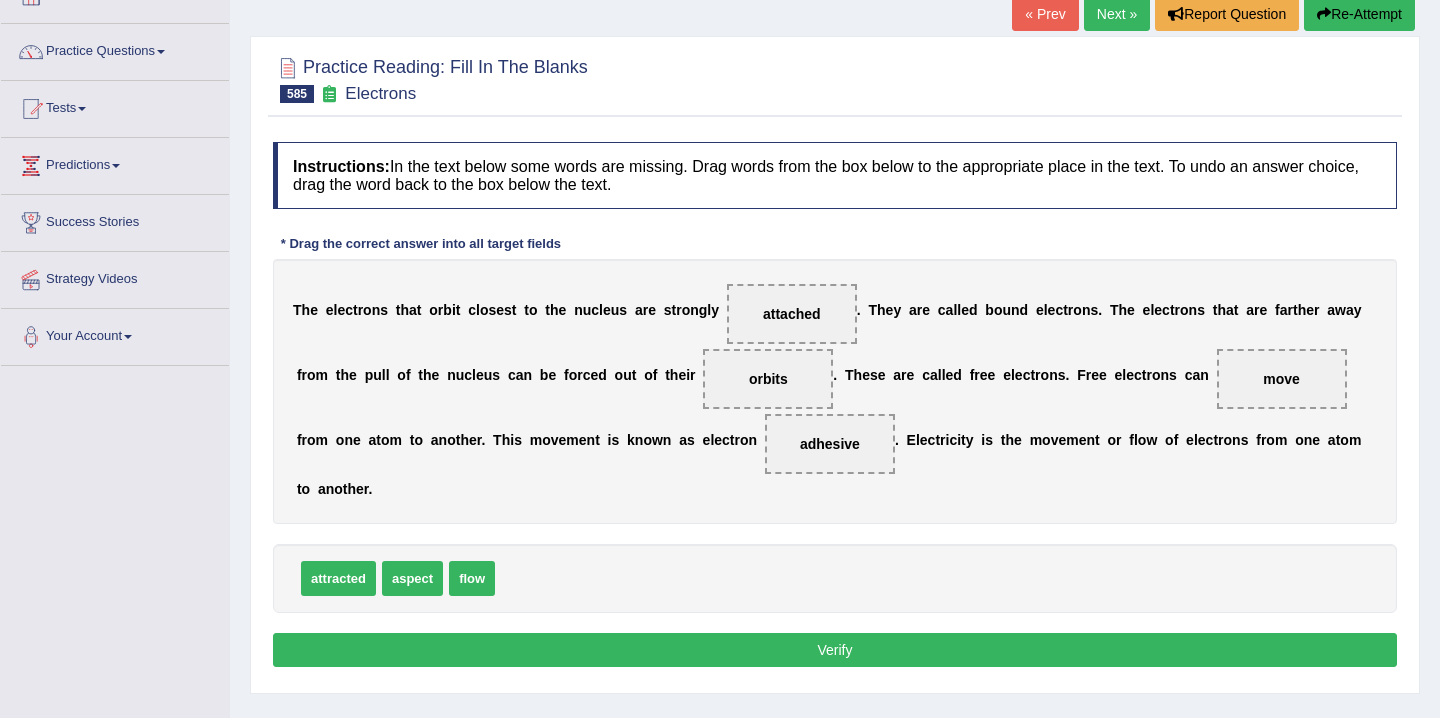 click on "Verify" at bounding box center (835, 650) 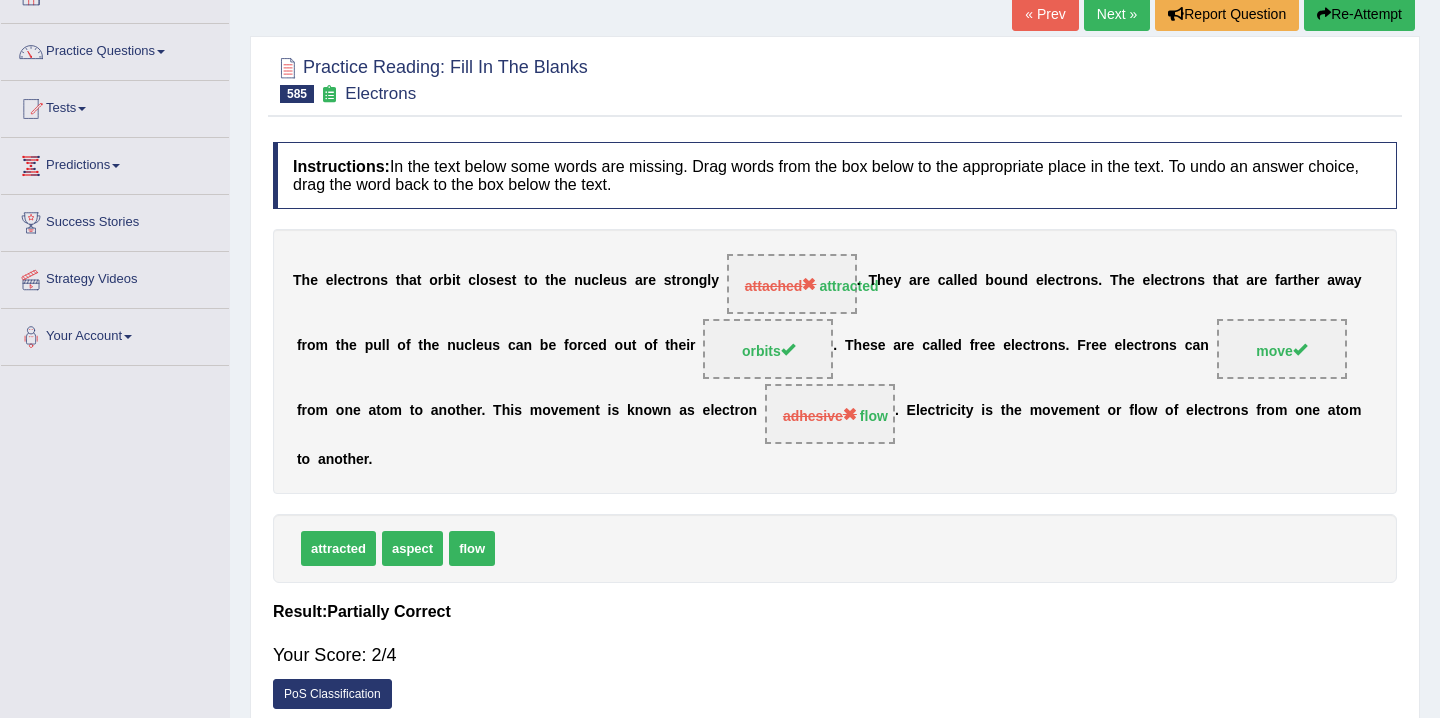 click on "Re-Attempt" at bounding box center [1359, 14] 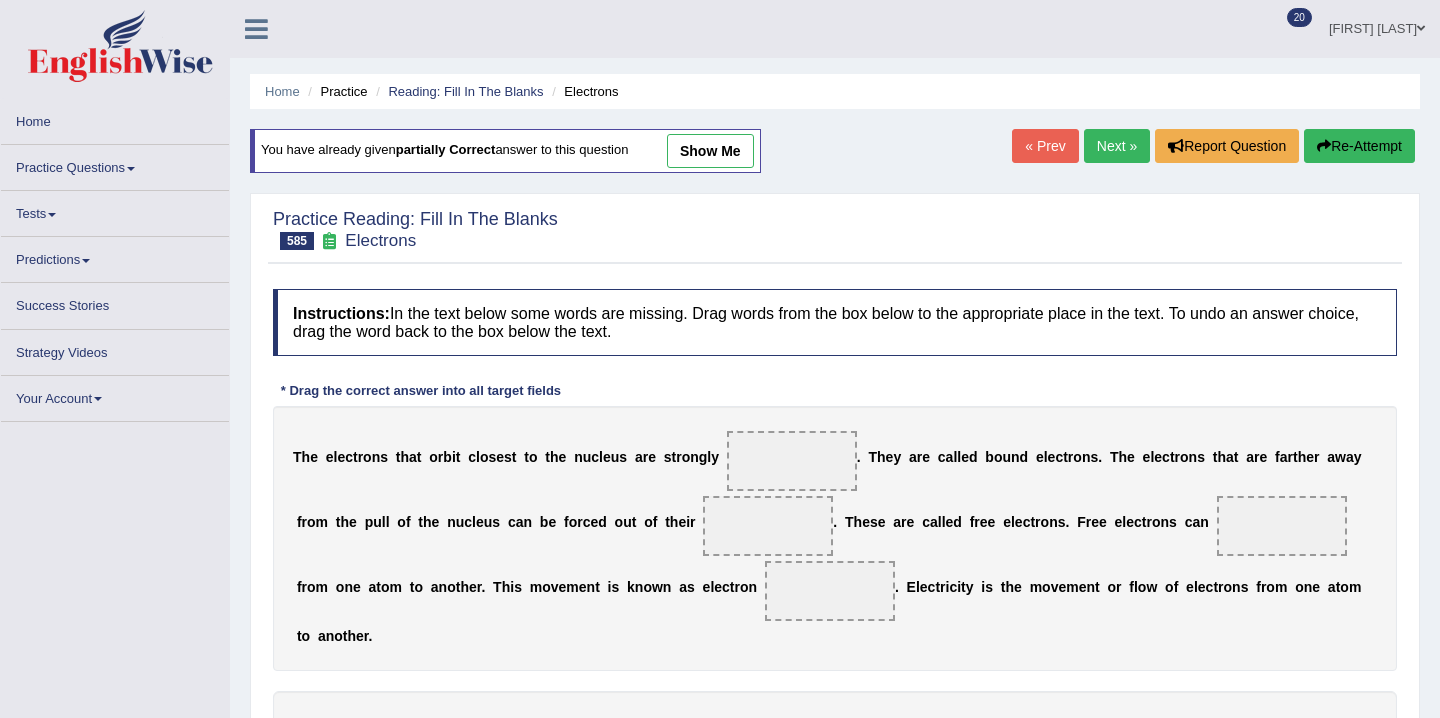 scroll, scrollTop: 188, scrollLeft: 0, axis: vertical 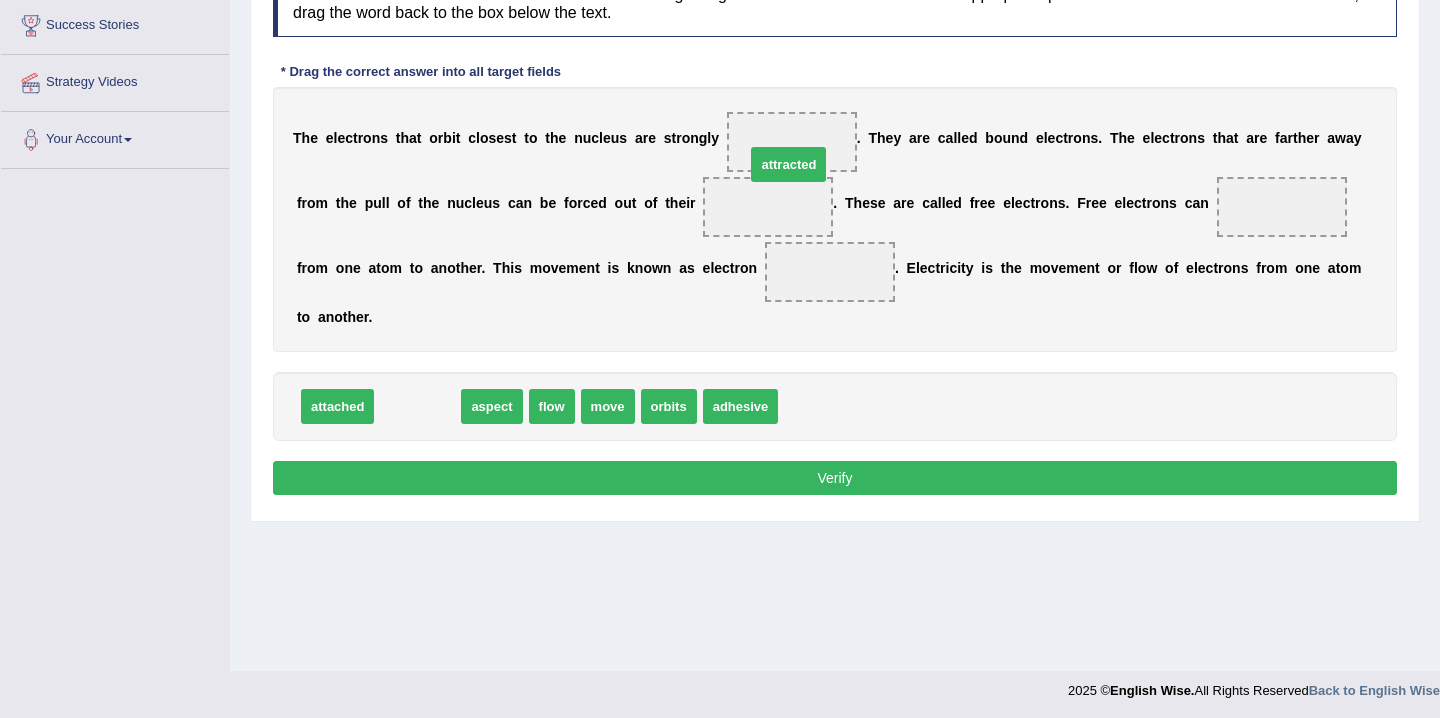drag, startPoint x: 410, startPoint y: 412, endPoint x: 776, endPoint y: 163, distance: 442.67032 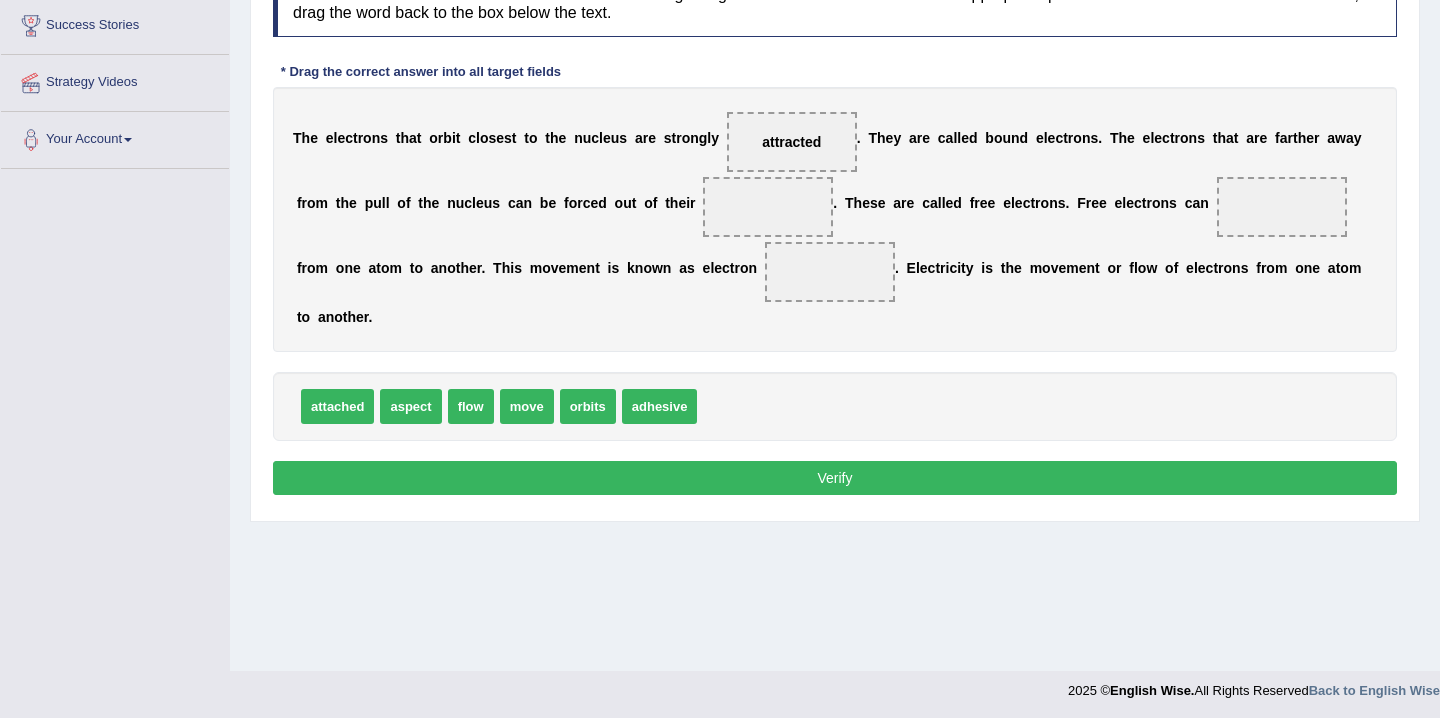 scroll, scrollTop: 328, scrollLeft: 0, axis: vertical 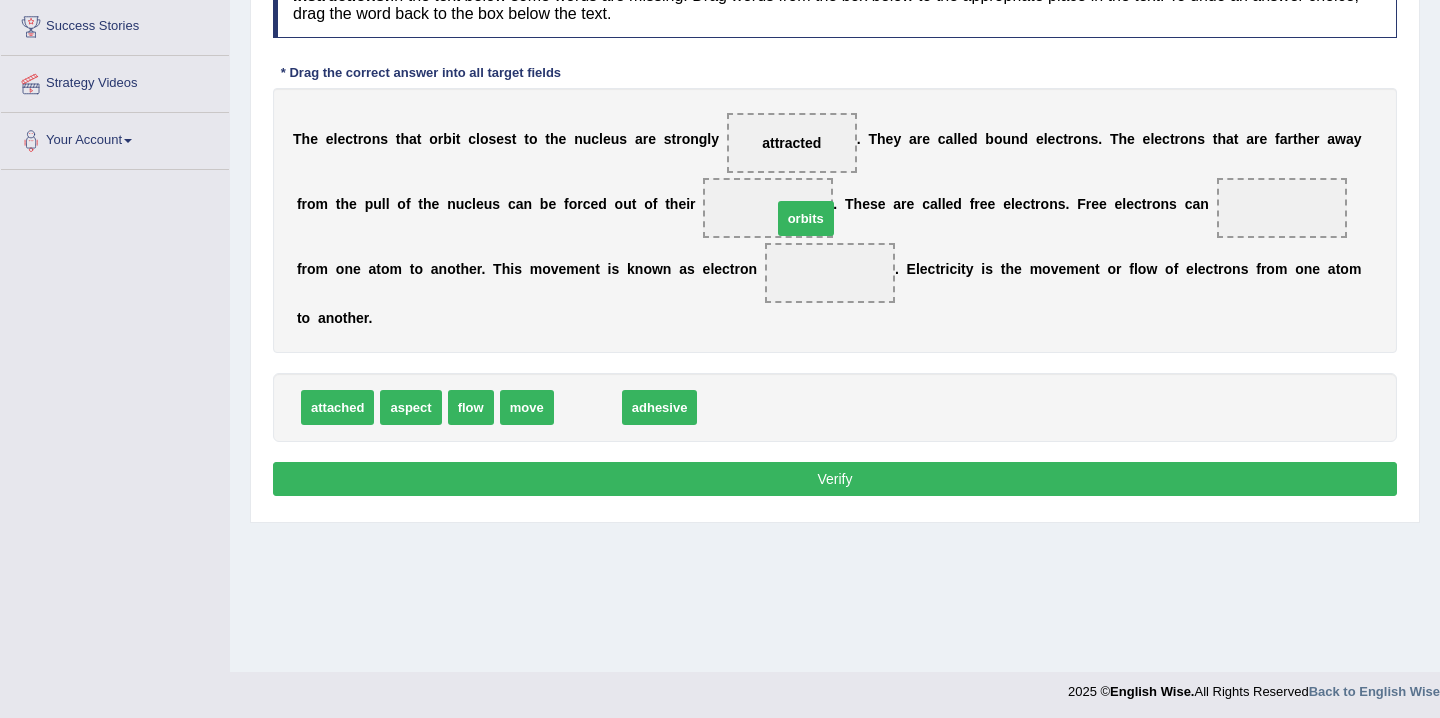 drag, startPoint x: 584, startPoint y: 405, endPoint x: 803, endPoint y: 215, distance: 289.93274 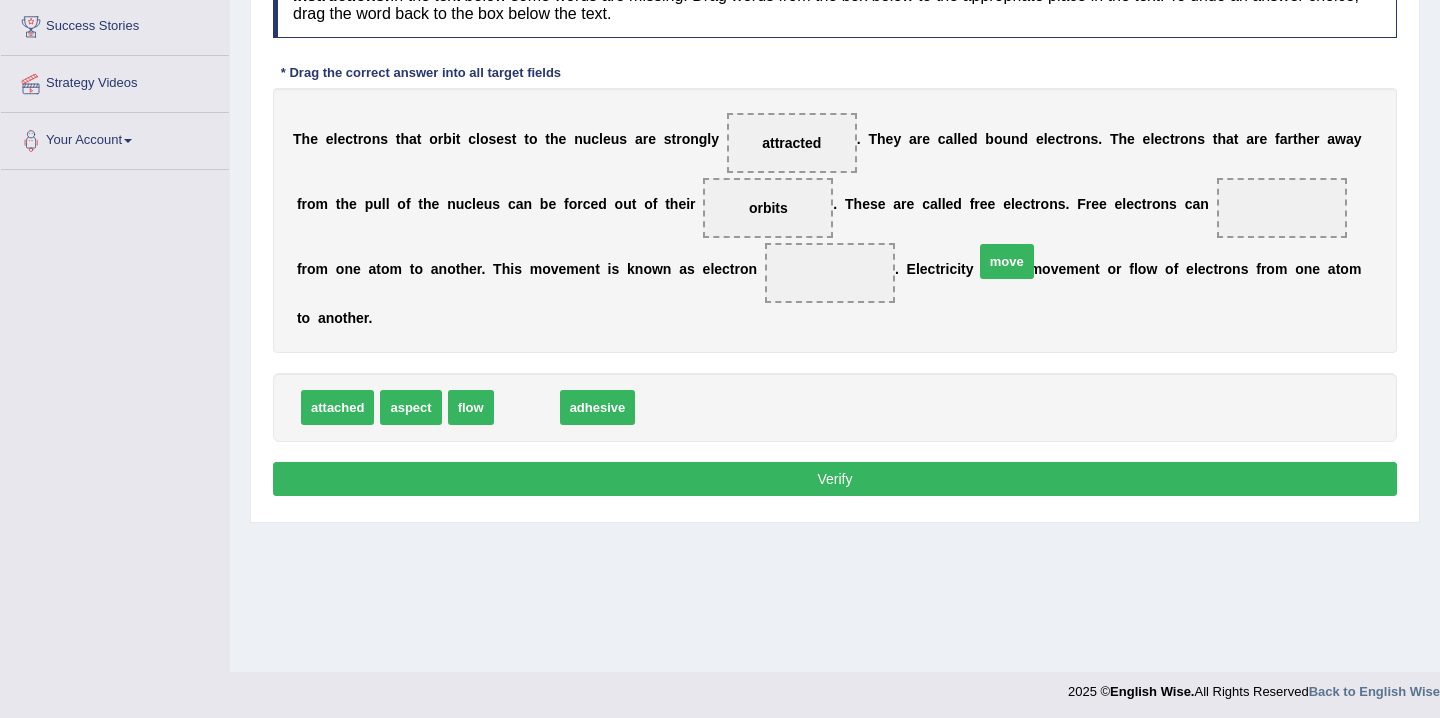drag, startPoint x: 522, startPoint y: 411, endPoint x: 1002, endPoint y: 264, distance: 502.00497 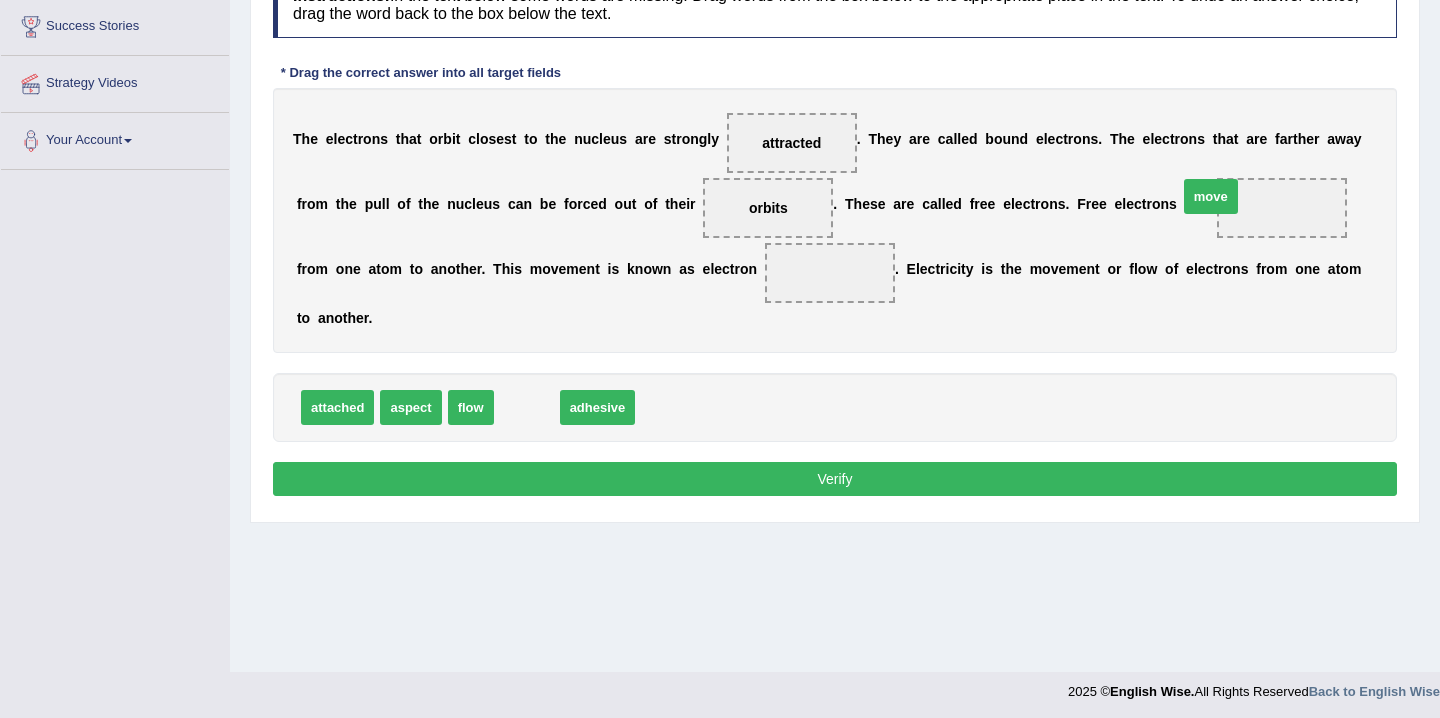 drag, startPoint x: 540, startPoint y: 420, endPoint x: 1248, endPoint y: 219, distance: 735.97894 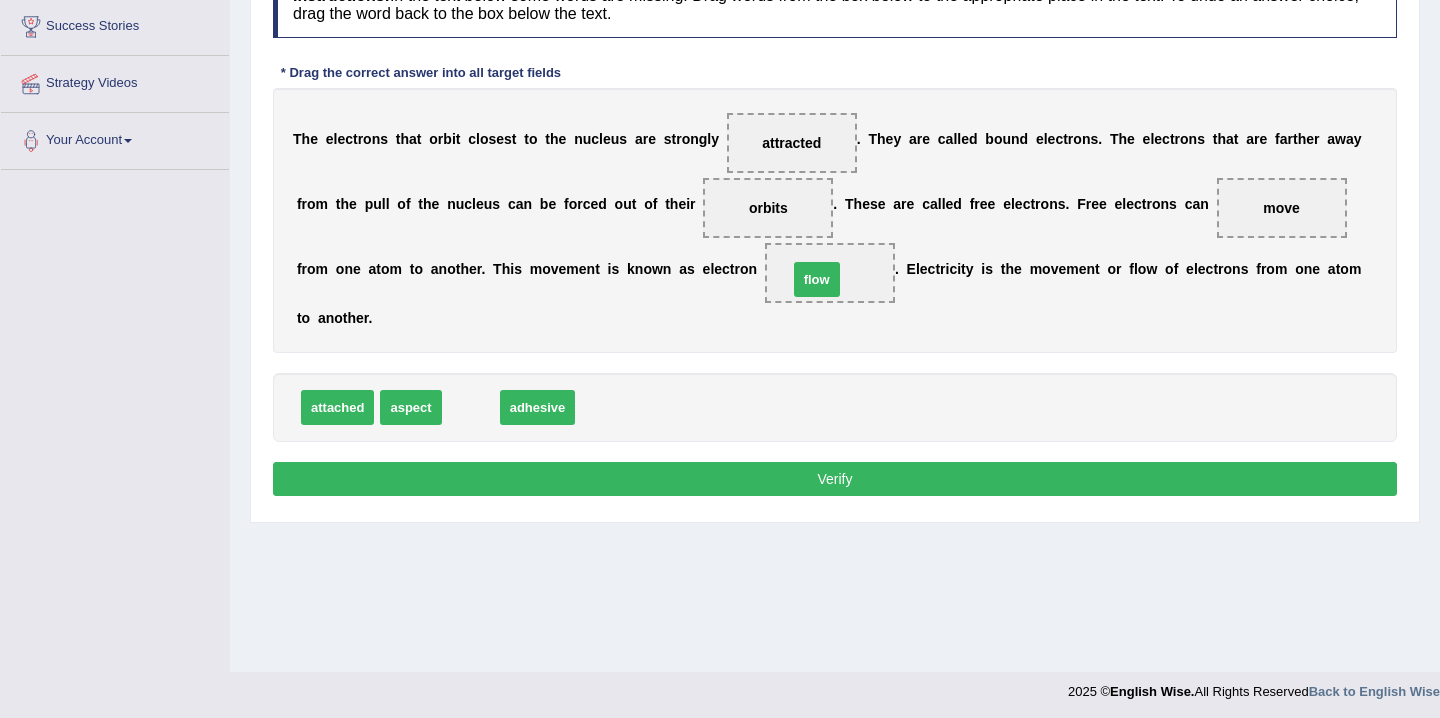 drag, startPoint x: 471, startPoint y: 417, endPoint x: 835, endPoint y: 294, distance: 384.22 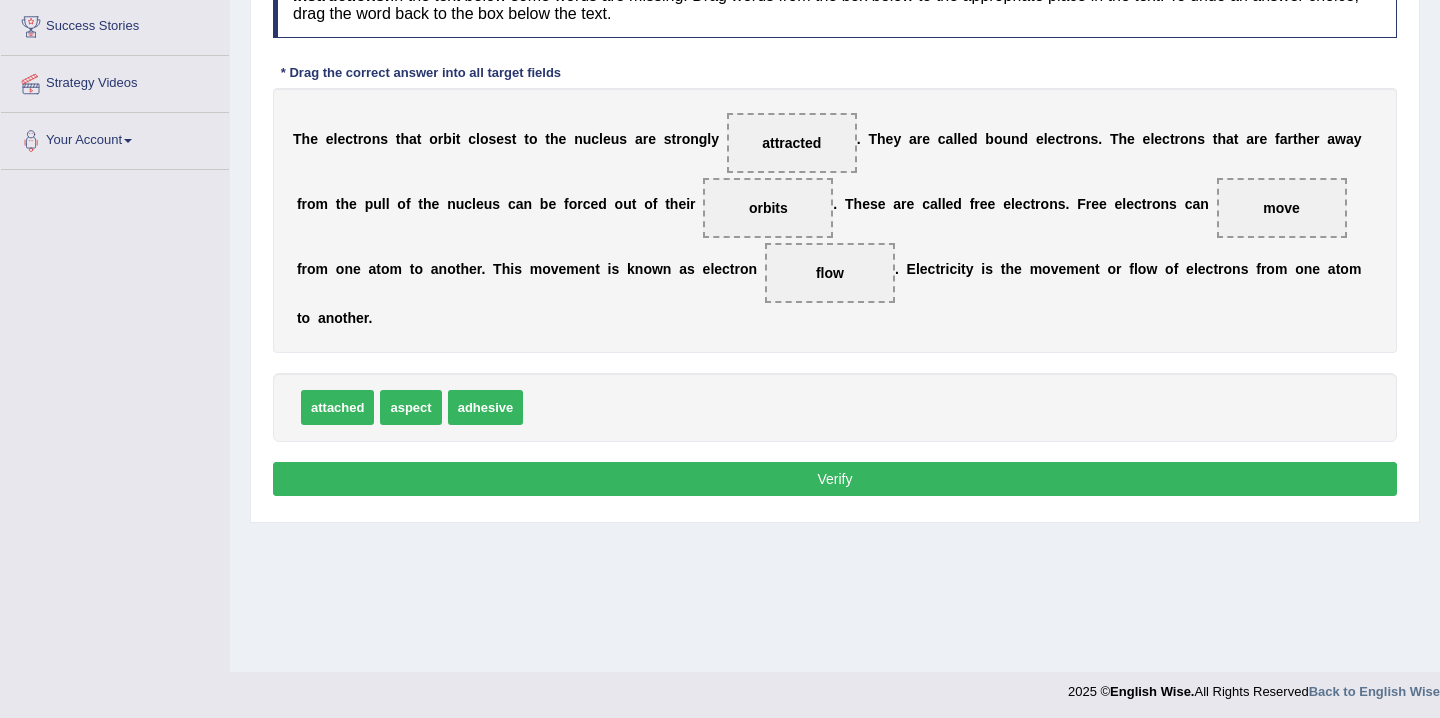 click on "Verify" at bounding box center [835, 479] 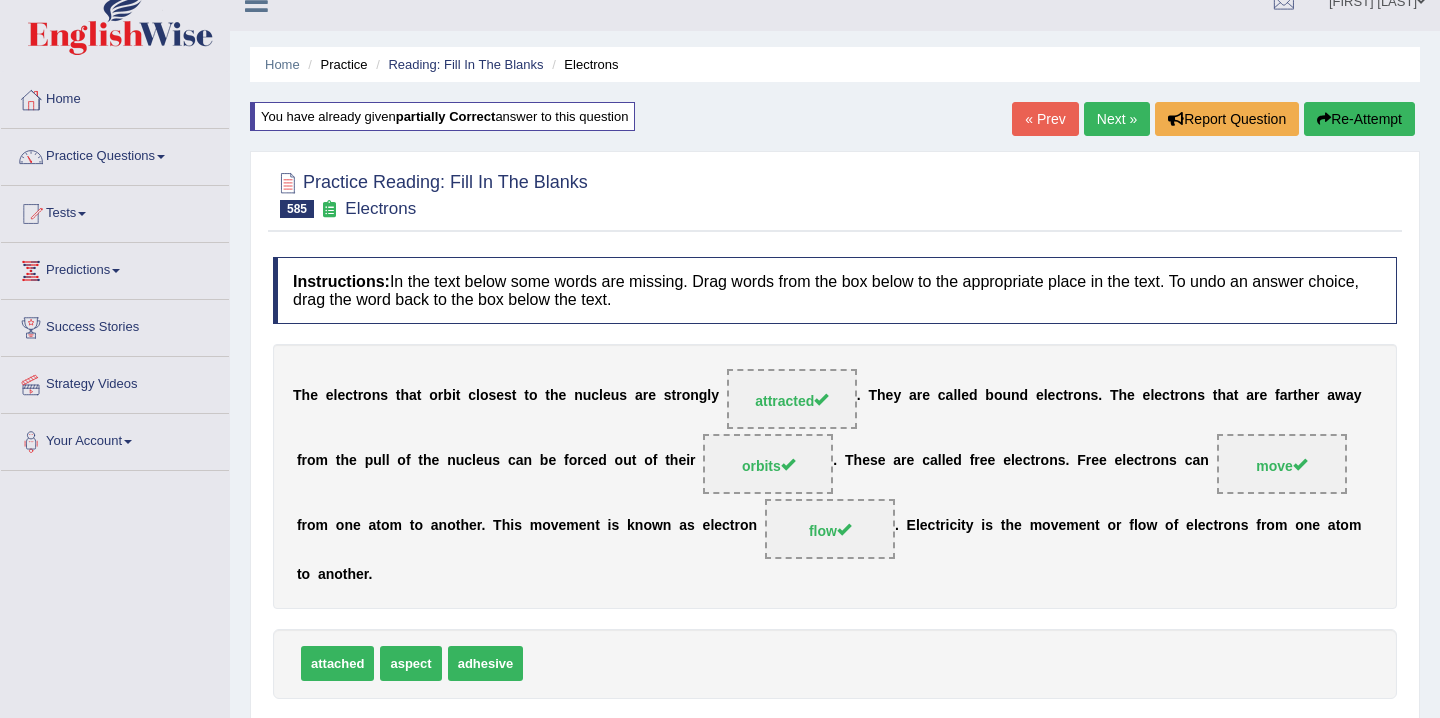 scroll, scrollTop: 0, scrollLeft: 0, axis: both 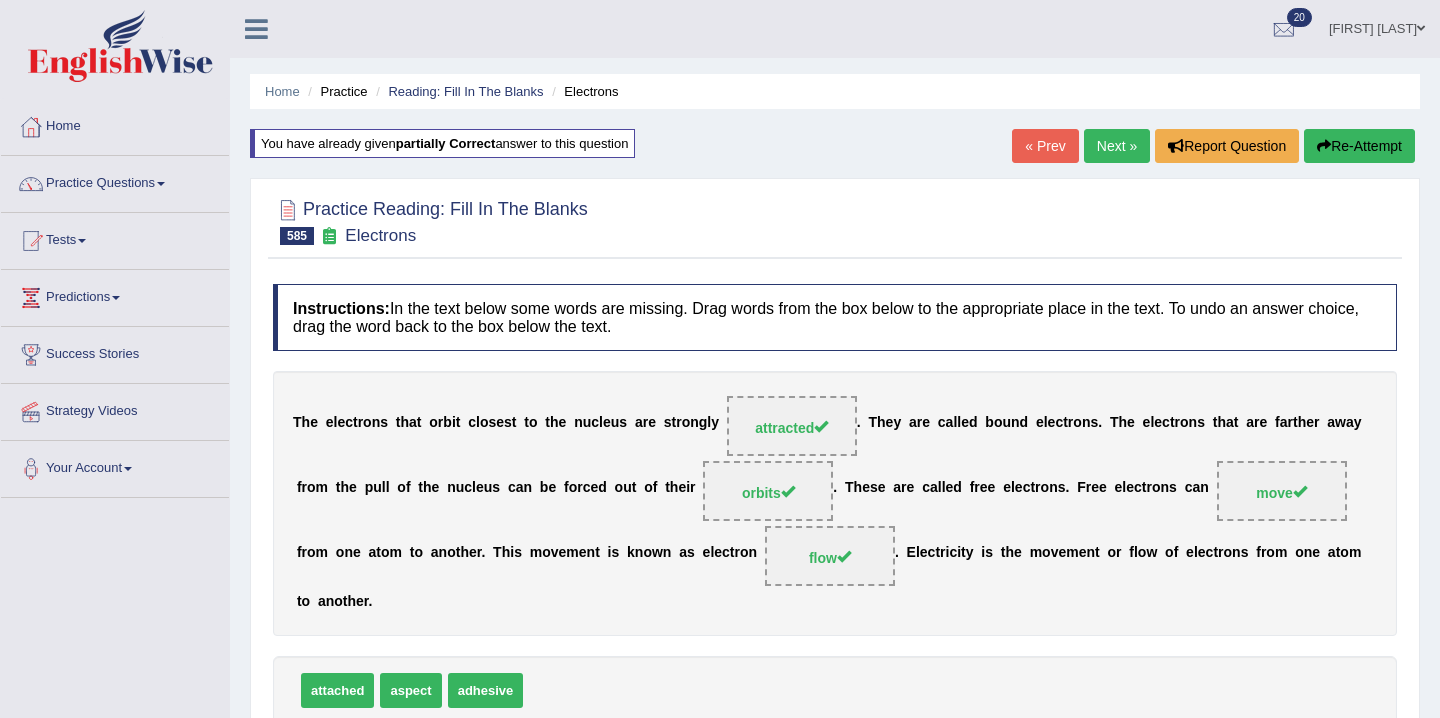 click on "Next »" at bounding box center (1117, 146) 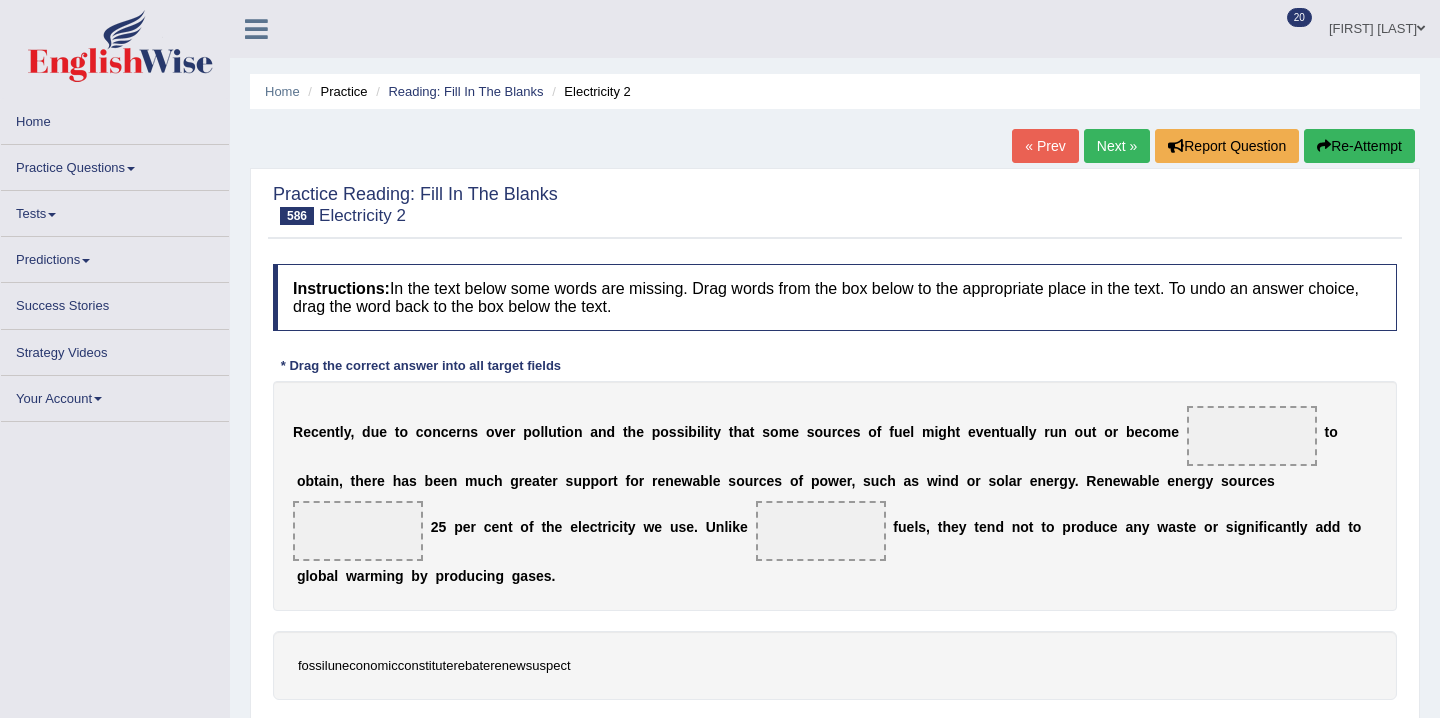 scroll, scrollTop: 0, scrollLeft: 0, axis: both 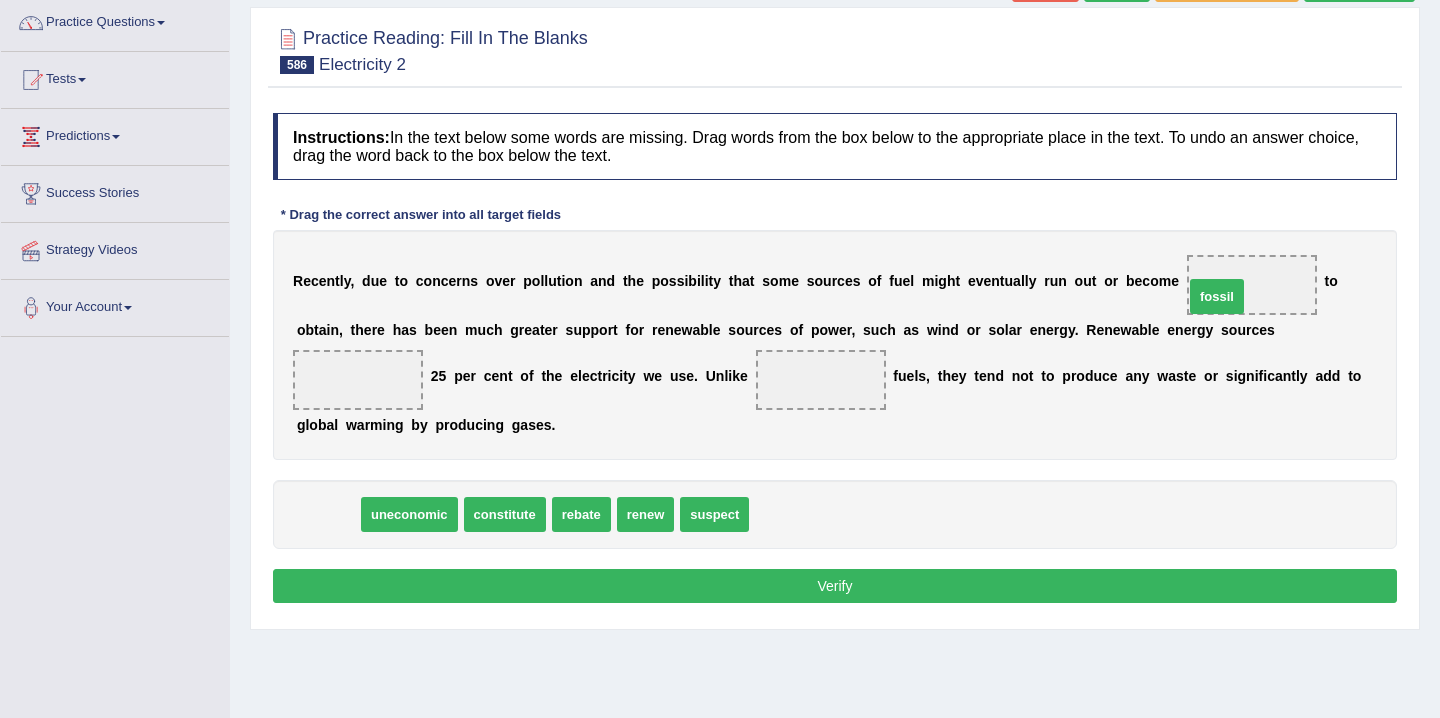 drag, startPoint x: 336, startPoint y: 512, endPoint x: 1229, endPoint y: 282, distance: 922.1437 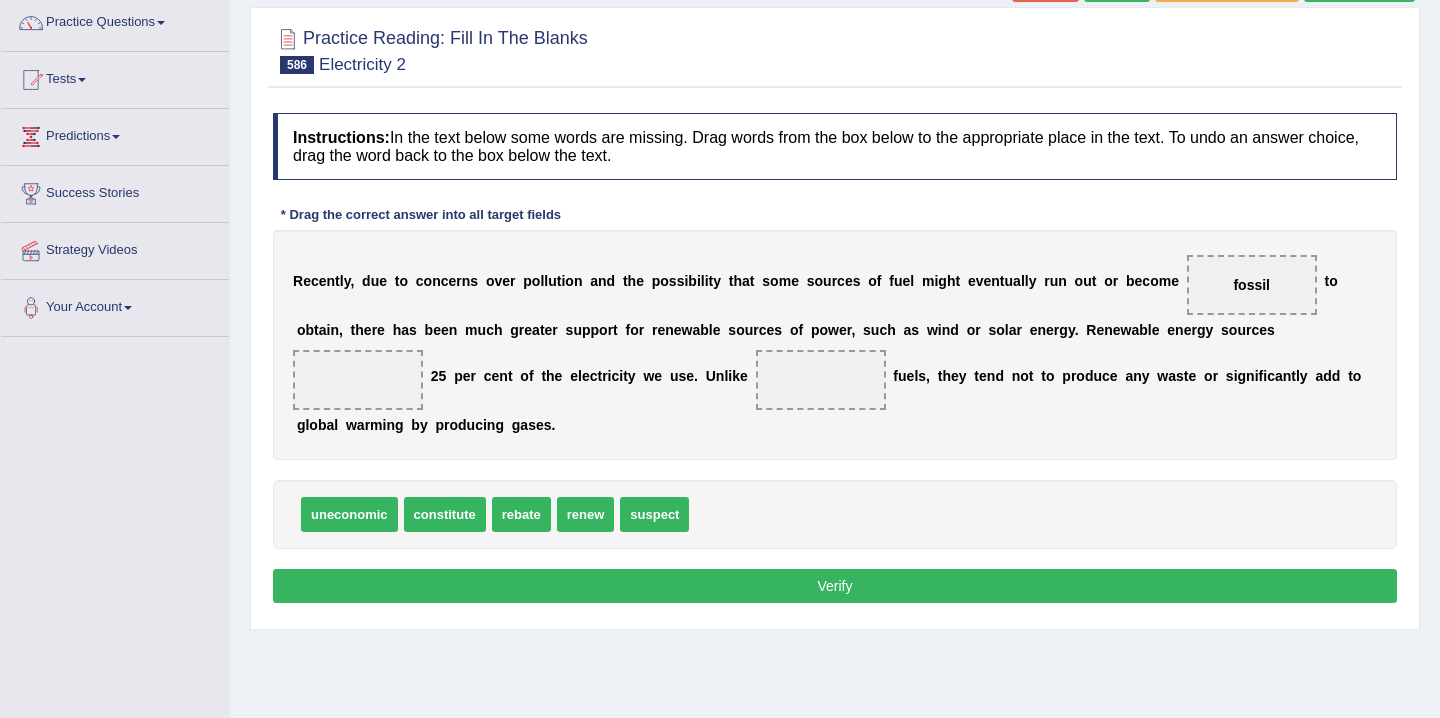 click on "uneconomic" at bounding box center (349, 514) 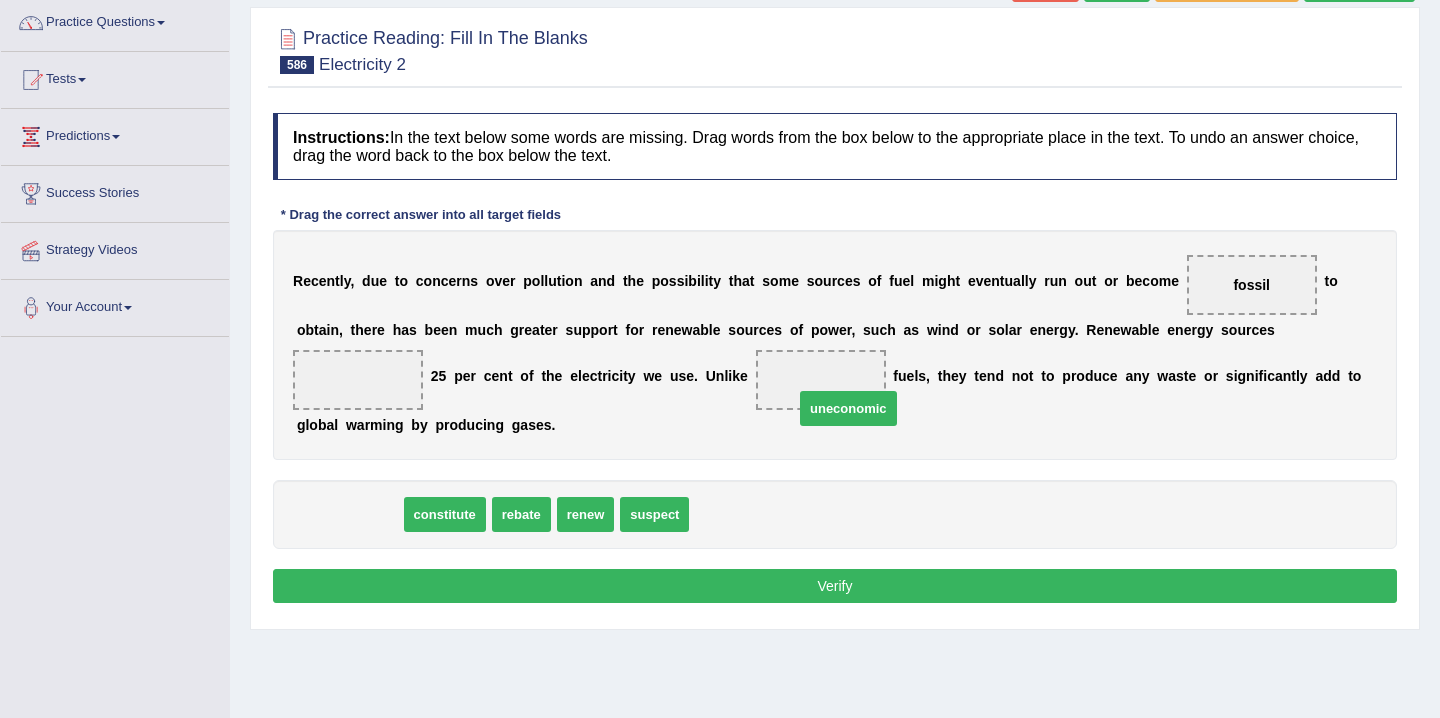 drag, startPoint x: 381, startPoint y: 513, endPoint x: 871, endPoint y: 401, distance: 502.63705 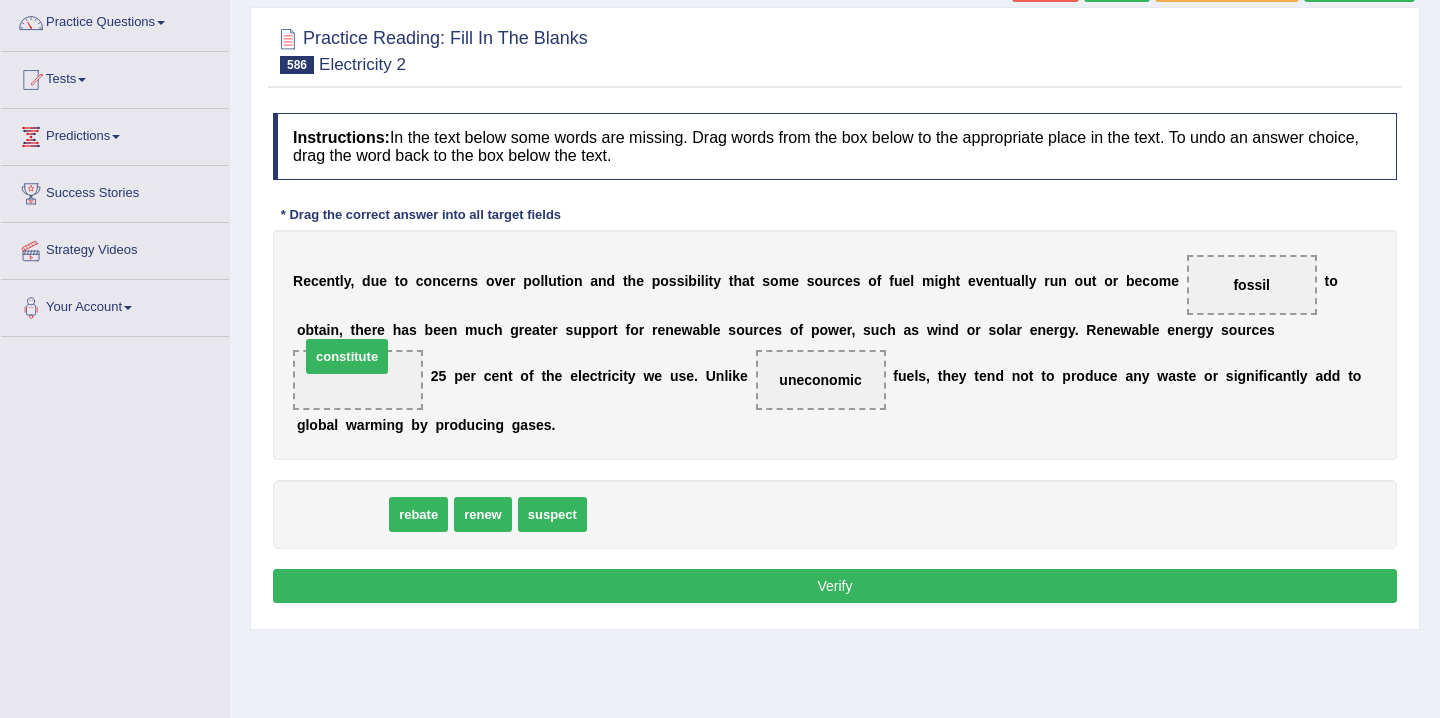 drag, startPoint x: 372, startPoint y: 522, endPoint x: 383, endPoint y: 360, distance: 162.37303 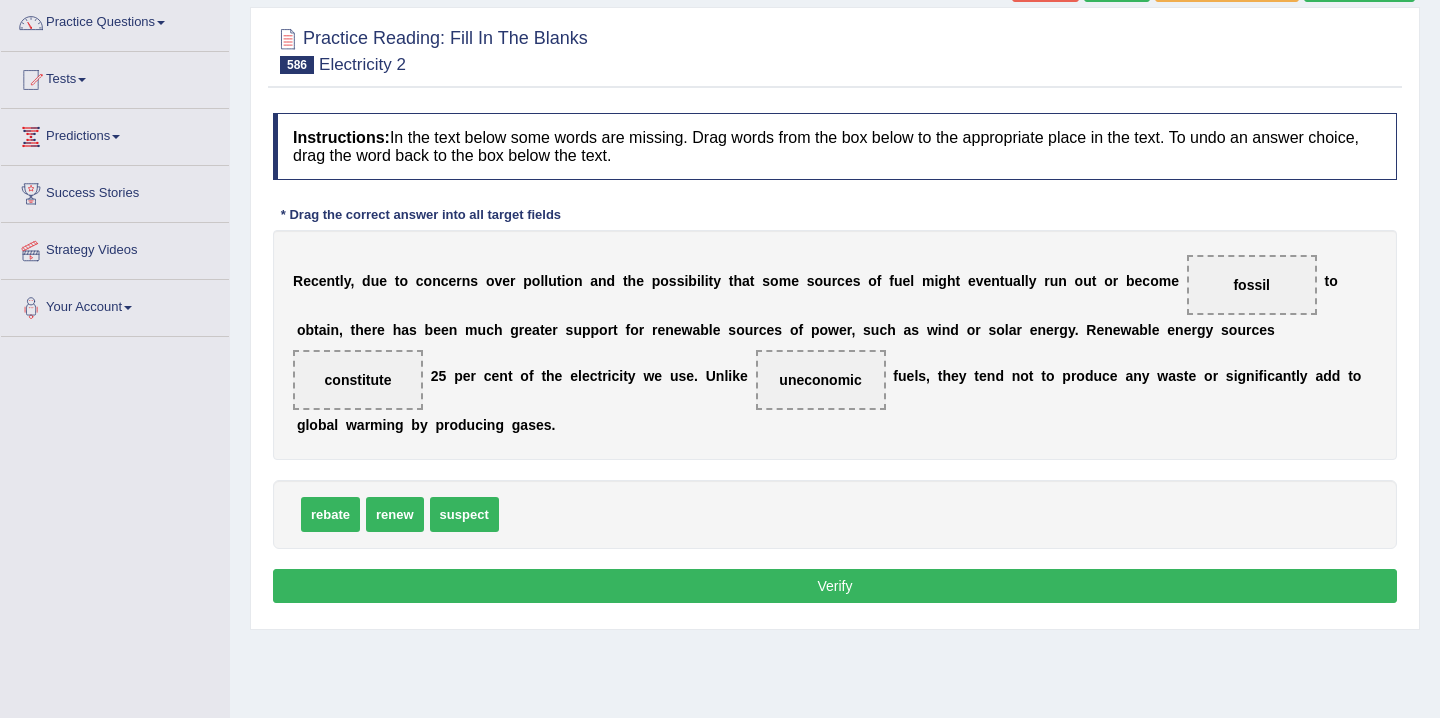 click on "Verify" at bounding box center [835, 586] 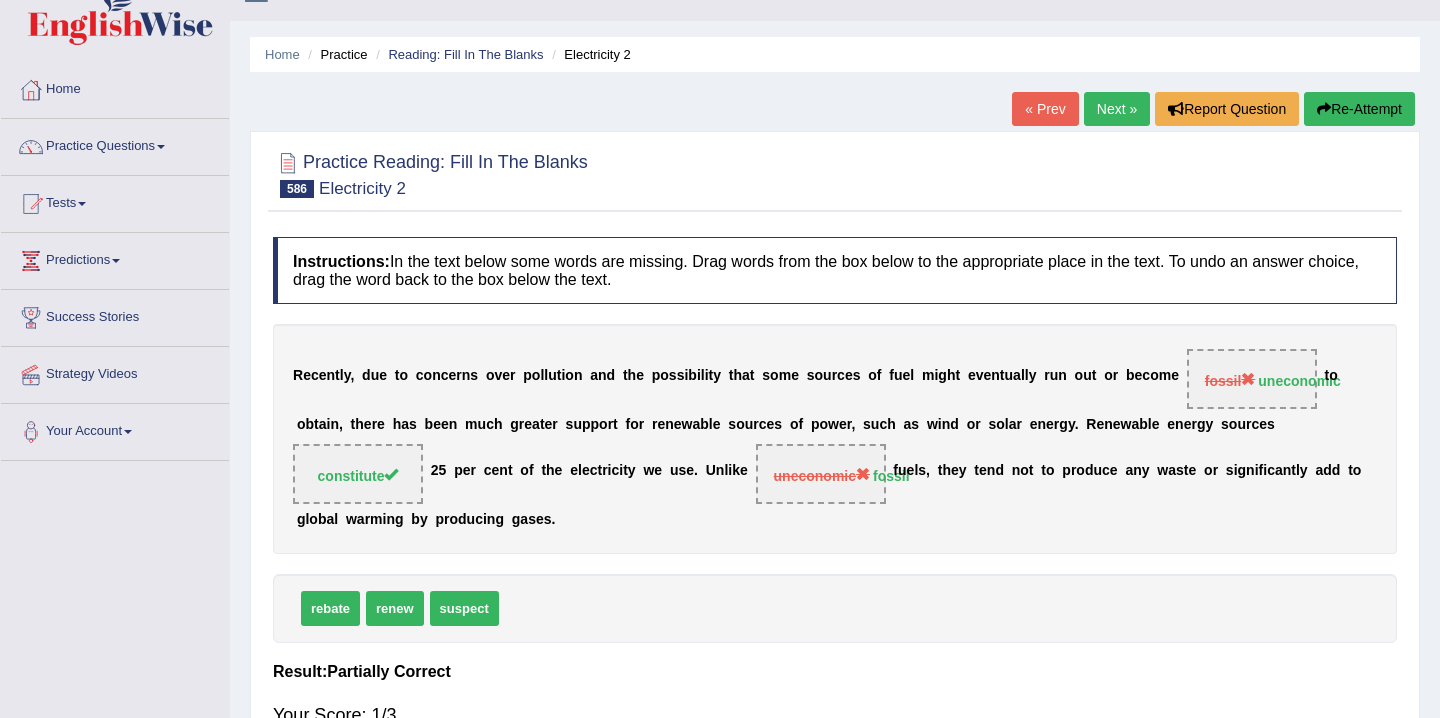 scroll, scrollTop: 0, scrollLeft: 0, axis: both 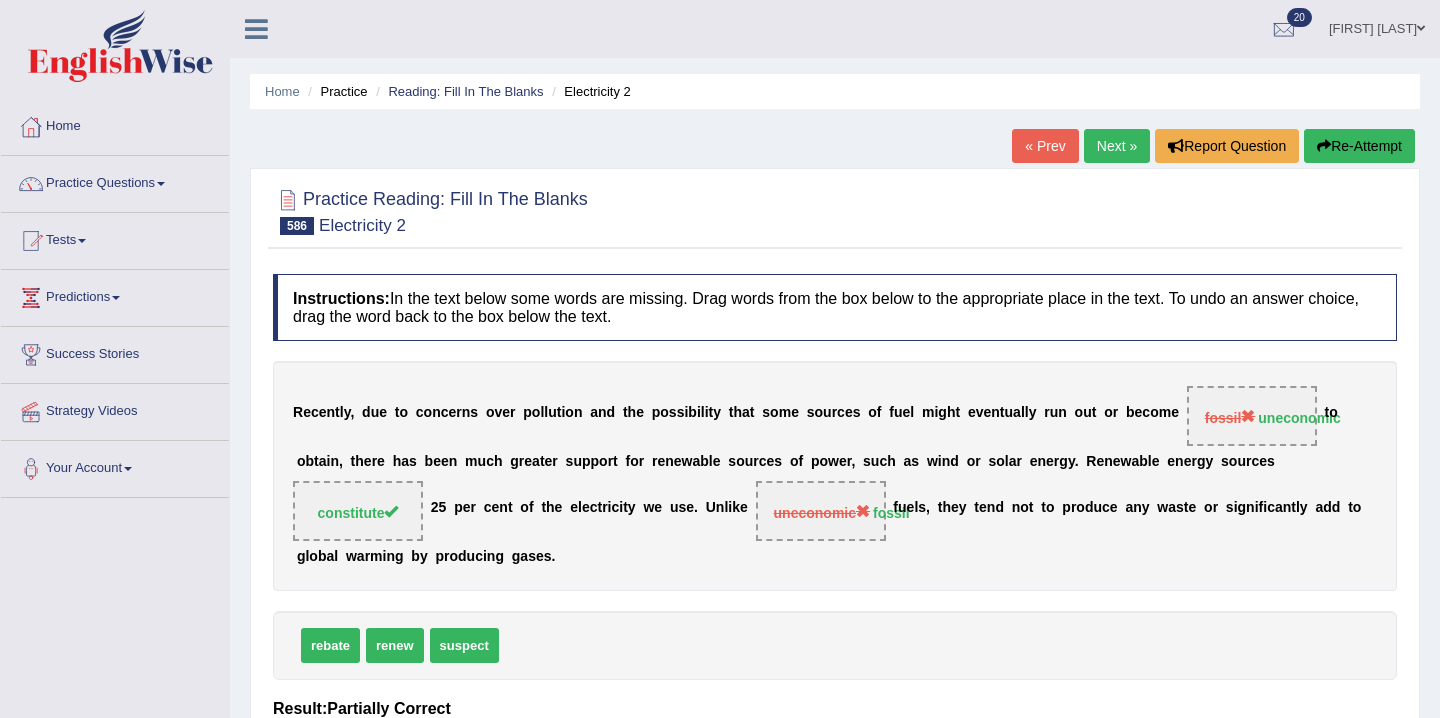 click on "Re-Attempt" at bounding box center (1359, 146) 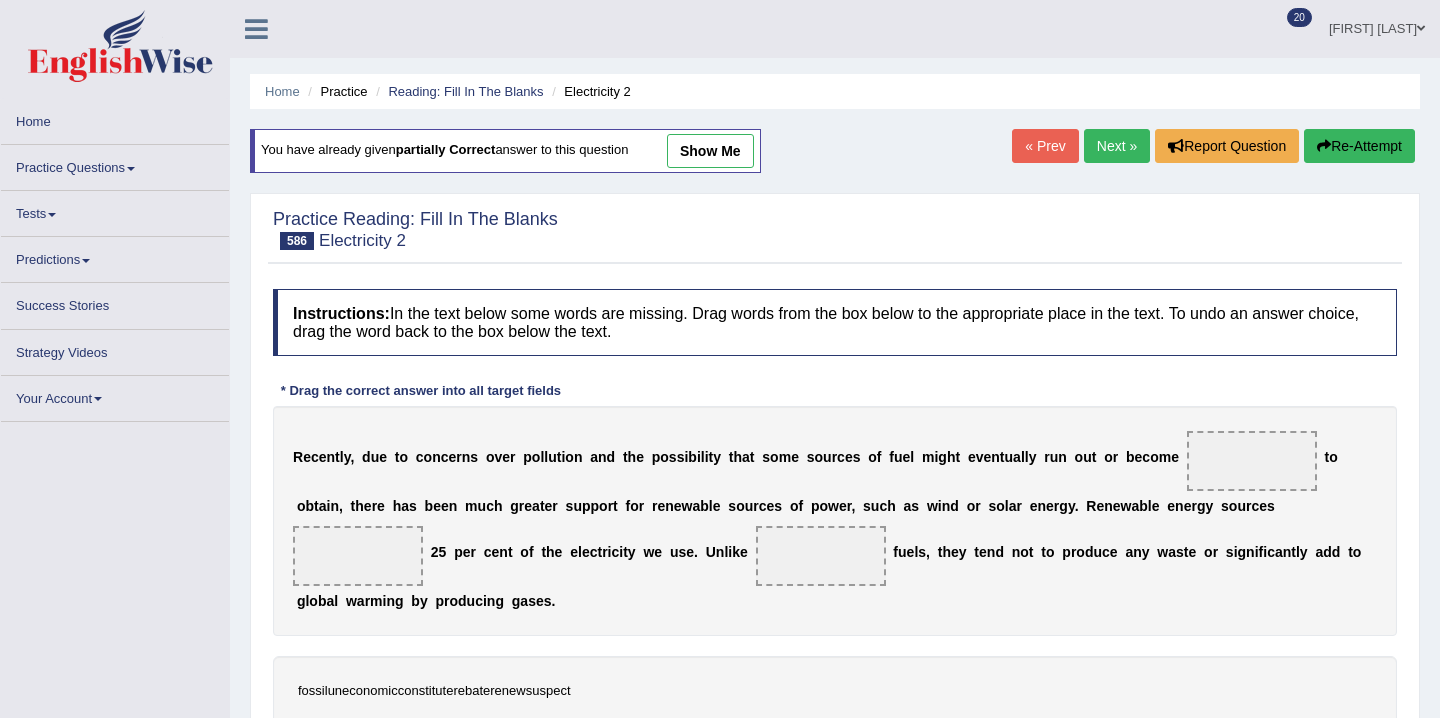scroll, scrollTop: 0, scrollLeft: 0, axis: both 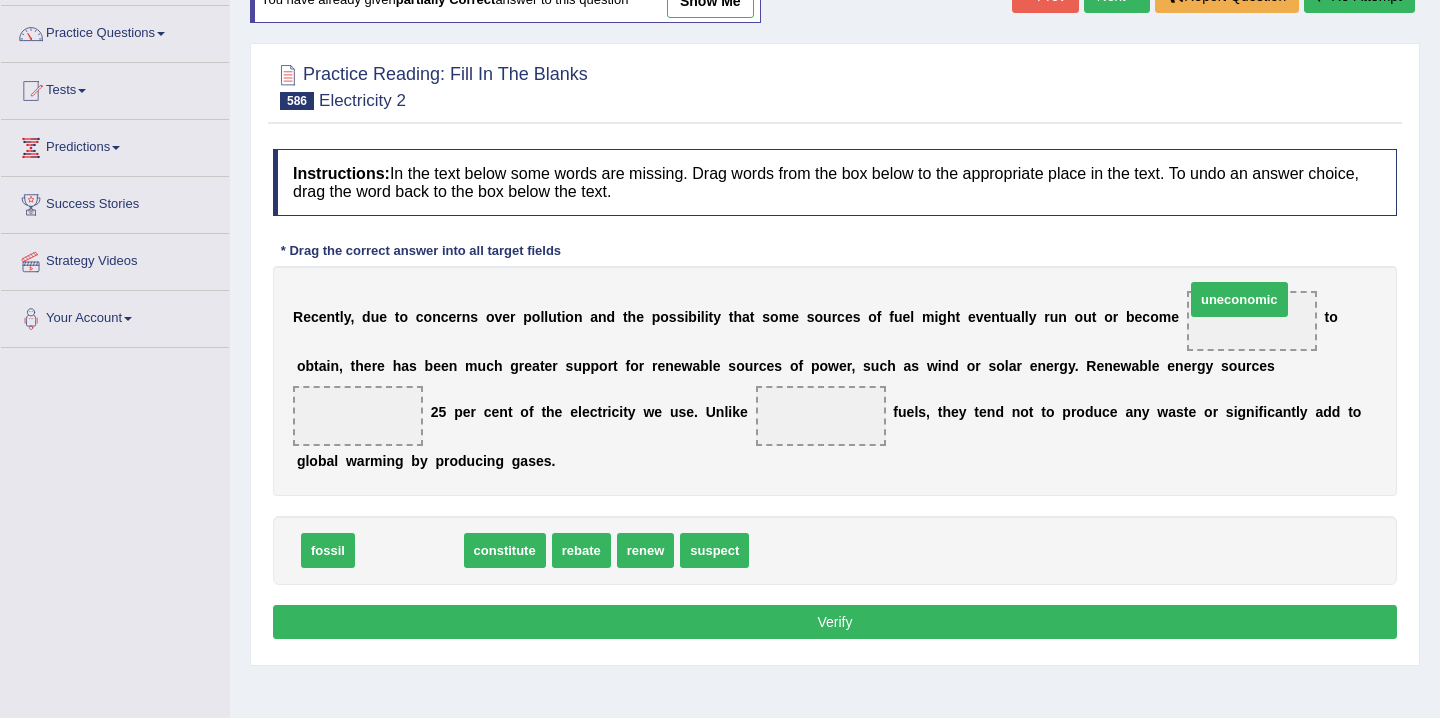 drag, startPoint x: 434, startPoint y: 567, endPoint x: 1266, endPoint y: 306, distance: 871.97766 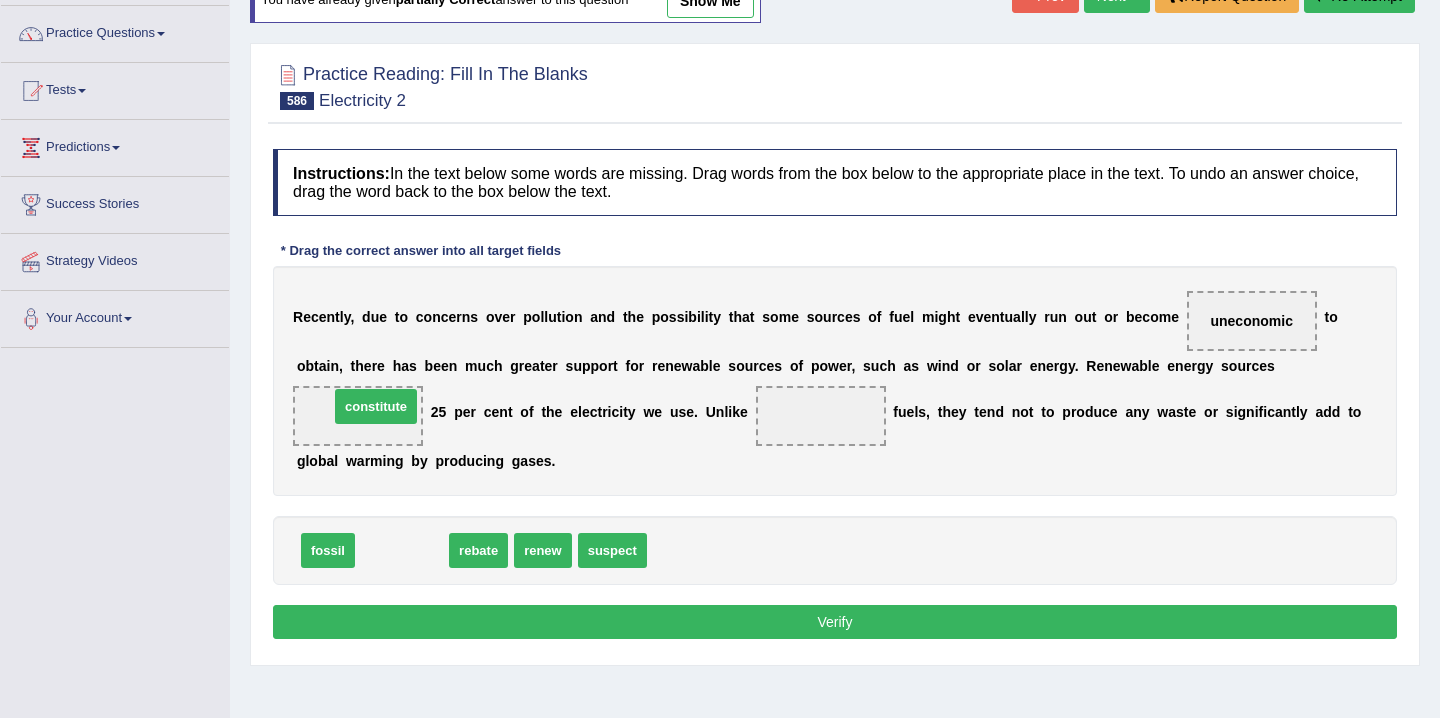 drag, startPoint x: 392, startPoint y: 545, endPoint x: 364, endPoint y: 399, distance: 148.66069 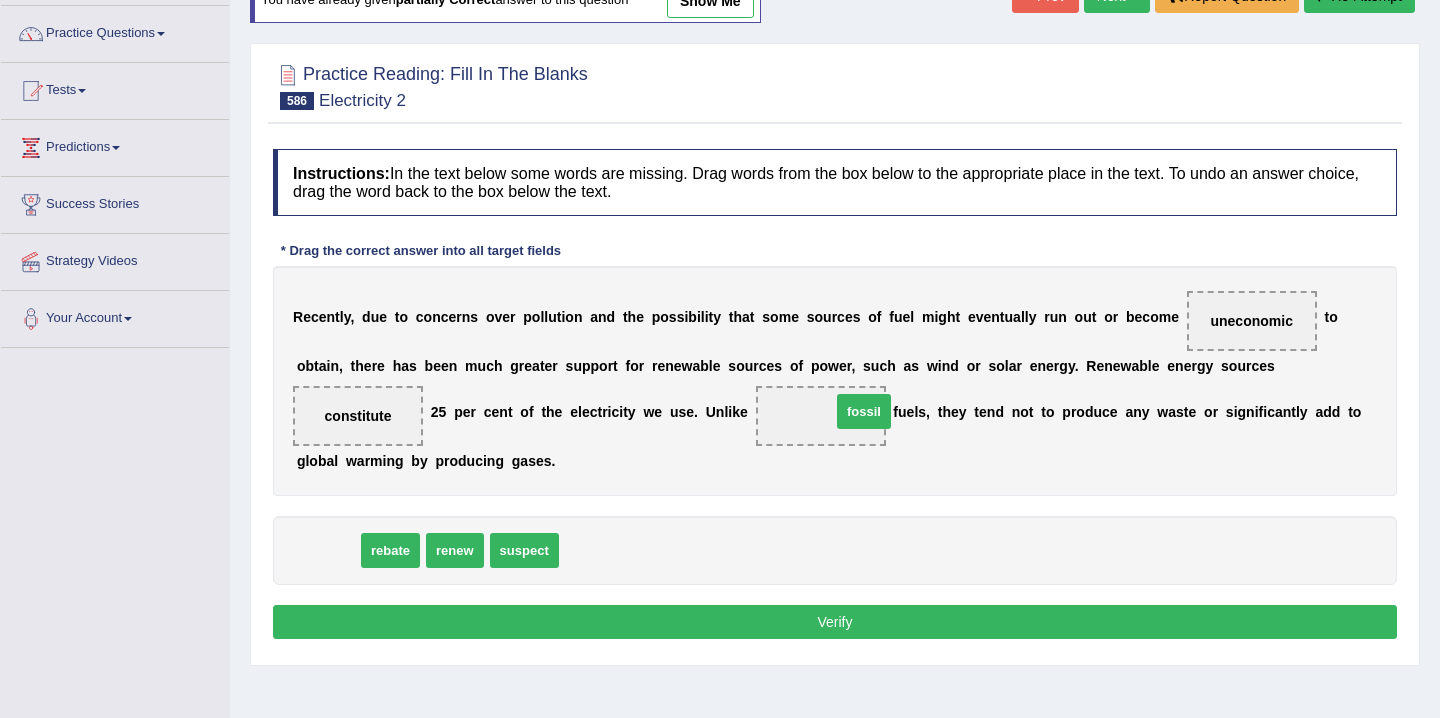 drag, startPoint x: 340, startPoint y: 547, endPoint x: 864, endPoint y: 400, distance: 544.2288 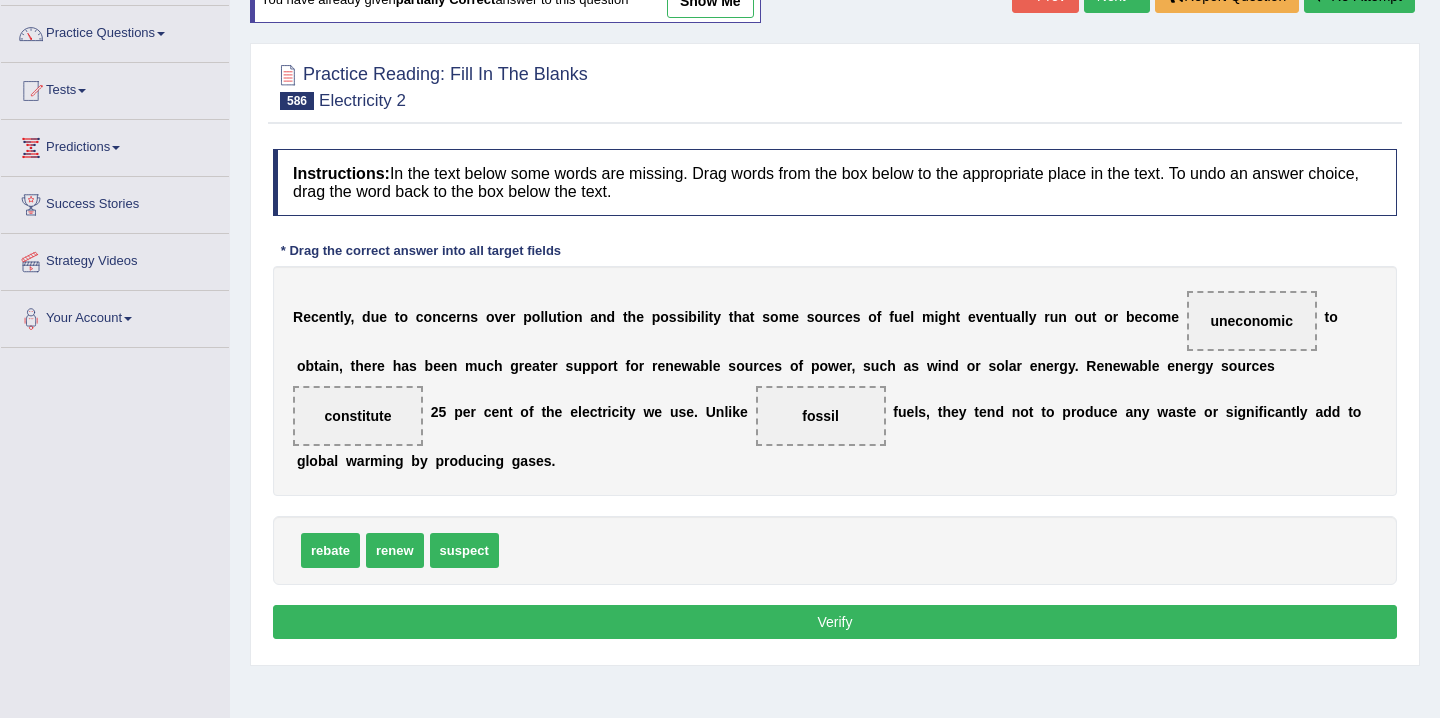 click on "Verify" at bounding box center [835, 622] 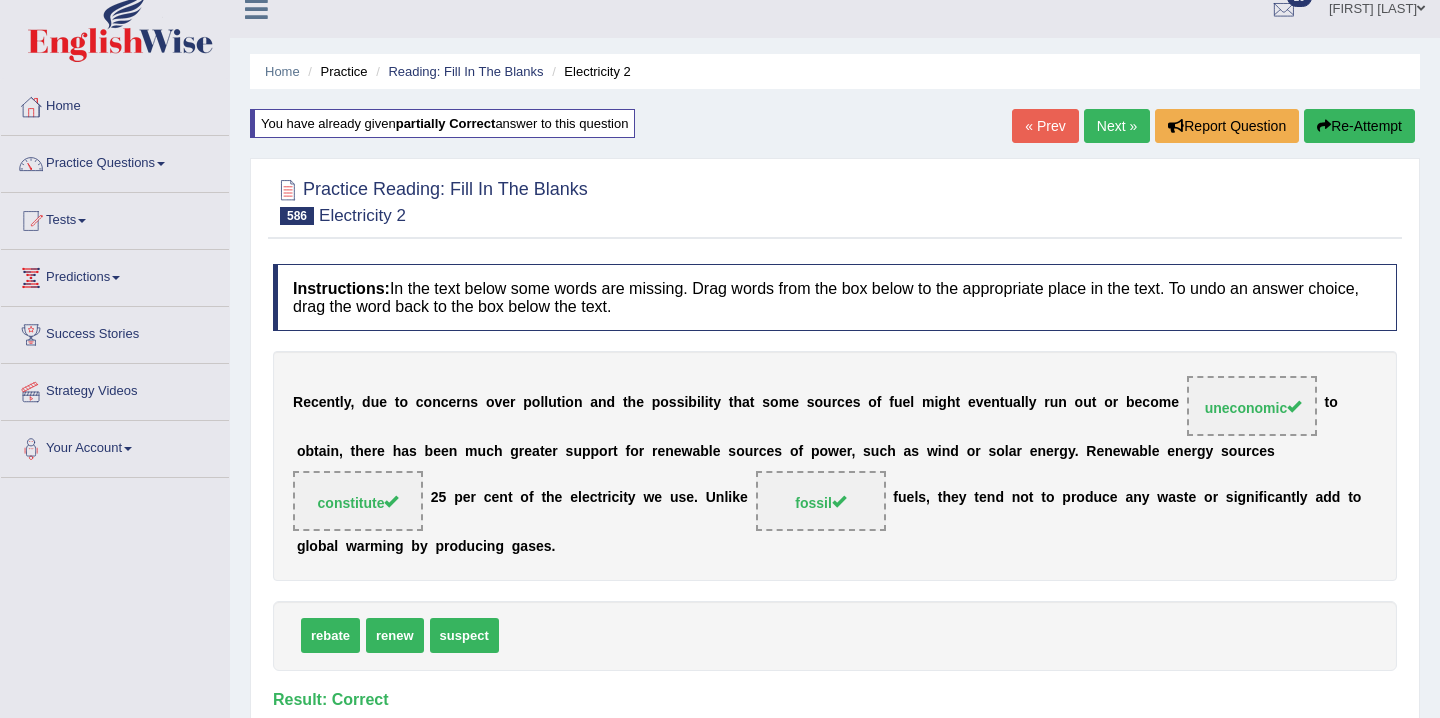 scroll, scrollTop: 21, scrollLeft: 0, axis: vertical 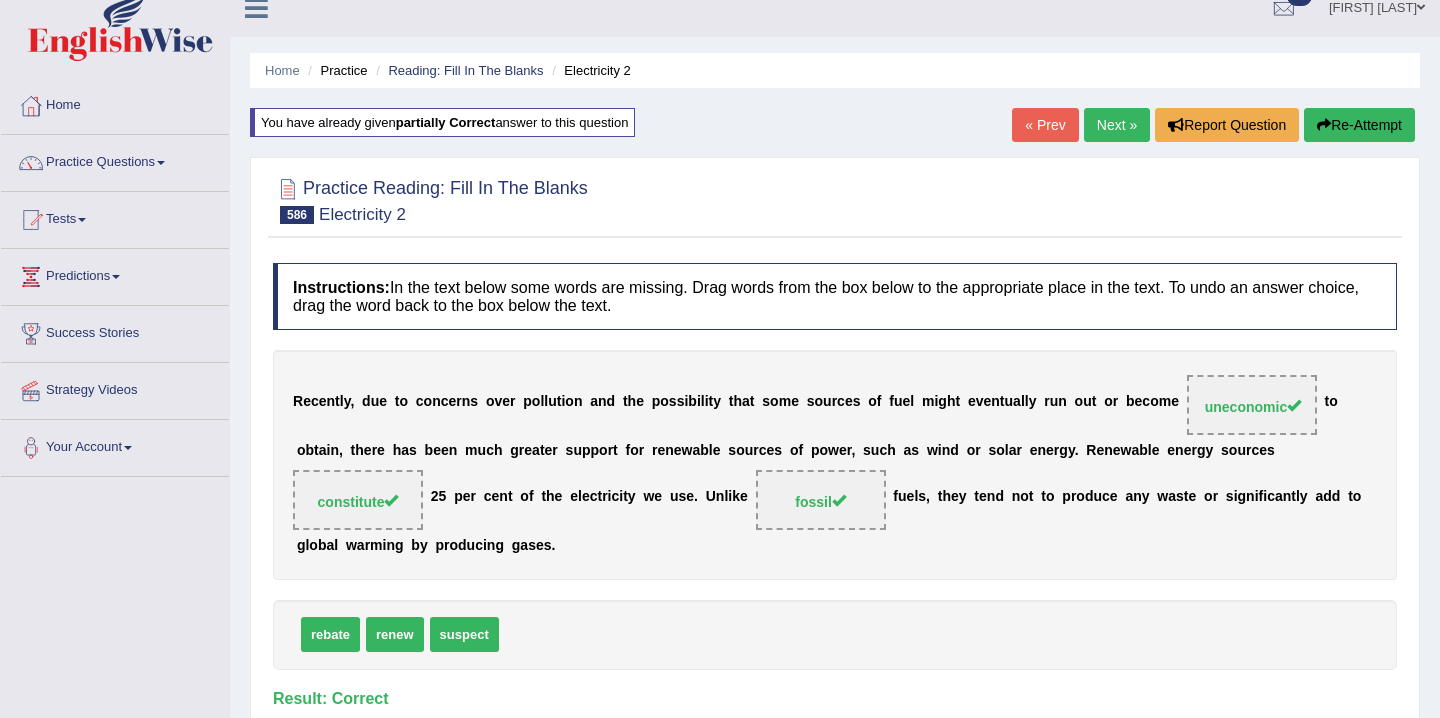 click on "Next »" at bounding box center (1117, 125) 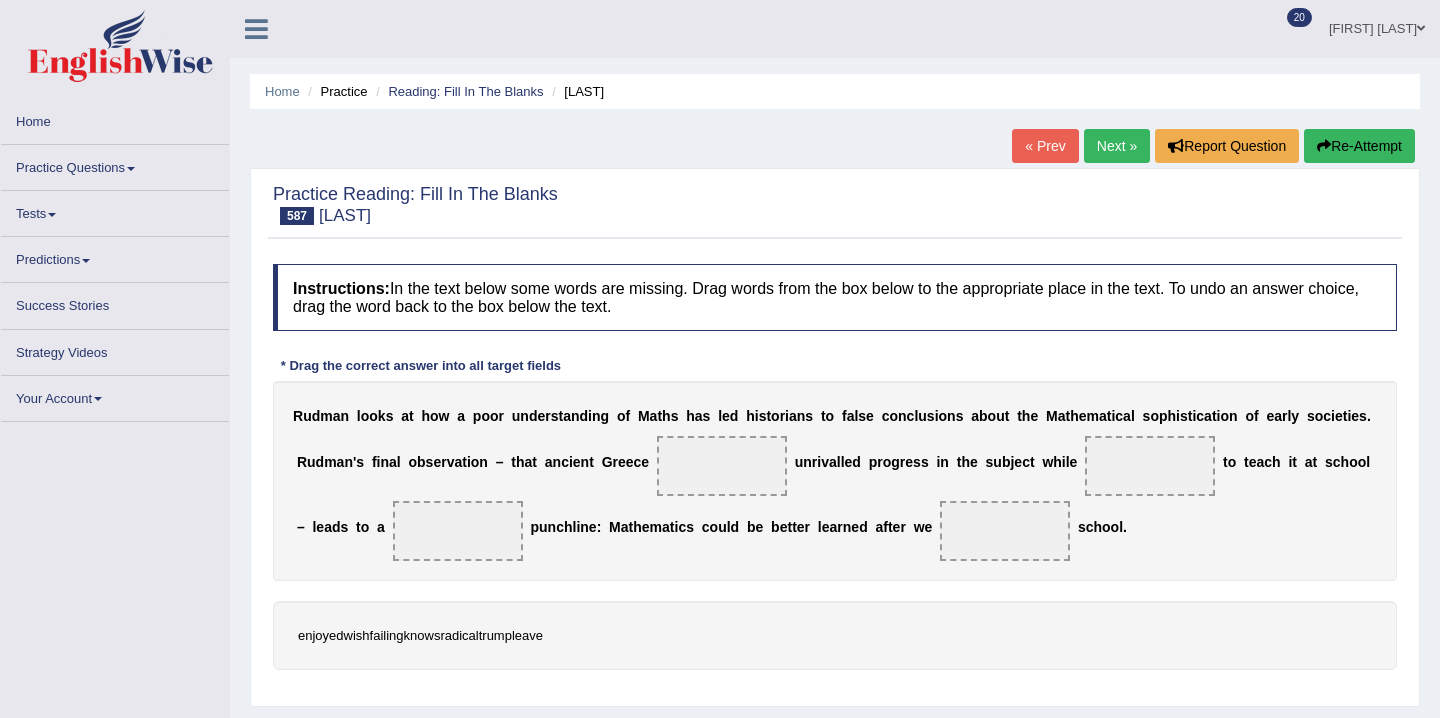 scroll, scrollTop: 0, scrollLeft: 0, axis: both 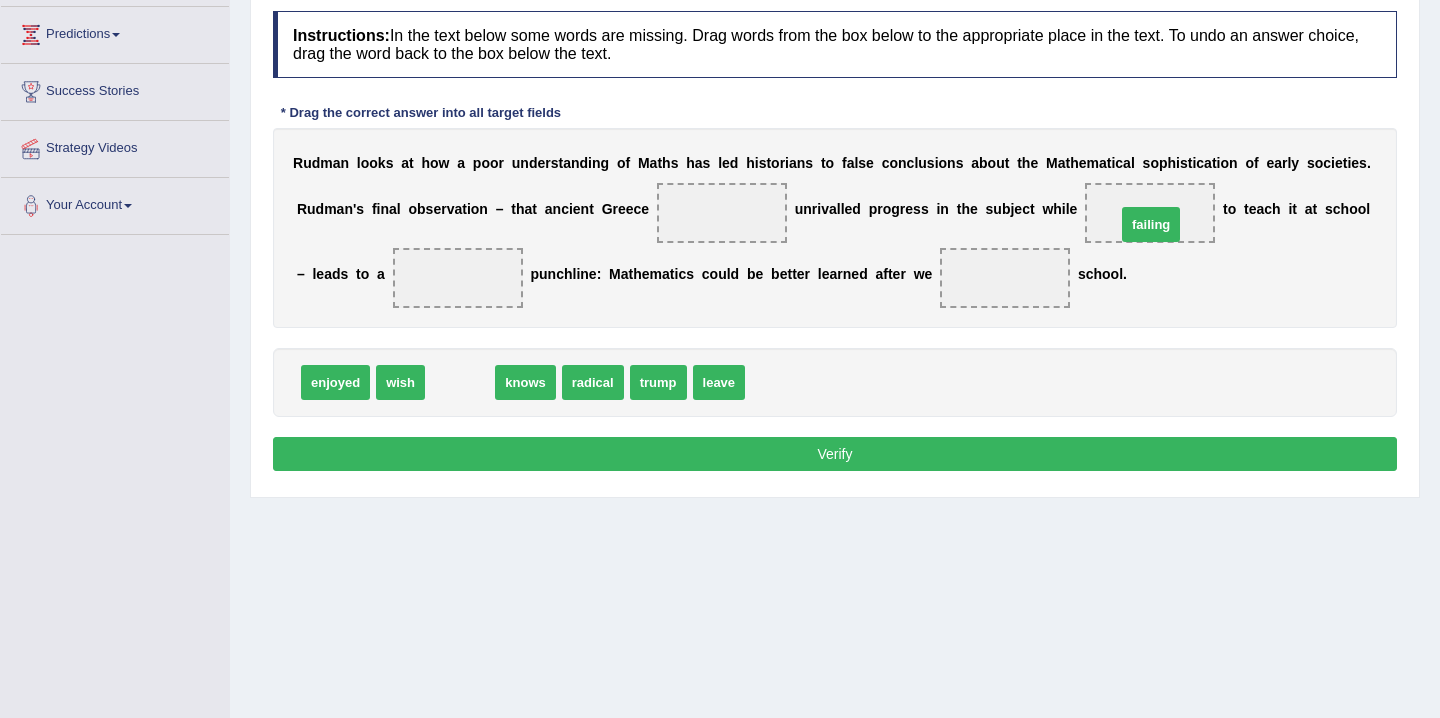 drag, startPoint x: 475, startPoint y: 387, endPoint x: 1170, endPoint y: 224, distance: 713.8585 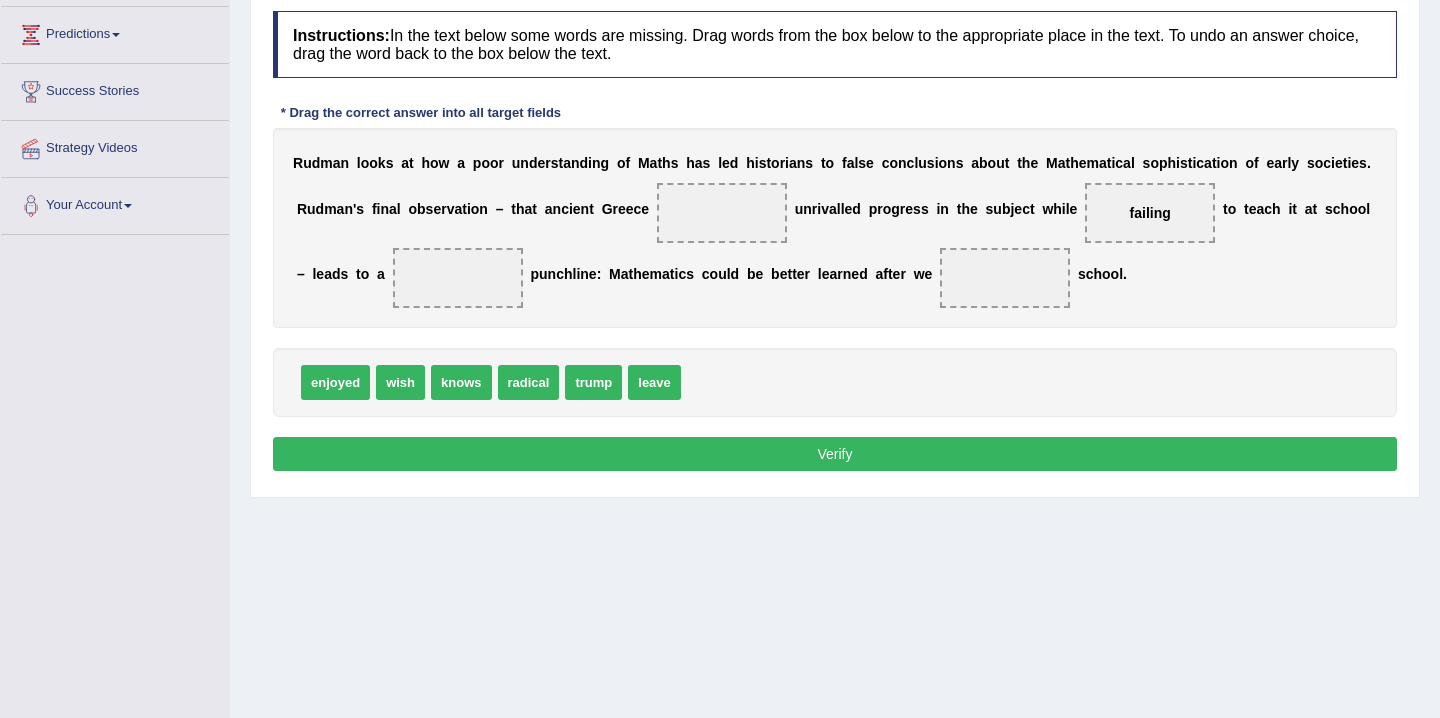 drag, startPoint x: 548, startPoint y: 401, endPoint x: 508, endPoint y: 317, distance: 93.03763 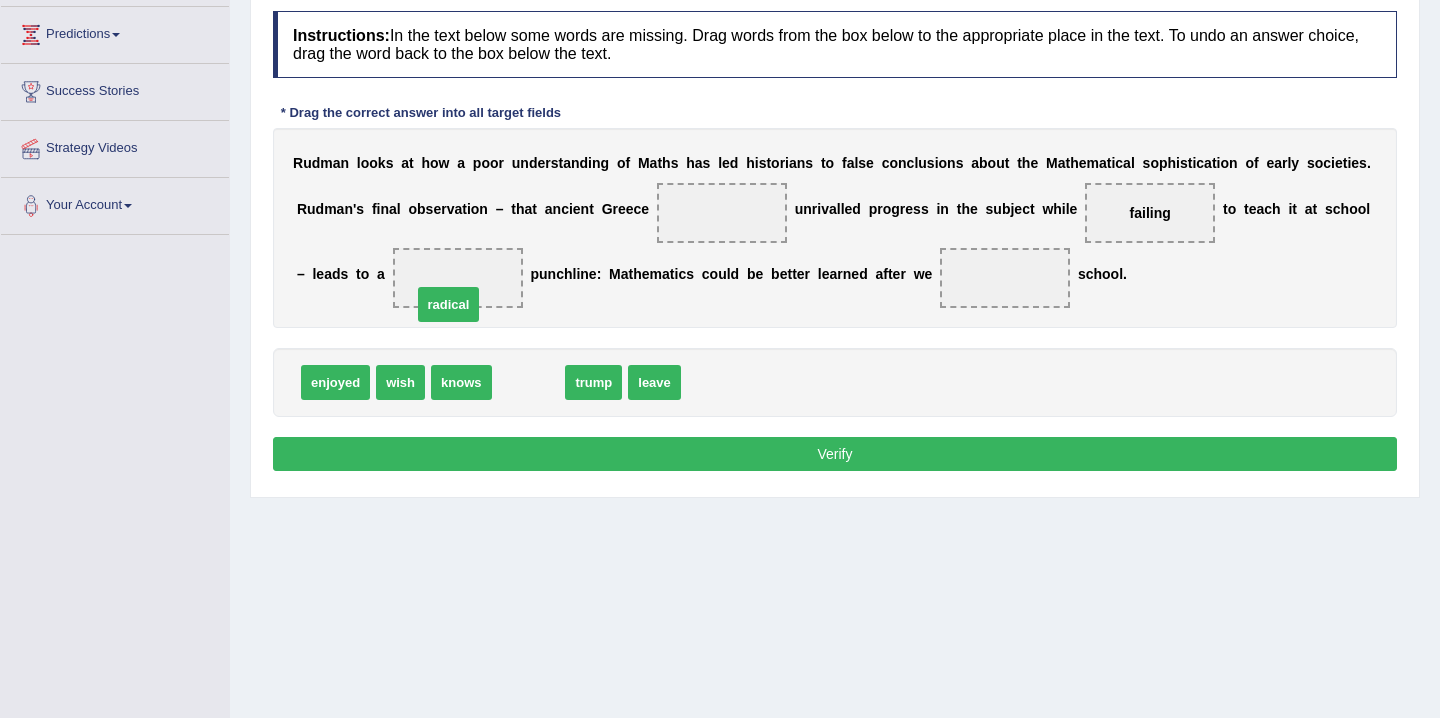 drag, startPoint x: 545, startPoint y: 387, endPoint x: 466, endPoint y: 302, distance: 116.0431 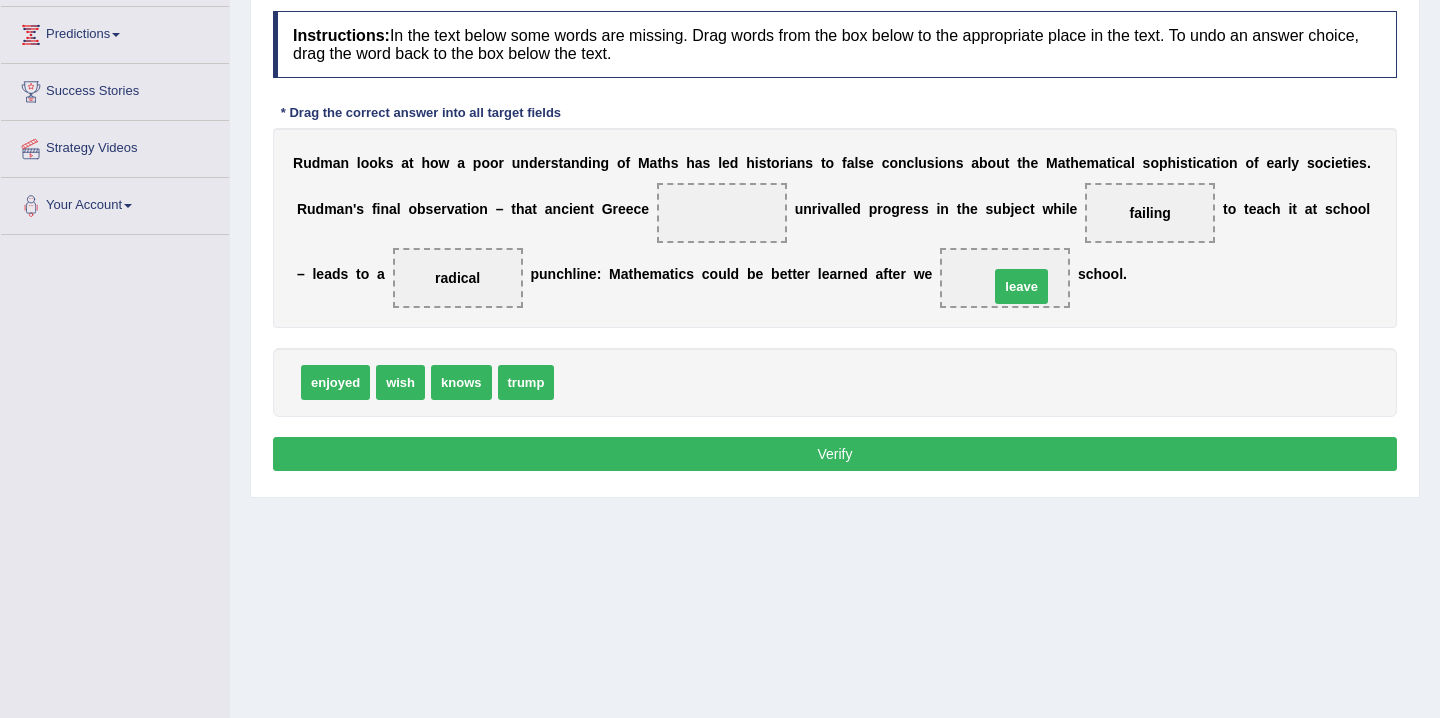 drag, startPoint x: 584, startPoint y: 381, endPoint x: 1016, endPoint y: 281, distance: 443.42303 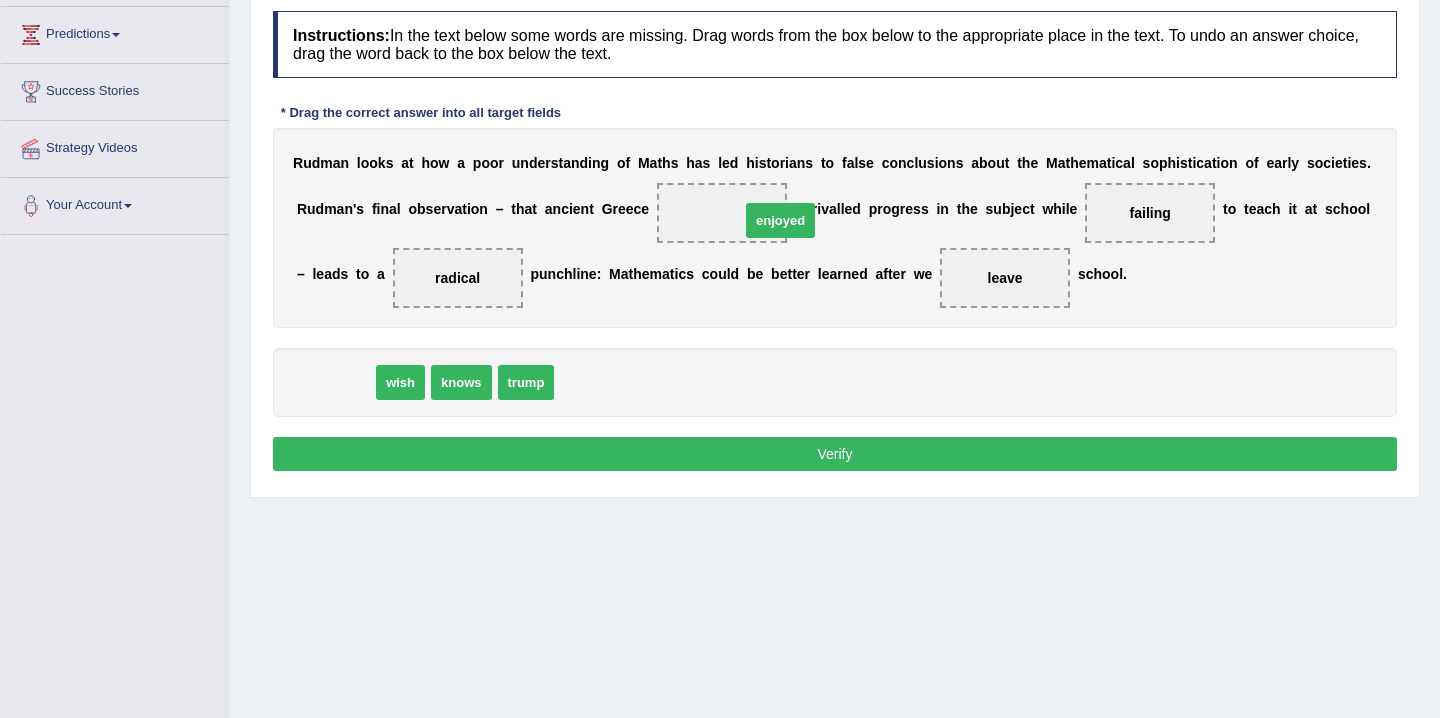 drag, startPoint x: 332, startPoint y: 384, endPoint x: 729, endPoint y: 206, distance: 435.07816 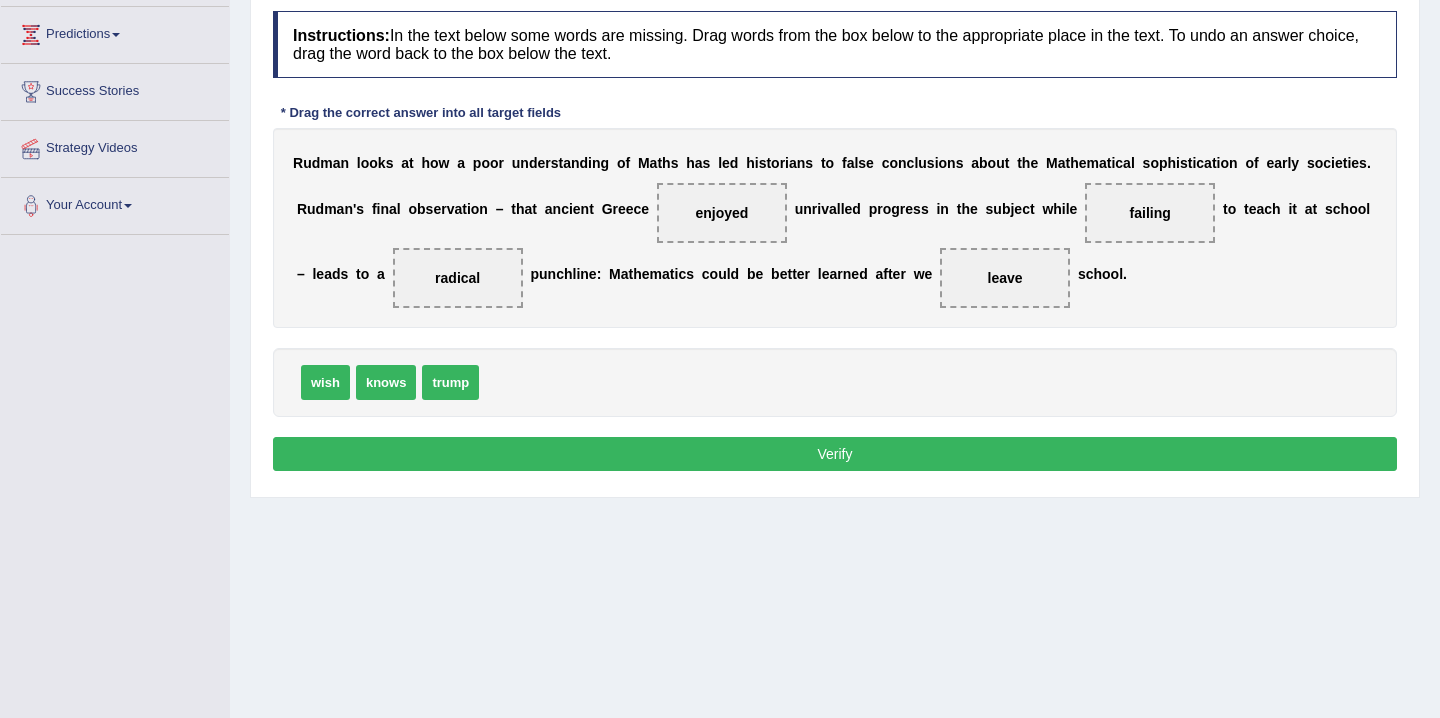 click on "Verify" at bounding box center [835, 454] 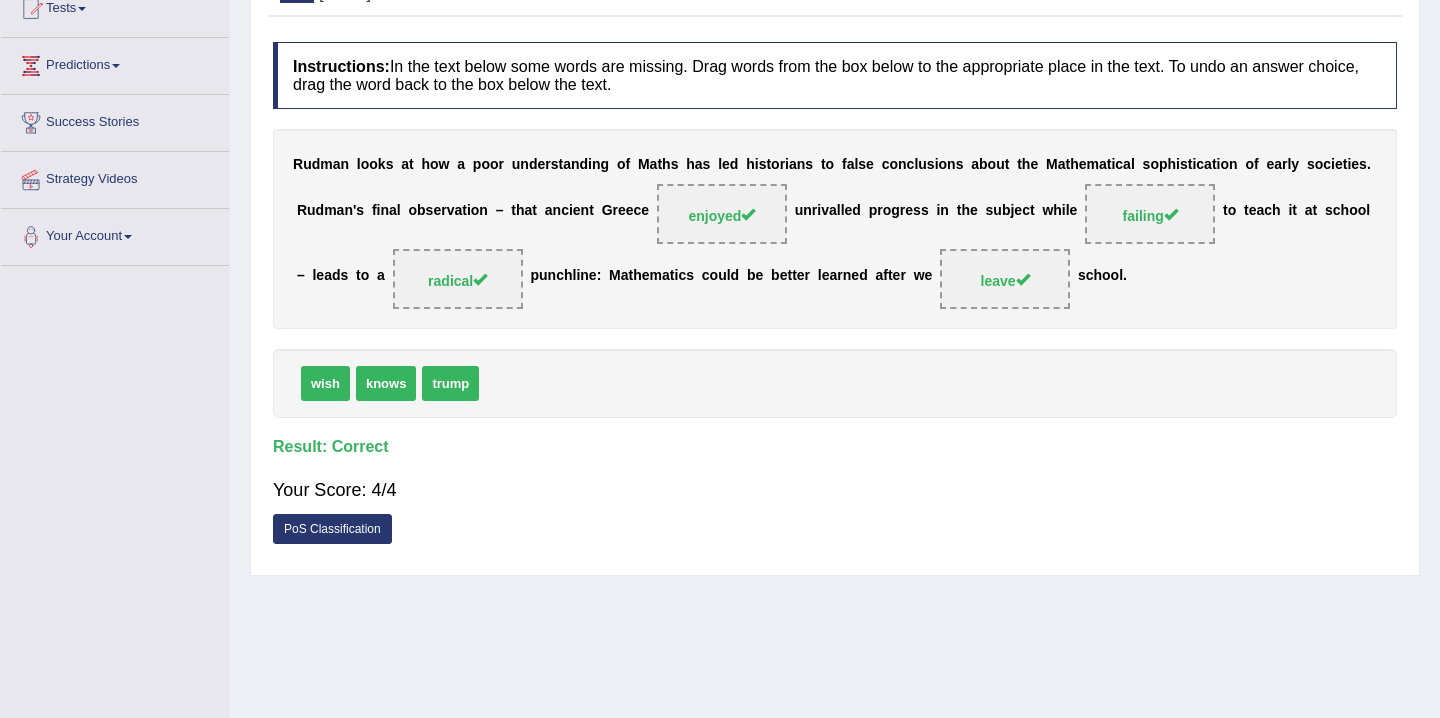 scroll, scrollTop: 0, scrollLeft: 0, axis: both 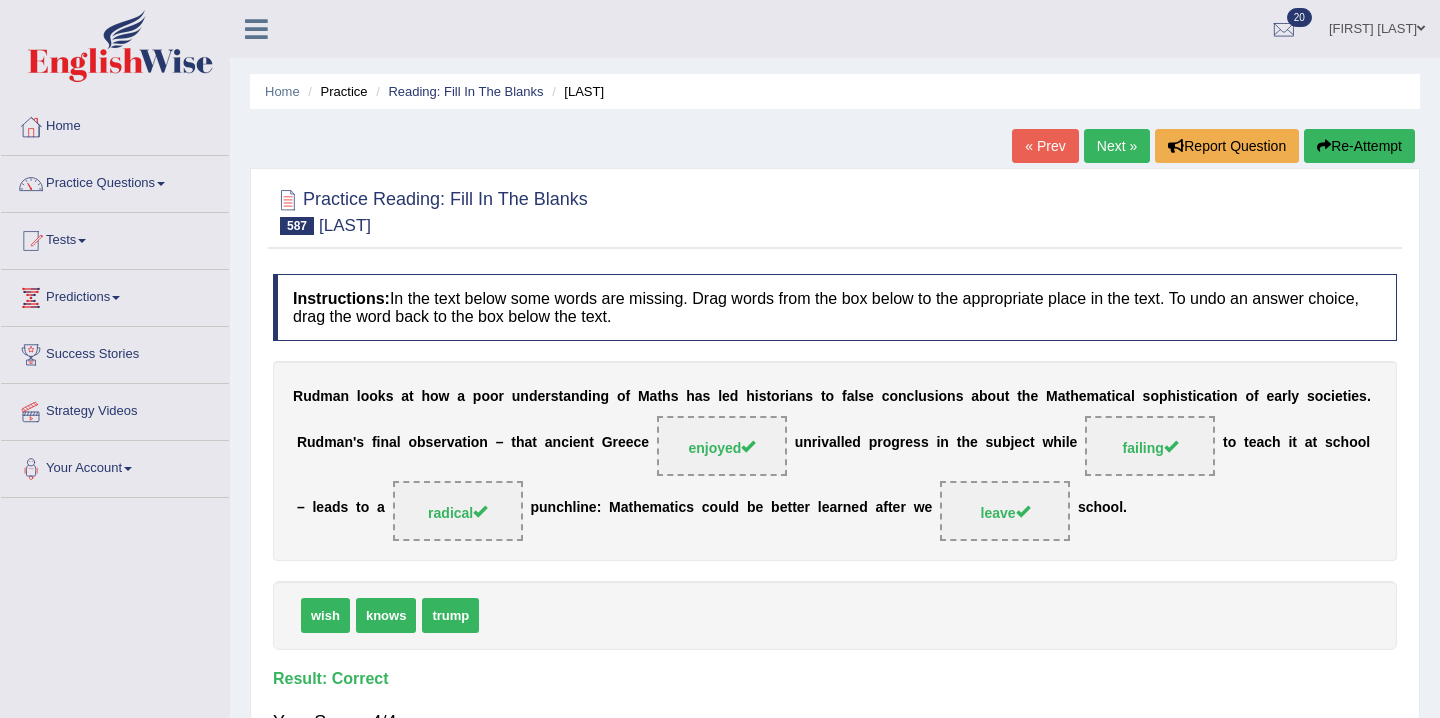 click on "Next »" at bounding box center (1117, 146) 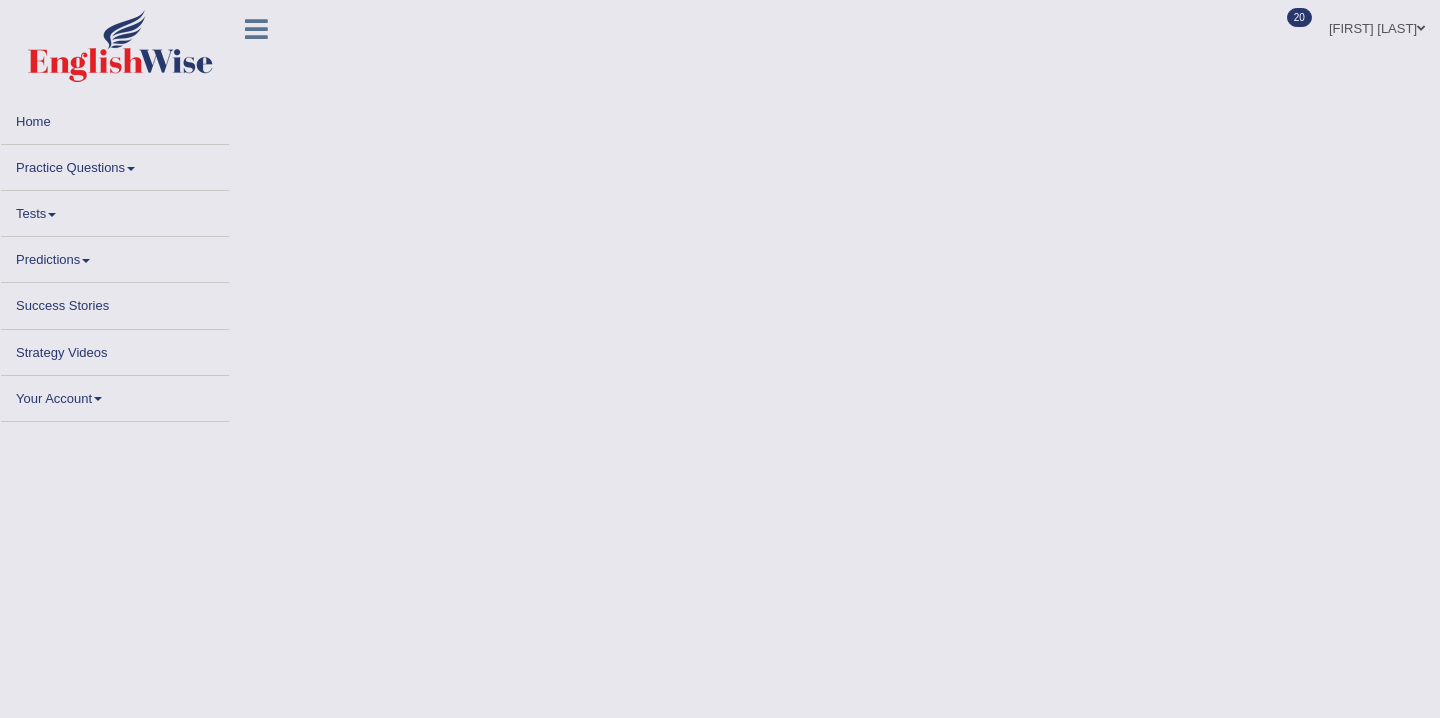 scroll, scrollTop: 0, scrollLeft: 0, axis: both 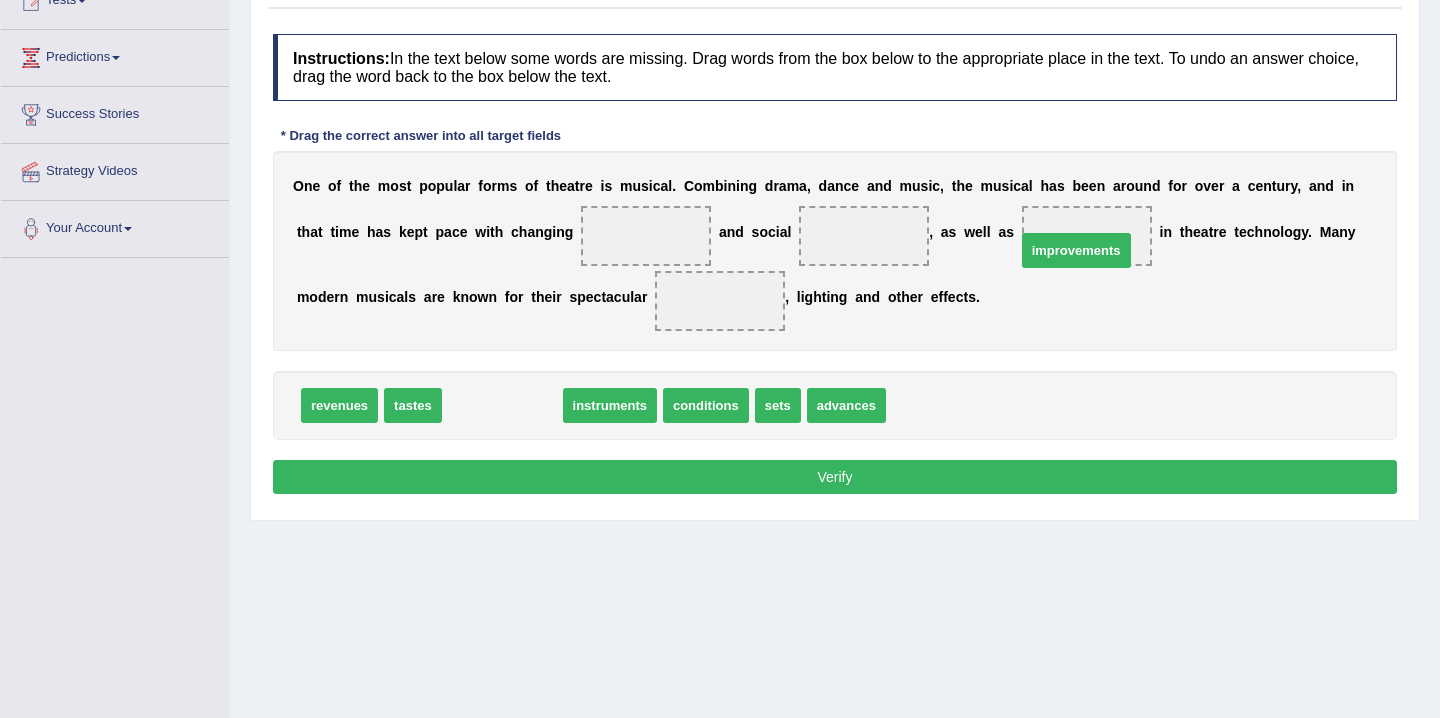 drag, startPoint x: 507, startPoint y: 413, endPoint x: 1081, endPoint y: 258, distance: 594.5595 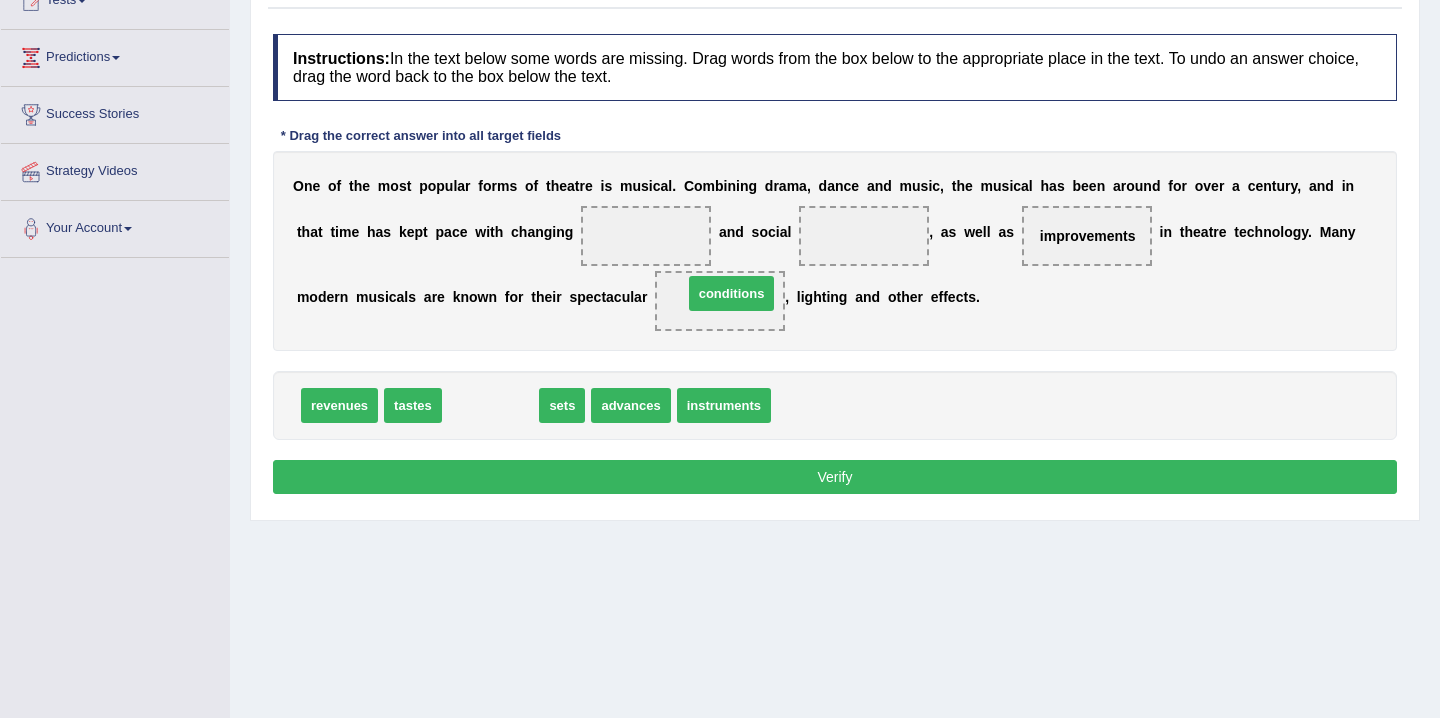 drag, startPoint x: 503, startPoint y: 409, endPoint x: 744, endPoint y: 297, distance: 265.75363 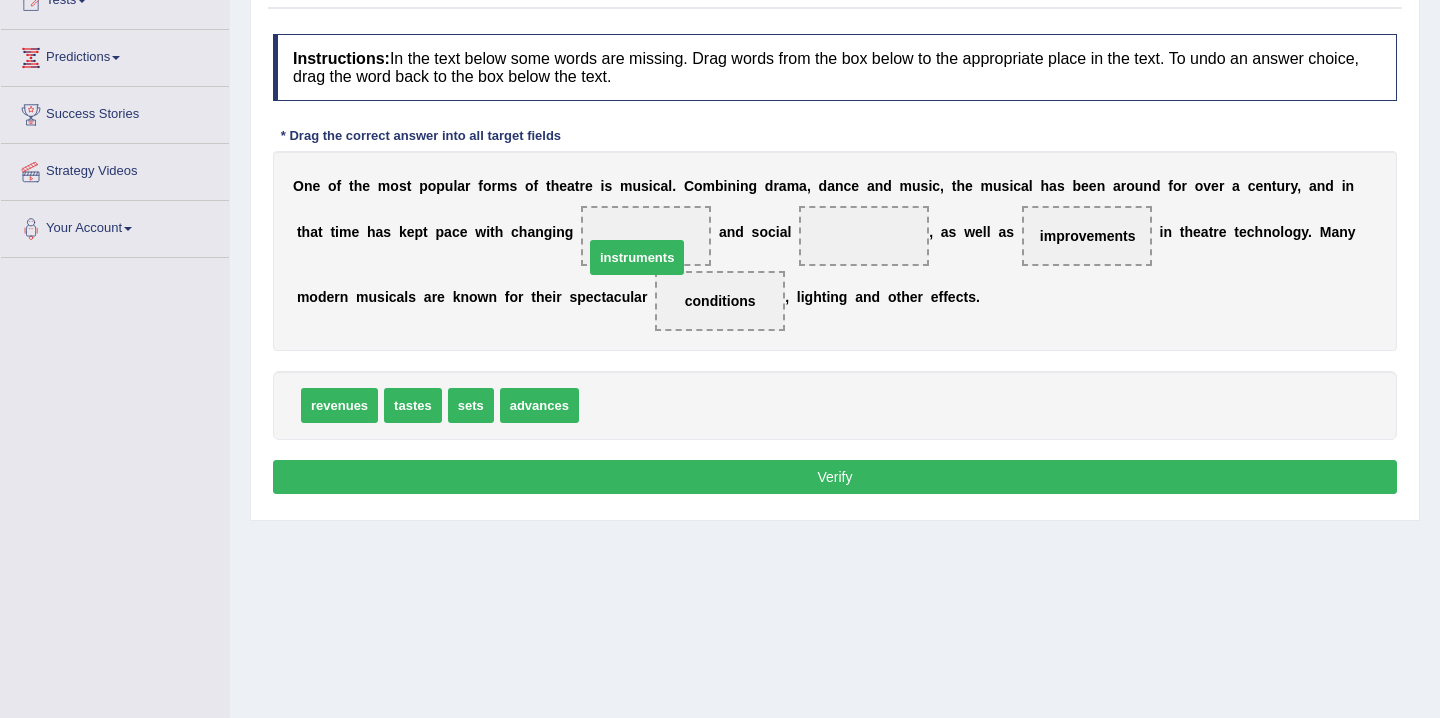 drag, startPoint x: 599, startPoint y: 413, endPoint x: 604, endPoint y: 265, distance: 148.08444 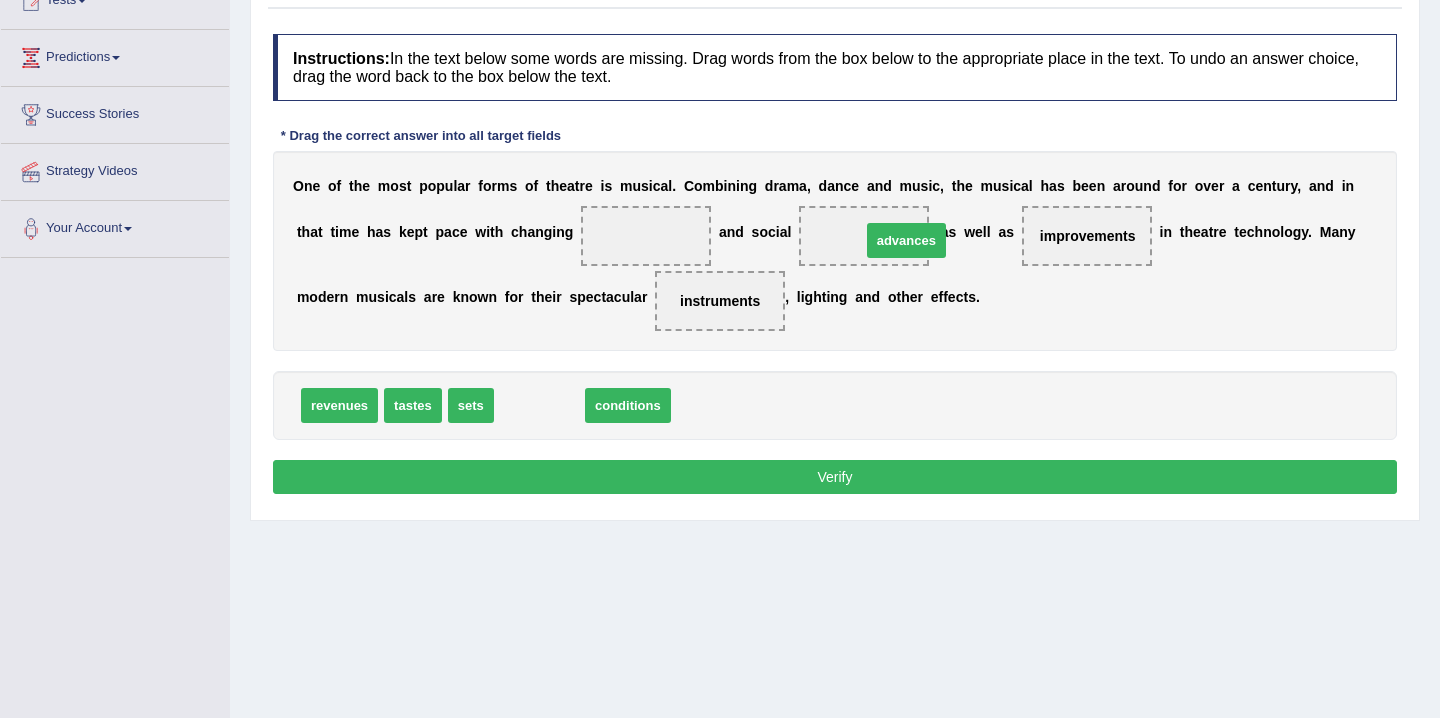 drag, startPoint x: 531, startPoint y: 405, endPoint x: 884, endPoint y: 234, distance: 392.23718 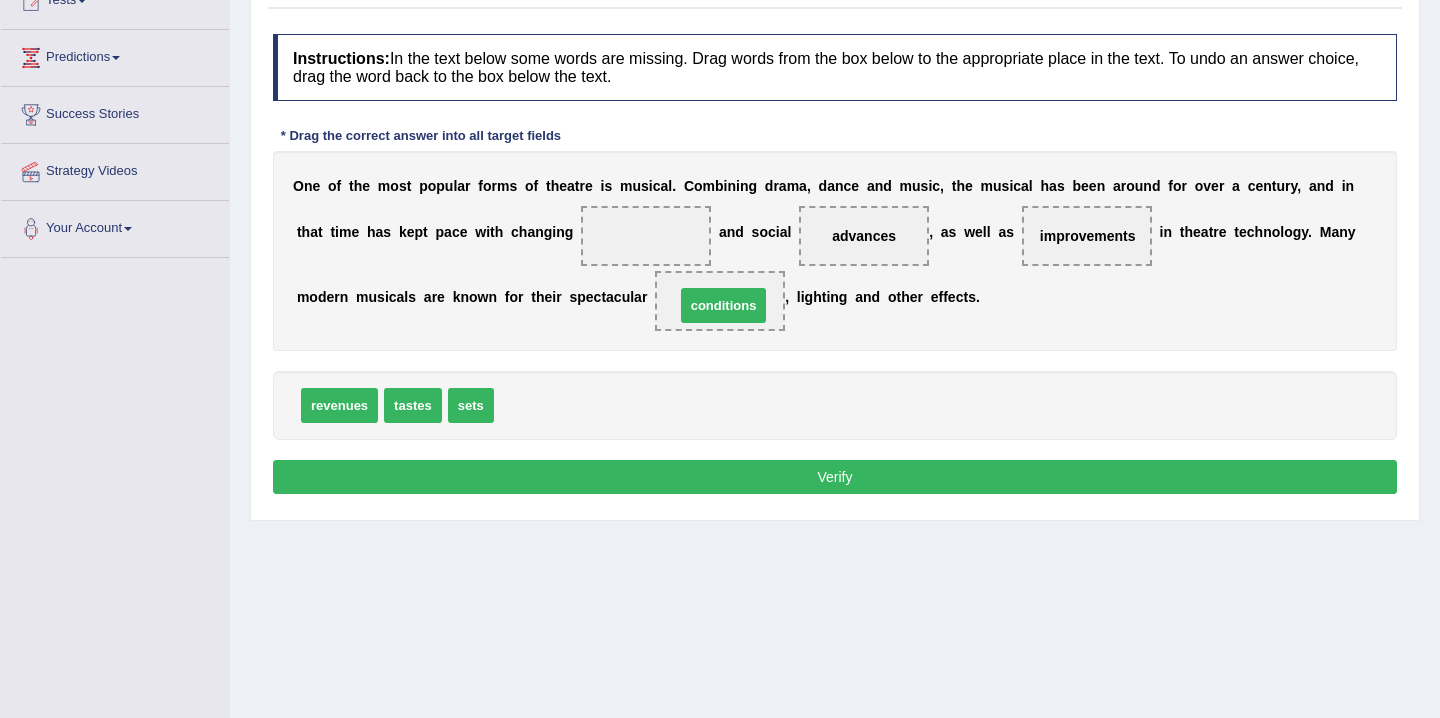 drag, startPoint x: 563, startPoint y: 391, endPoint x: 744, endPoint y: 290, distance: 207.27277 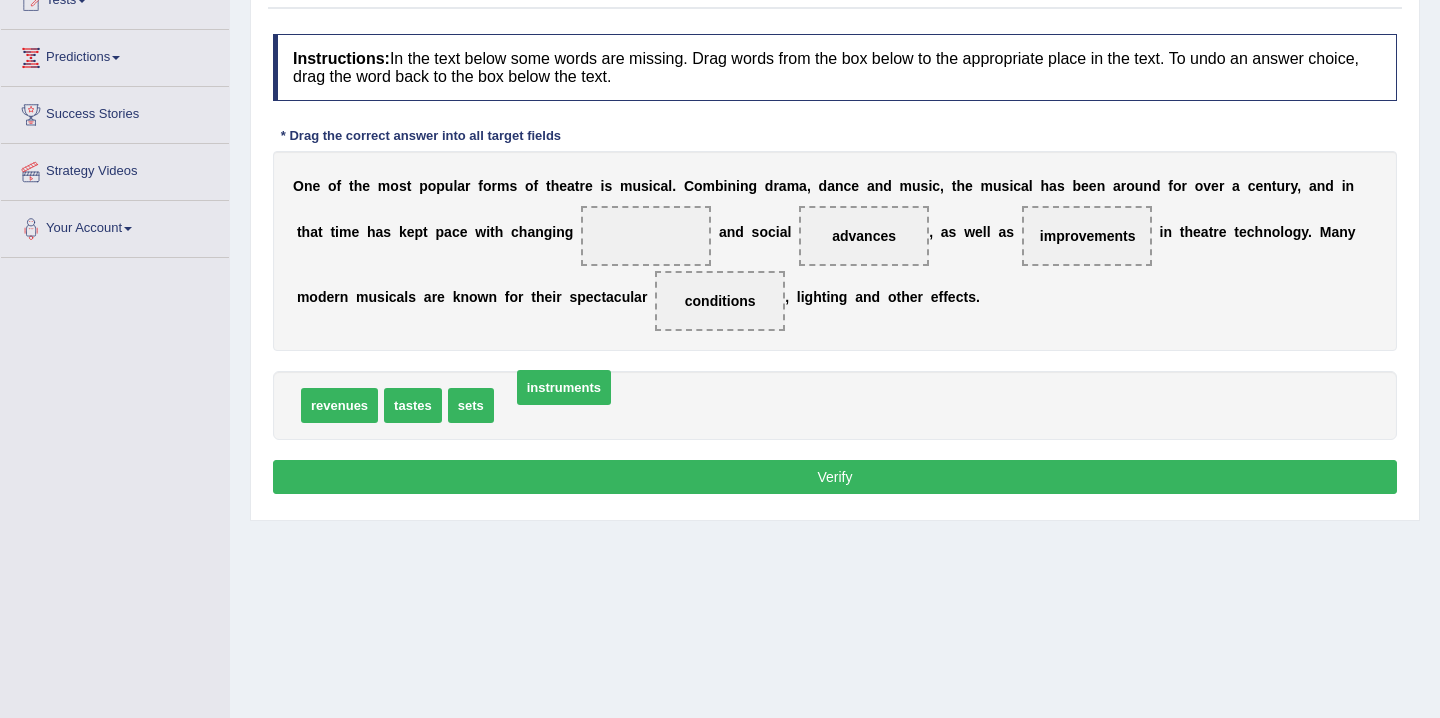 drag, startPoint x: 551, startPoint y: 390, endPoint x: 570, endPoint y: 370, distance: 27.58623 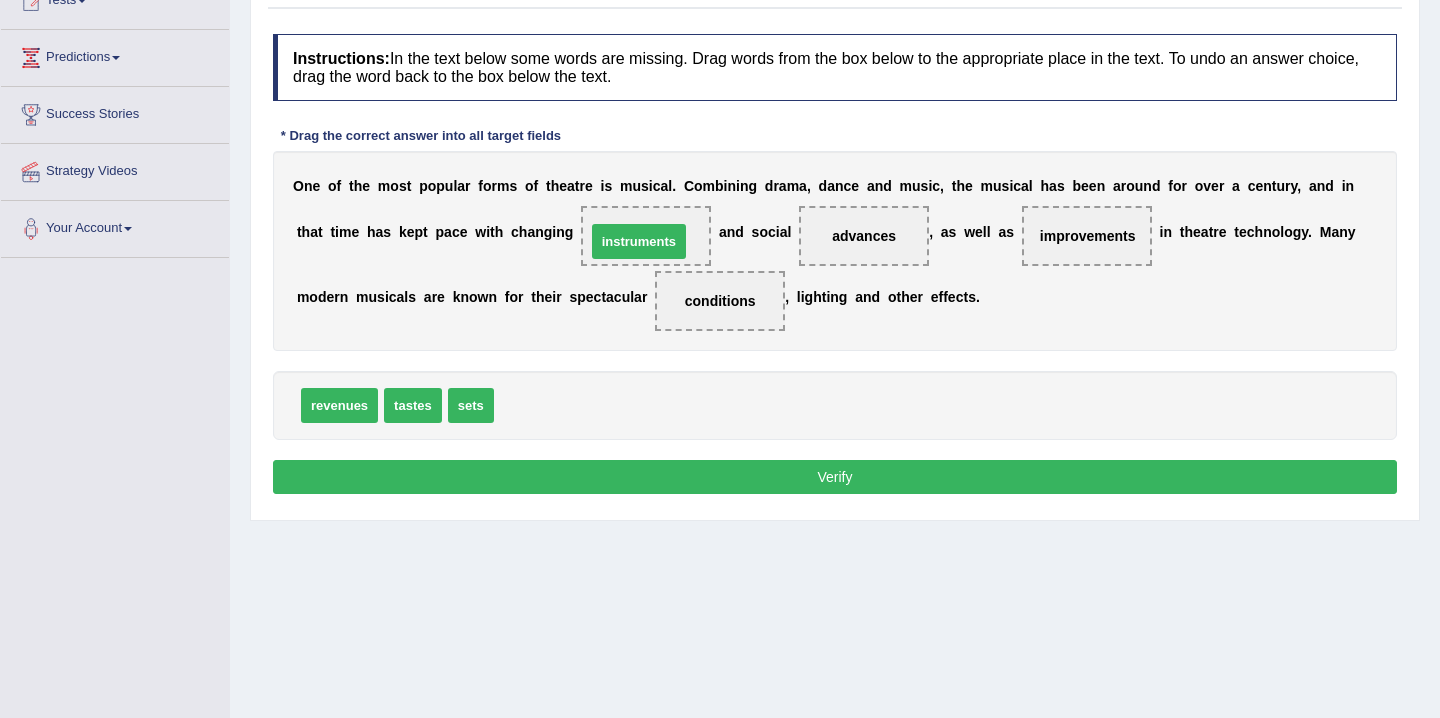 drag, startPoint x: 565, startPoint y: 403, endPoint x: 657, endPoint y: 239, distance: 188.04254 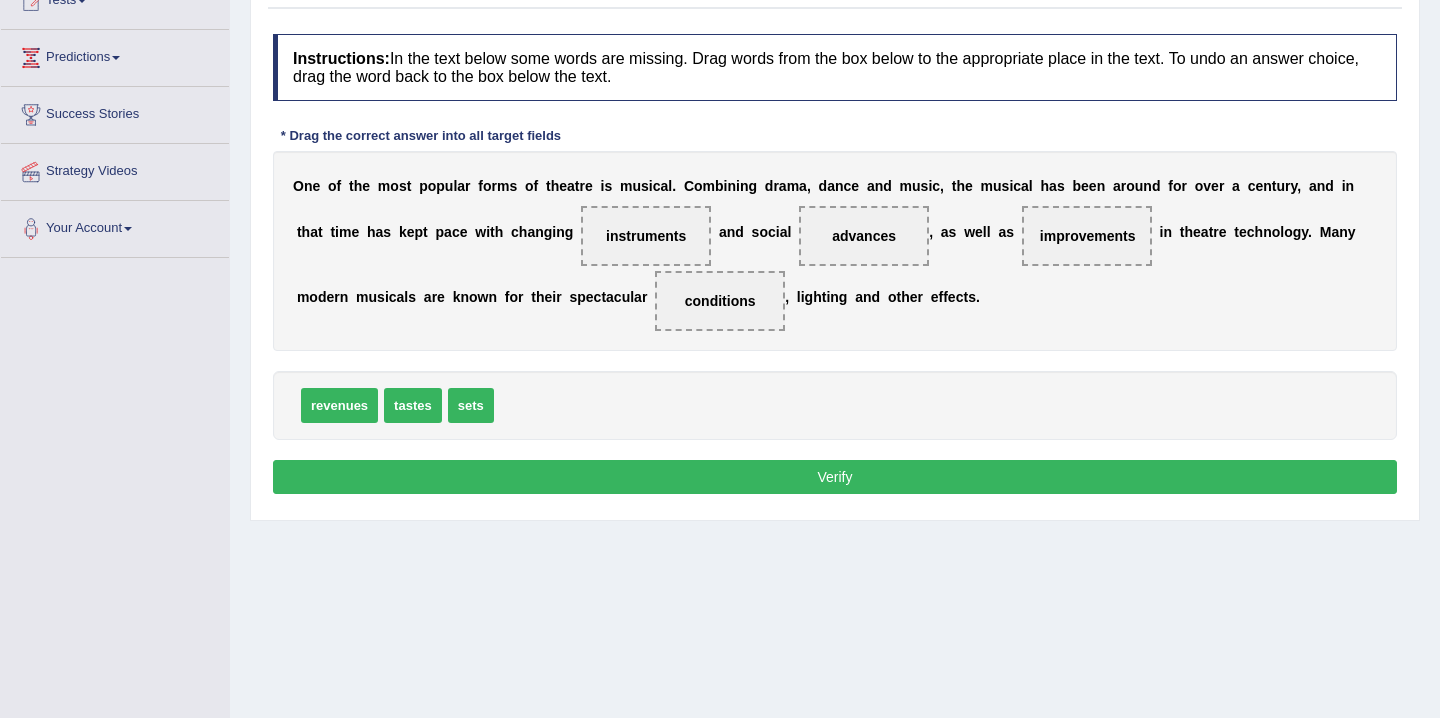 click on "Verify" at bounding box center (835, 477) 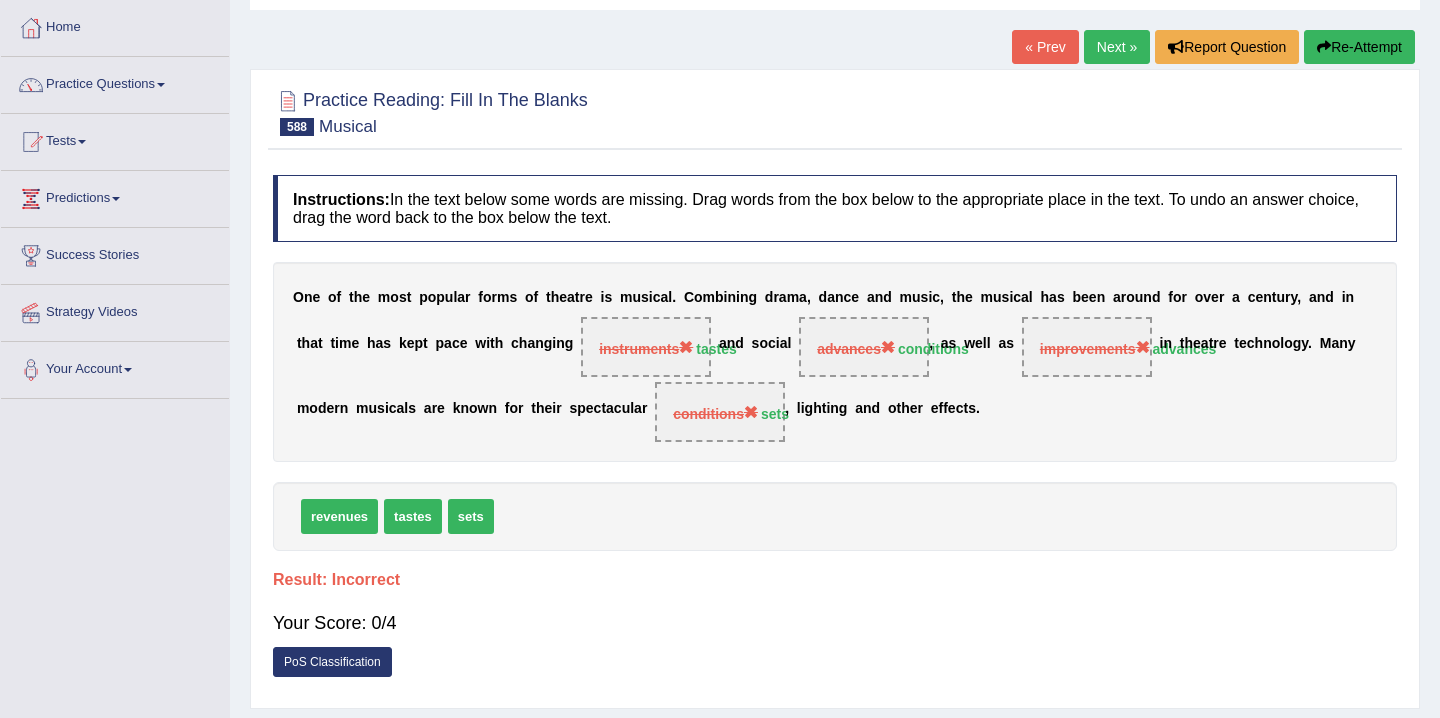 scroll, scrollTop: 0, scrollLeft: 0, axis: both 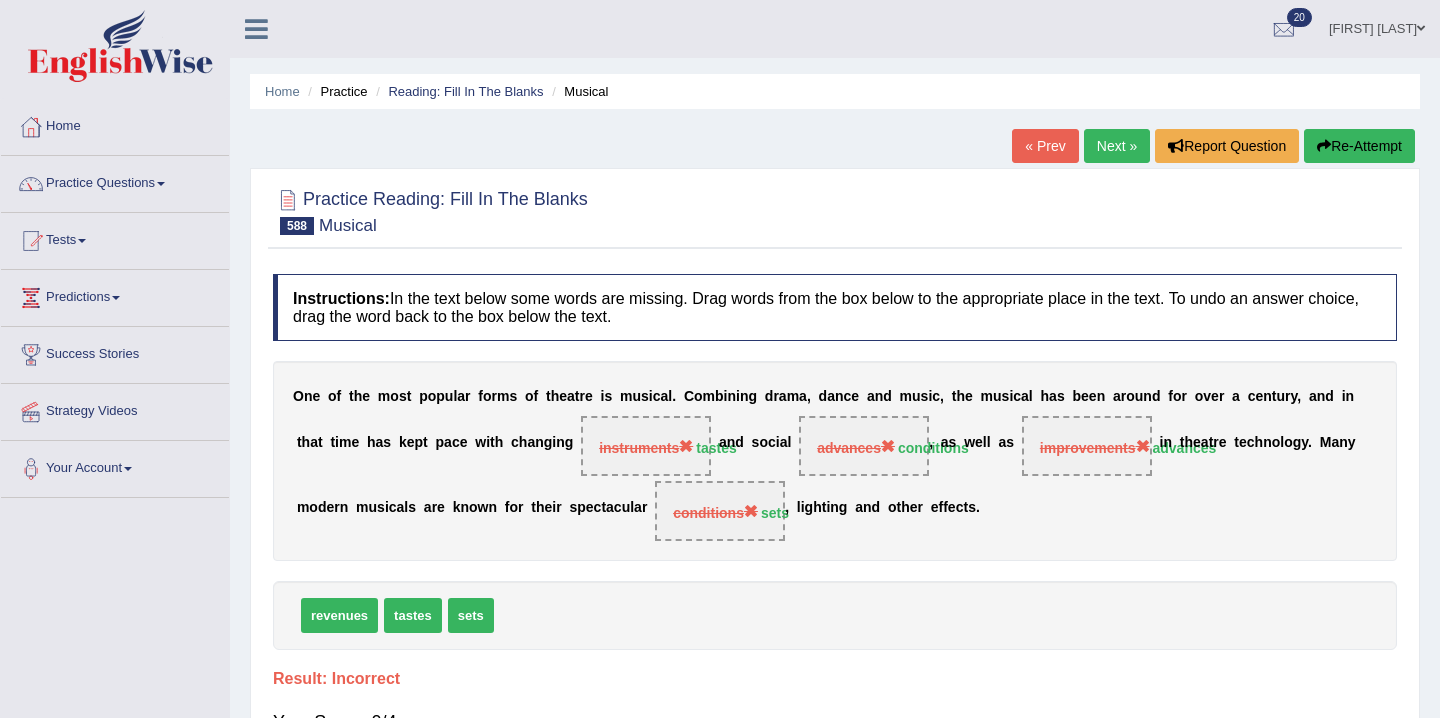 click on "Re-Attempt" at bounding box center (1359, 146) 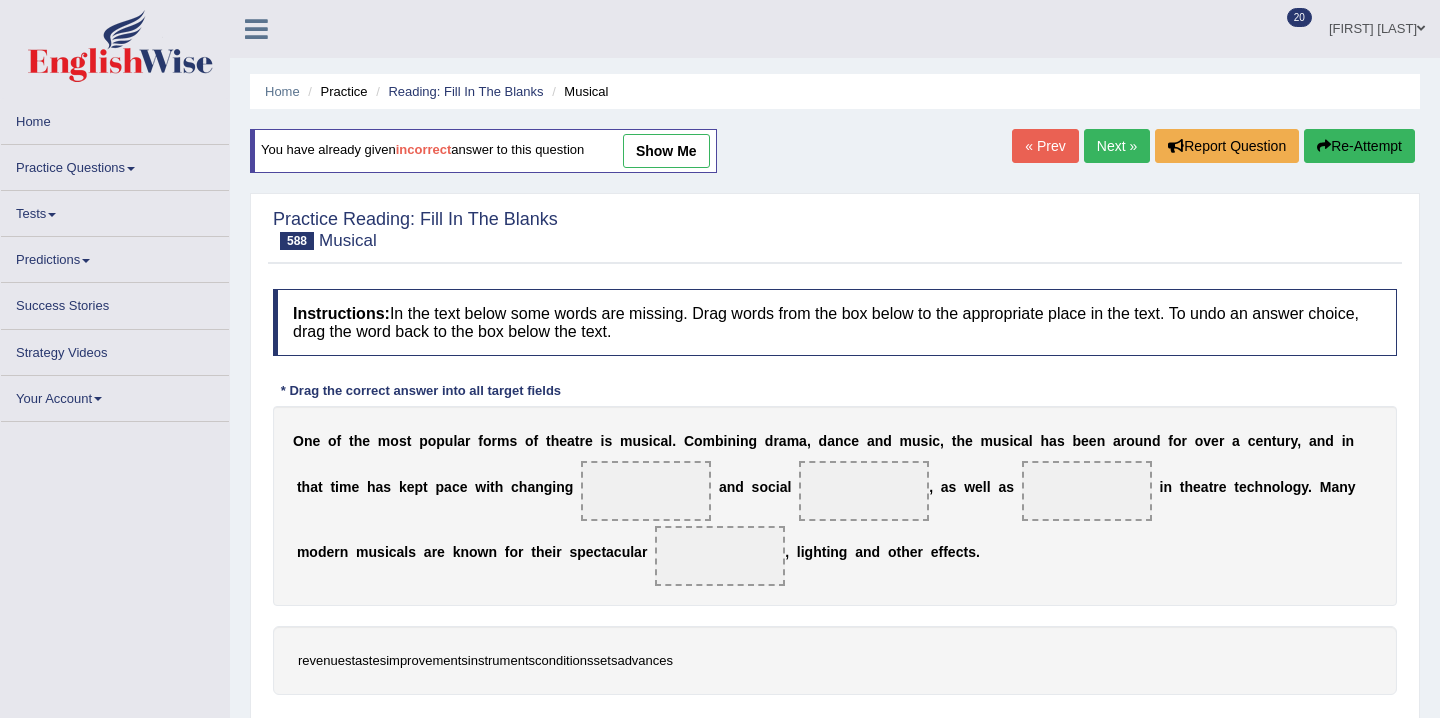 scroll, scrollTop: 0, scrollLeft: 0, axis: both 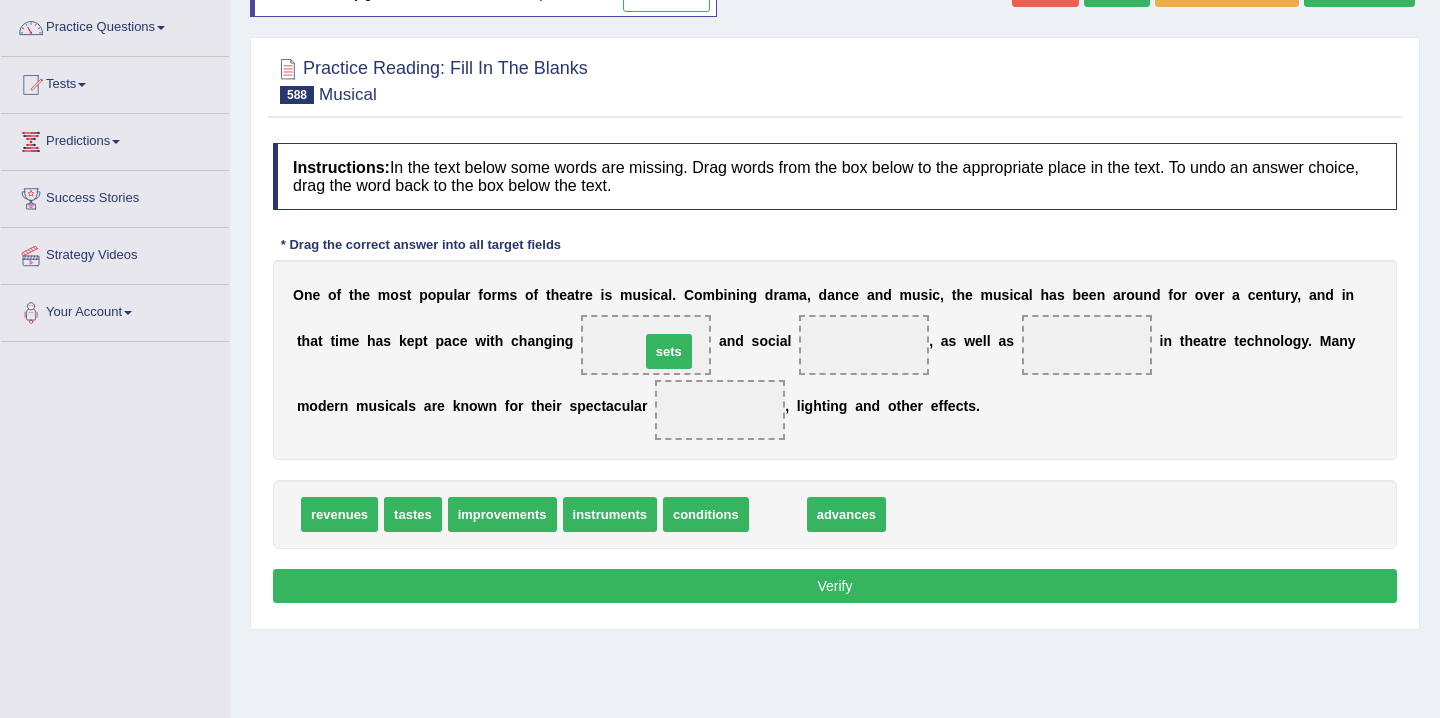 drag, startPoint x: 773, startPoint y: 512, endPoint x: 664, endPoint y: 346, distance: 198.58751 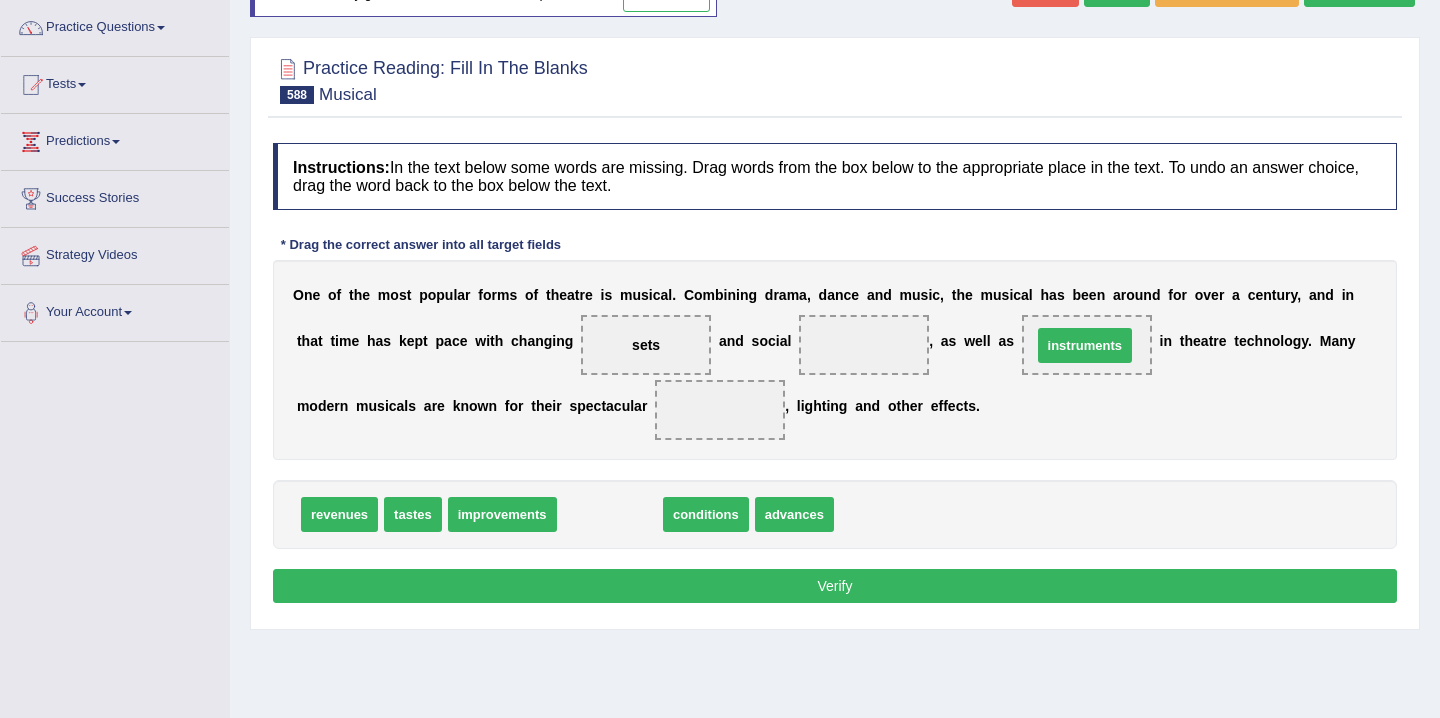 drag, startPoint x: 604, startPoint y: 520, endPoint x: 1080, endPoint y: 349, distance: 505.78354 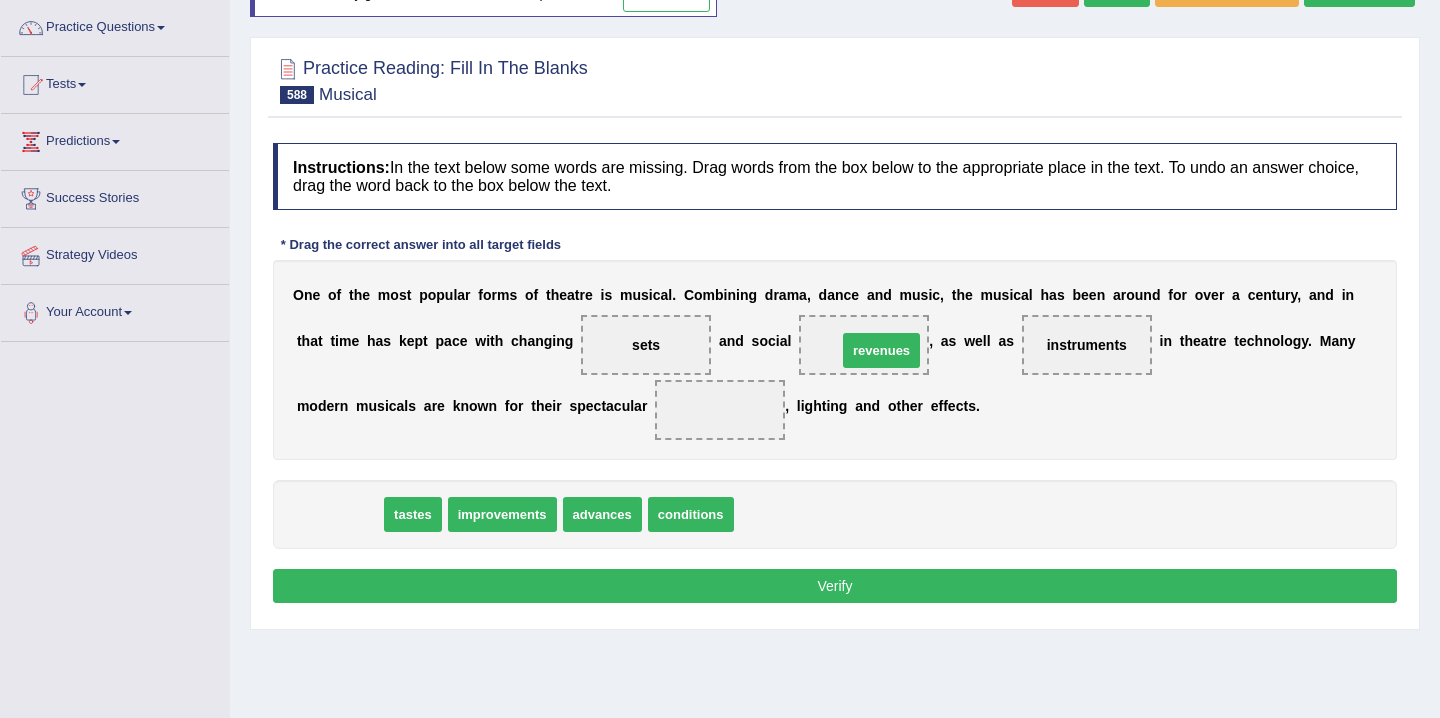 drag, startPoint x: 339, startPoint y: 515, endPoint x: 881, endPoint y: 351, distance: 566.2685 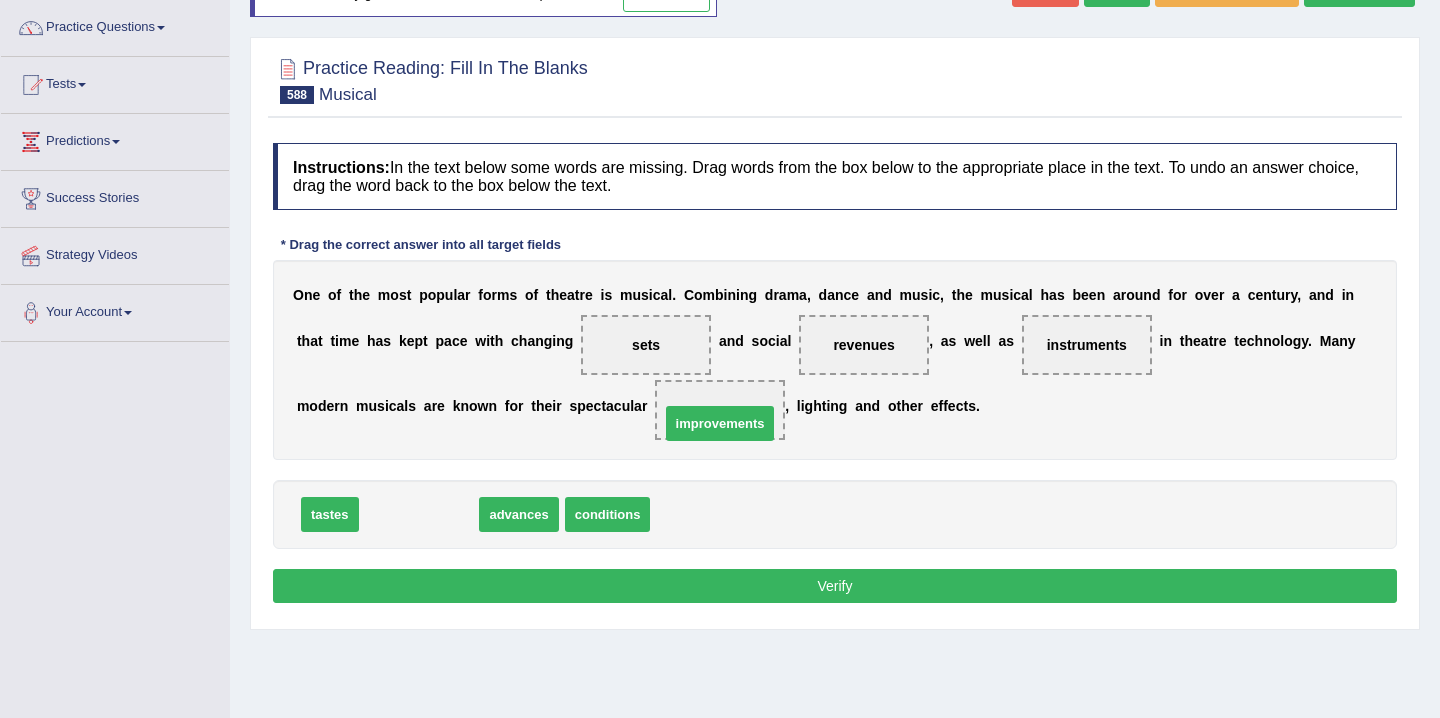 drag, startPoint x: 403, startPoint y: 518, endPoint x: 702, endPoint y: 416, distance: 315.91928 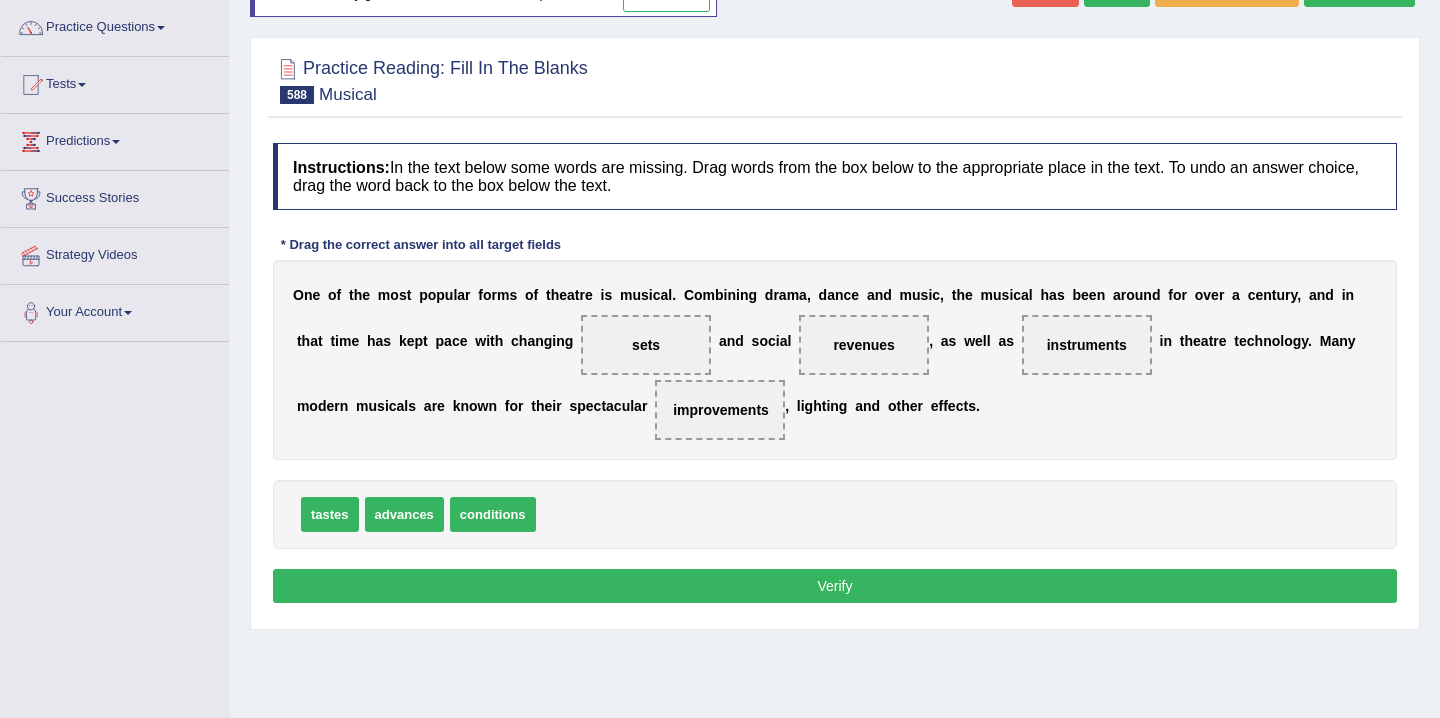click on "Verify" at bounding box center (835, 586) 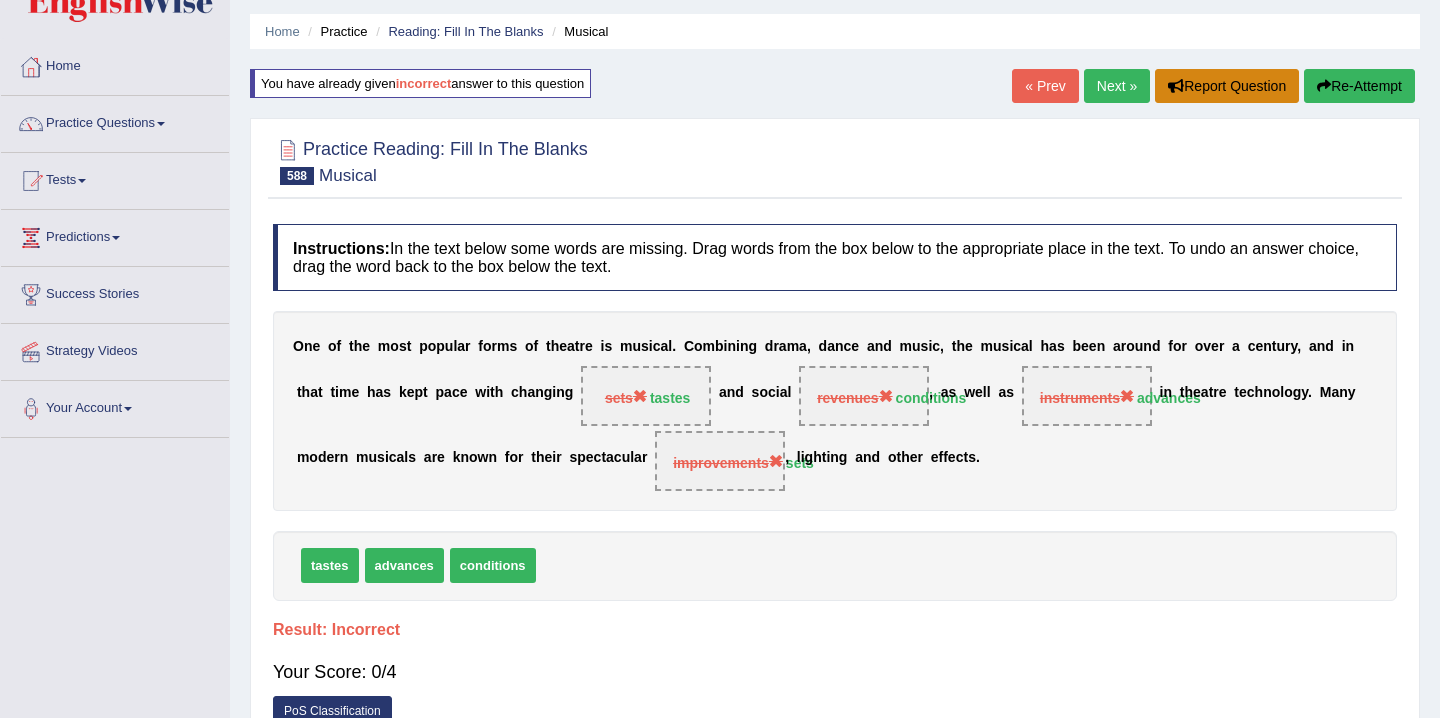 scroll, scrollTop: 58, scrollLeft: 0, axis: vertical 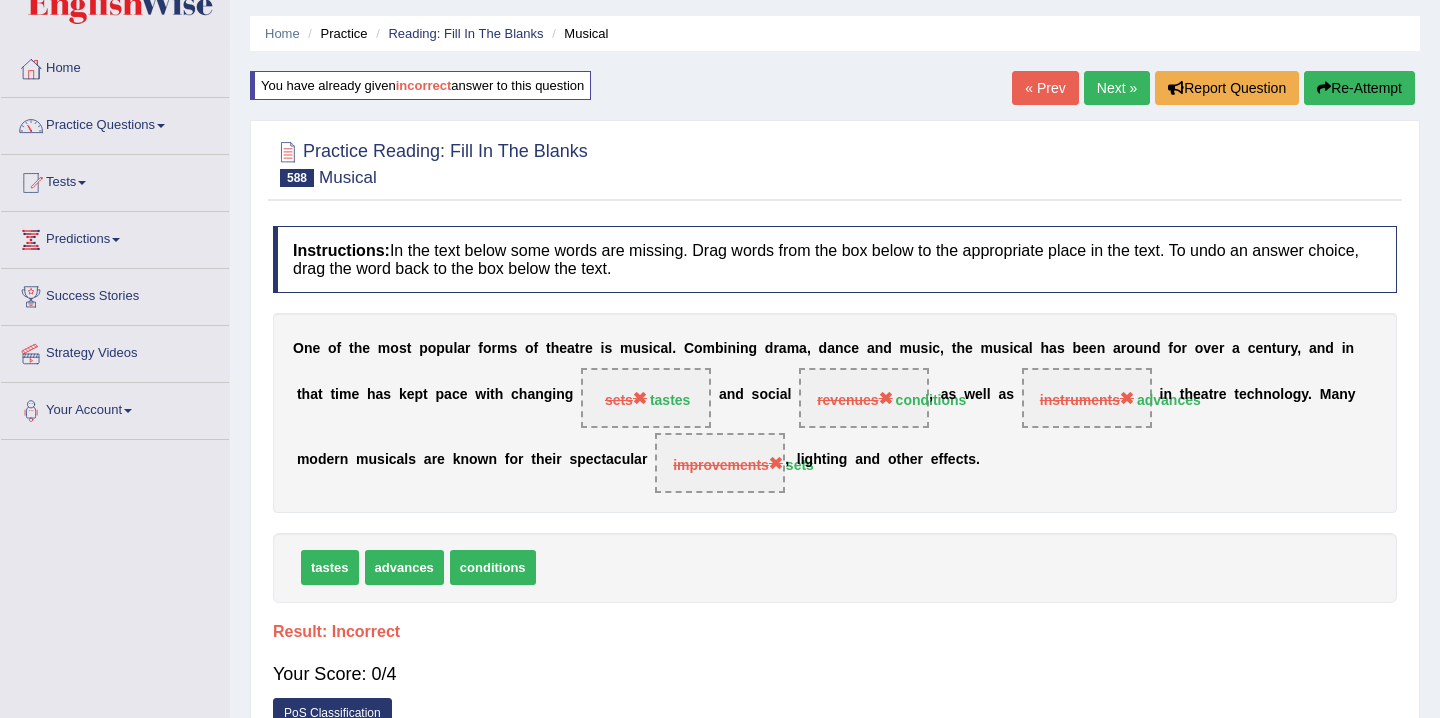 click on "Re-Attempt" at bounding box center [1359, 88] 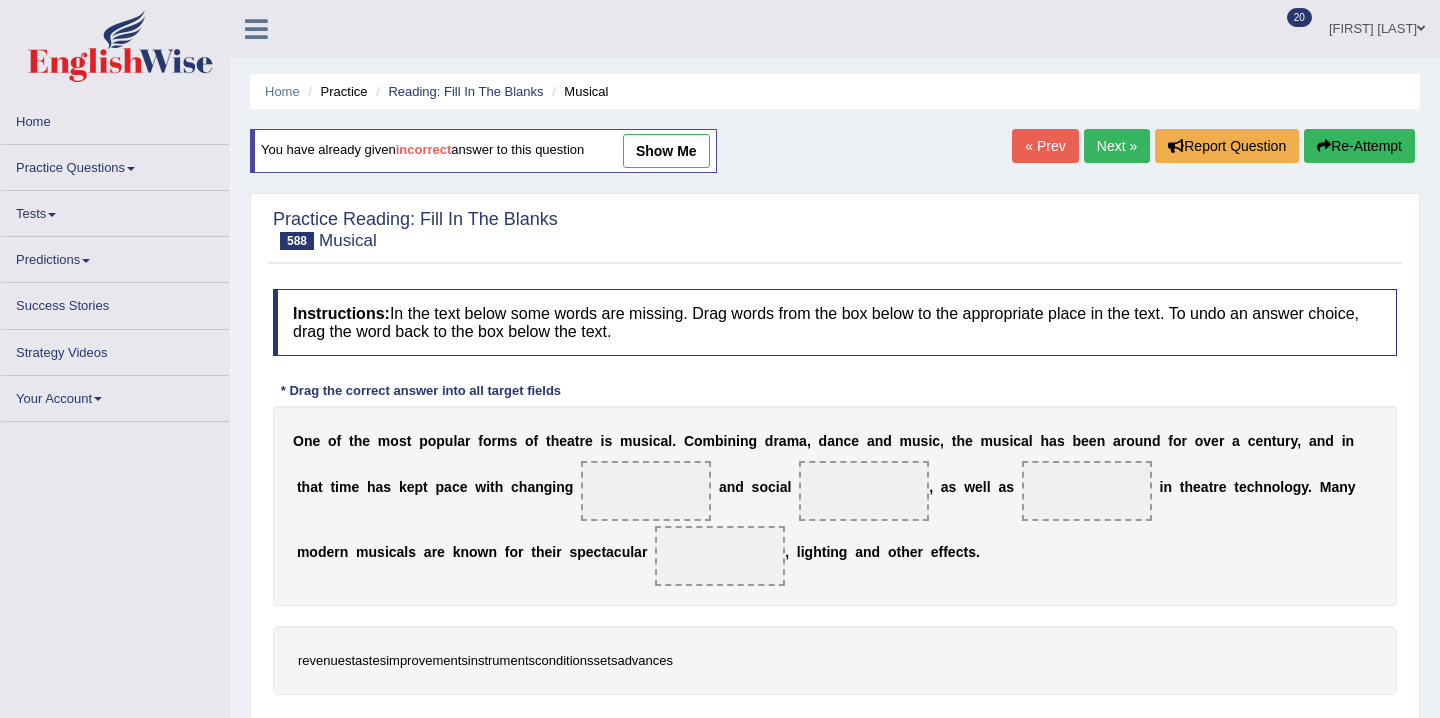 scroll, scrollTop: 58, scrollLeft: 0, axis: vertical 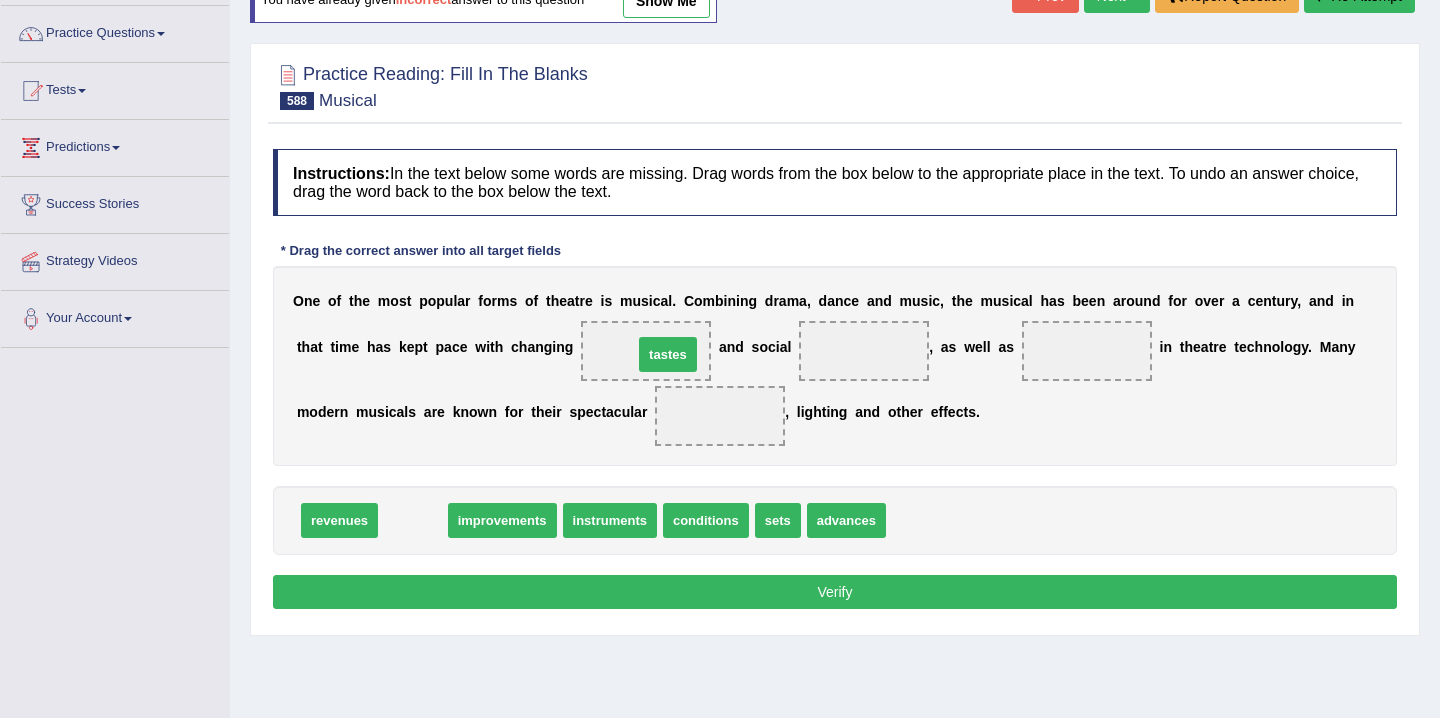 drag, startPoint x: 431, startPoint y: 529, endPoint x: 677, endPoint y: 356, distance: 300.74075 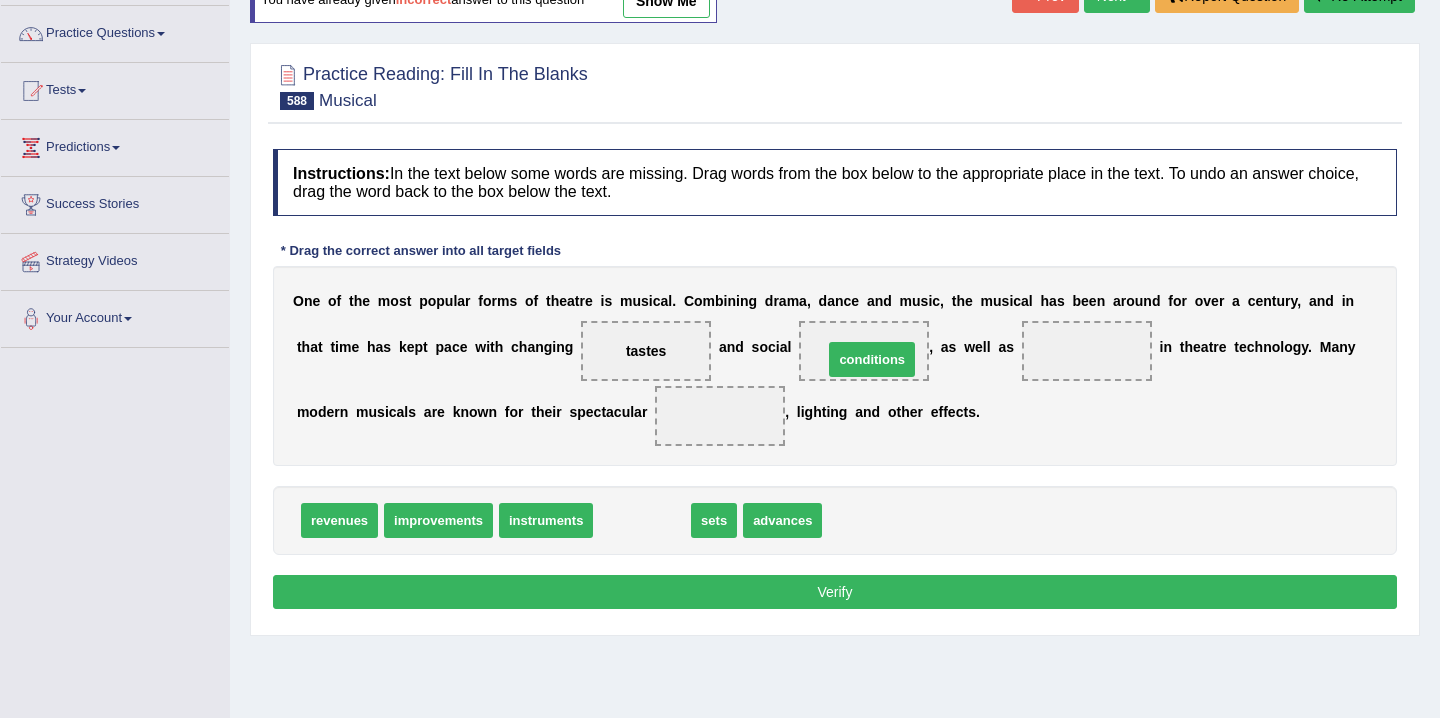 drag, startPoint x: 646, startPoint y: 519, endPoint x: 878, endPoint y: 354, distance: 284.69107 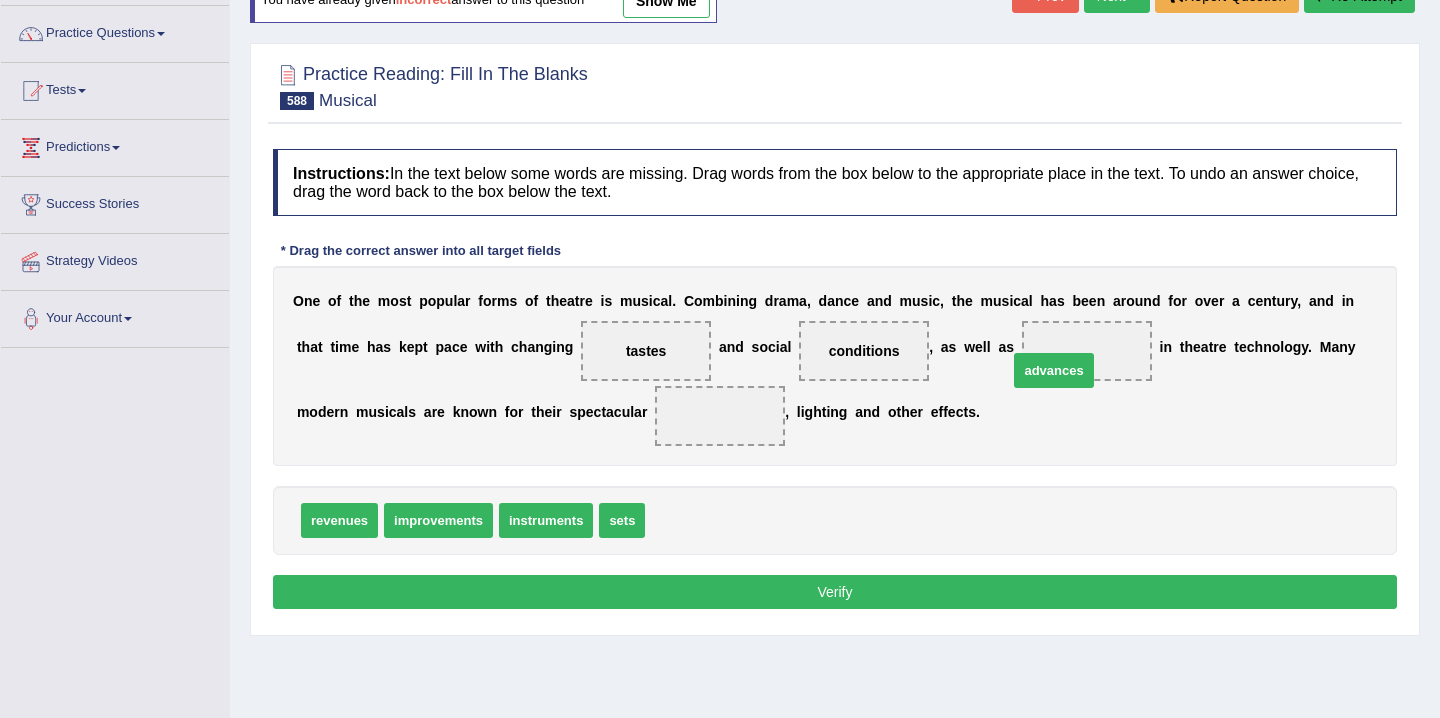 drag, startPoint x: 683, startPoint y: 521, endPoint x: 1049, endPoint y: 352, distance: 403.13397 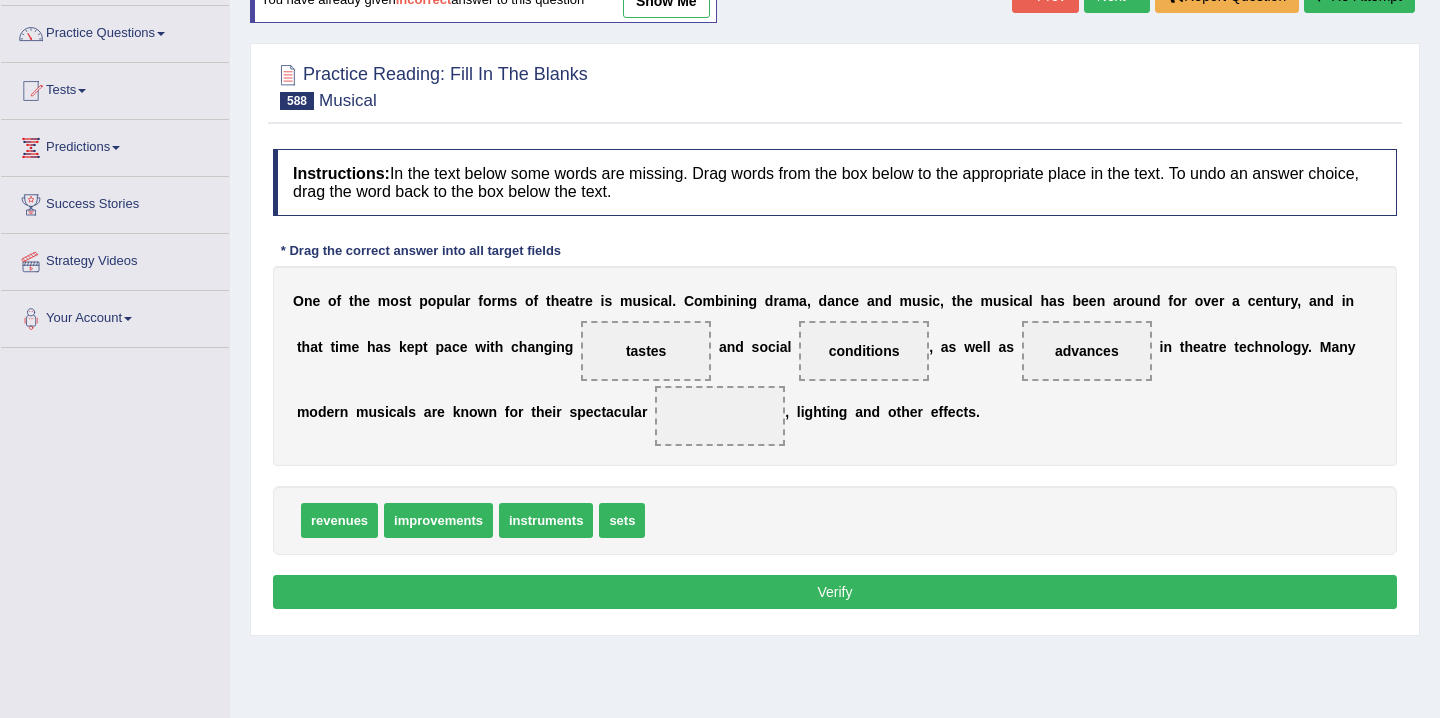drag, startPoint x: 651, startPoint y: 523, endPoint x: 638, endPoint y: 500, distance: 26.41969 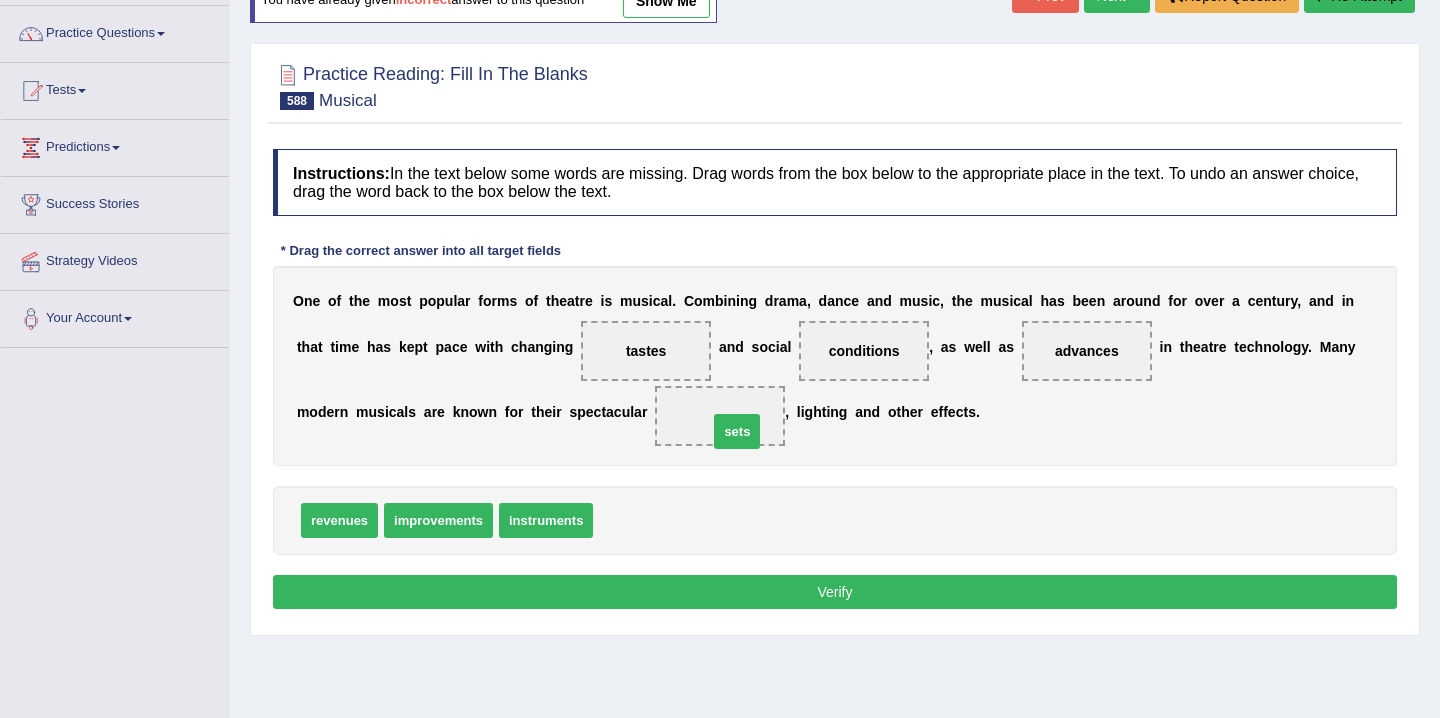drag, startPoint x: 632, startPoint y: 521, endPoint x: 746, endPoint y: 432, distance: 144.6271 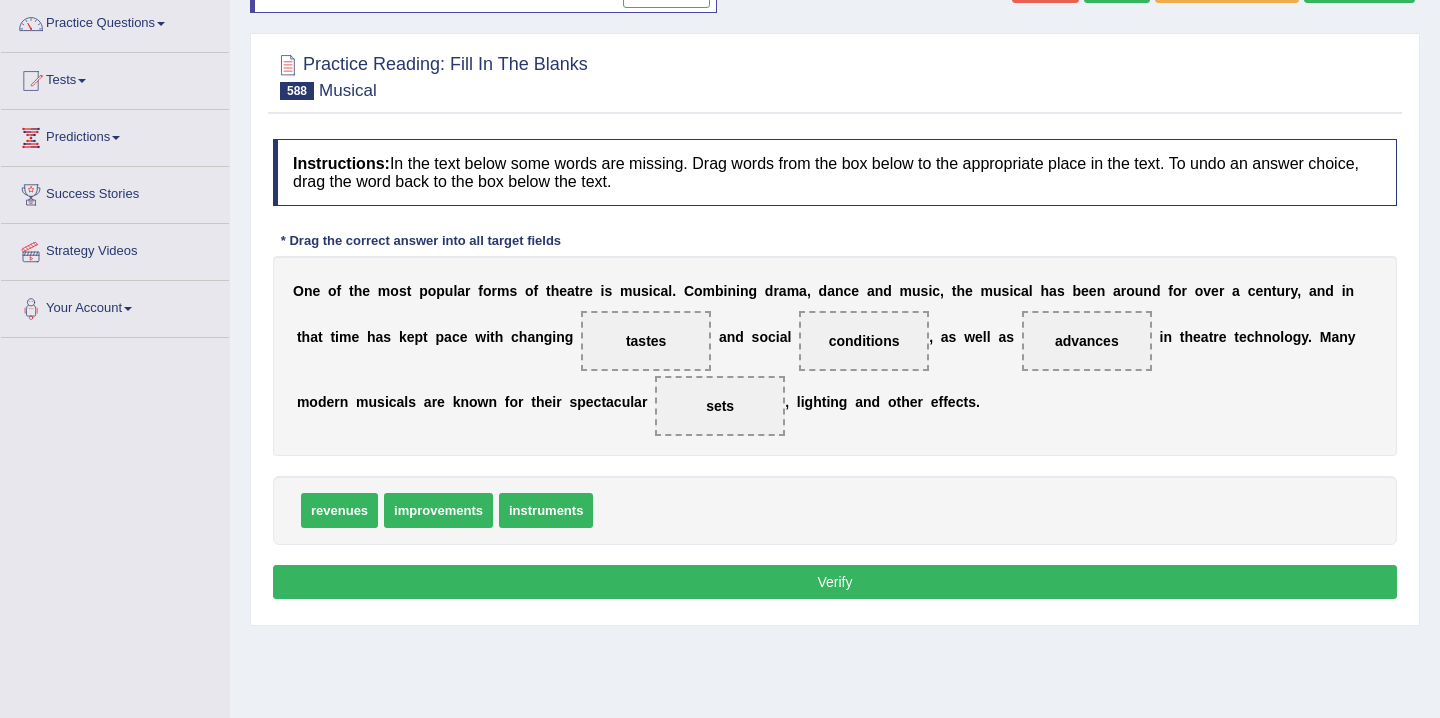 scroll, scrollTop: 161, scrollLeft: 0, axis: vertical 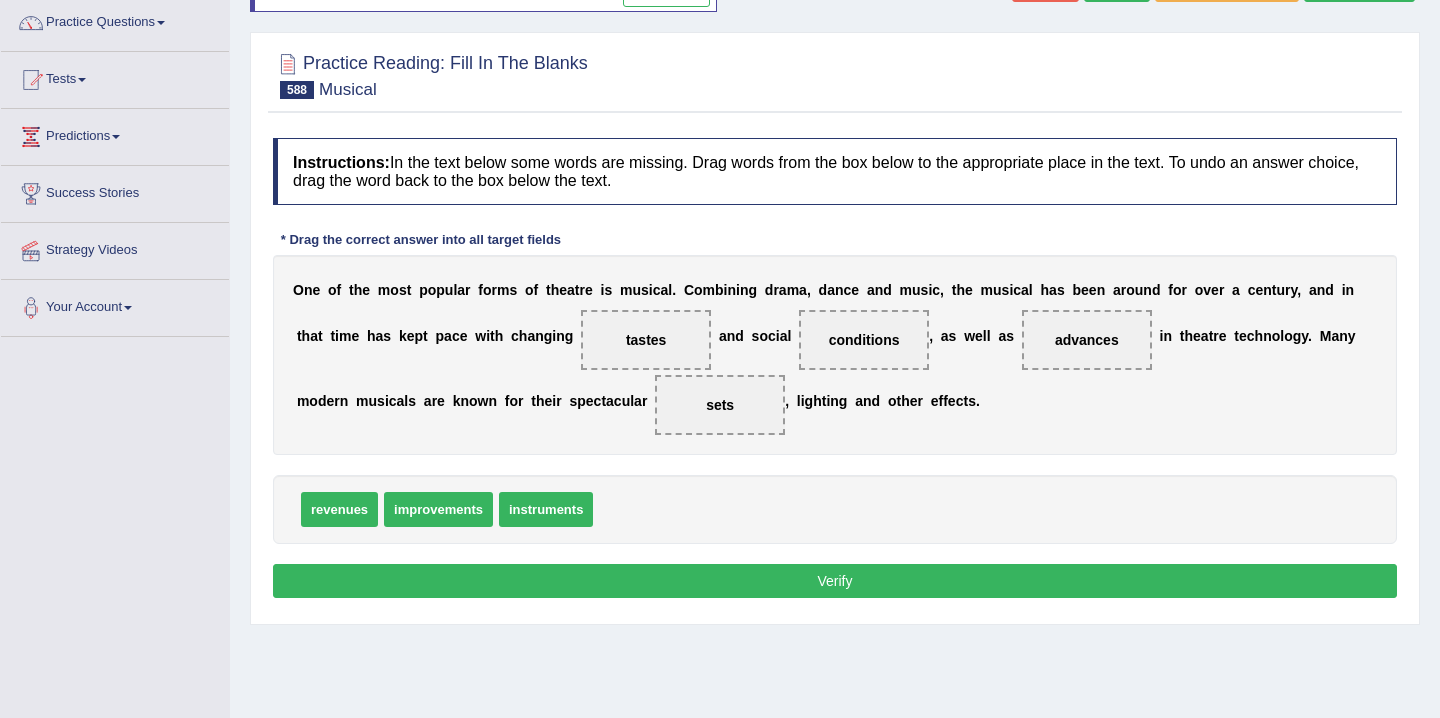 click on "Verify" at bounding box center [835, 581] 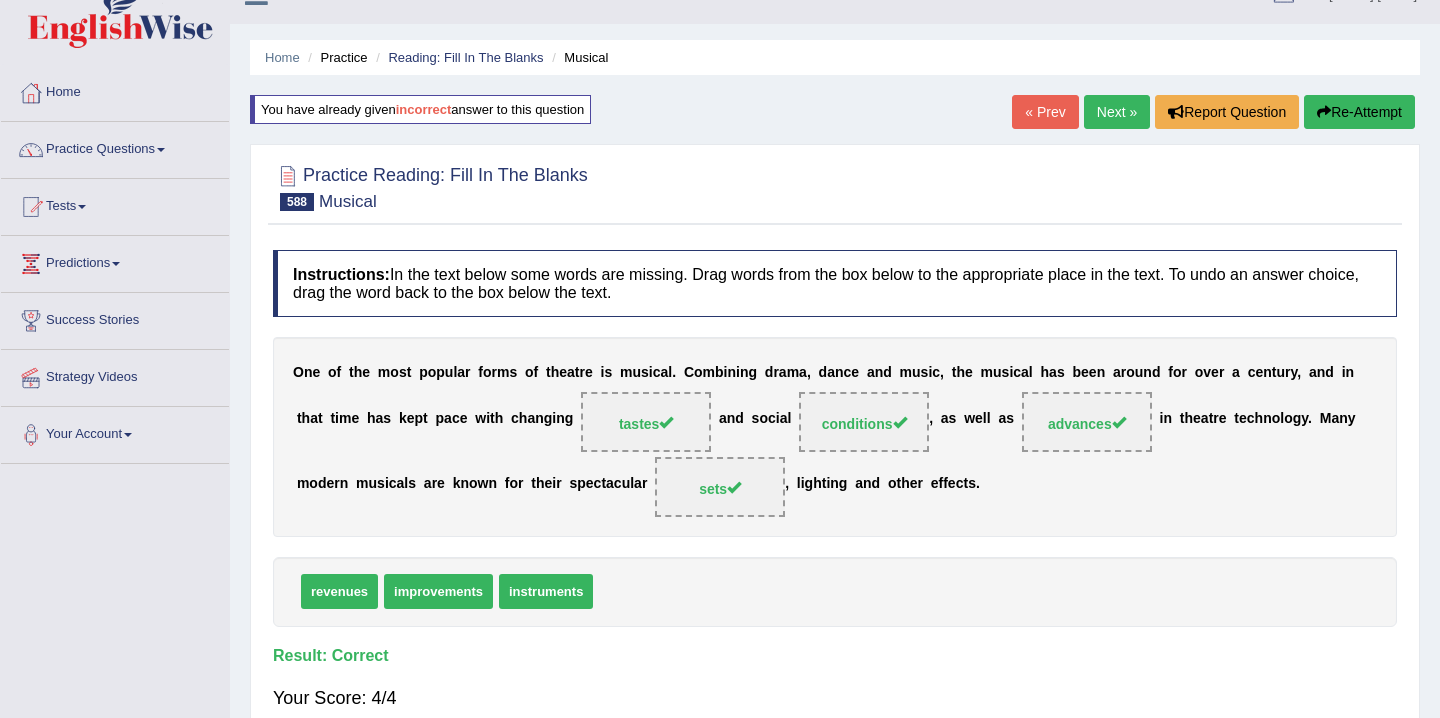 scroll, scrollTop: 0, scrollLeft: 0, axis: both 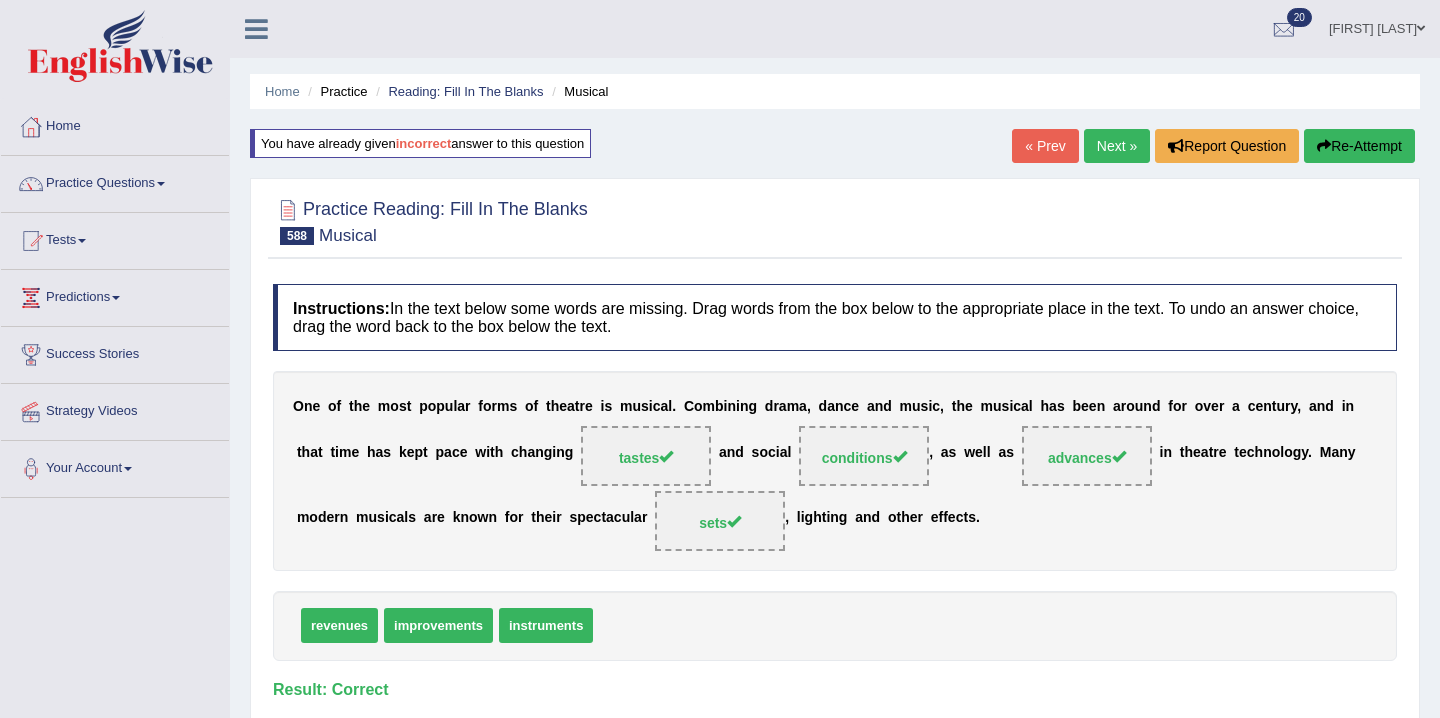 click on "Next »" at bounding box center (1117, 146) 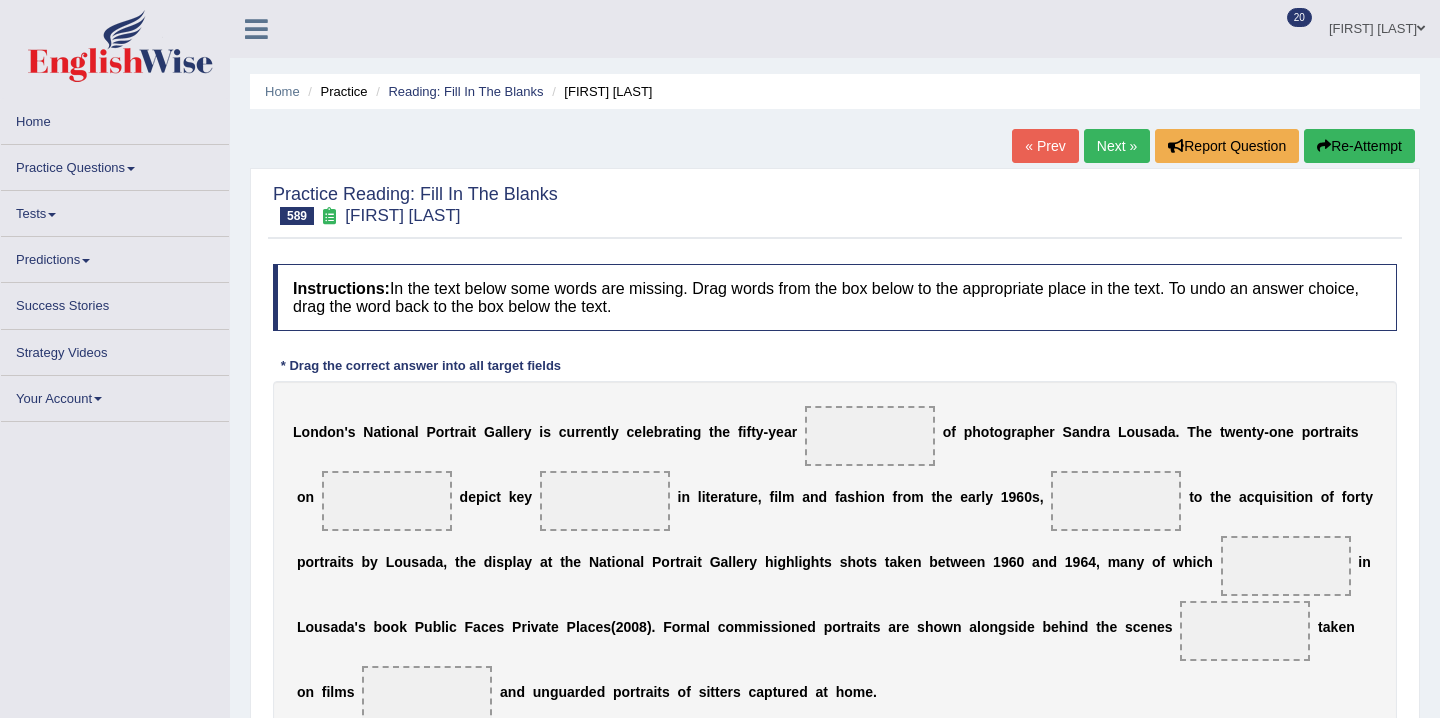 scroll, scrollTop: 0, scrollLeft: 0, axis: both 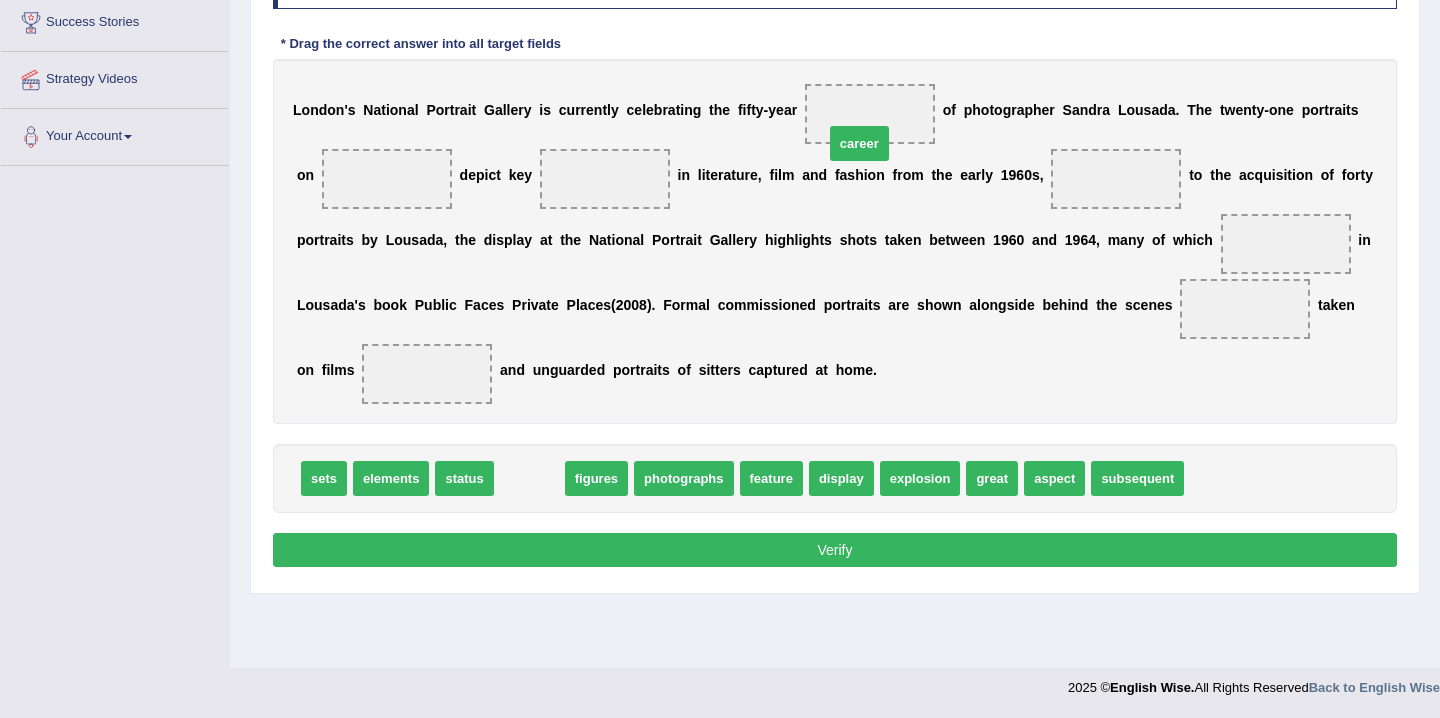 drag, startPoint x: 537, startPoint y: 488, endPoint x: 867, endPoint y: 152, distance: 470.95224 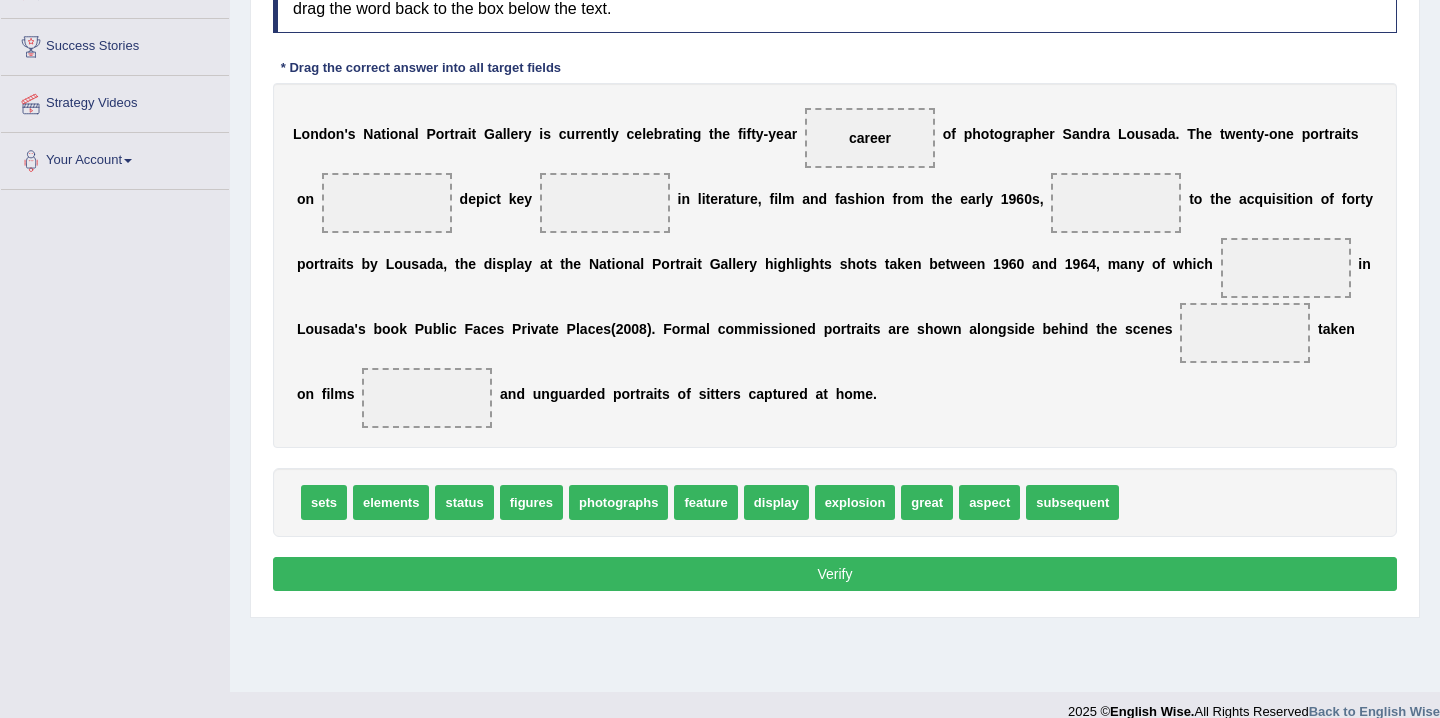 scroll, scrollTop: 299, scrollLeft: 0, axis: vertical 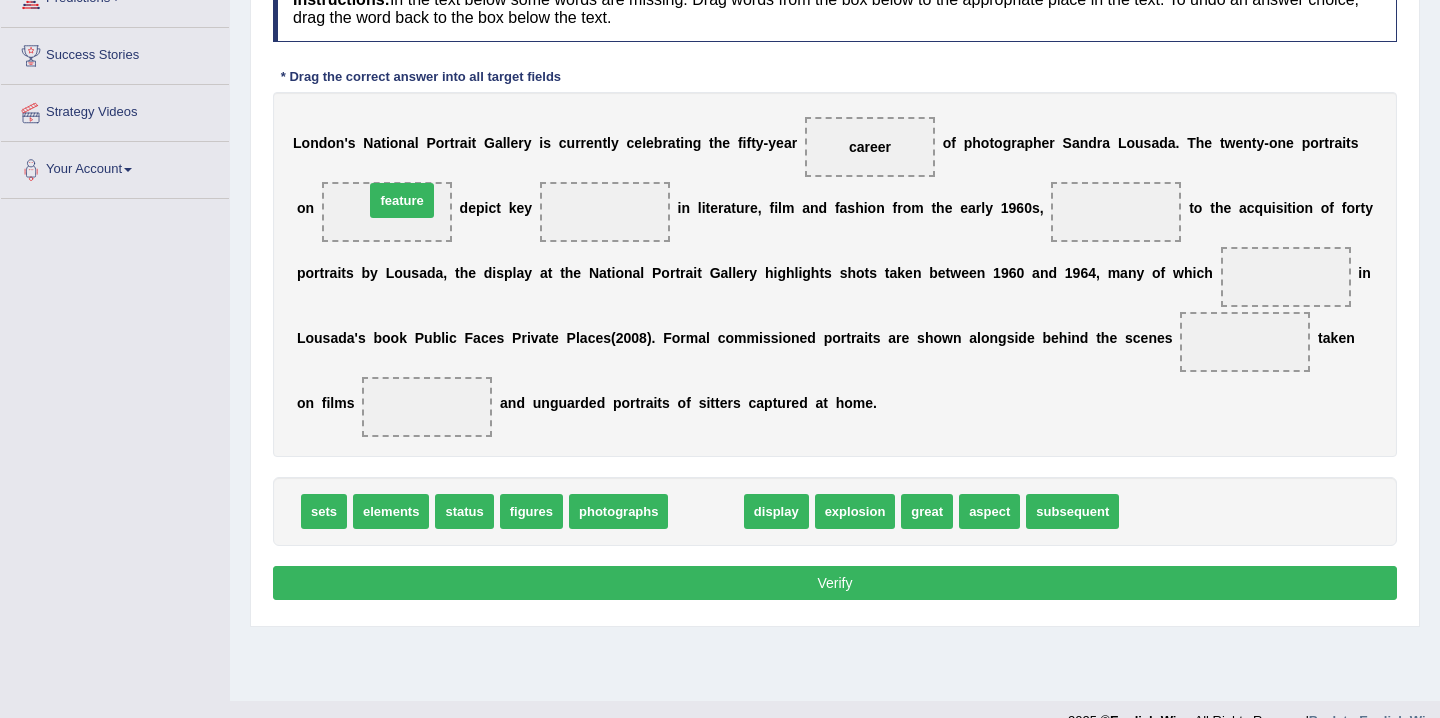 drag, startPoint x: 694, startPoint y: 509, endPoint x: 387, endPoint y: 209, distance: 429.24237 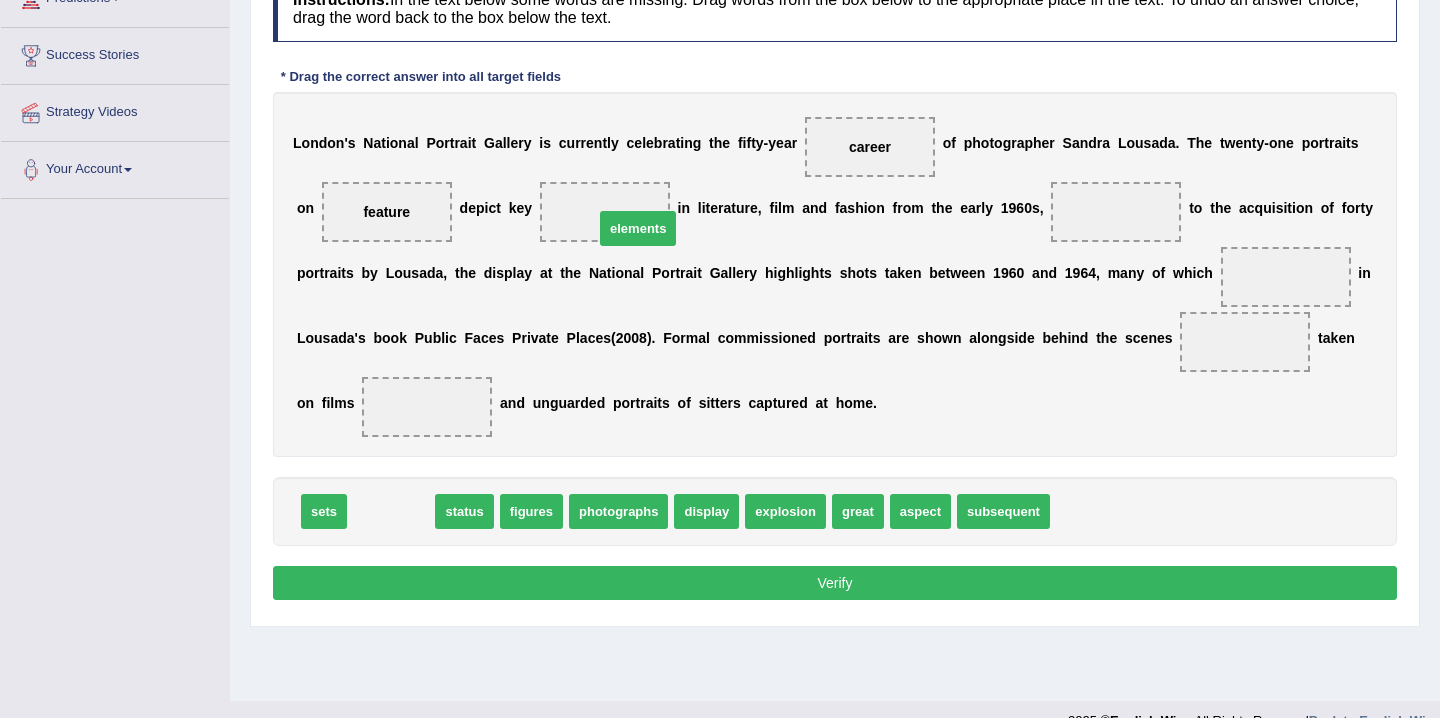 drag, startPoint x: 407, startPoint y: 516, endPoint x: 642, endPoint y: 230, distance: 370.16348 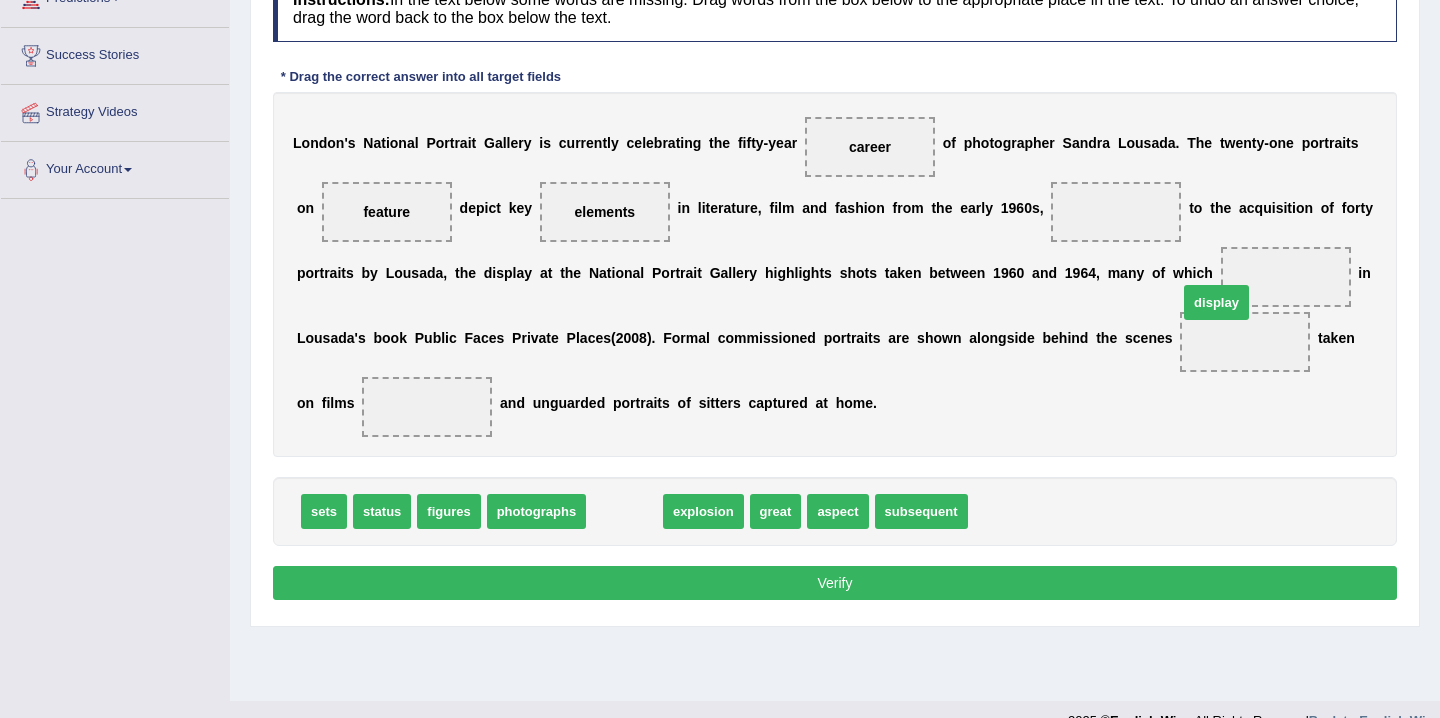drag, startPoint x: 637, startPoint y: 517, endPoint x: 1232, endPoint y: 293, distance: 635.76807 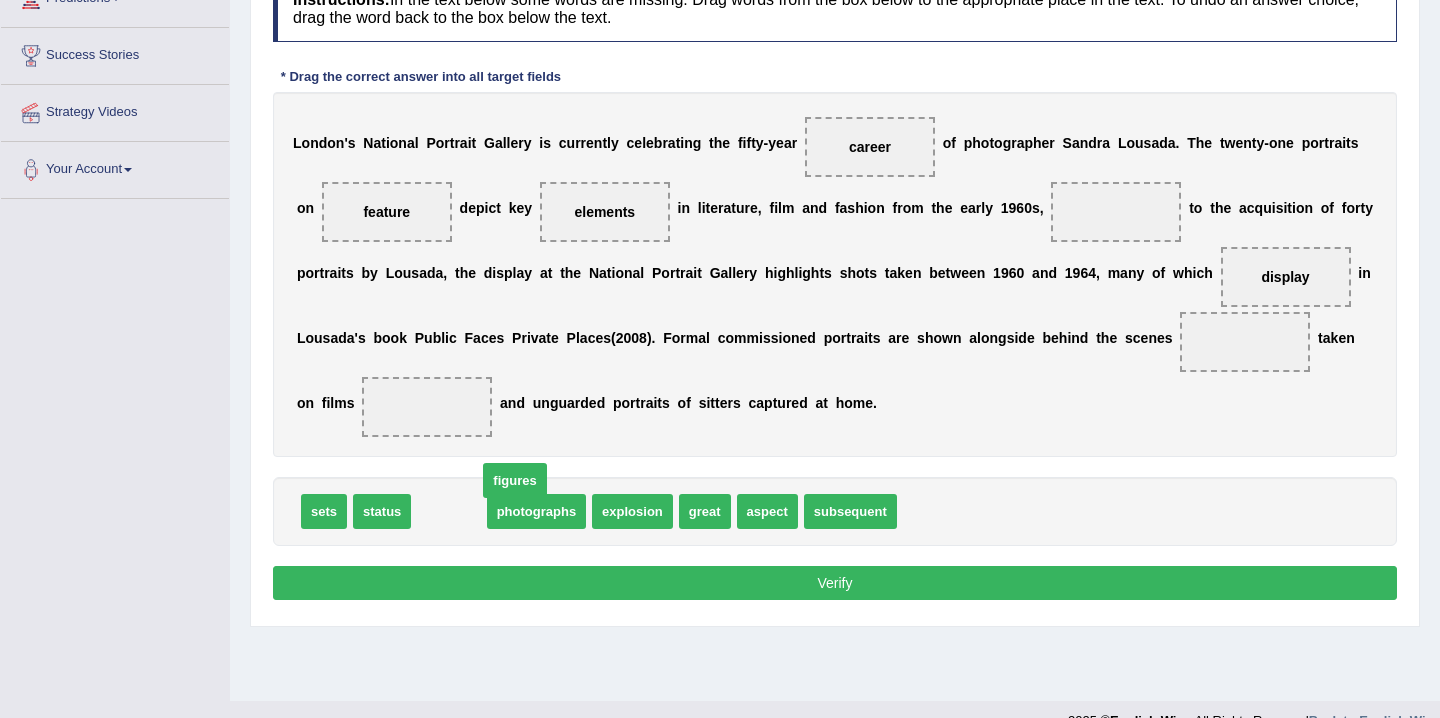 drag, startPoint x: 469, startPoint y: 522, endPoint x: 528, endPoint y: 489, distance: 67.601776 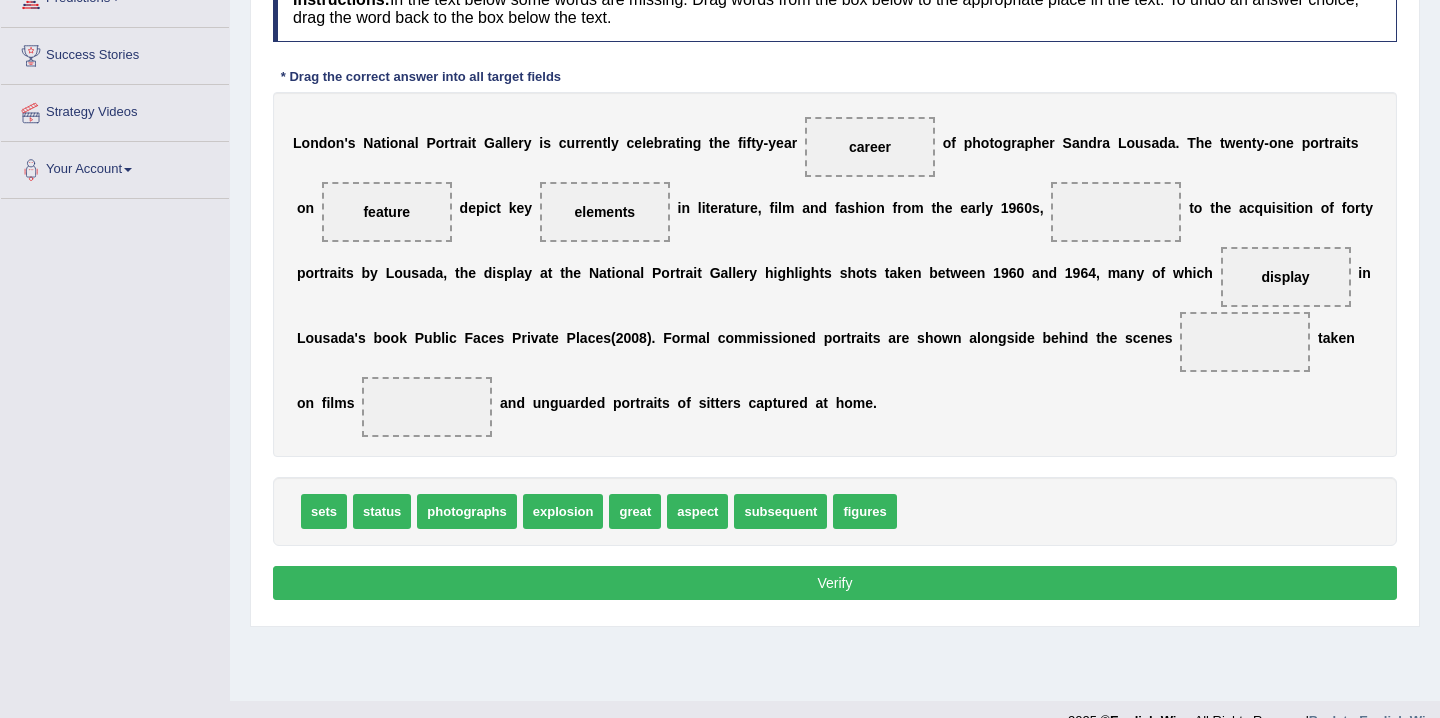 click on "photographs" at bounding box center [466, 511] 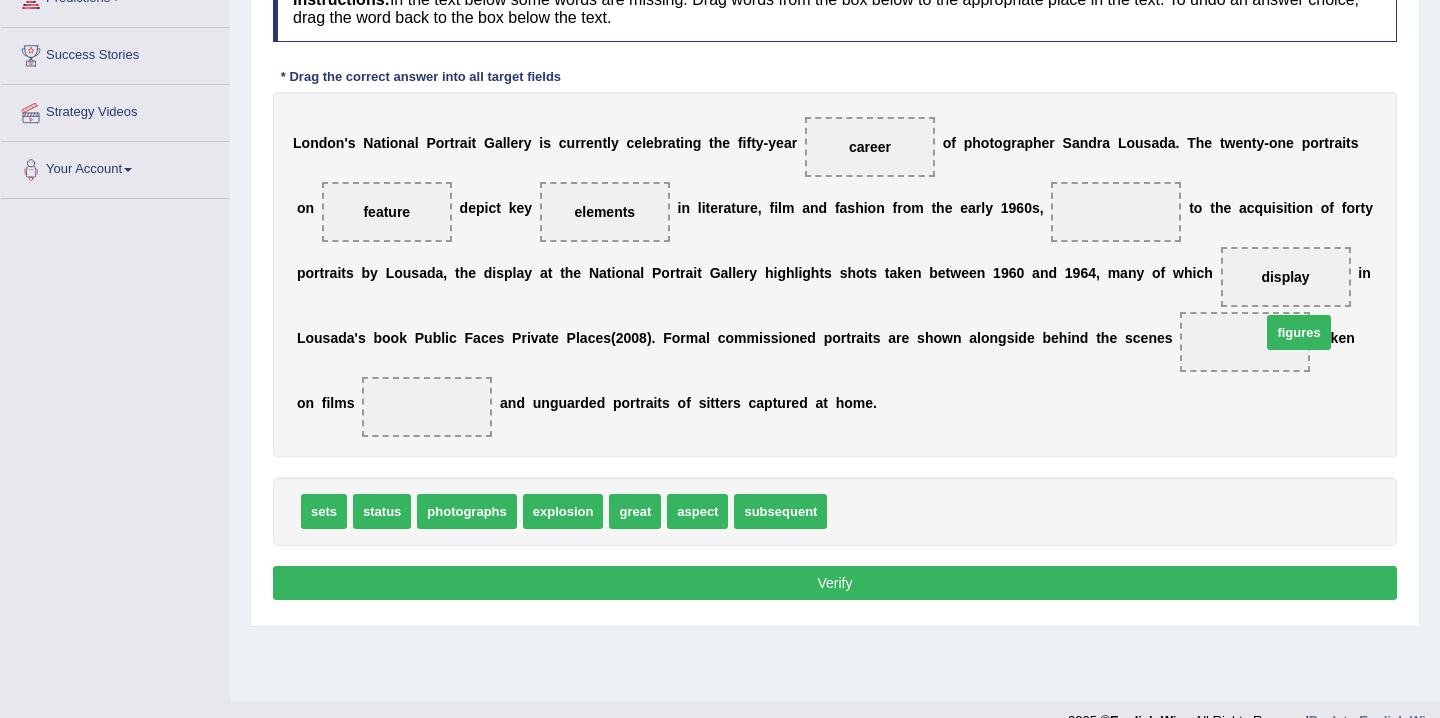 drag, startPoint x: 844, startPoint y: 519, endPoint x: 1270, endPoint y: 336, distance: 463.6432 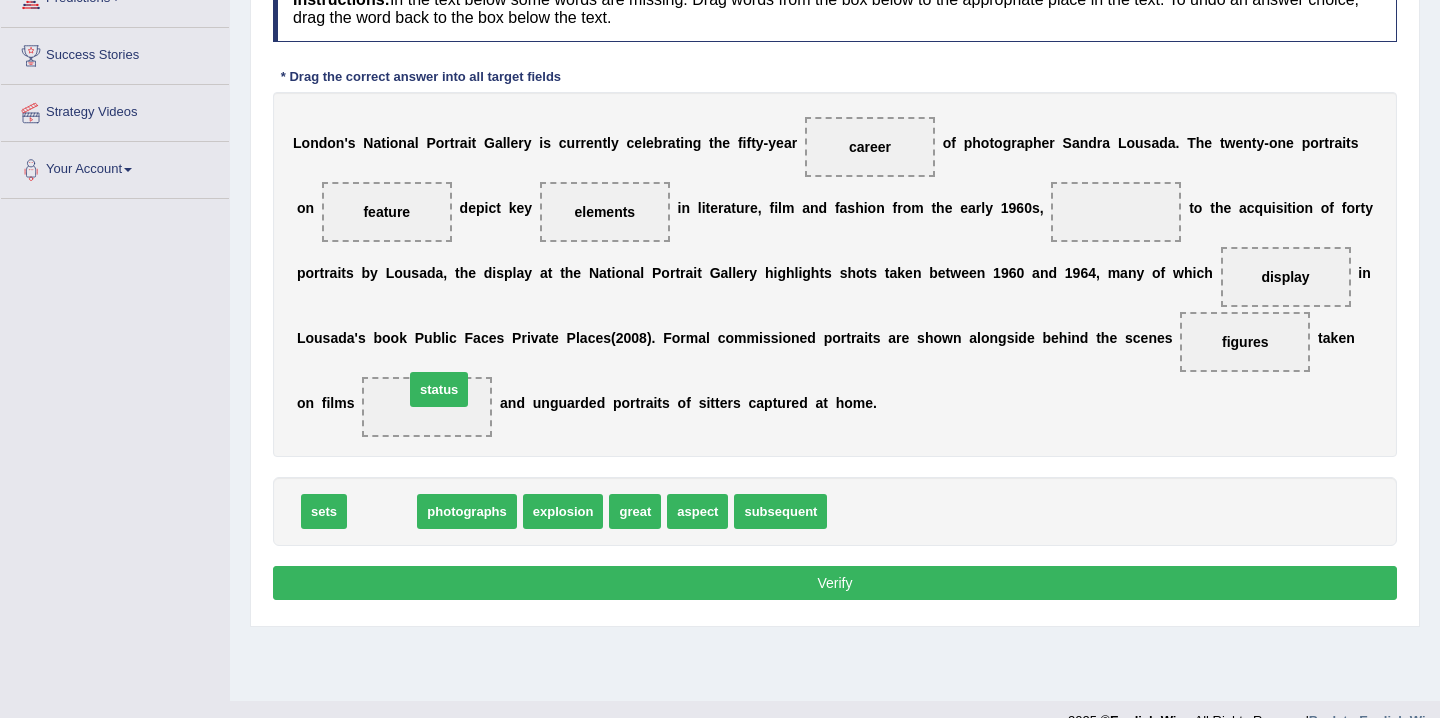 drag, startPoint x: 401, startPoint y: 511, endPoint x: 458, endPoint y: 389, distance: 134.65883 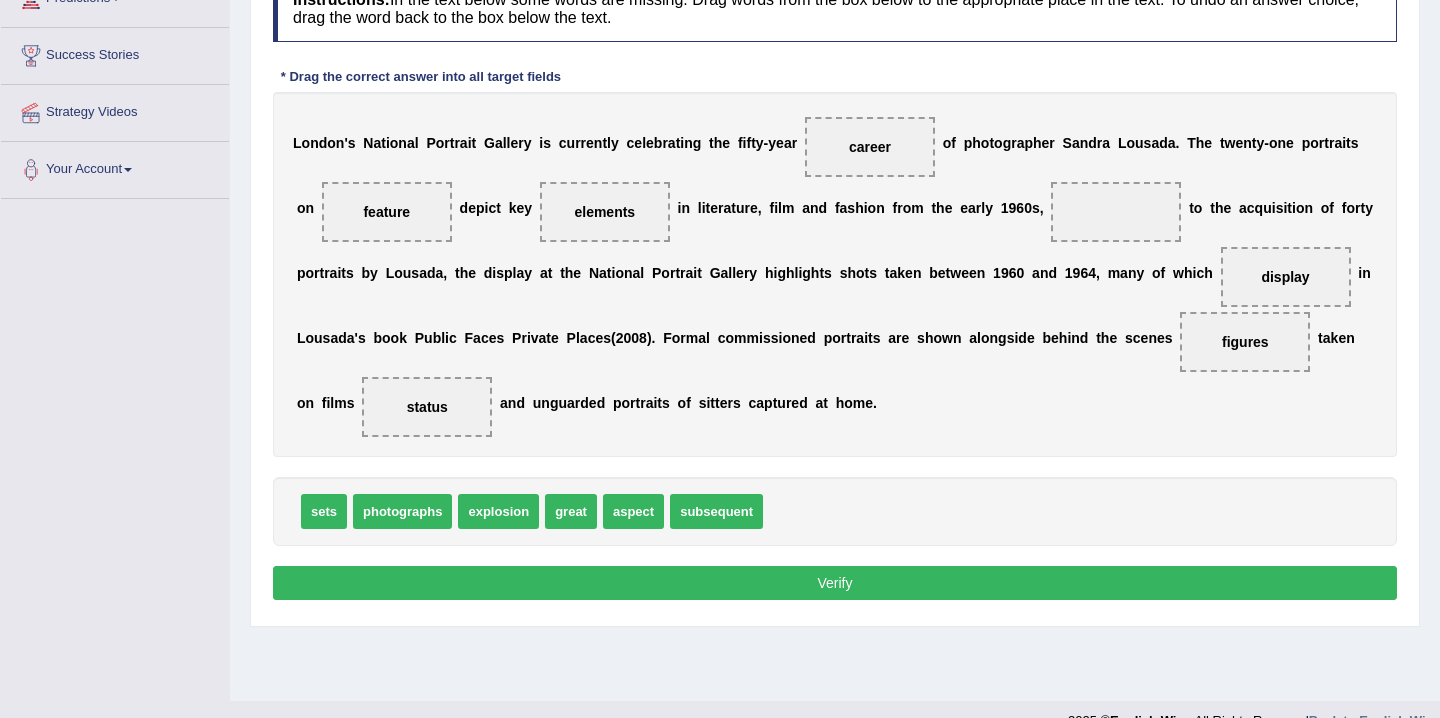 click on "Verify" at bounding box center (835, 583) 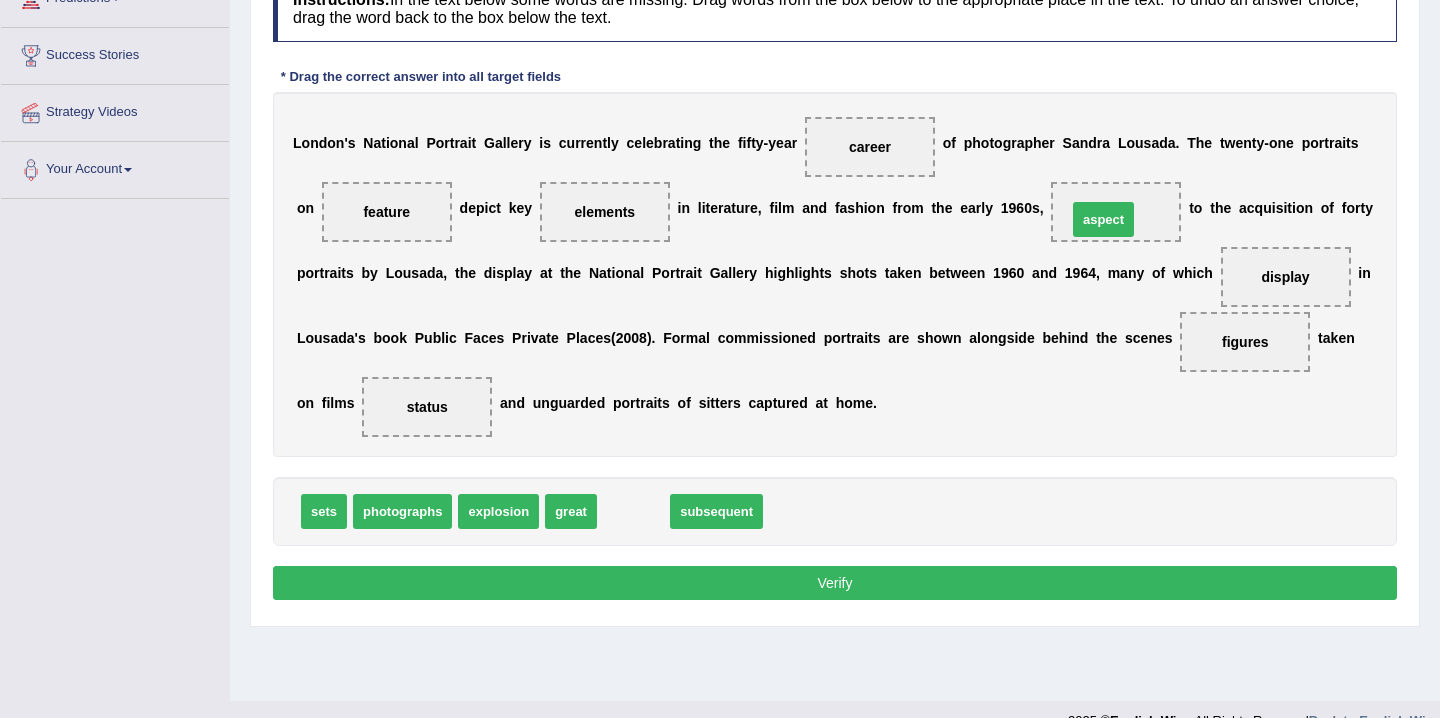 drag, startPoint x: 646, startPoint y: 519, endPoint x: 1152, endPoint y: 220, distance: 587.7389 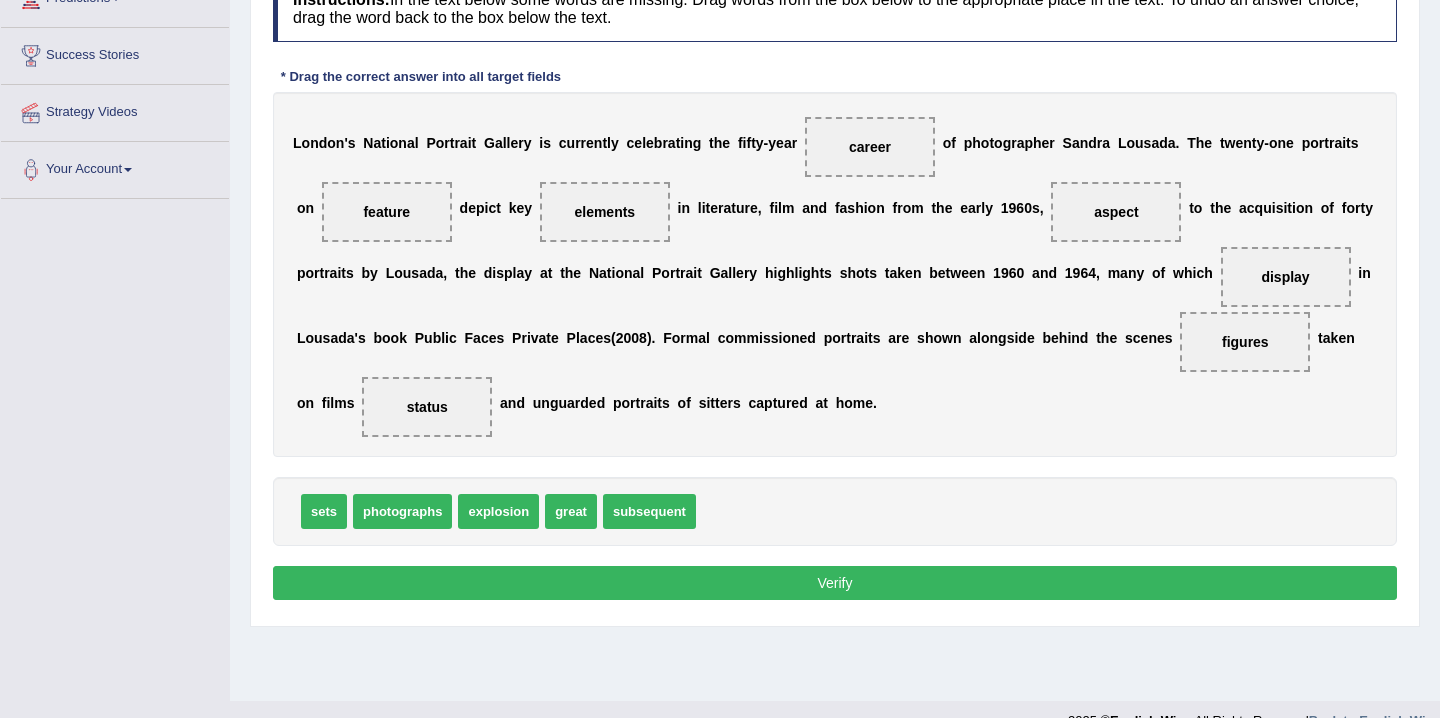 click on "Verify" at bounding box center [835, 583] 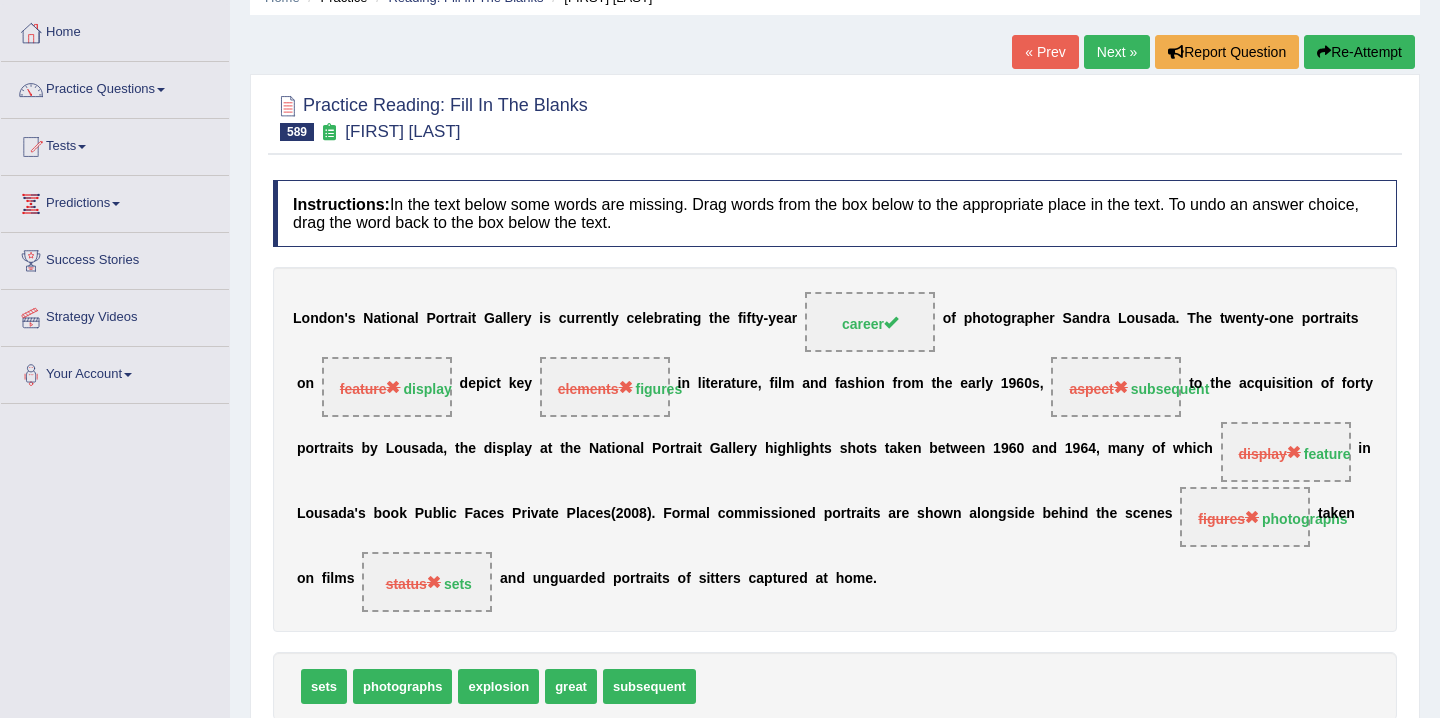 scroll, scrollTop: 0, scrollLeft: 0, axis: both 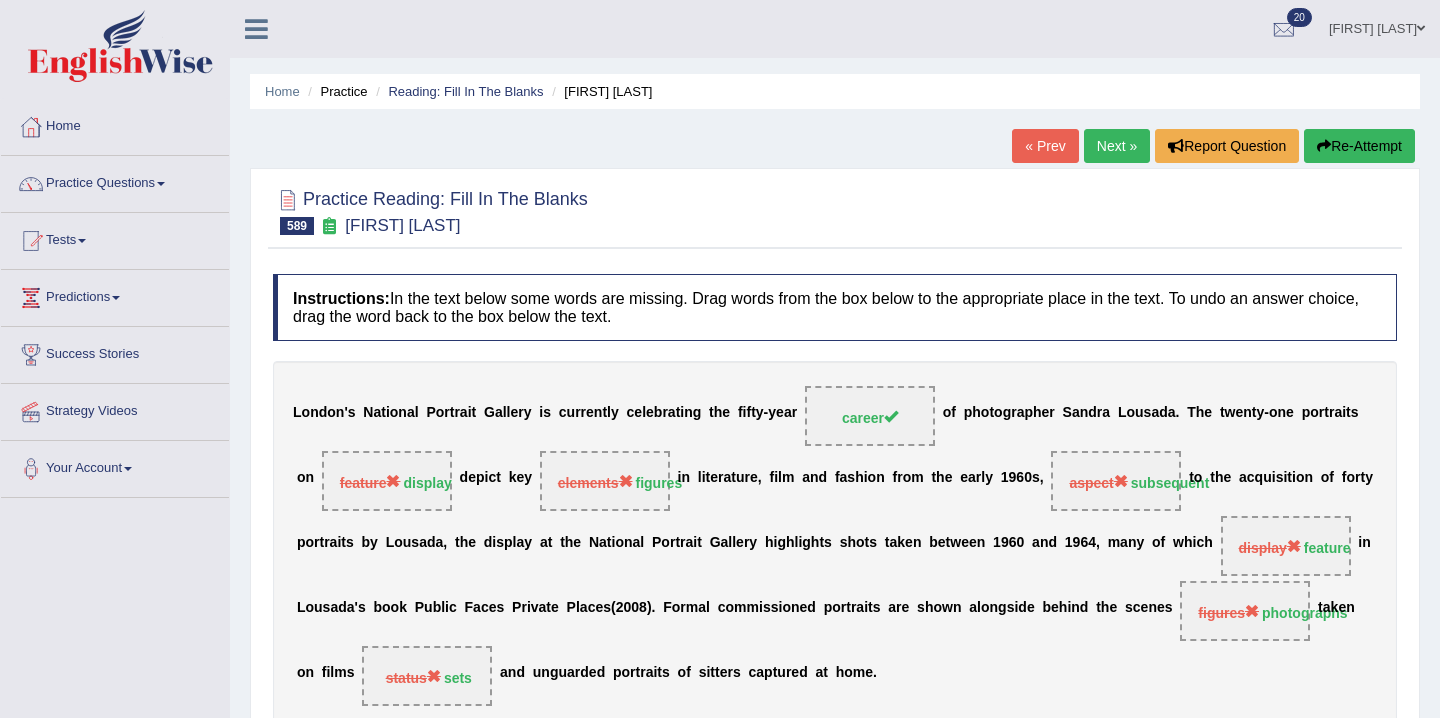 click on "Re-Attempt" at bounding box center (1359, 146) 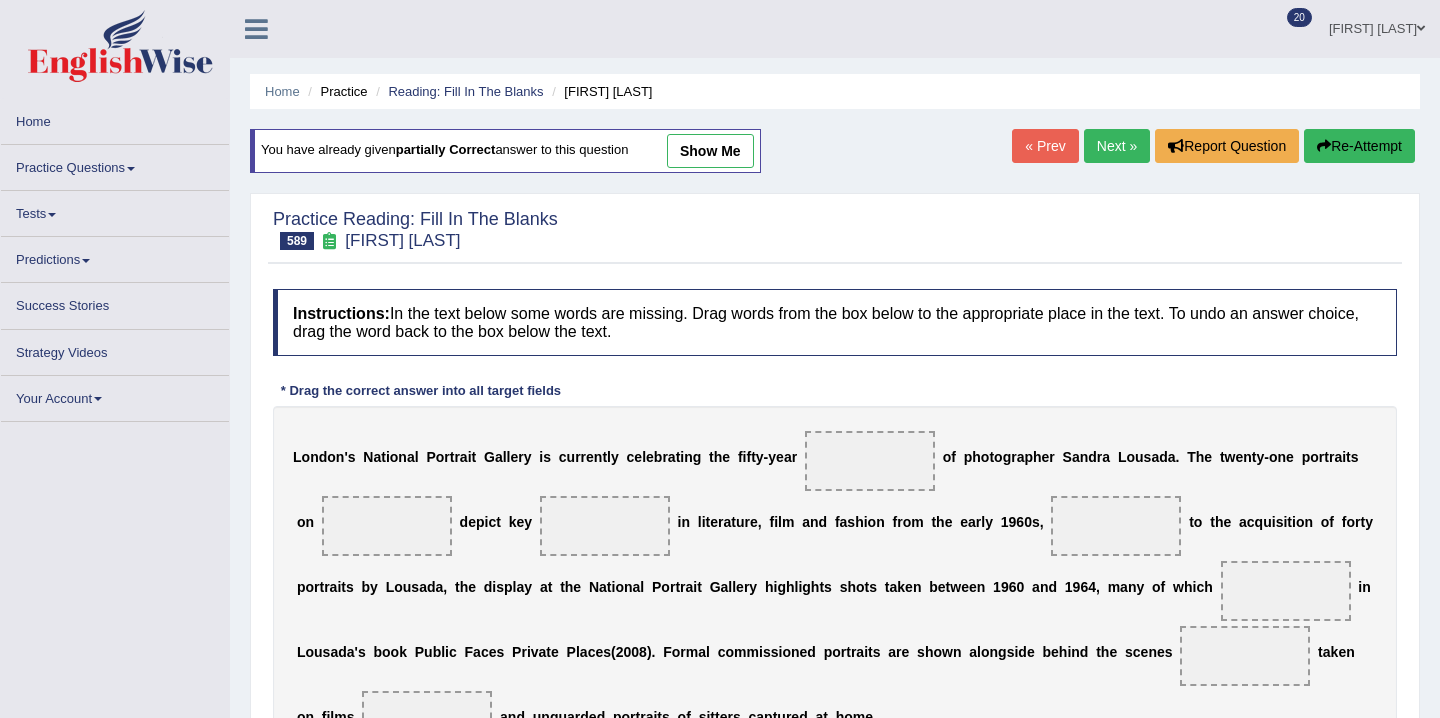 scroll, scrollTop: 0, scrollLeft: 0, axis: both 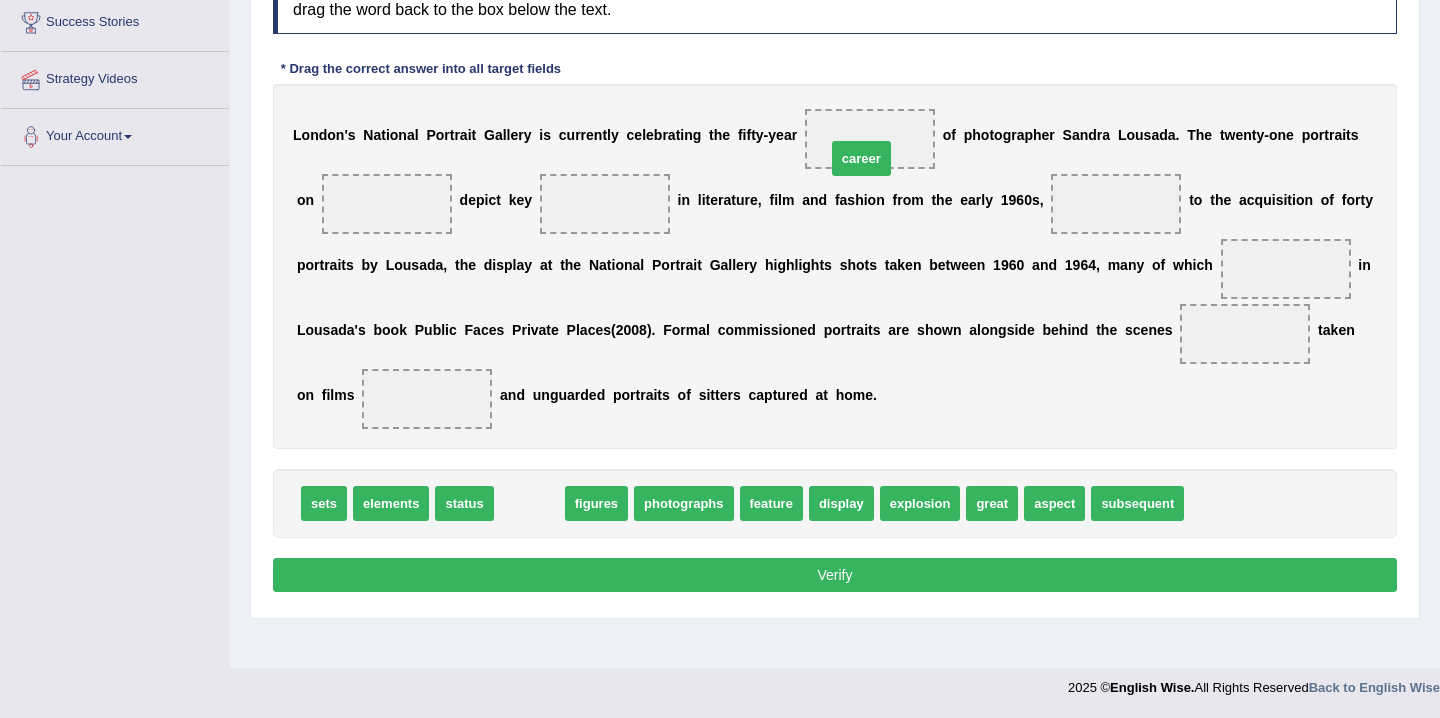 drag, startPoint x: 538, startPoint y: 508, endPoint x: 869, endPoint y: 148, distance: 489.0409 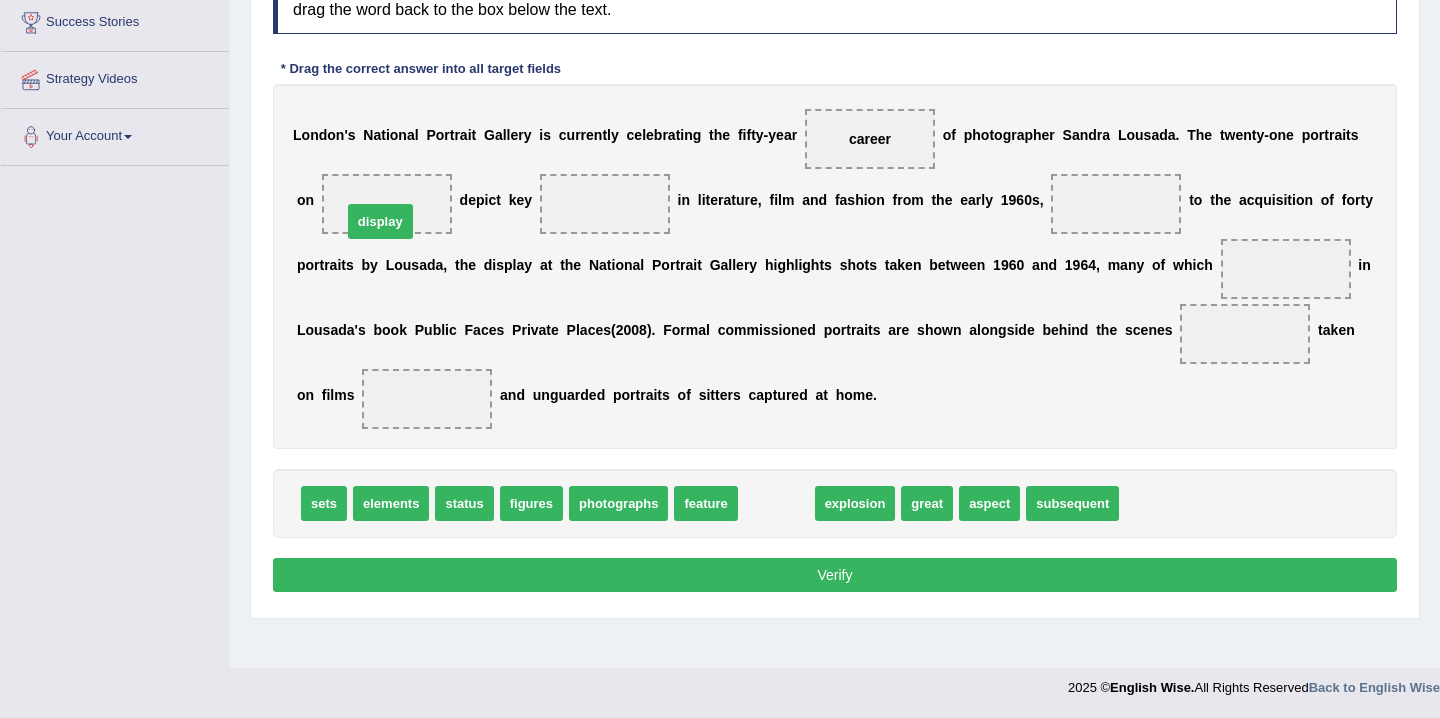 drag, startPoint x: 776, startPoint y: 494, endPoint x: 380, endPoint y: 209, distance: 487.89447 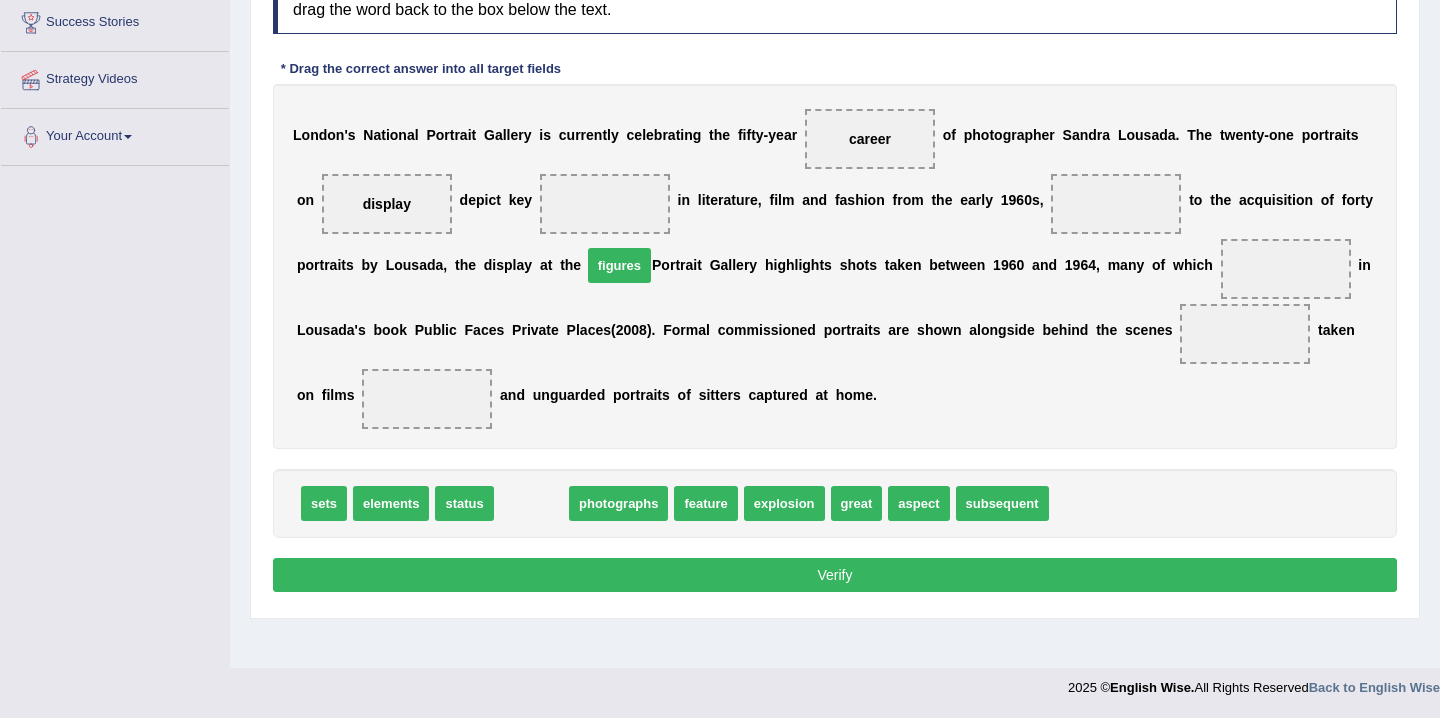 drag, startPoint x: 543, startPoint y: 511, endPoint x: 631, endPoint y: 271, distance: 255.62473 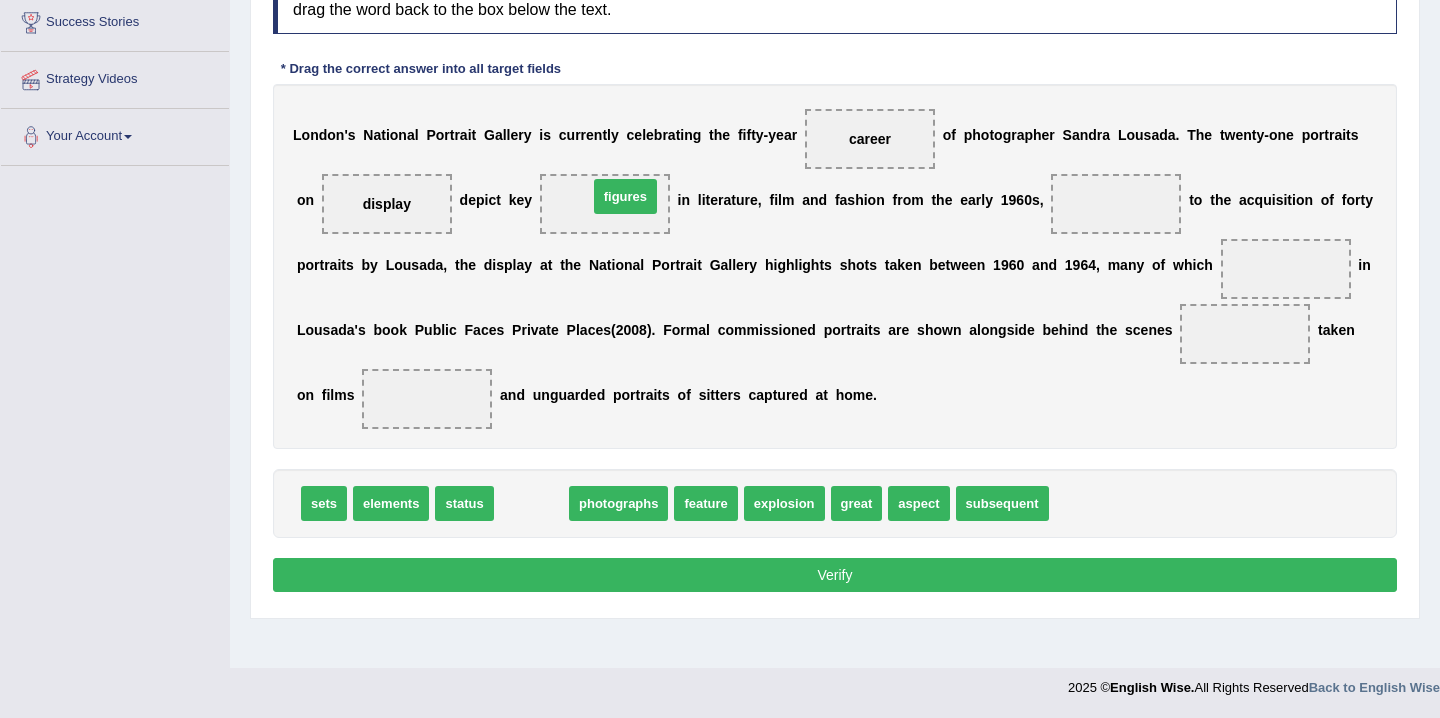 drag, startPoint x: 523, startPoint y: 501, endPoint x: 617, endPoint y: 194, distance: 321.06854 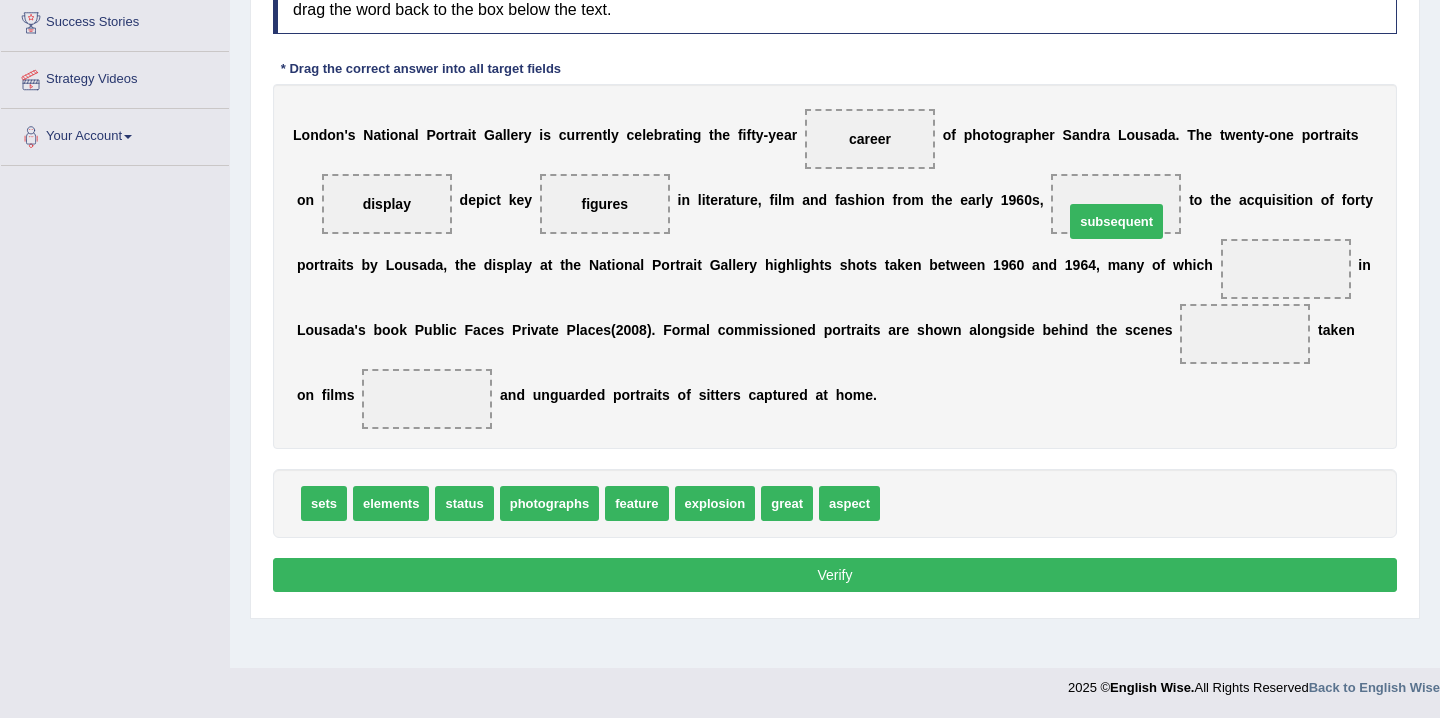 drag, startPoint x: 925, startPoint y: 499, endPoint x: 1108, endPoint y: 217, distance: 336.17407 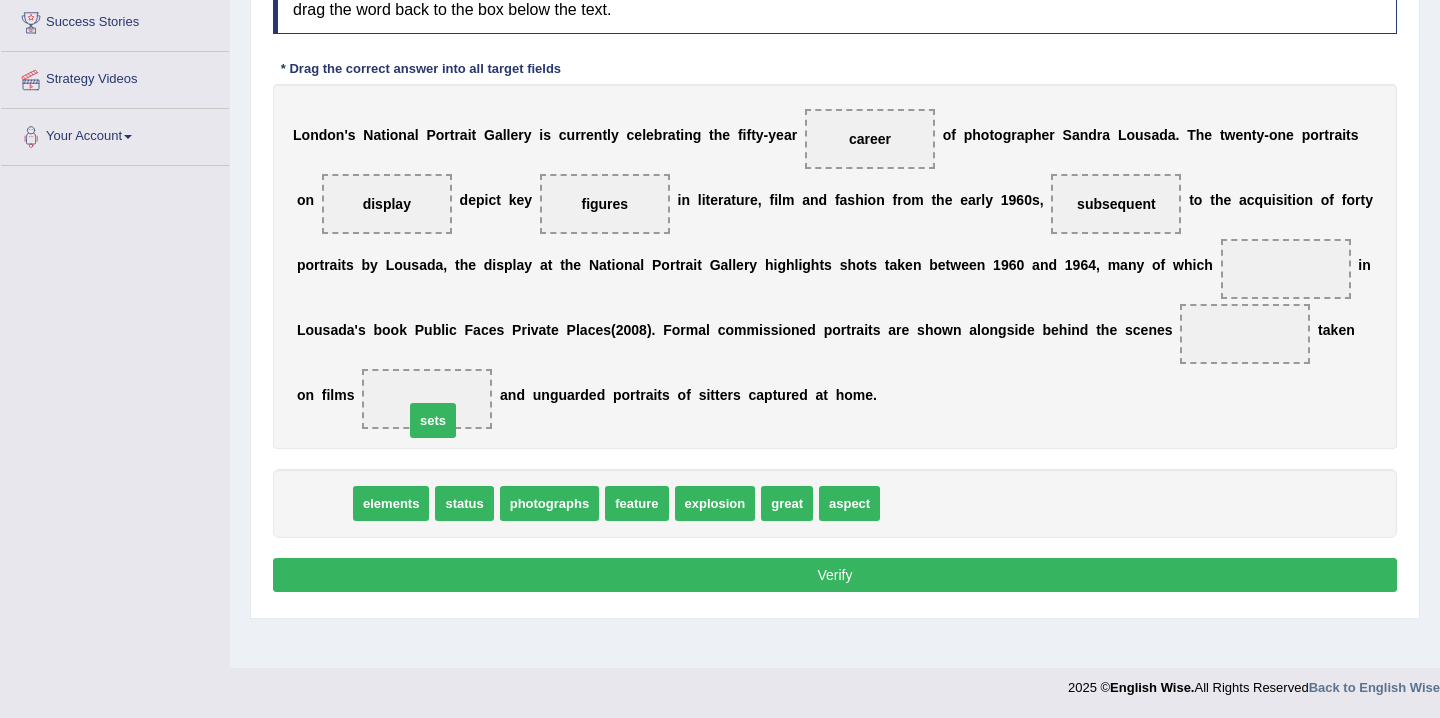 drag, startPoint x: 330, startPoint y: 514, endPoint x: 433, endPoint y: 433, distance: 131.03435 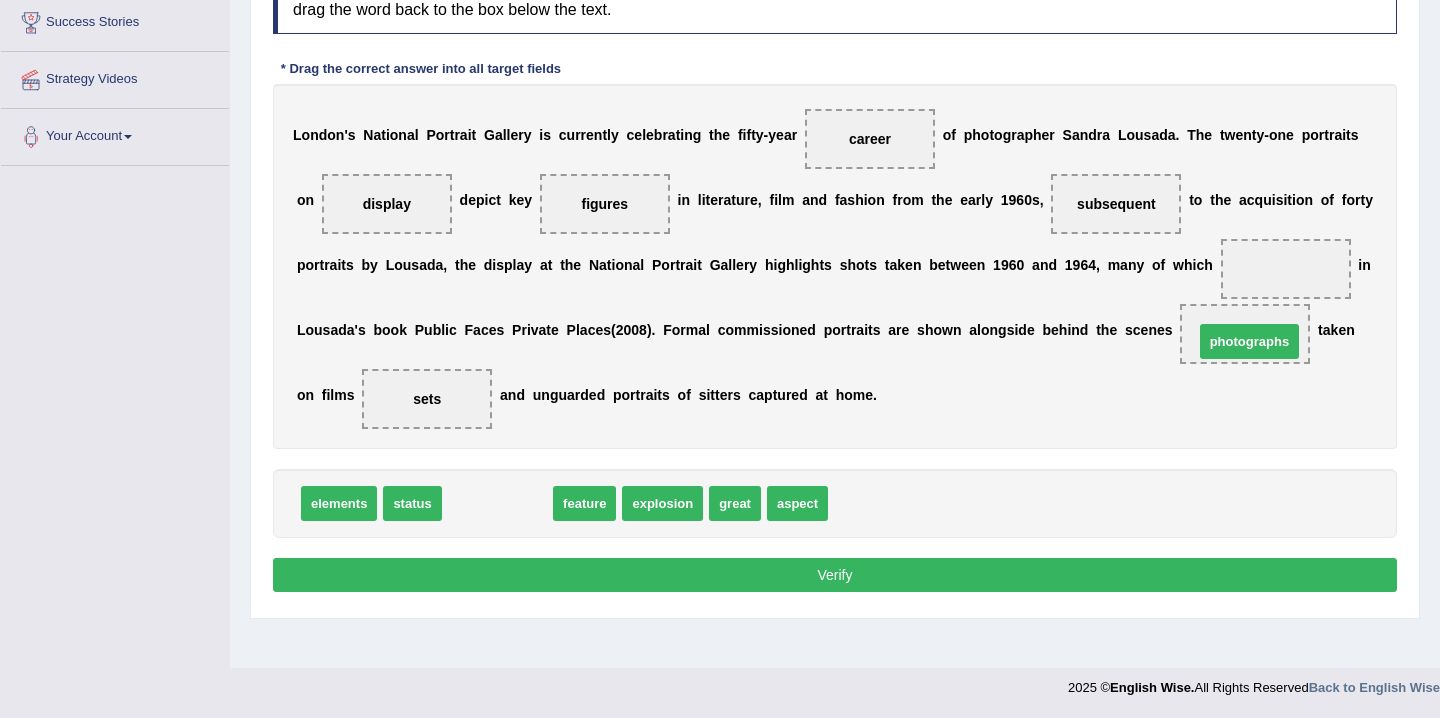 drag, startPoint x: 522, startPoint y: 510, endPoint x: 1274, endPoint y: 348, distance: 769.2516 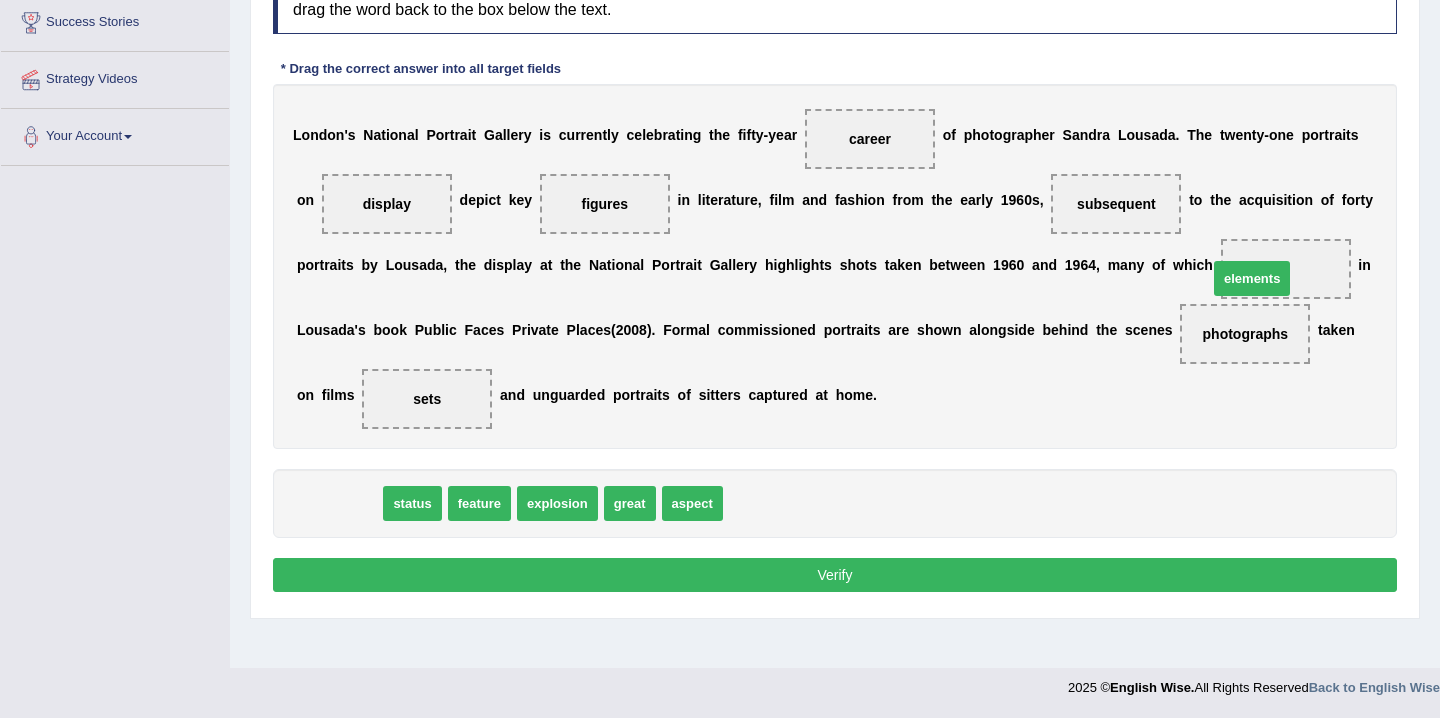 drag, startPoint x: 373, startPoint y: 503, endPoint x: 1291, endPoint y: 277, distance: 945.41 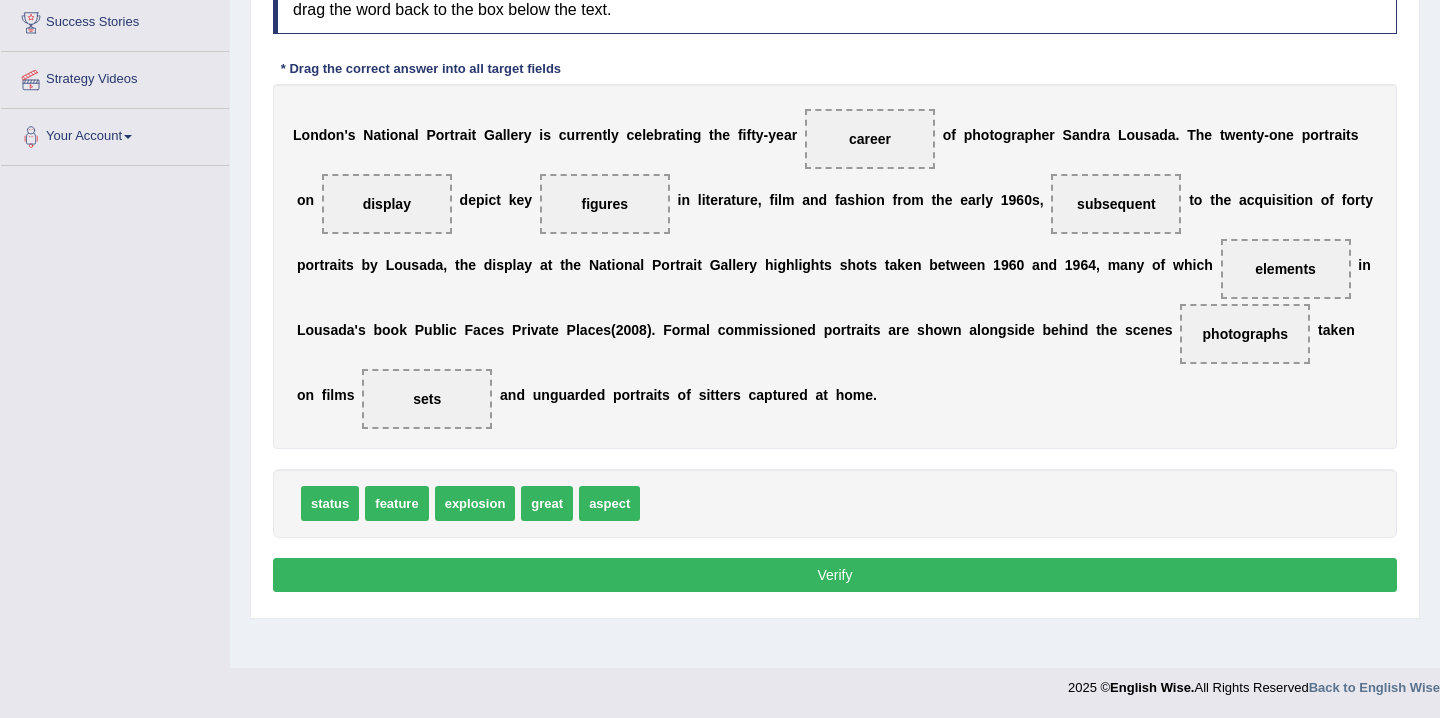 click on "Verify" at bounding box center [835, 575] 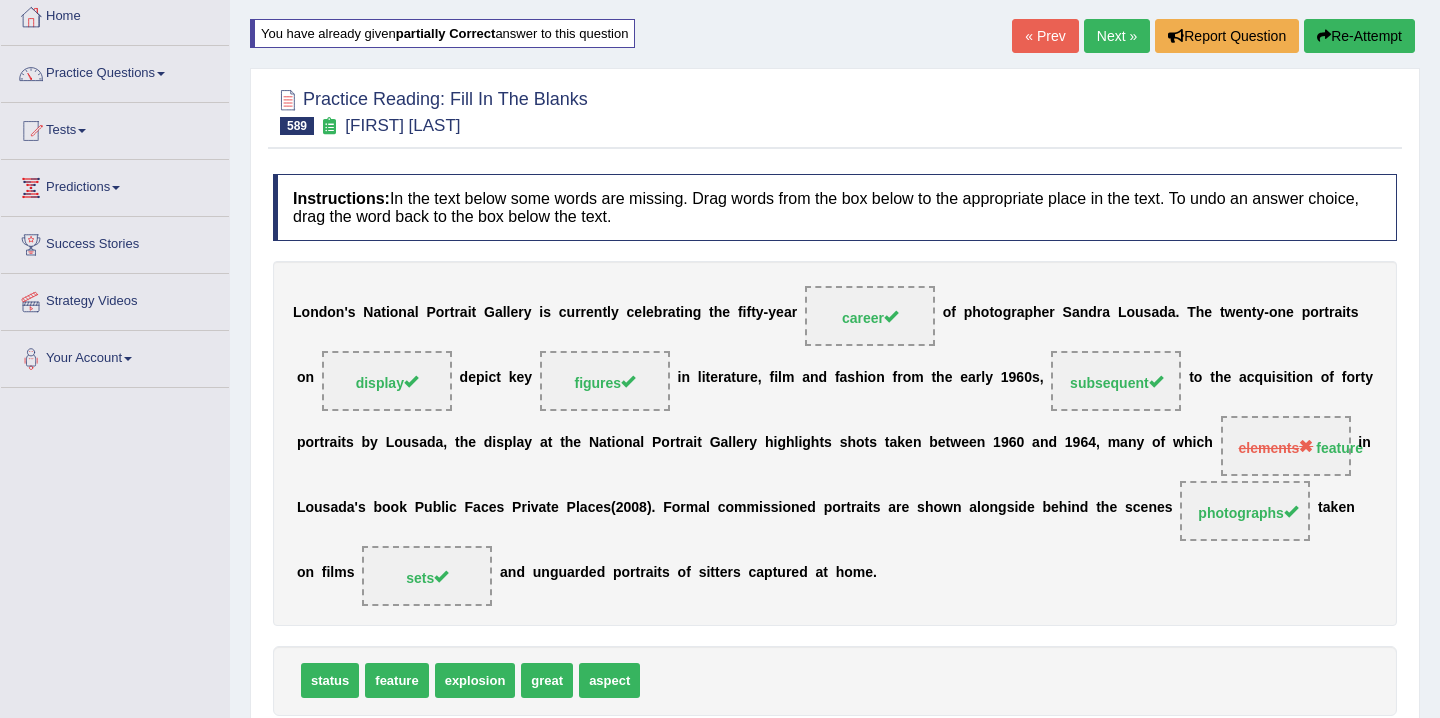 scroll, scrollTop: 0, scrollLeft: 0, axis: both 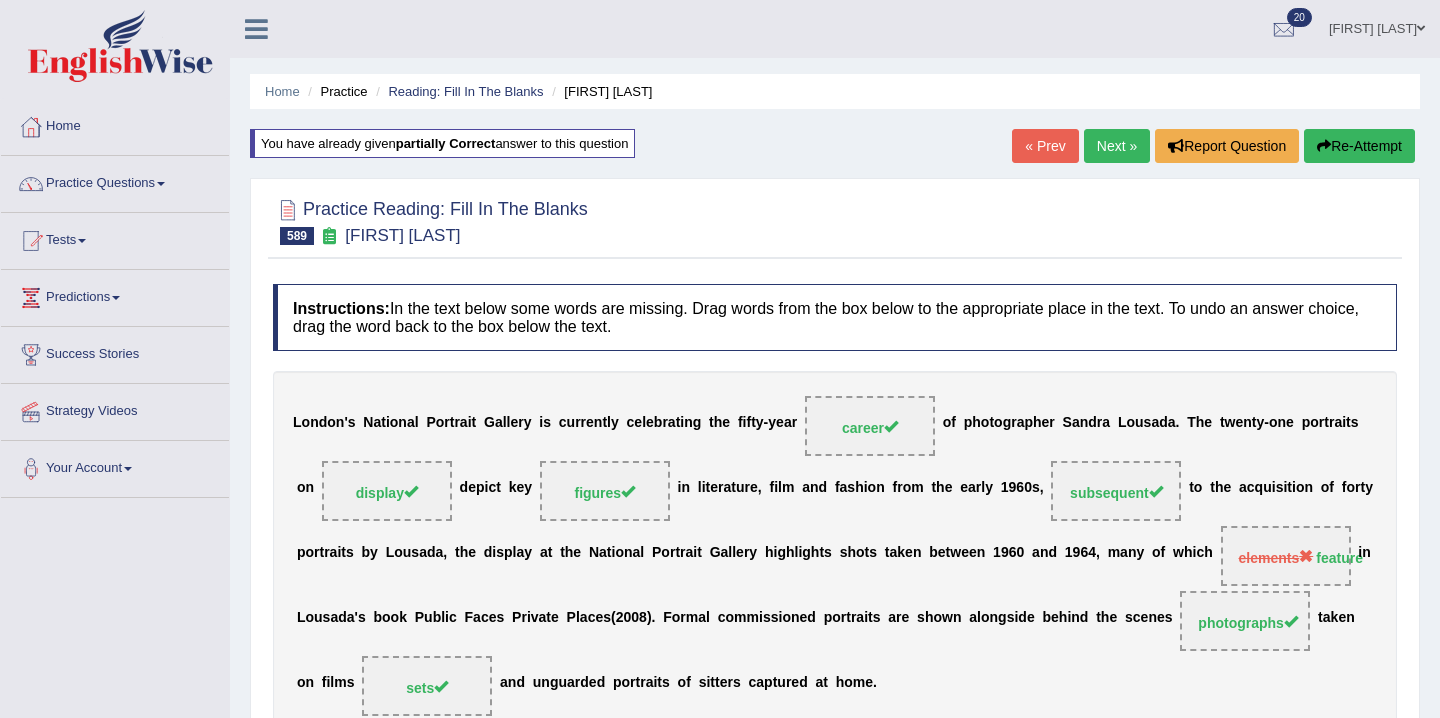 click on "Re-Attempt" at bounding box center [1359, 146] 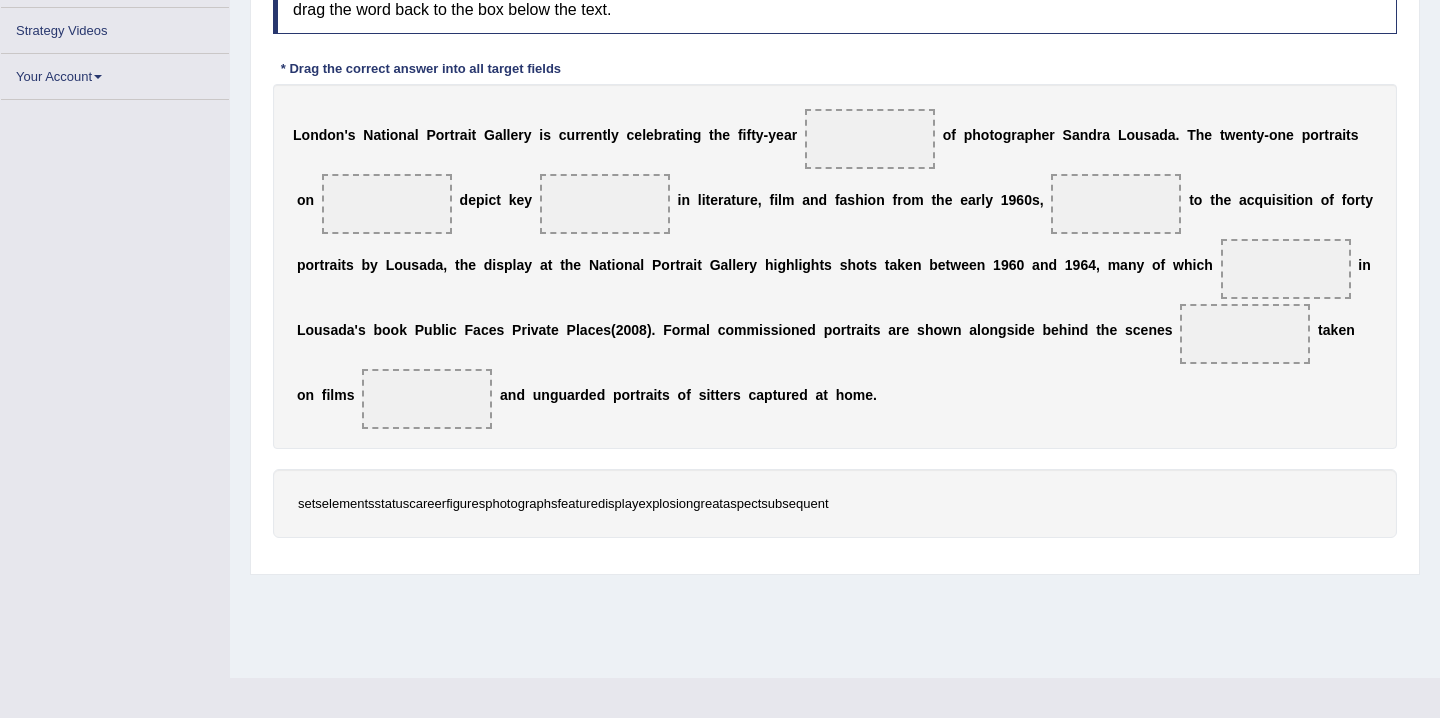 scroll, scrollTop: 0, scrollLeft: 0, axis: both 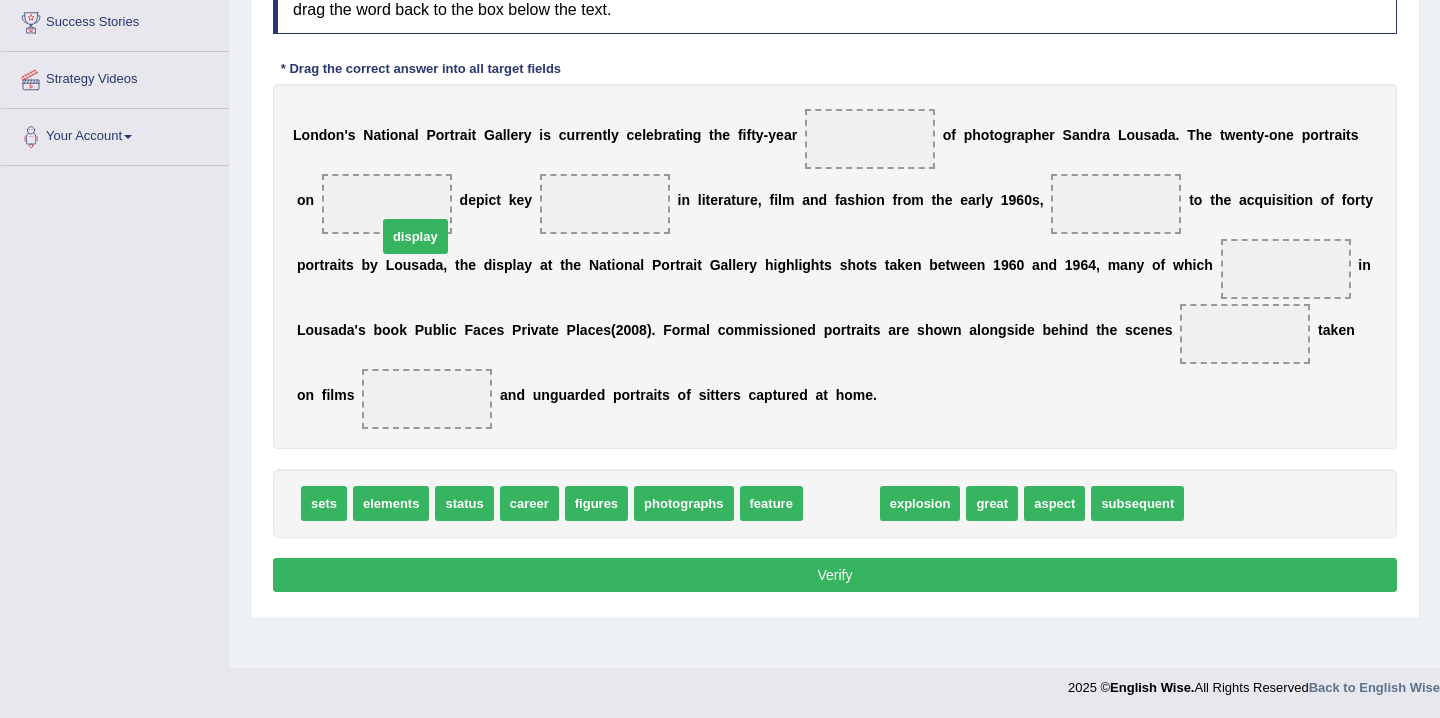 drag, startPoint x: 858, startPoint y: 500, endPoint x: 431, endPoint y: 232, distance: 504.1359 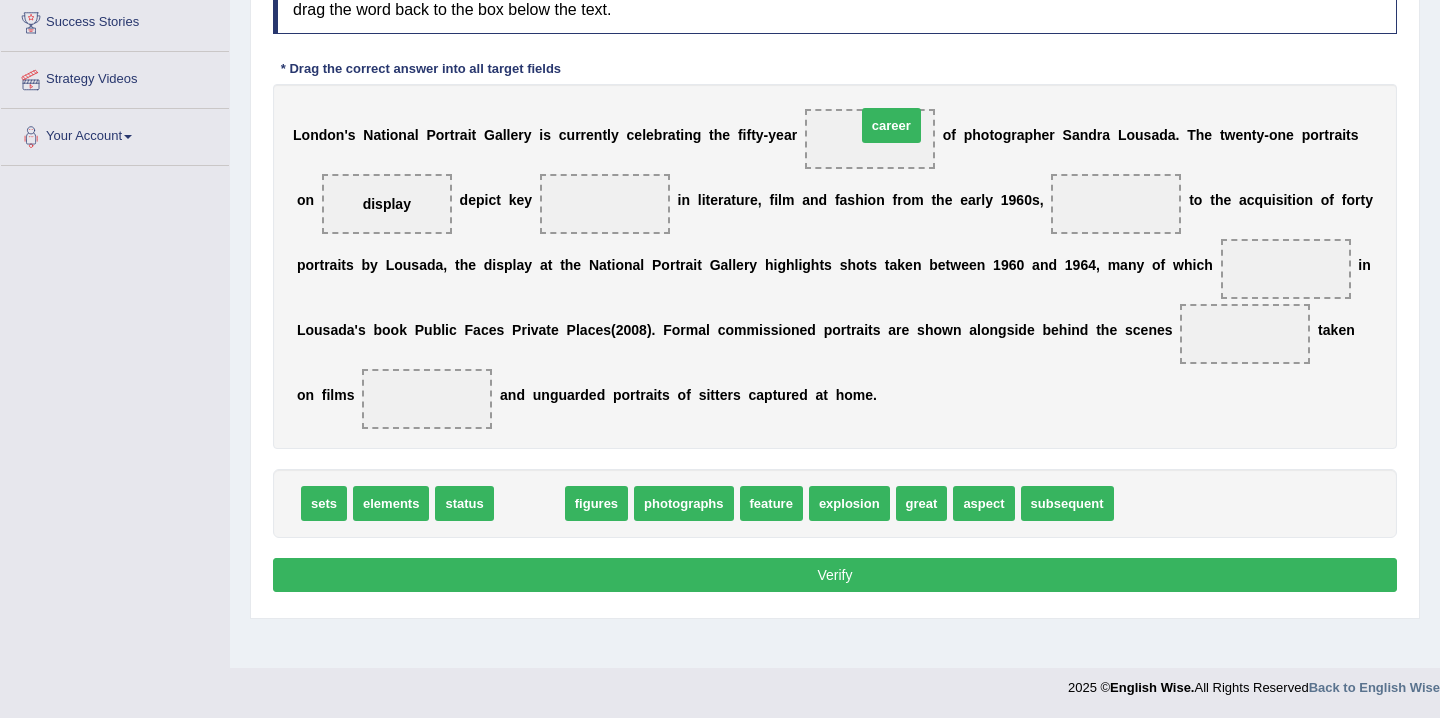 drag, startPoint x: 534, startPoint y: 505, endPoint x: 873, endPoint y: 124, distance: 509.98236 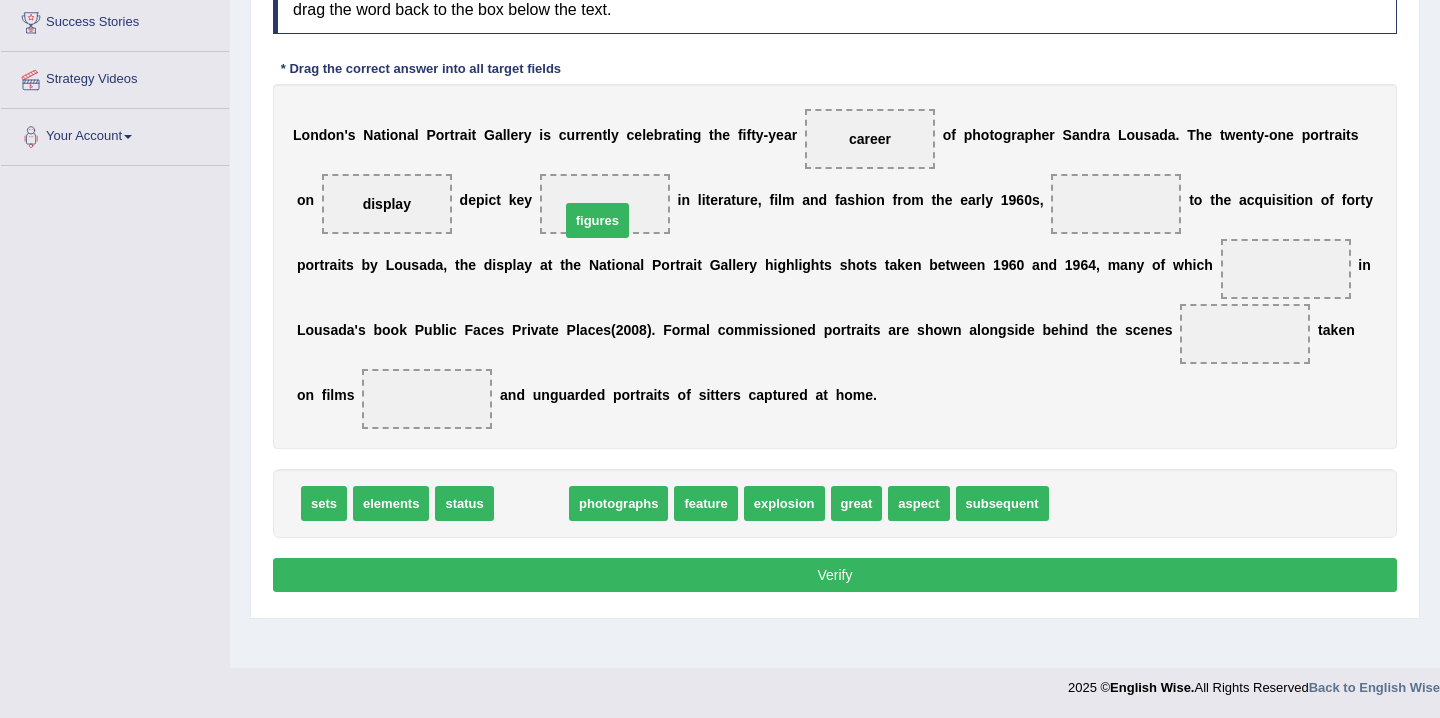drag, startPoint x: 545, startPoint y: 504, endPoint x: 611, endPoint y: 220, distance: 291.56818 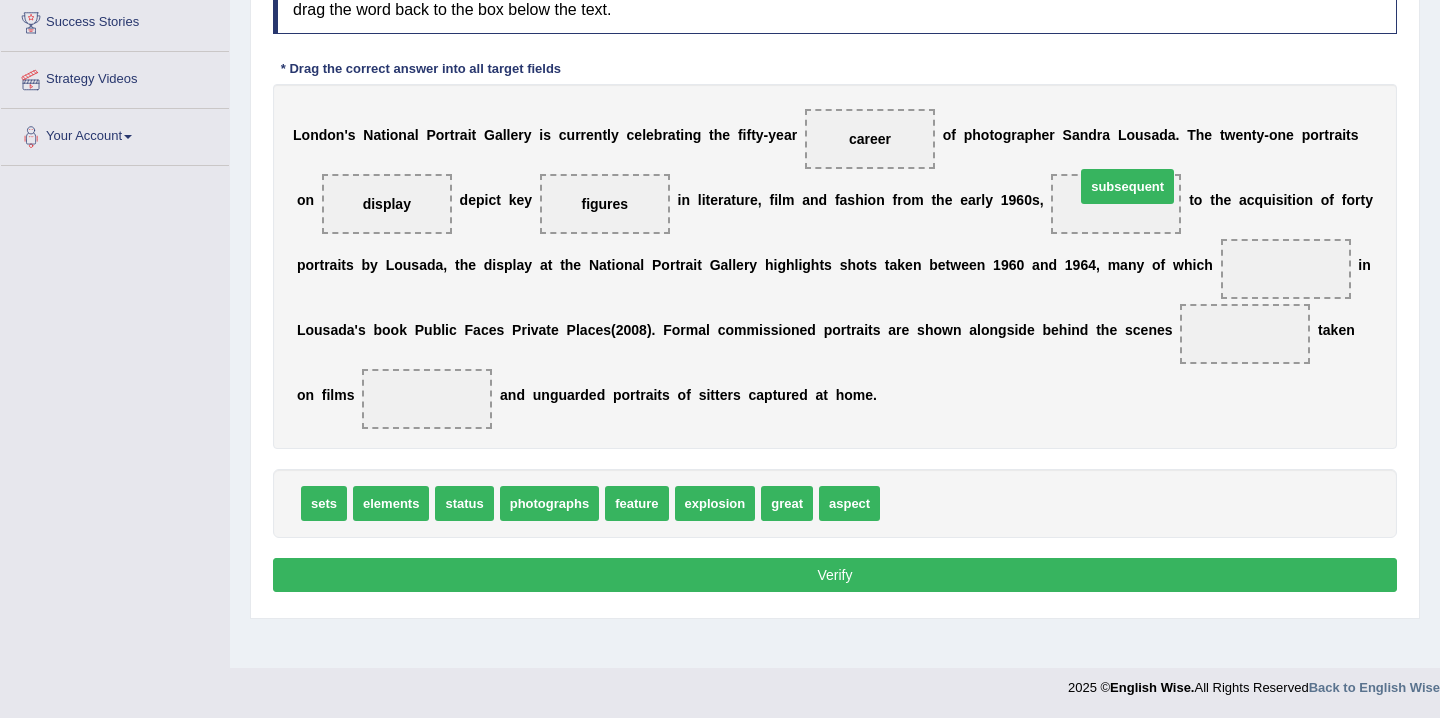 drag, startPoint x: 952, startPoint y: 506, endPoint x: 1146, endPoint y: 190, distance: 370.79913 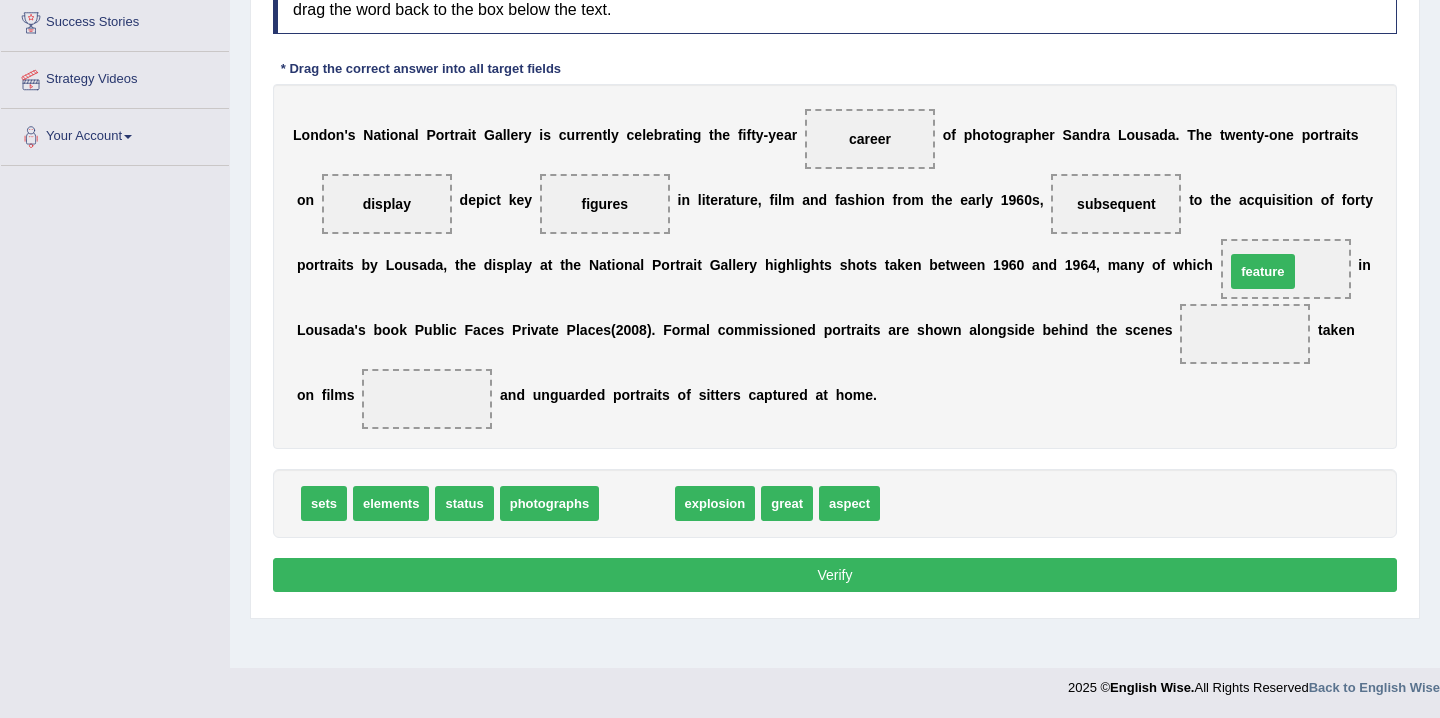 drag, startPoint x: 645, startPoint y: 504, endPoint x: 1271, endPoint y: 270, distance: 668.3053 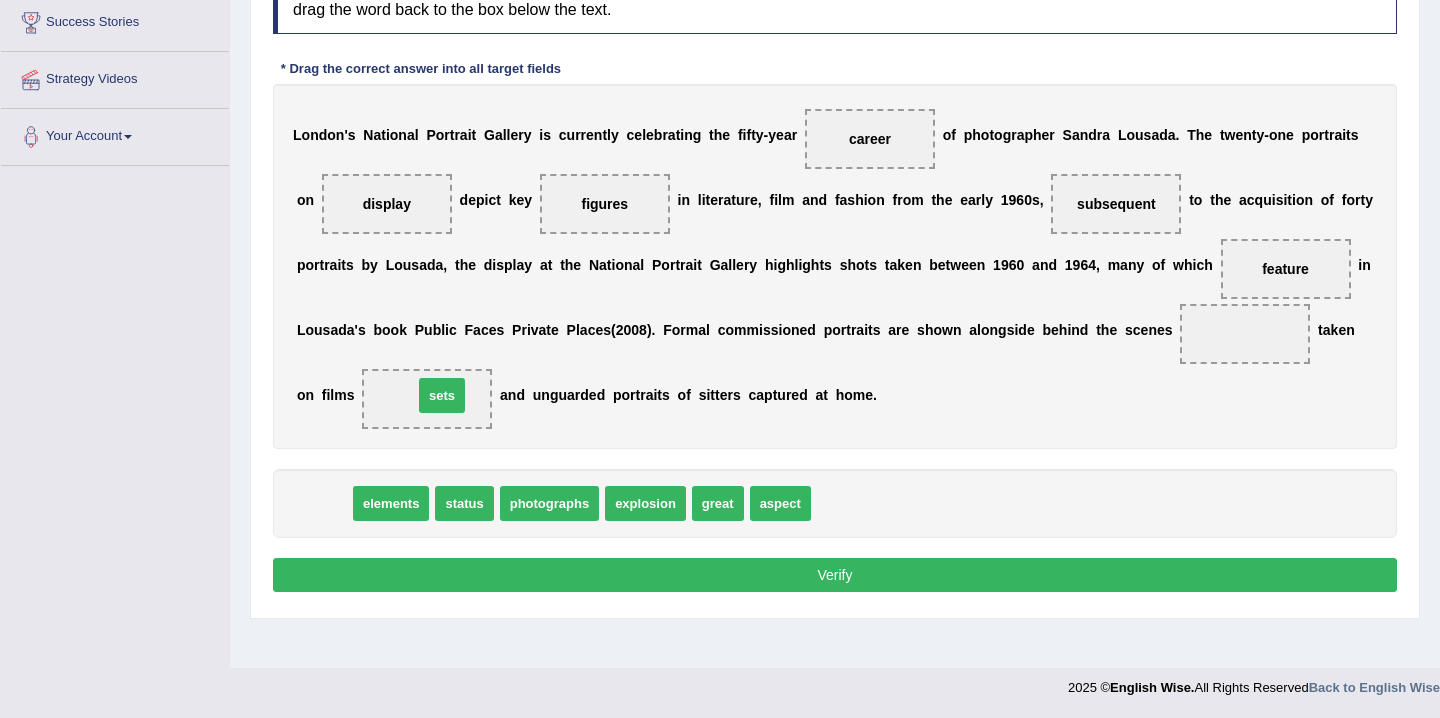 drag, startPoint x: 338, startPoint y: 508, endPoint x: 456, endPoint y: 400, distance: 159.9625 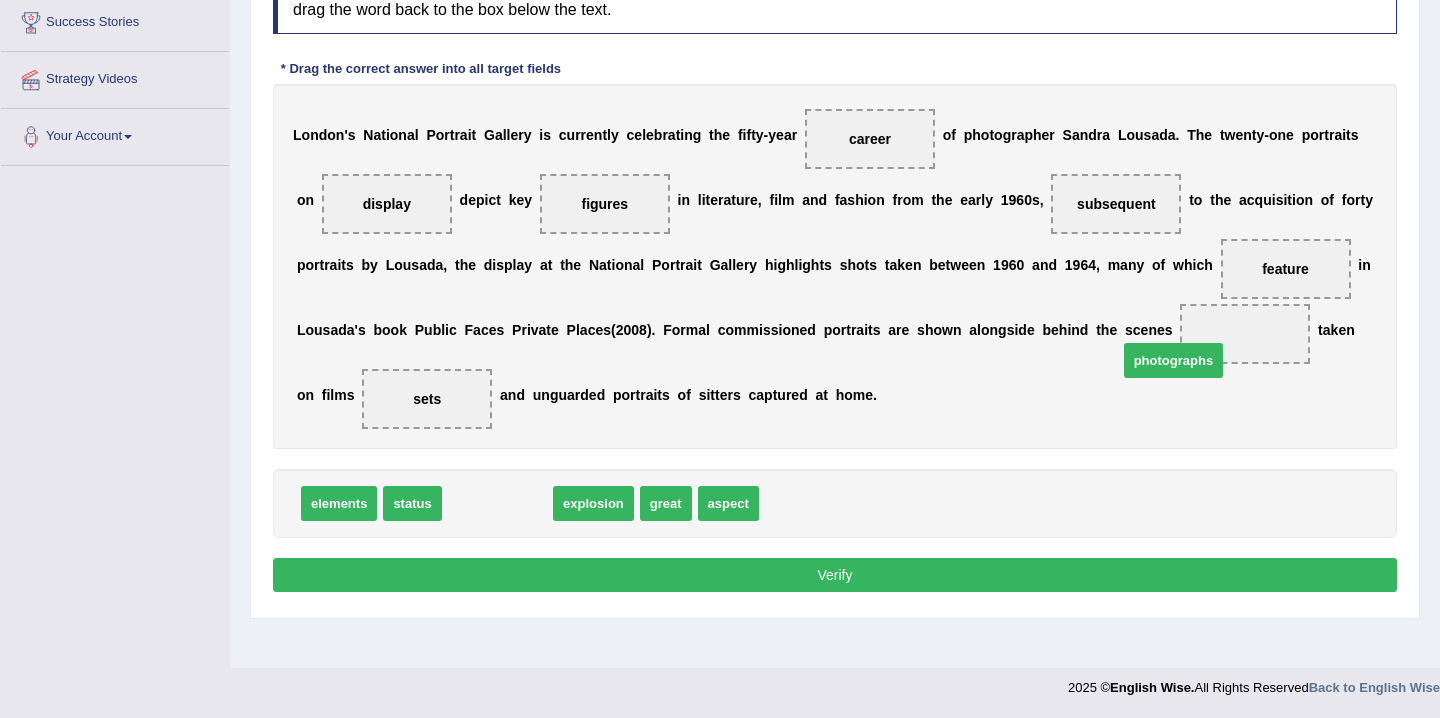 drag, startPoint x: 531, startPoint y: 505, endPoint x: 1207, endPoint y: 360, distance: 691.37616 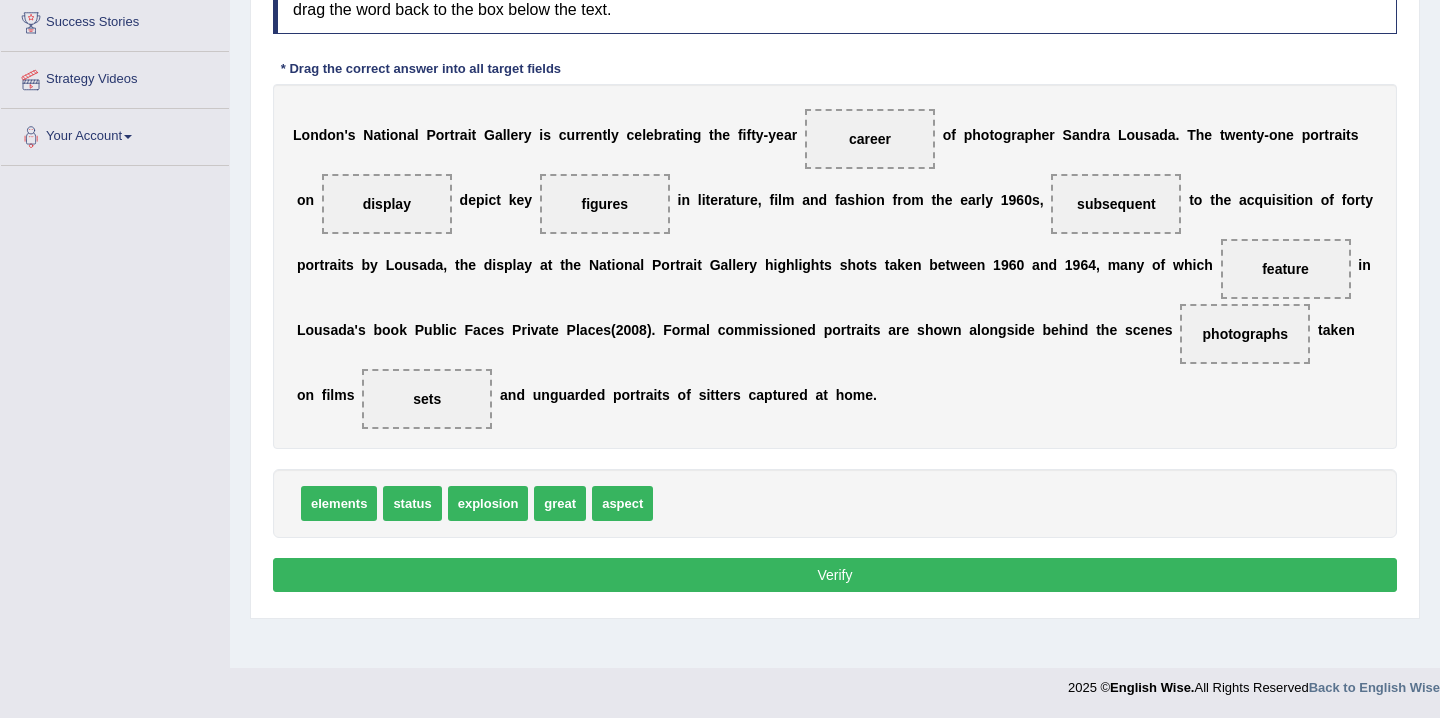click on "Verify" at bounding box center (835, 575) 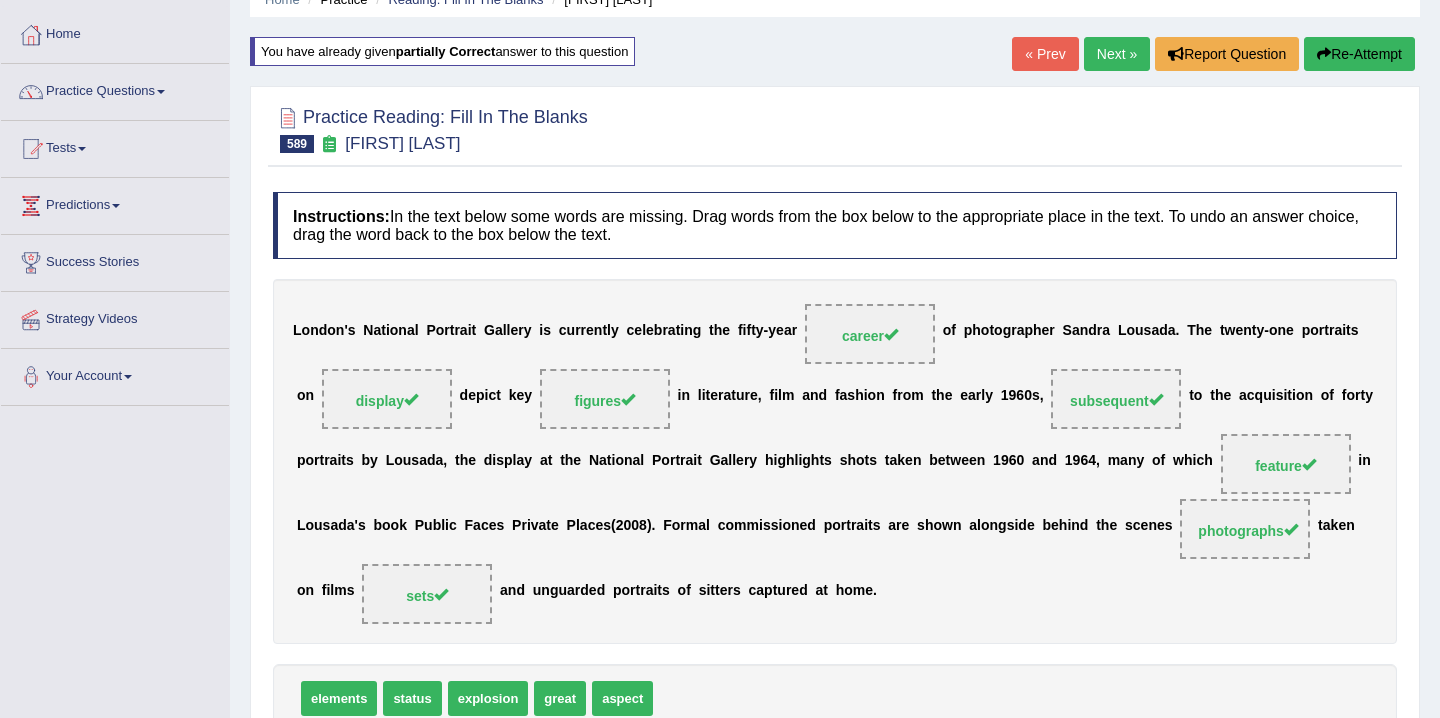 scroll, scrollTop: 74, scrollLeft: 0, axis: vertical 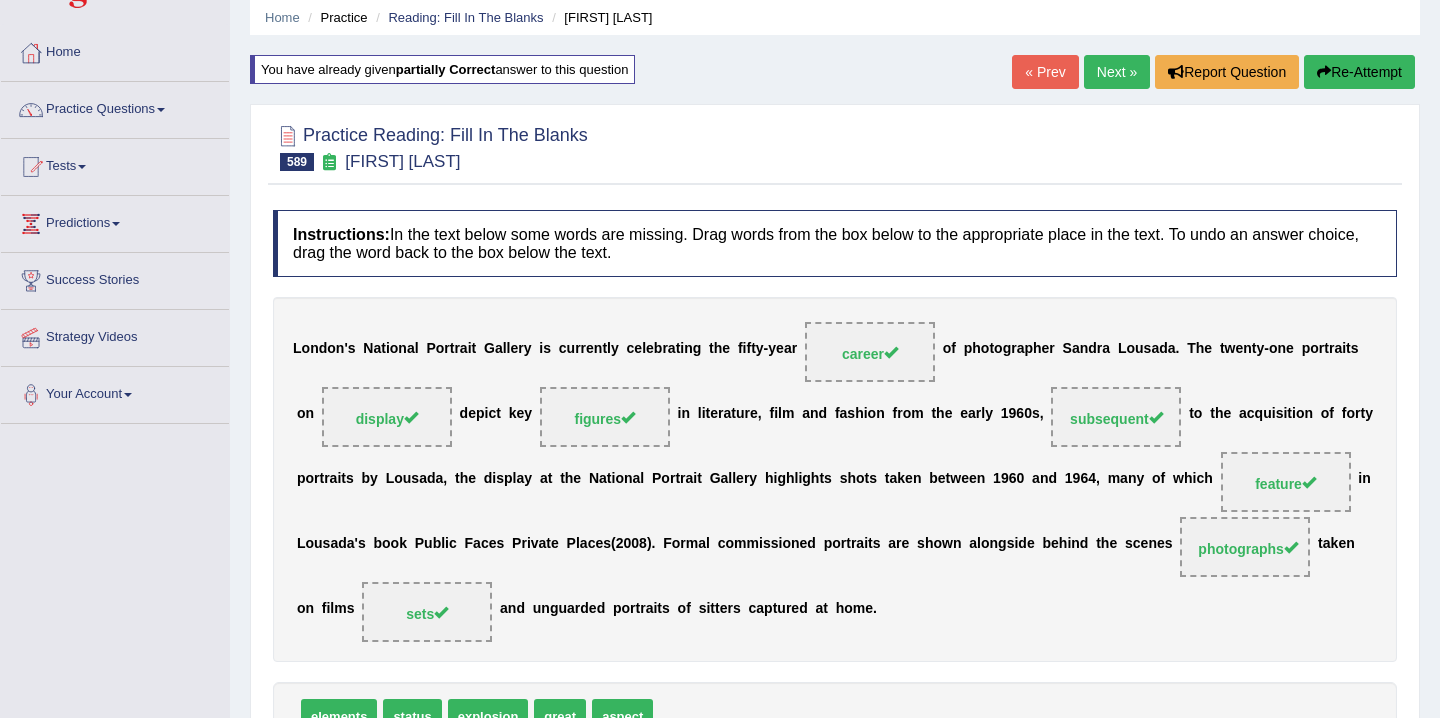 click on "Next »" at bounding box center [1117, 72] 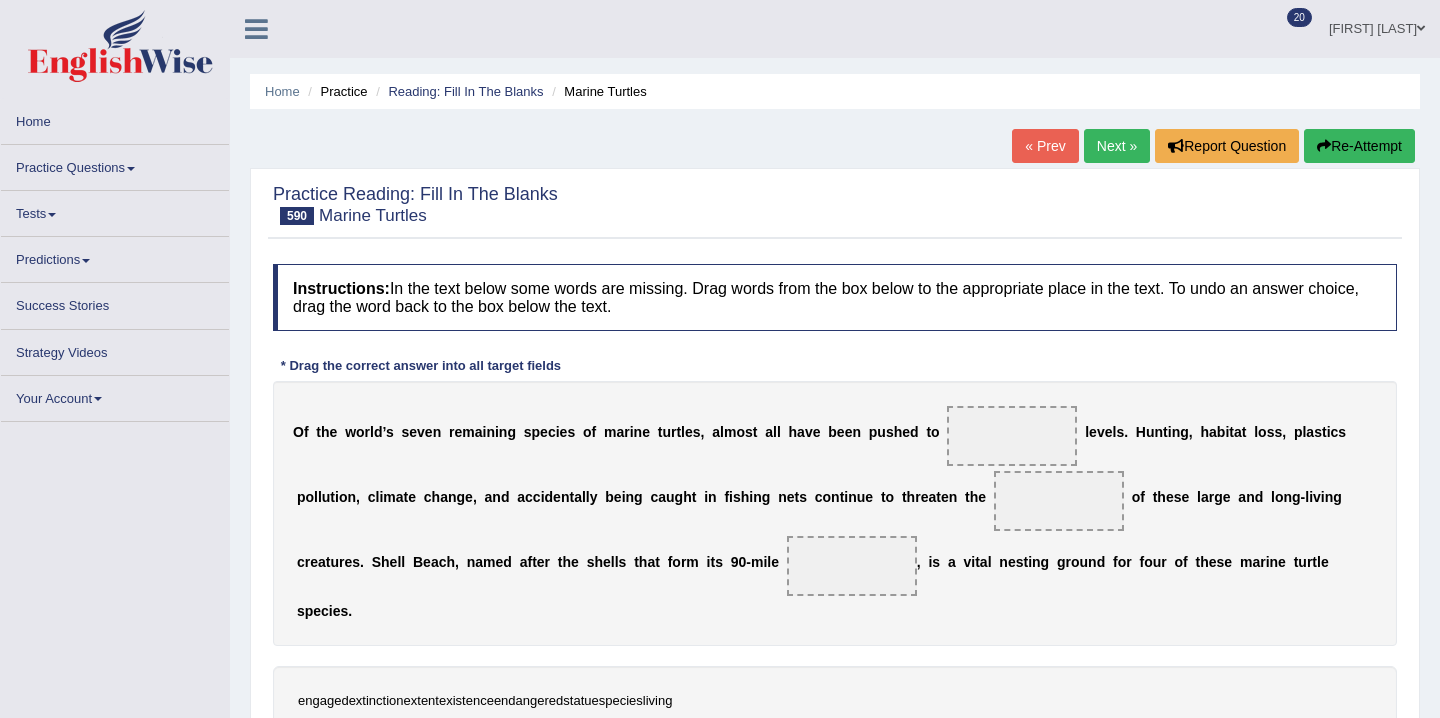 scroll, scrollTop: 0, scrollLeft: 0, axis: both 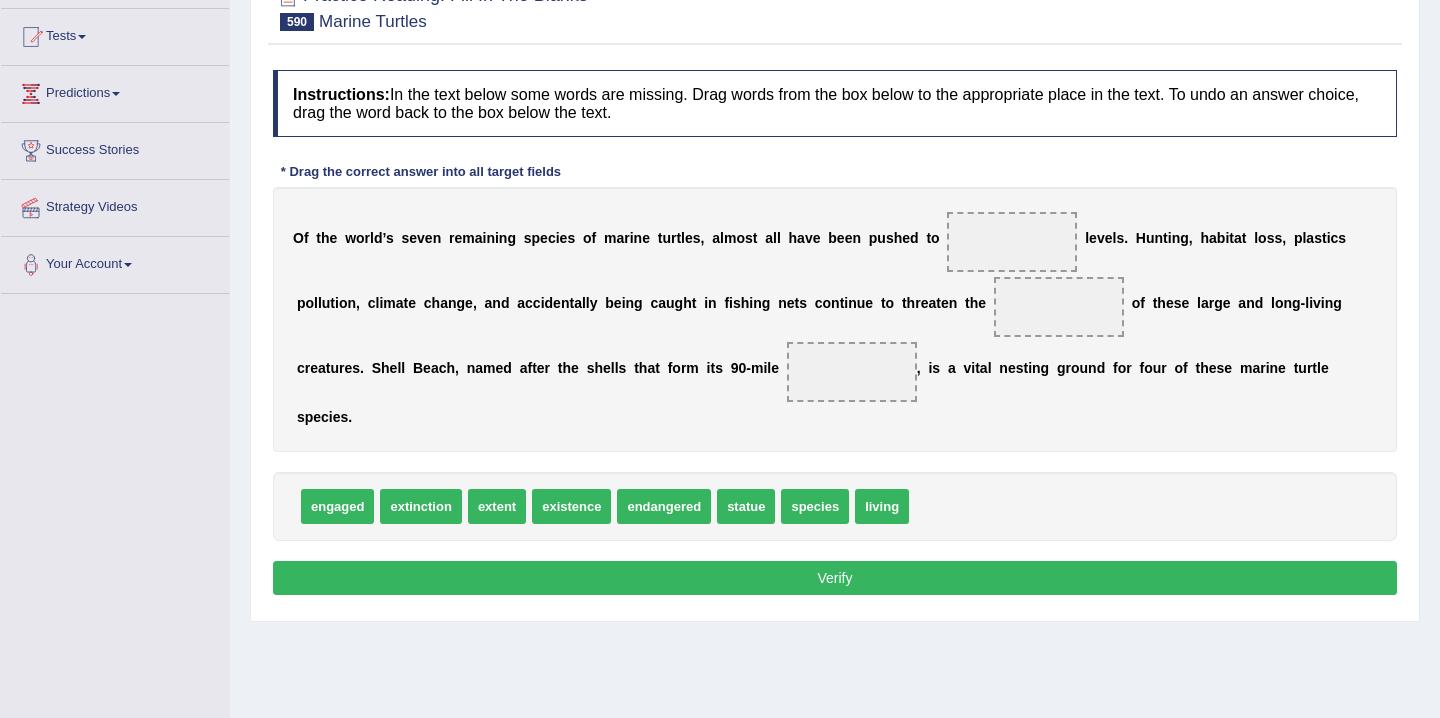 click on "Instructions:  In the text below some words are missing. Drag words from the box below to the appropriate place in the text. To undo an answer choice, drag the word back to the box below the text.
* Drag the correct answer into all target fields O f    t h e    w o r l d ’ s    s e v e n    r e m a i n i n g    s p e c i e s    o f    m a r i n e    t u r t l e s ,    a l m o s t    a l l    h a v e    b e e n    p u s h e d    t o       l e v e l s .    H u n t i n g ,    h a b i t a t    l o s s ,    p l a s t i c s    p o l l u t i o n ,    c l i m a t e    c h a n g e ,    a n d    a c c i d e n t a l l y    b e i n g    c a u g h t    i n    f i s h i n g    n e t s    c o n t i n u e    t o    t h r e a t e n    t h e       o f    t h e s e    l a r g e    a n d    l o n g - l i v i n g    c r e a t u r e s .    S h e l l    B e a c h ,    n a m e d    a f t e r    t h e    s h e l l s    t h a t    f o r m    i t s    [NUMBER]-m i l e" at bounding box center (835, 335) 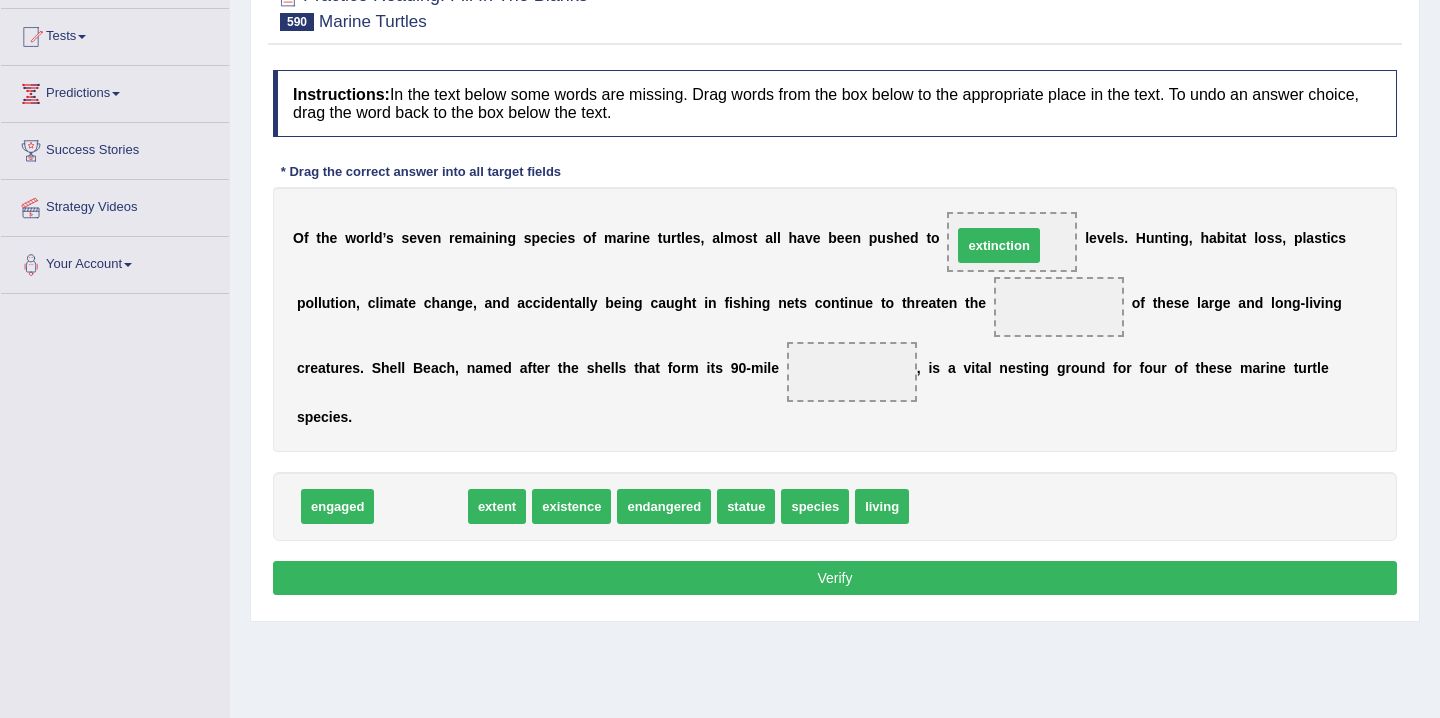 drag, startPoint x: 434, startPoint y: 514, endPoint x: 1011, endPoint y: 251, distance: 634.112 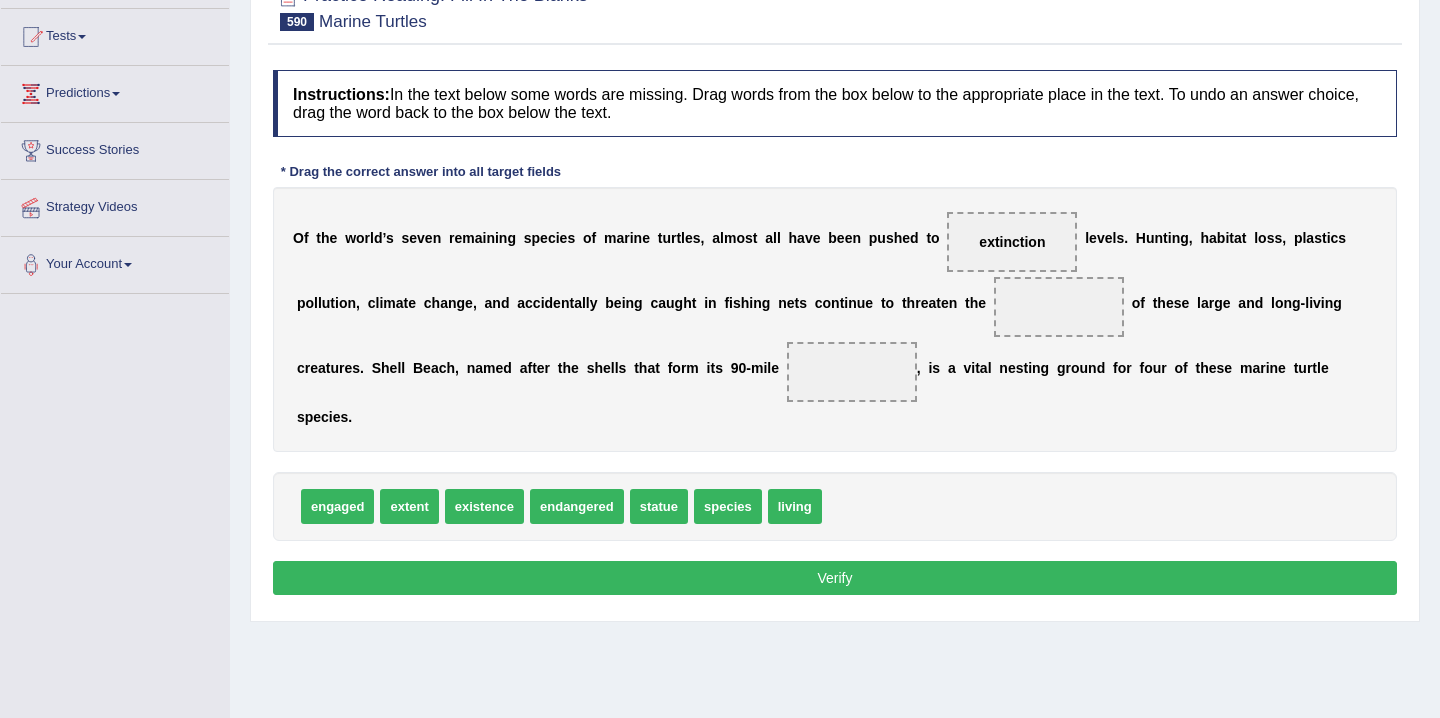 click on "statue" at bounding box center (659, 506) 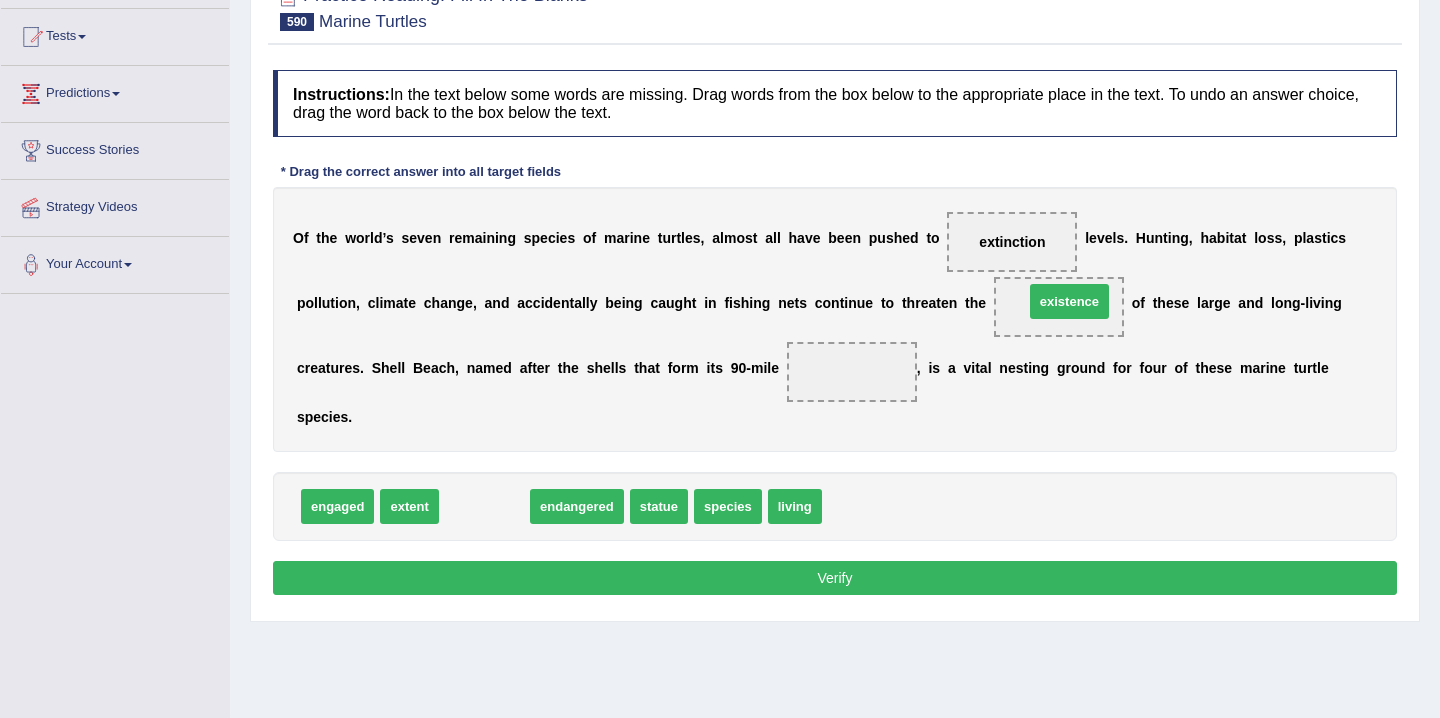 drag, startPoint x: 493, startPoint y: 517, endPoint x: 1067, endPoint y: 312, distance: 609.5088 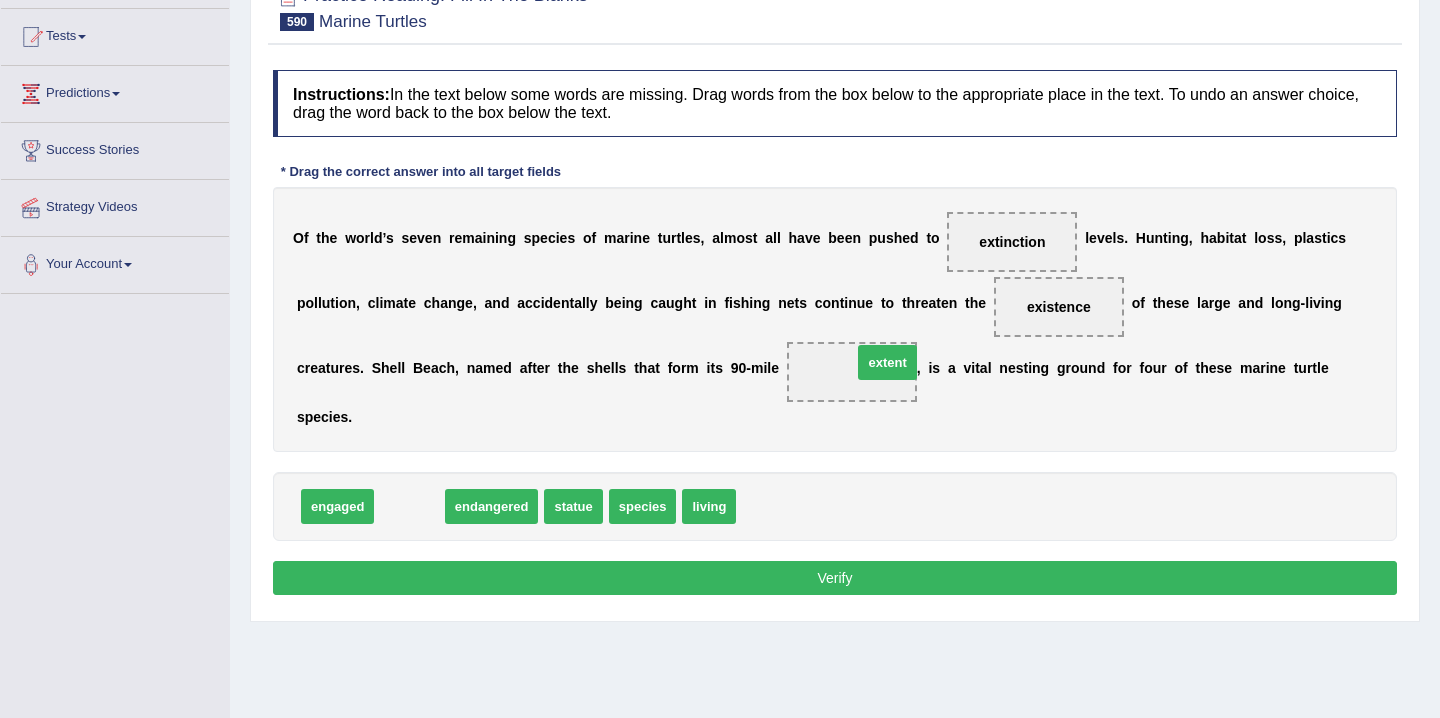 drag, startPoint x: 407, startPoint y: 512, endPoint x: 887, endPoint y: 359, distance: 503.7946 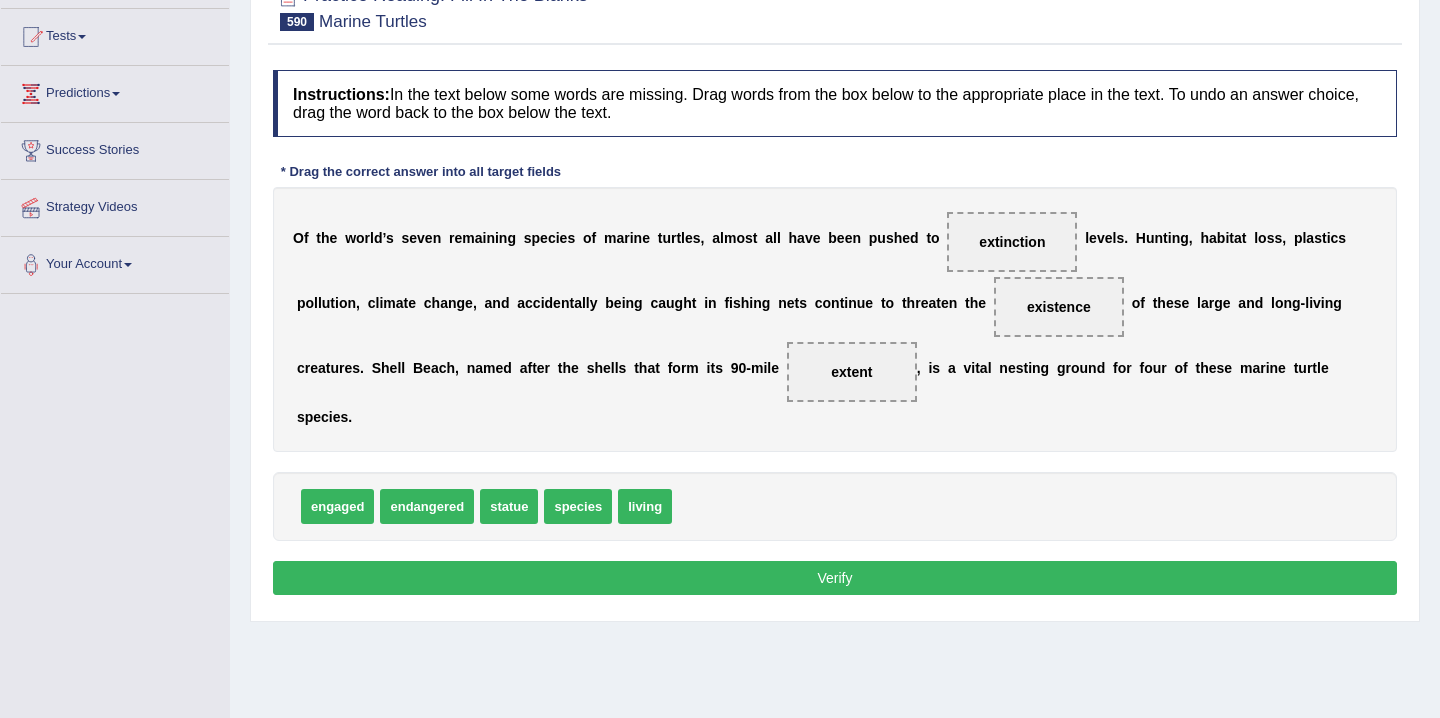 click on "Verify" at bounding box center (835, 578) 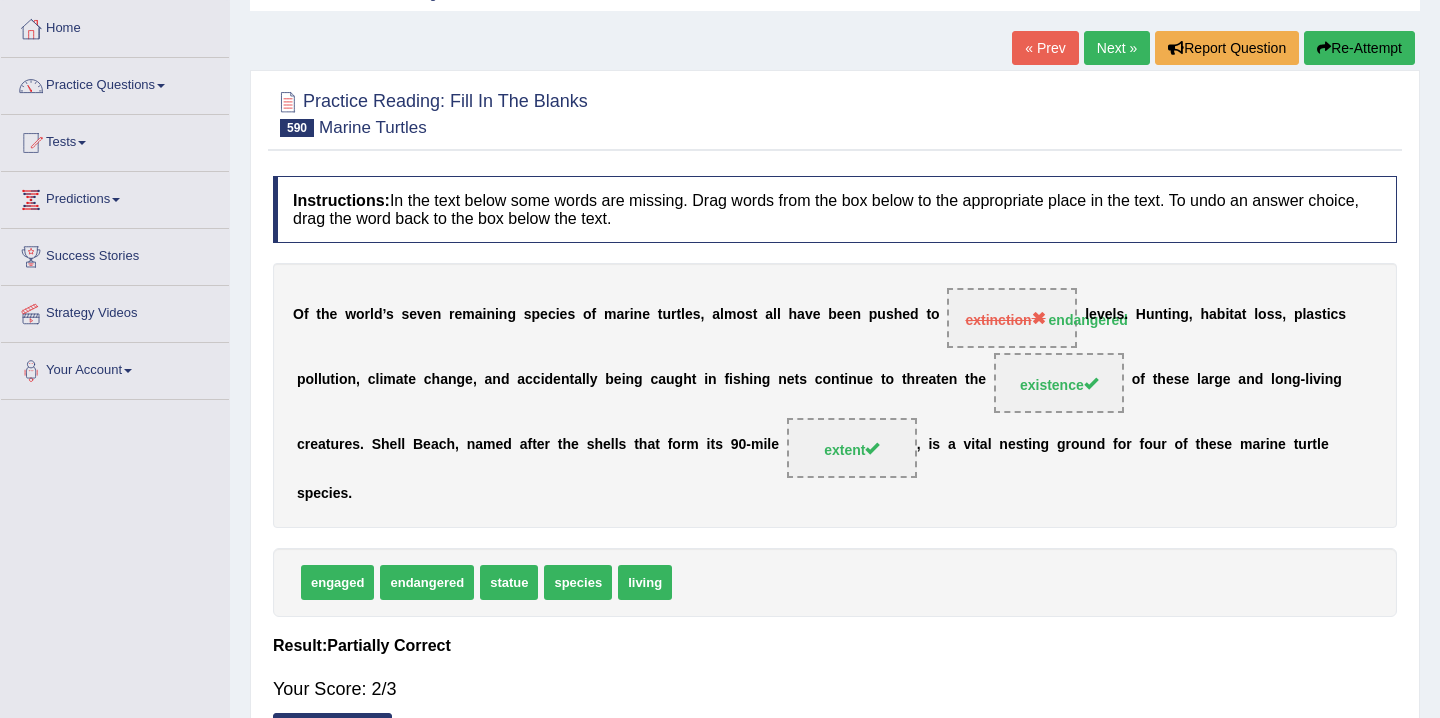 scroll, scrollTop: 89, scrollLeft: 0, axis: vertical 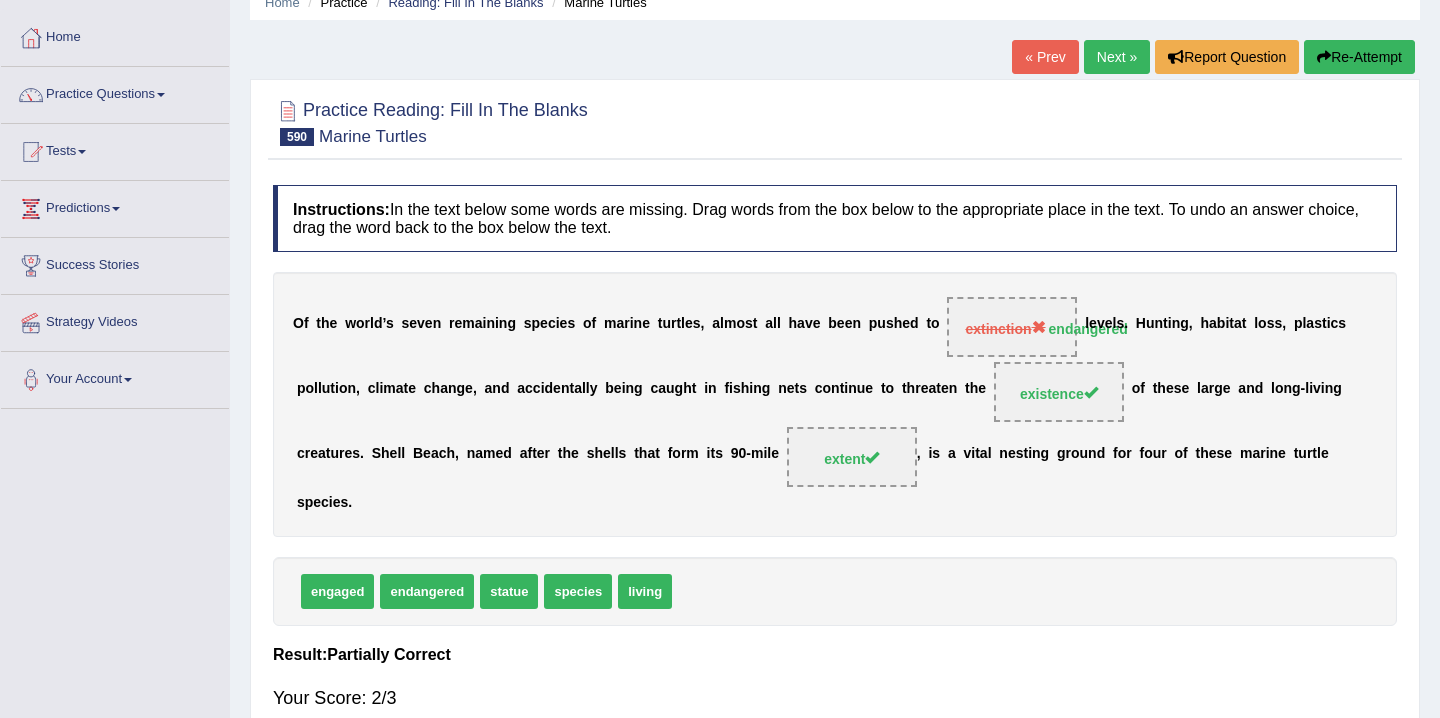 click on "Re-Attempt" at bounding box center [1359, 57] 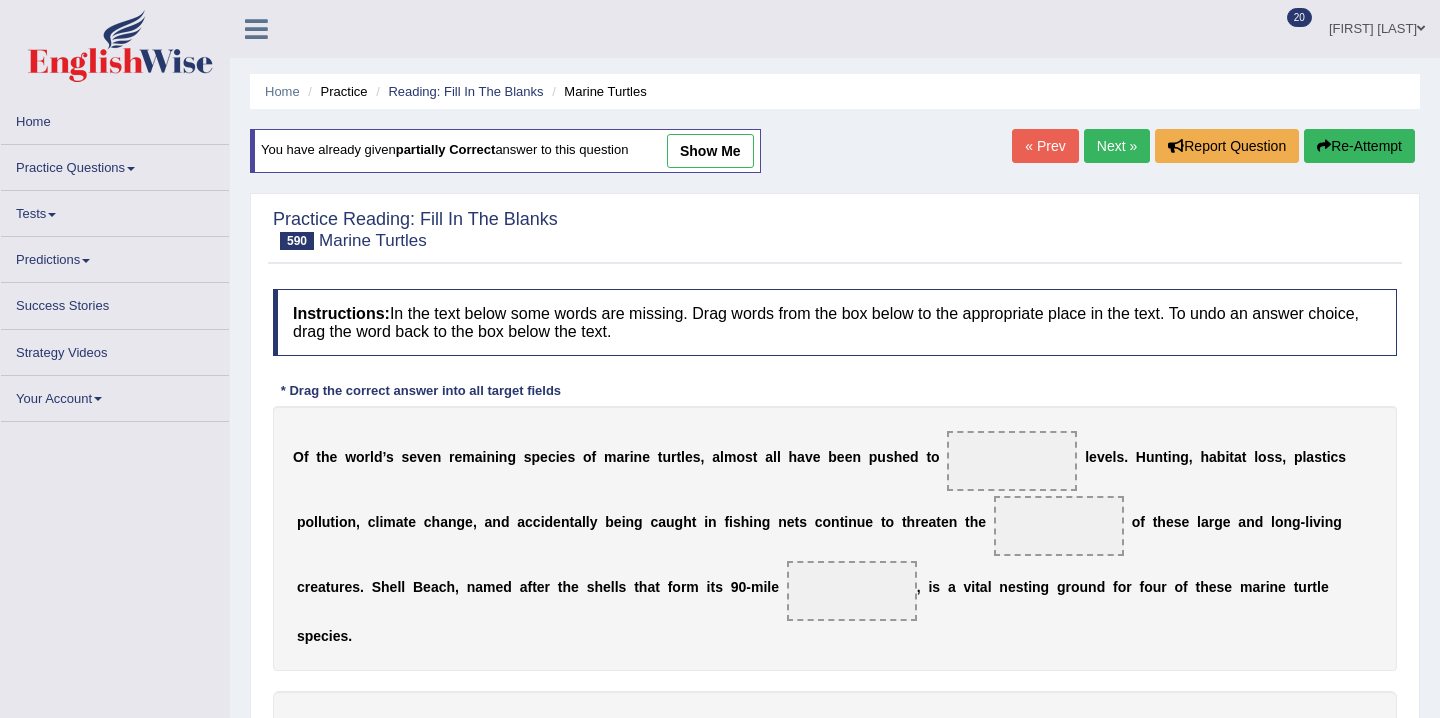 scroll, scrollTop: 89, scrollLeft: 0, axis: vertical 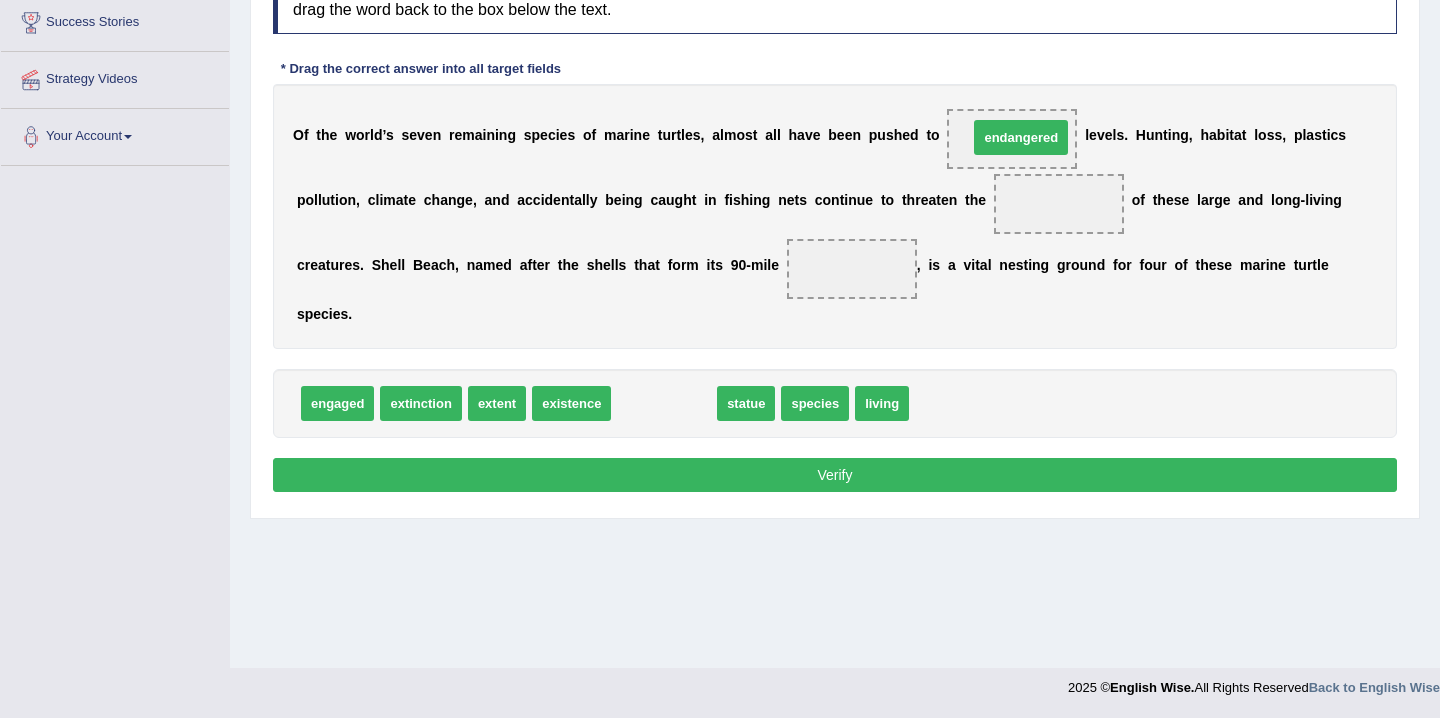 drag, startPoint x: 674, startPoint y: 402, endPoint x: 1030, endPoint y: 132, distance: 446.80646 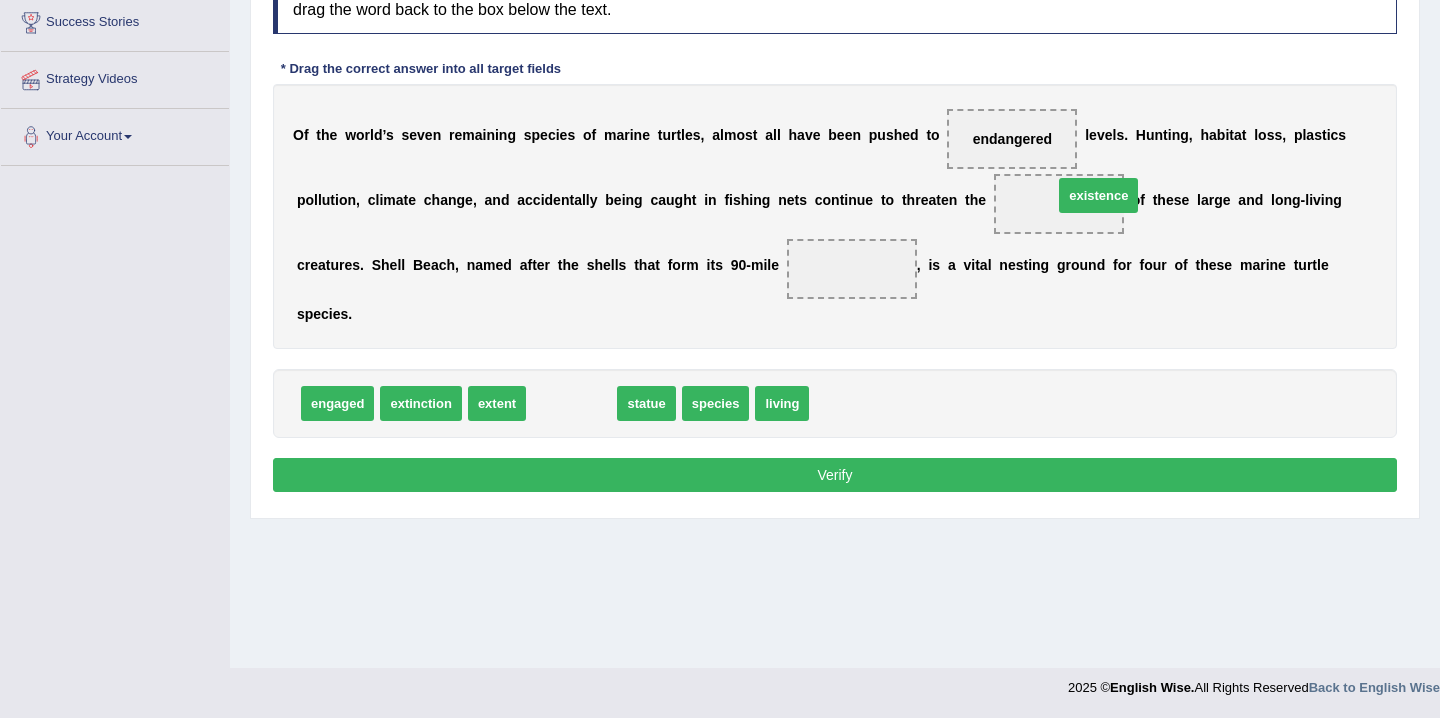 drag, startPoint x: 545, startPoint y: 413, endPoint x: 1063, endPoint y: 208, distance: 557.0898 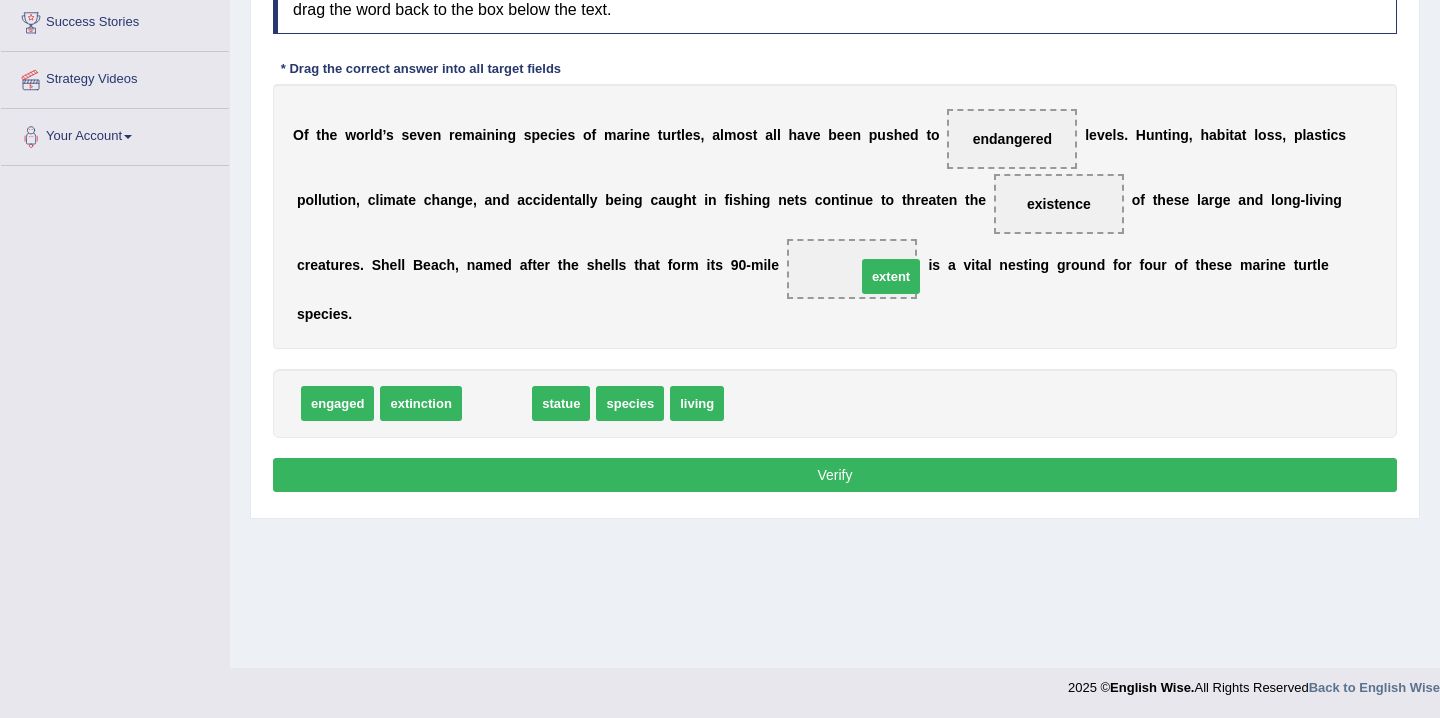 drag, startPoint x: 501, startPoint y: 410, endPoint x: 872, endPoint y: 269, distance: 396.8904 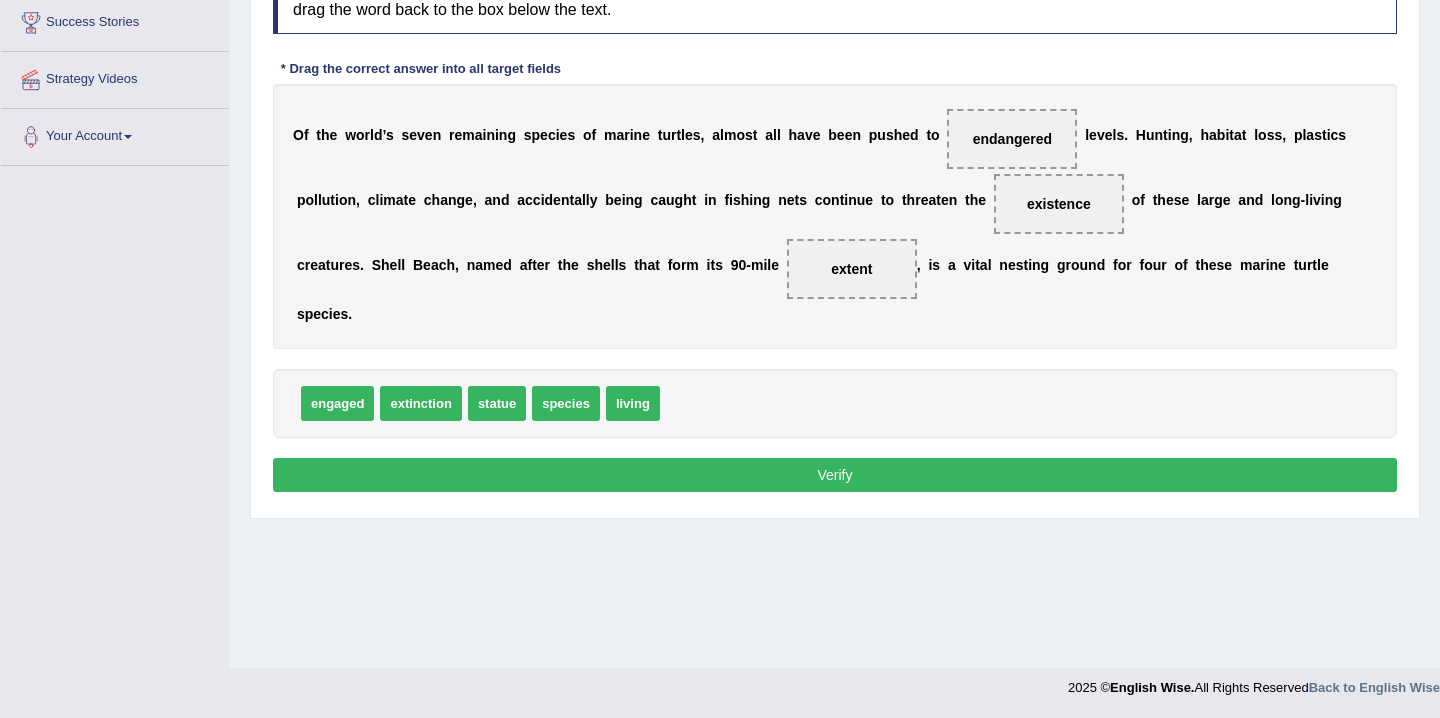 click on "Verify" at bounding box center [835, 475] 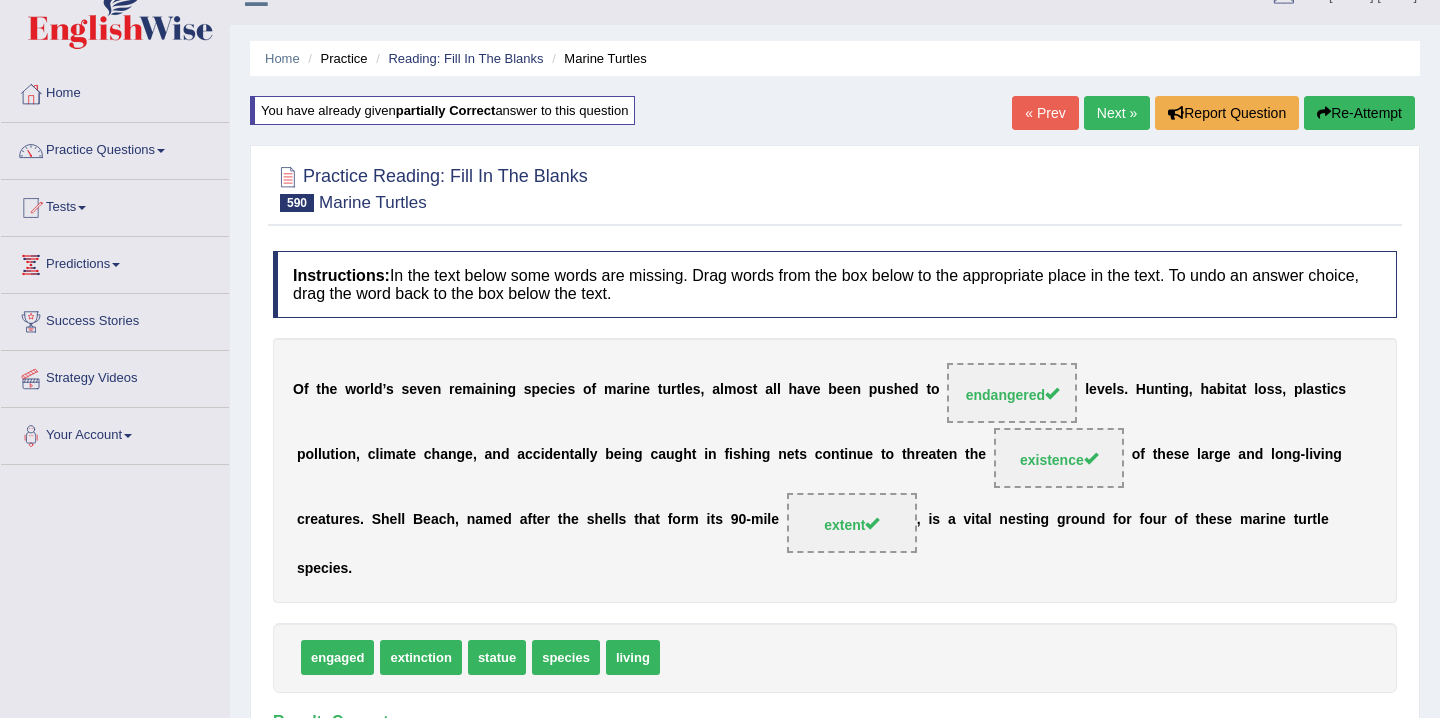 scroll, scrollTop: 0, scrollLeft: 0, axis: both 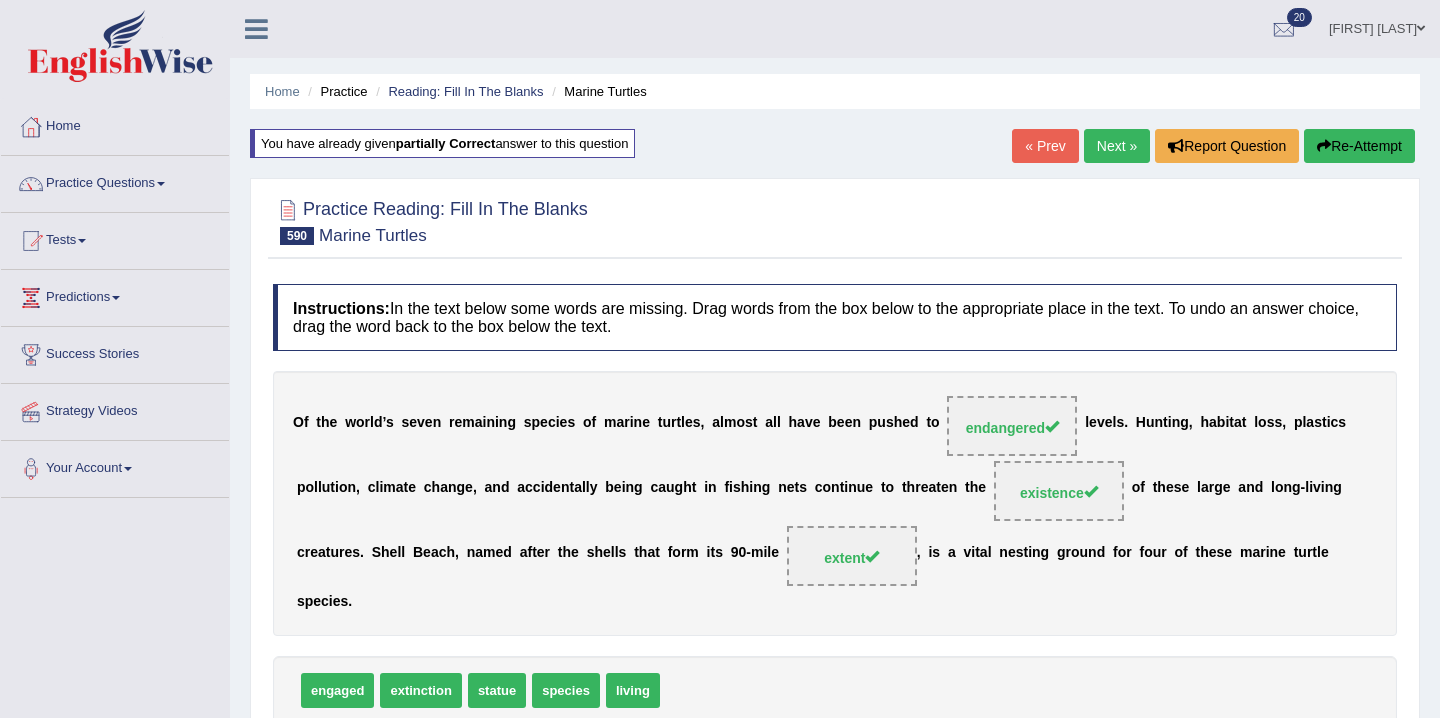 click on "Next »" at bounding box center (1117, 146) 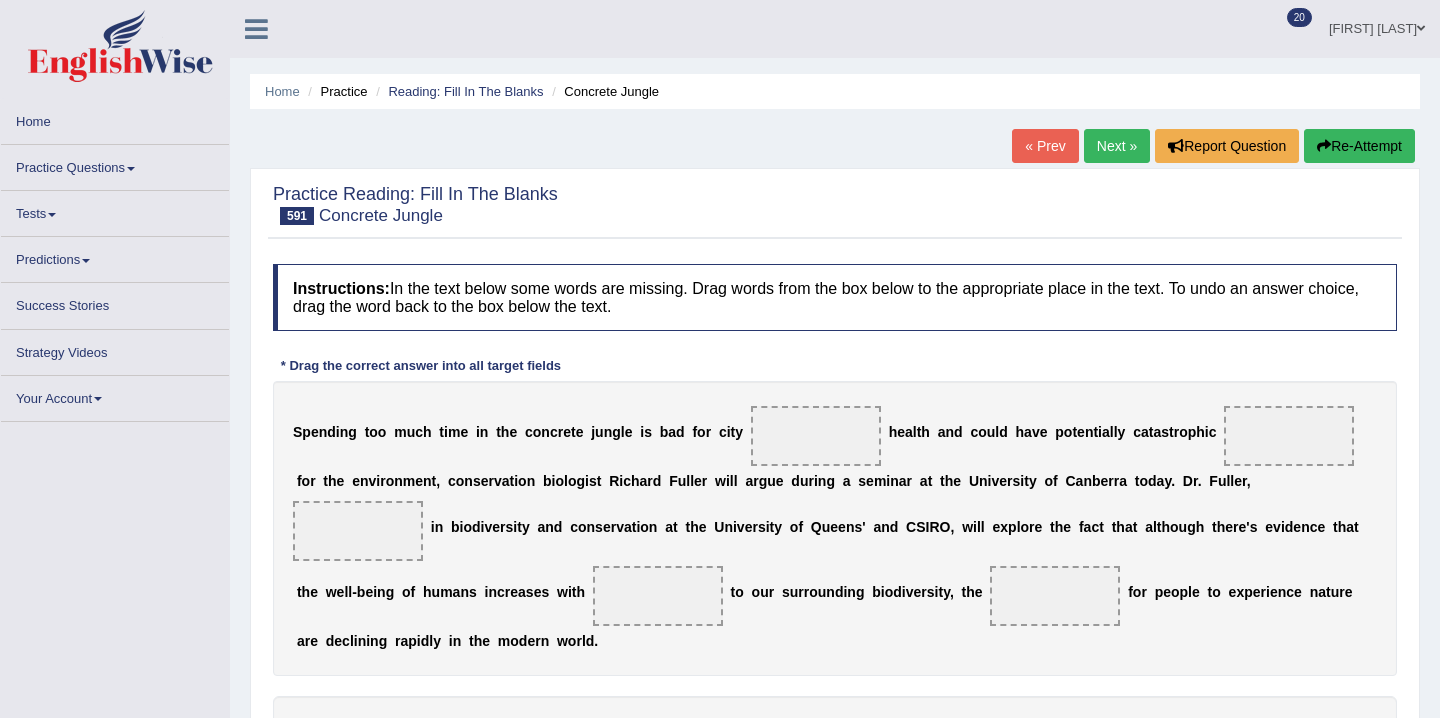 scroll, scrollTop: 0, scrollLeft: 0, axis: both 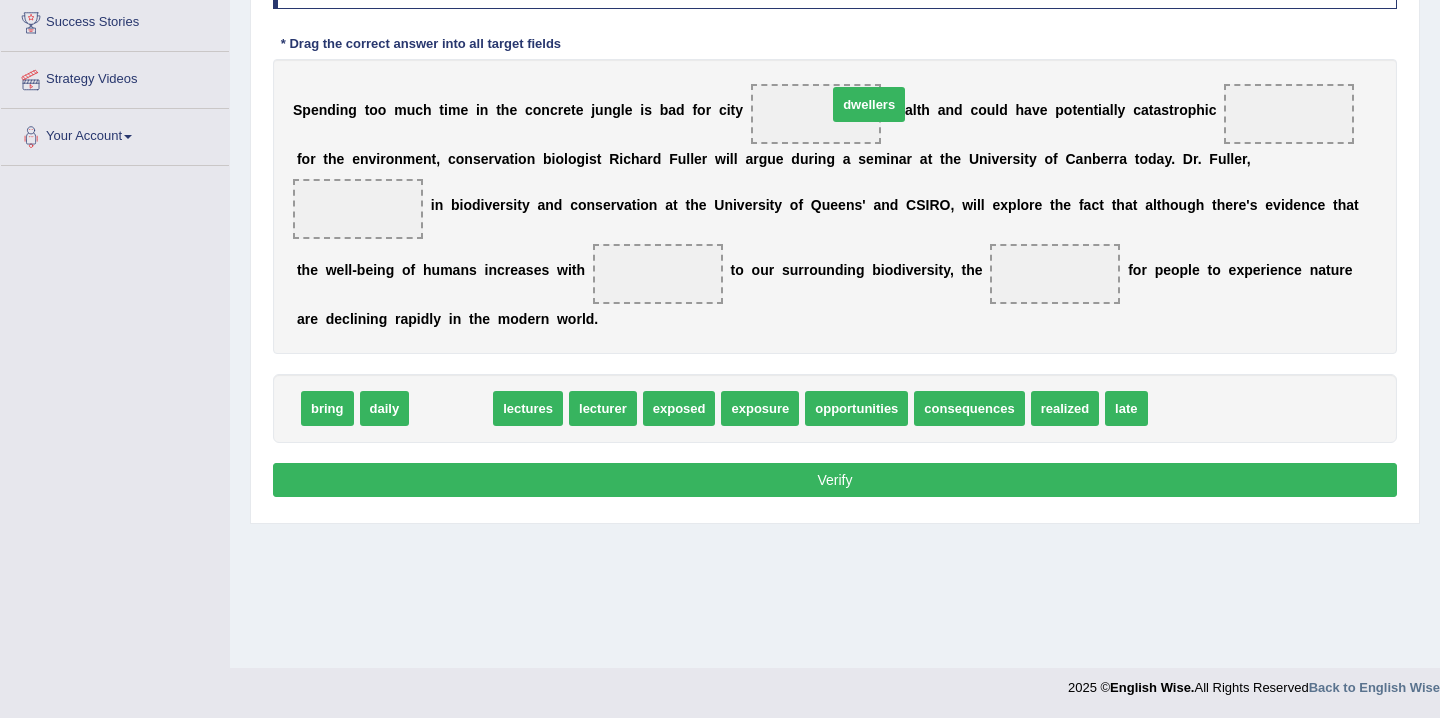 drag, startPoint x: 463, startPoint y: 413, endPoint x: 879, endPoint y: 109, distance: 515.23975 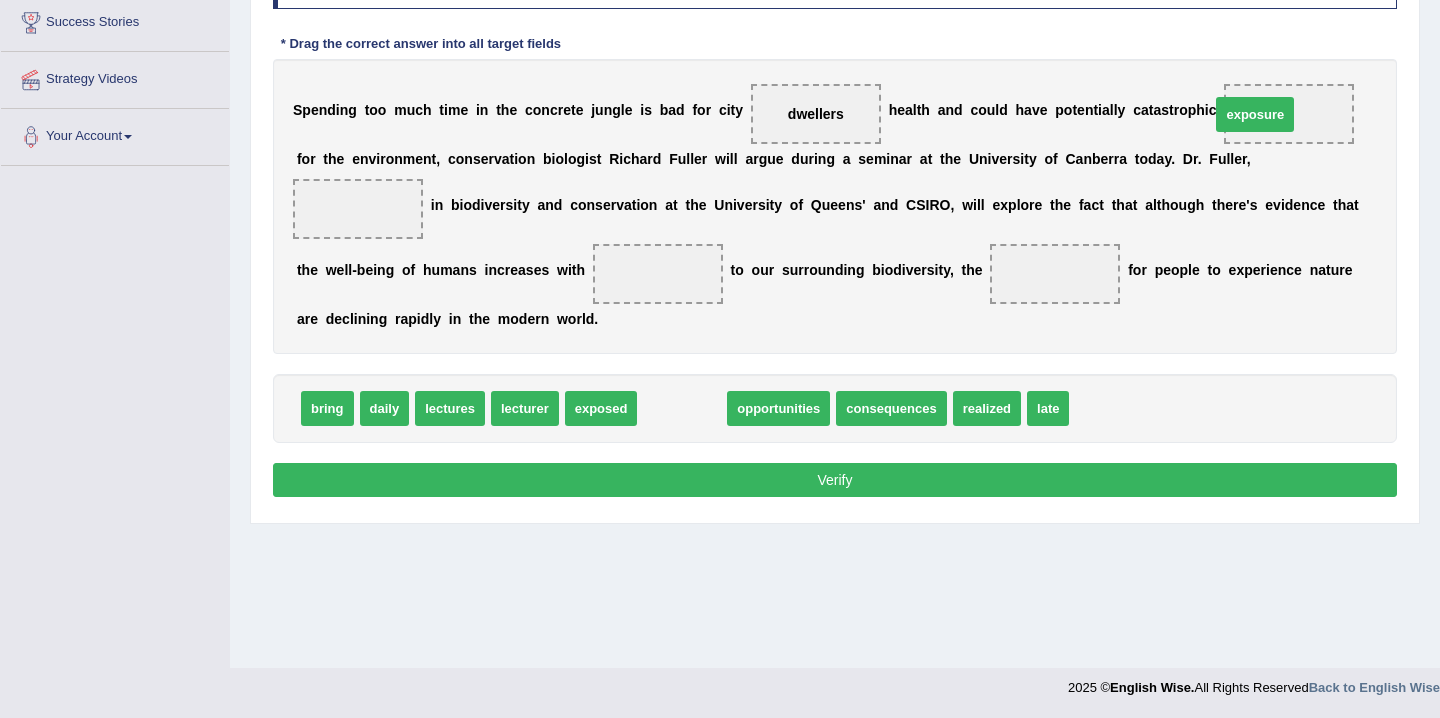 drag, startPoint x: 676, startPoint y: 421, endPoint x: 1257, endPoint y: 124, distance: 652.51056 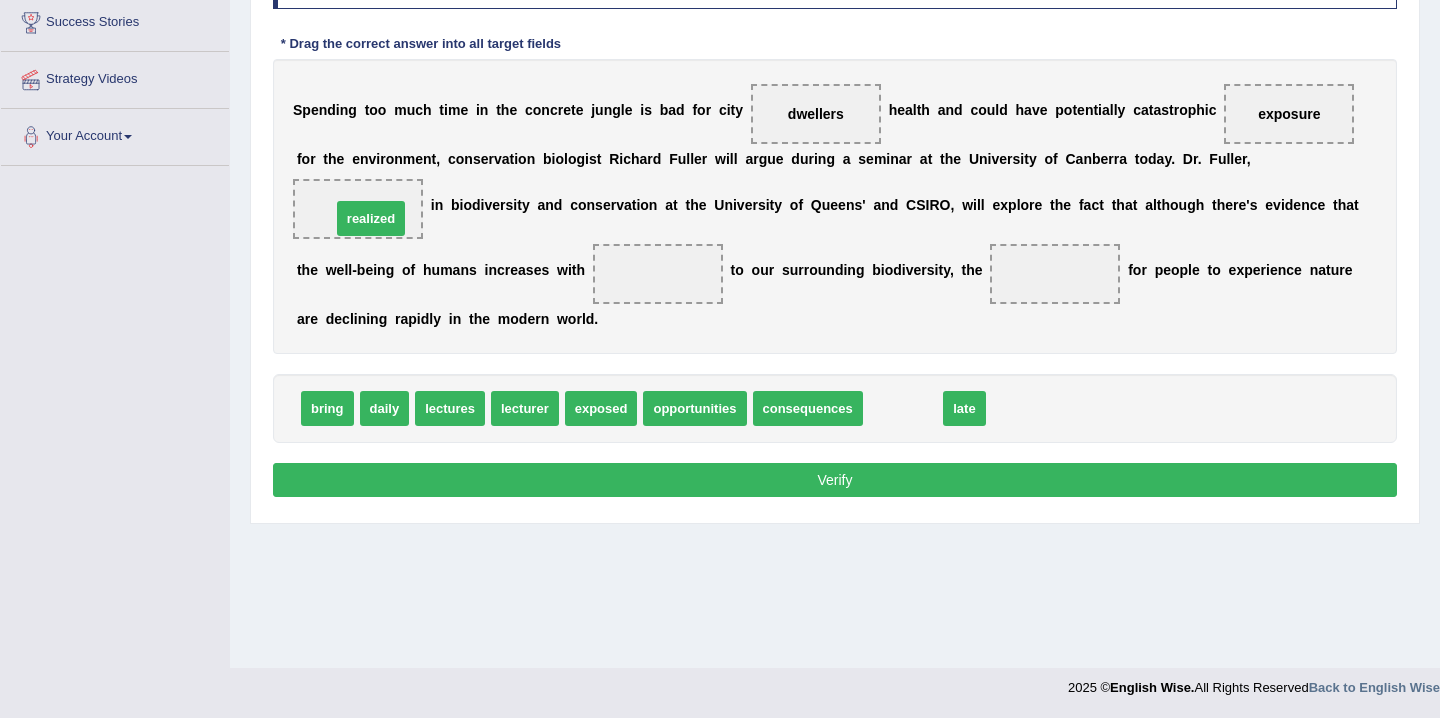 drag, startPoint x: 913, startPoint y: 412, endPoint x: 379, endPoint y: 221, distance: 567.1305 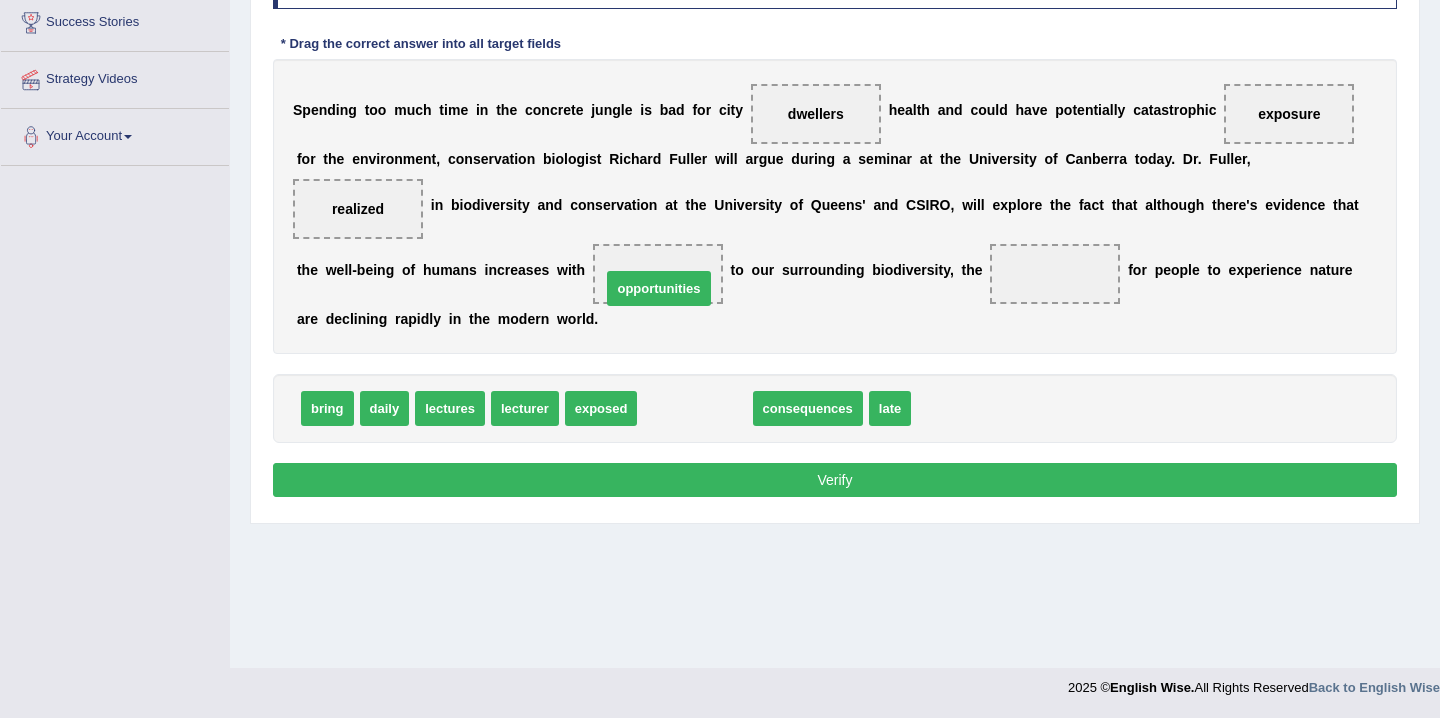 drag, startPoint x: 714, startPoint y: 405, endPoint x: 678, endPoint y: 285, distance: 125.283676 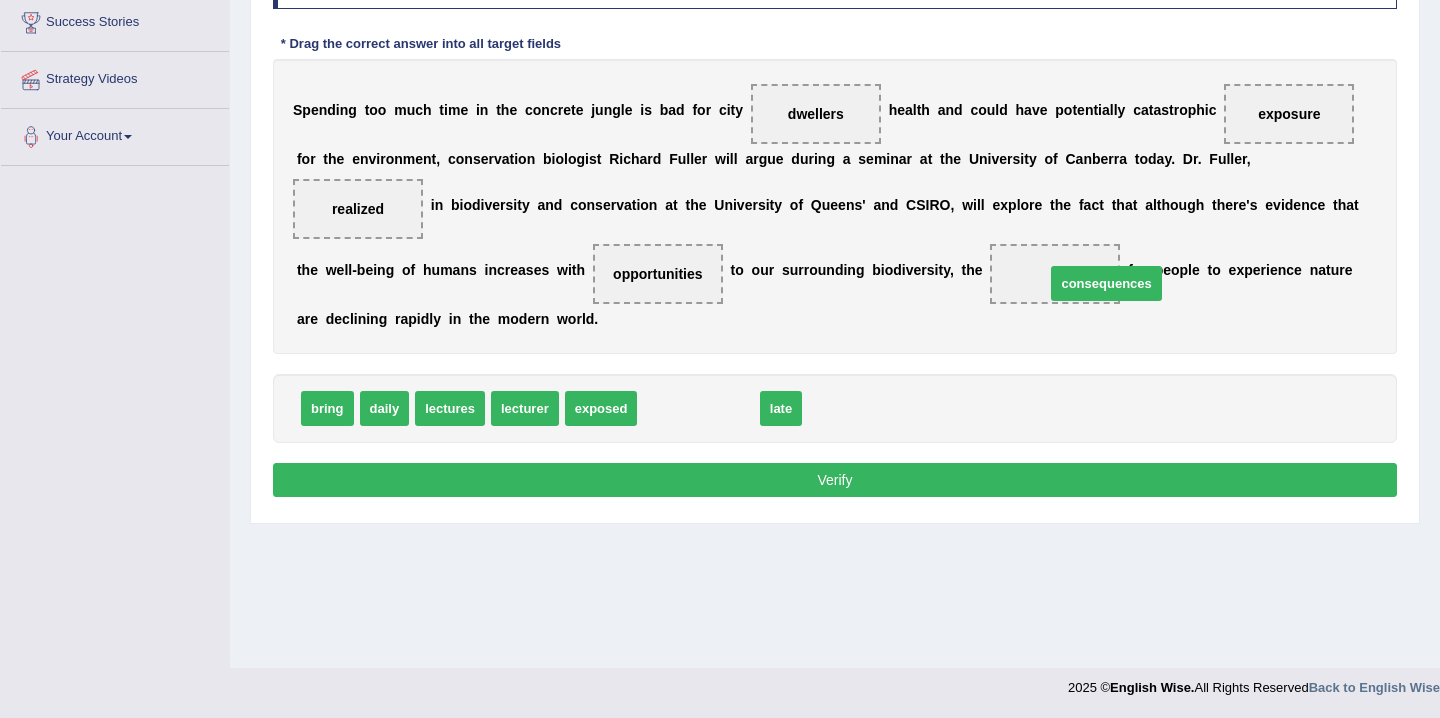 drag, startPoint x: 667, startPoint y: 410, endPoint x: 1059, endPoint y: 271, distance: 415.91464 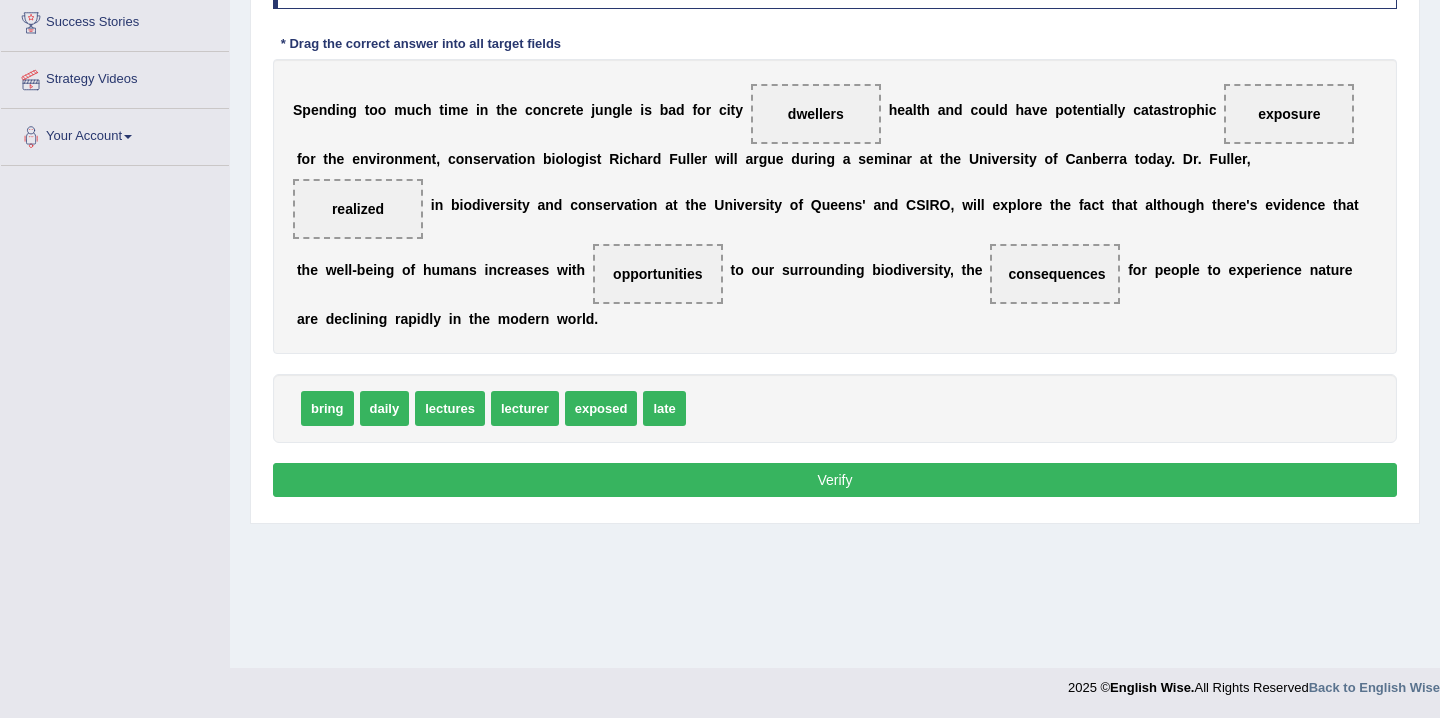 click on "Verify" at bounding box center (835, 480) 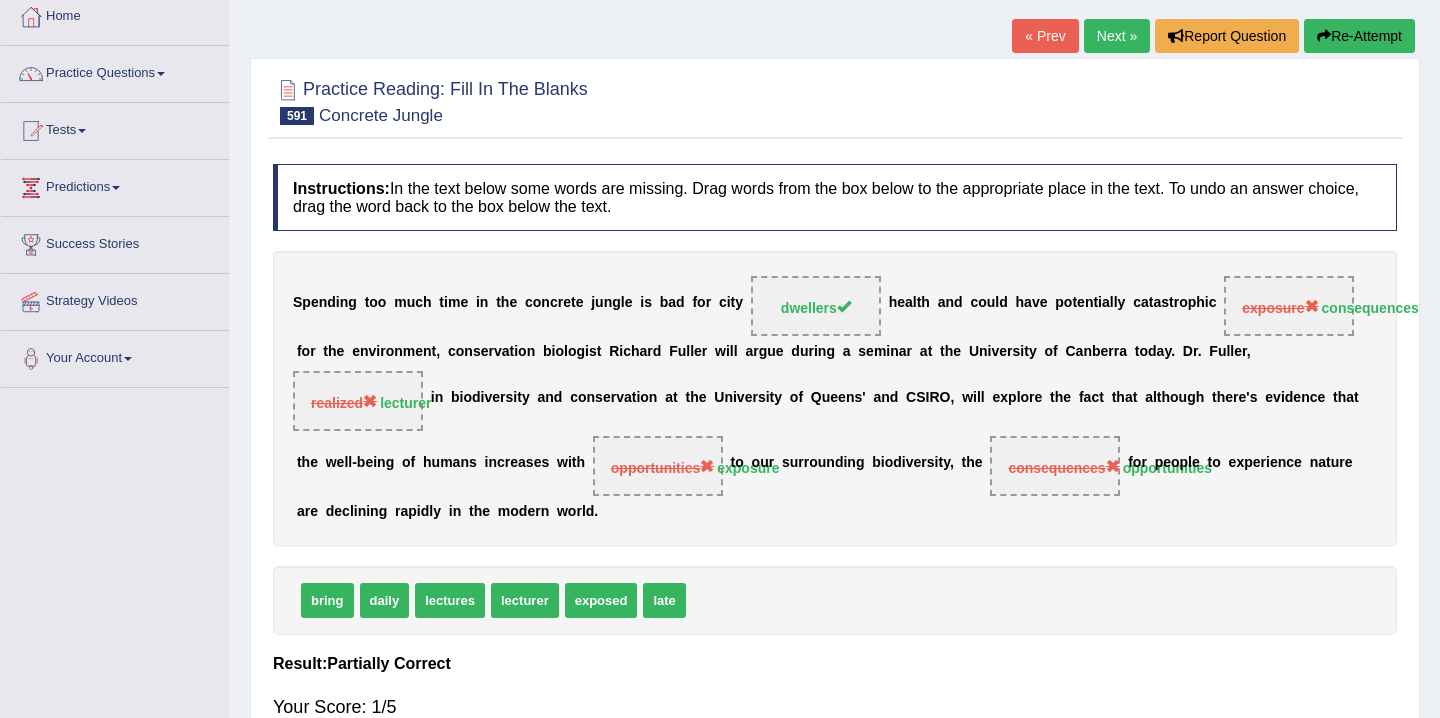 scroll, scrollTop: 69, scrollLeft: 0, axis: vertical 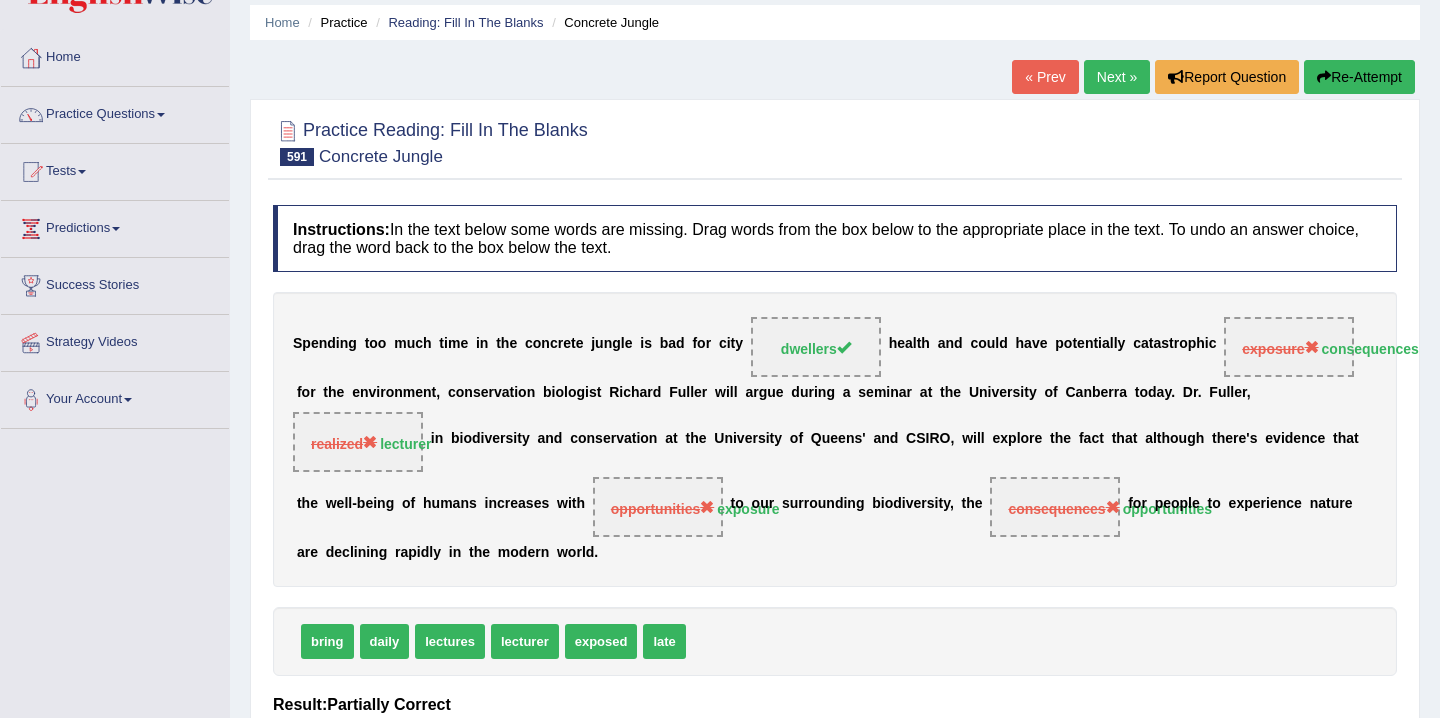 click on "Re-Attempt" at bounding box center (1359, 77) 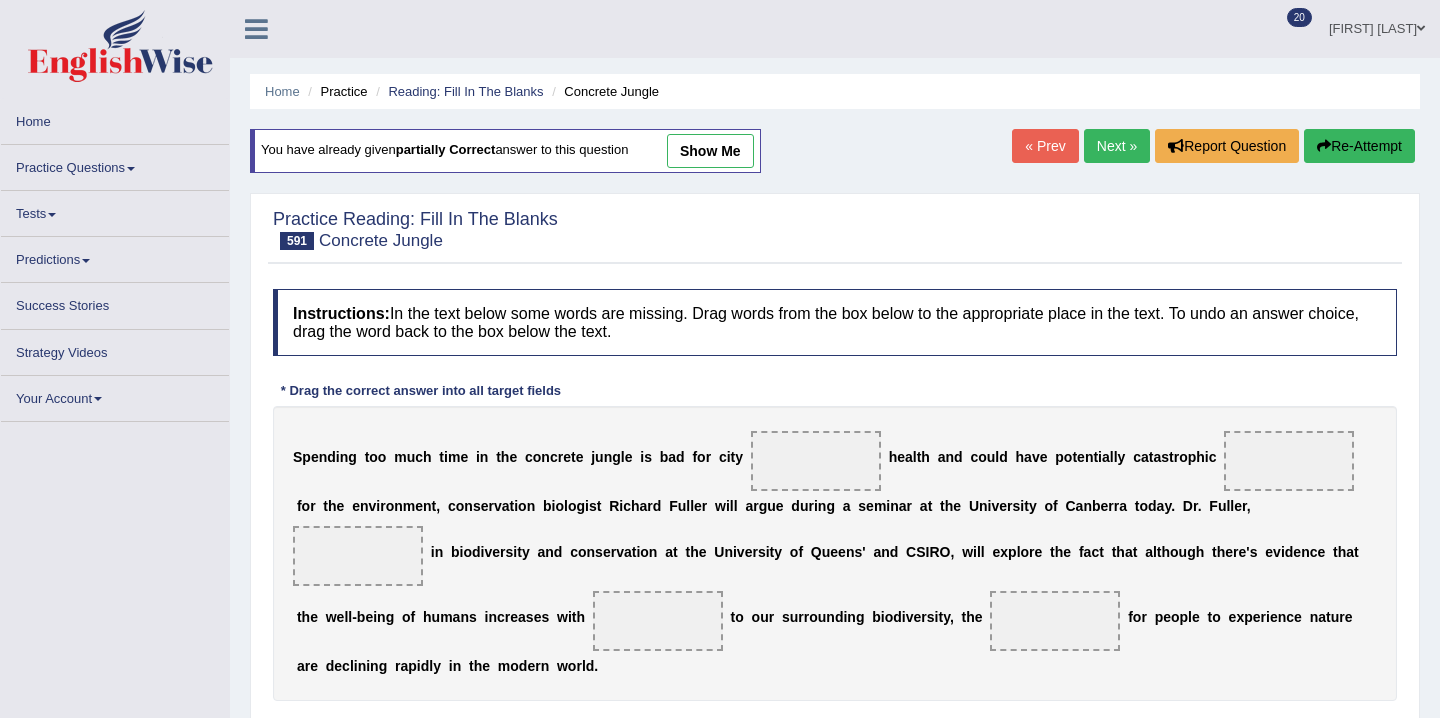 scroll, scrollTop: 69, scrollLeft: 0, axis: vertical 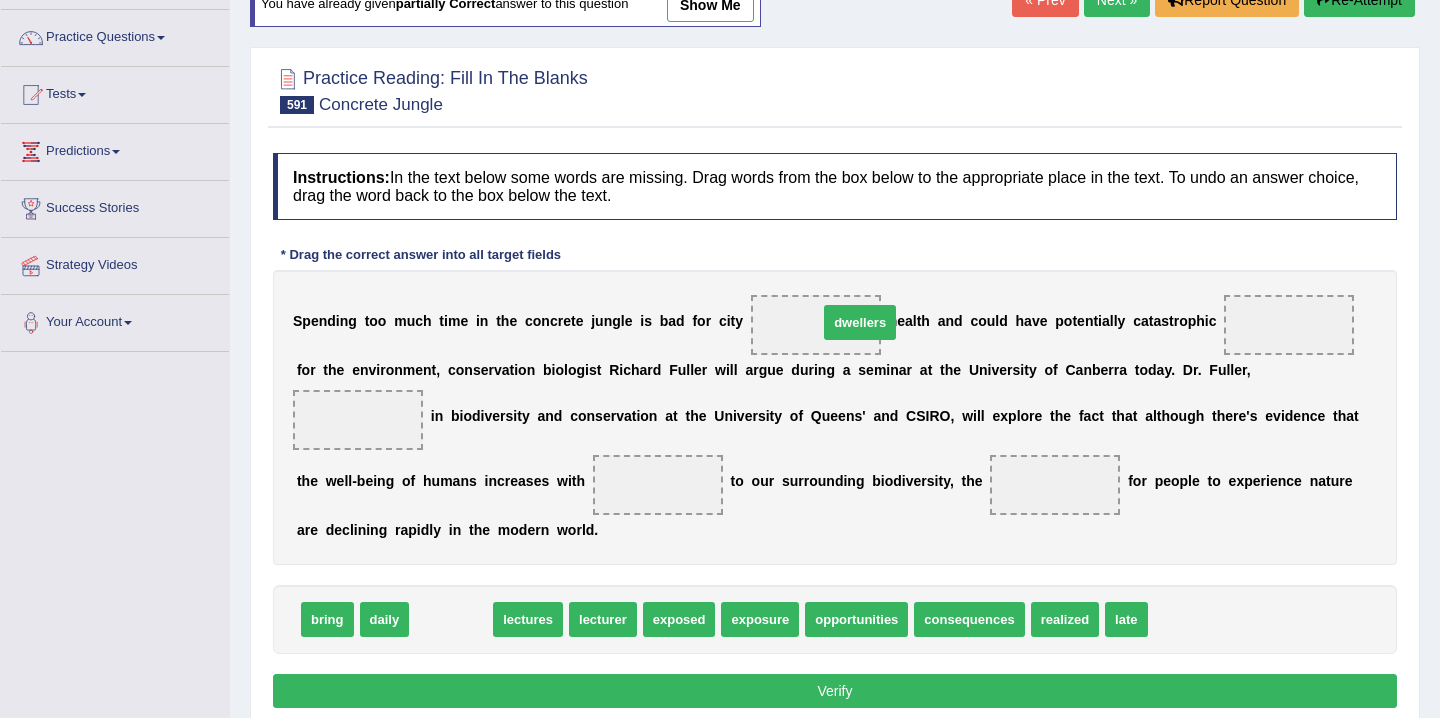 drag, startPoint x: 442, startPoint y: 614, endPoint x: 837, endPoint y: 310, distance: 498.43857 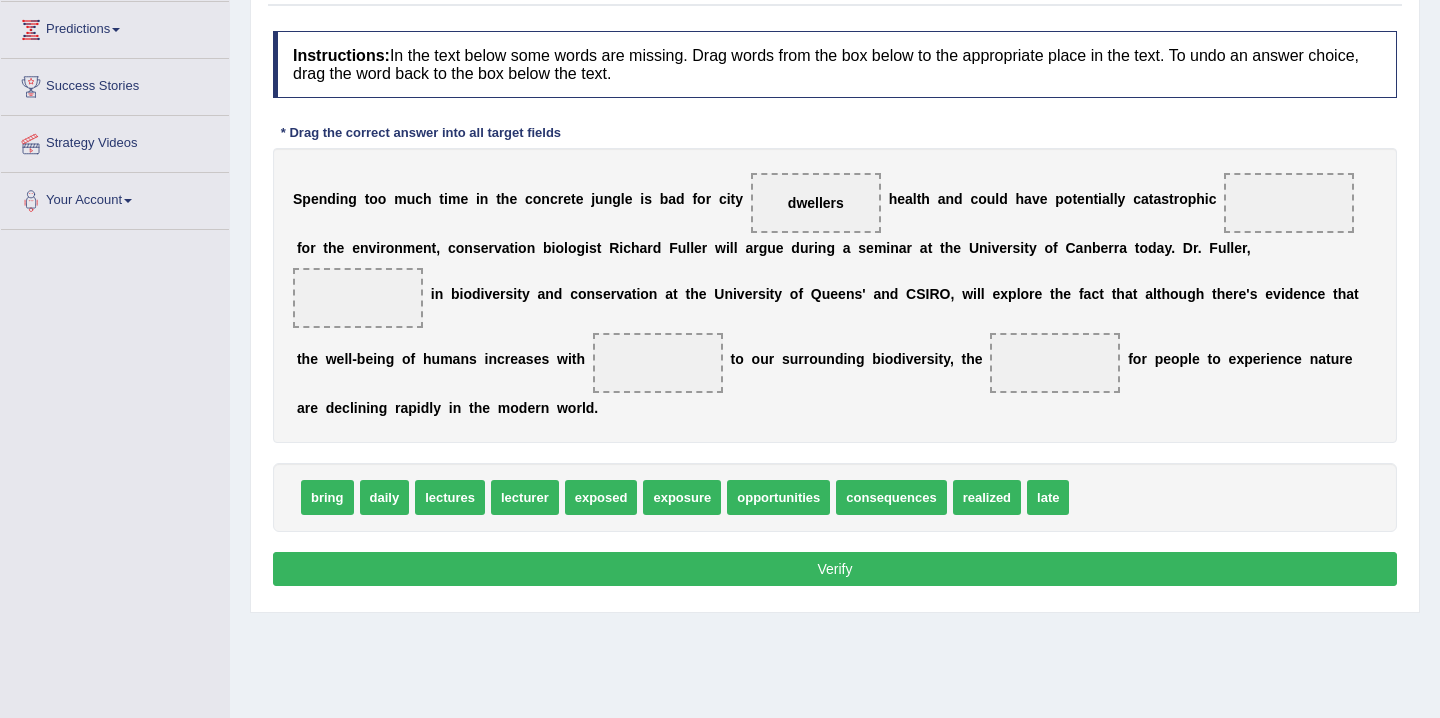 scroll, scrollTop: 275, scrollLeft: 0, axis: vertical 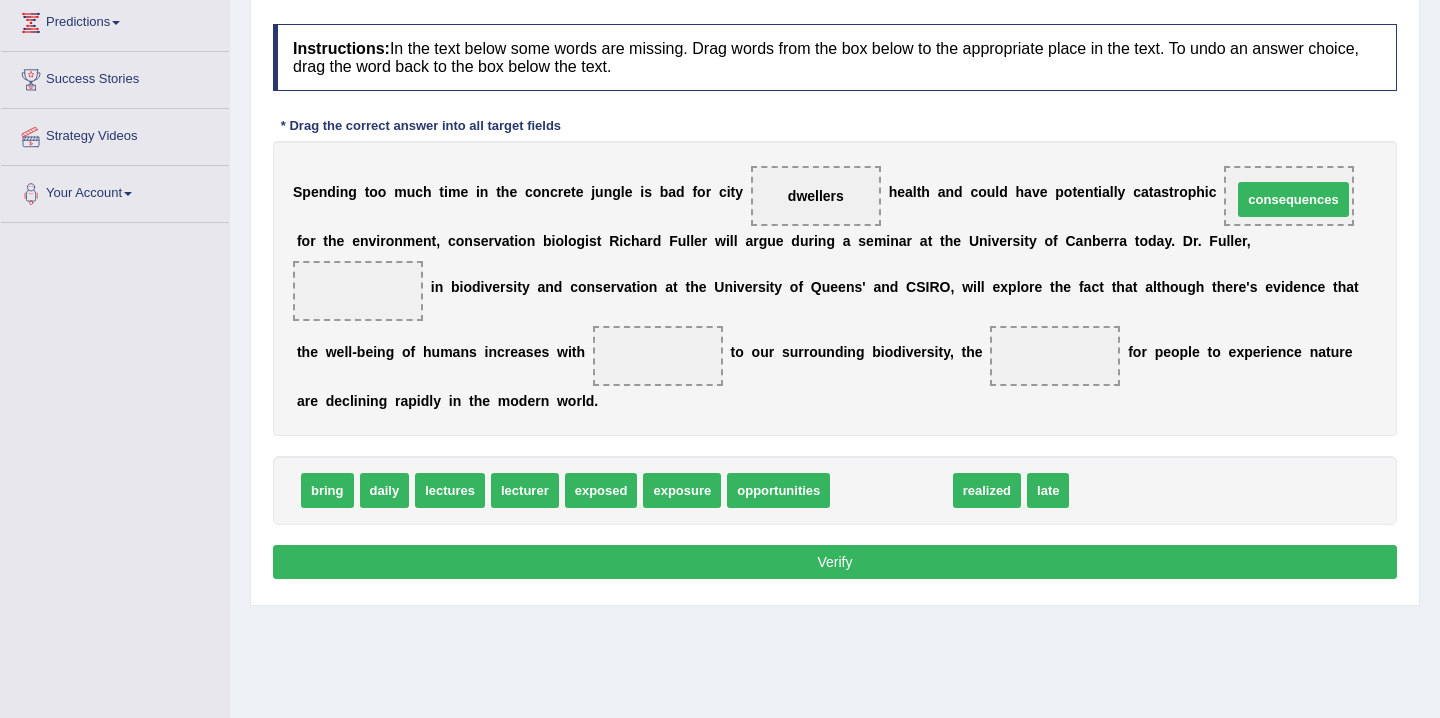 drag, startPoint x: 898, startPoint y: 489, endPoint x: 1300, endPoint y: 199, distance: 495.6854 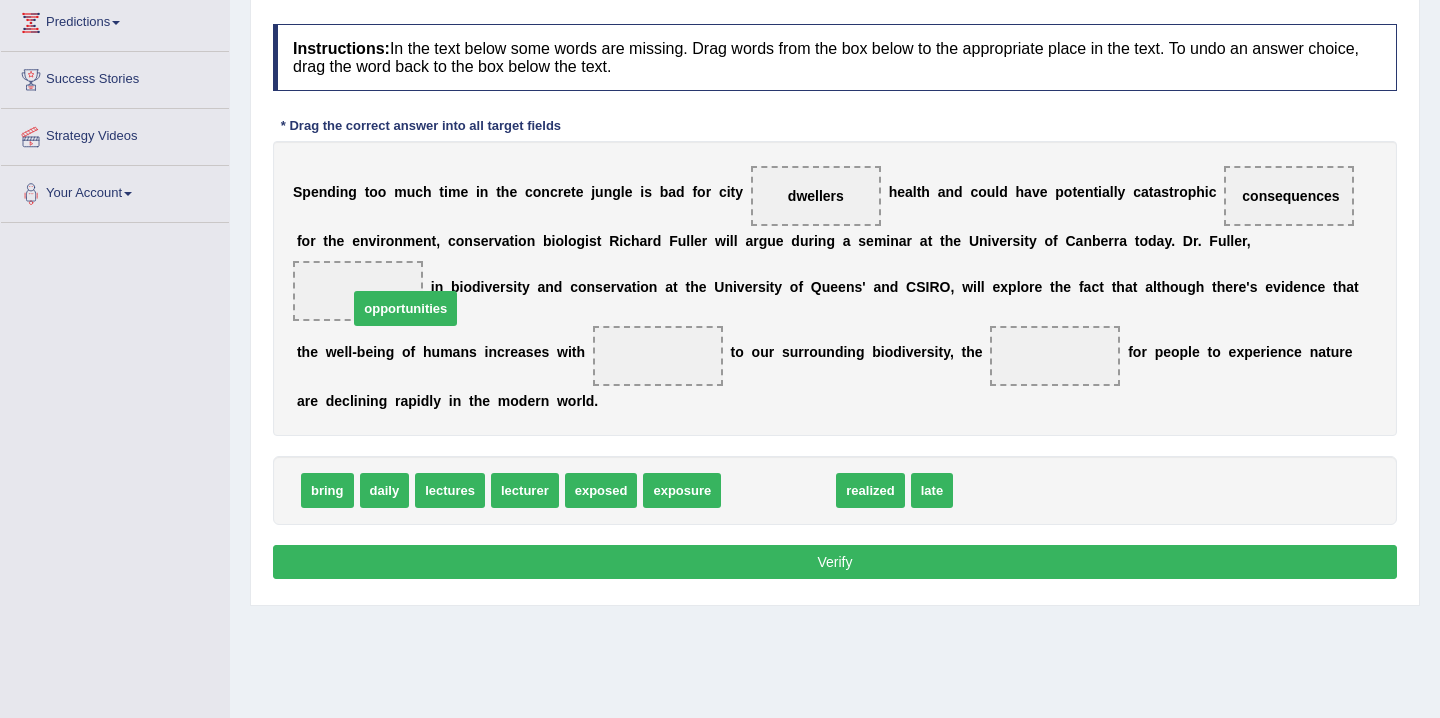 drag, startPoint x: 774, startPoint y: 494, endPoint x: 390, endPoint y: 302, distance: 429.32504 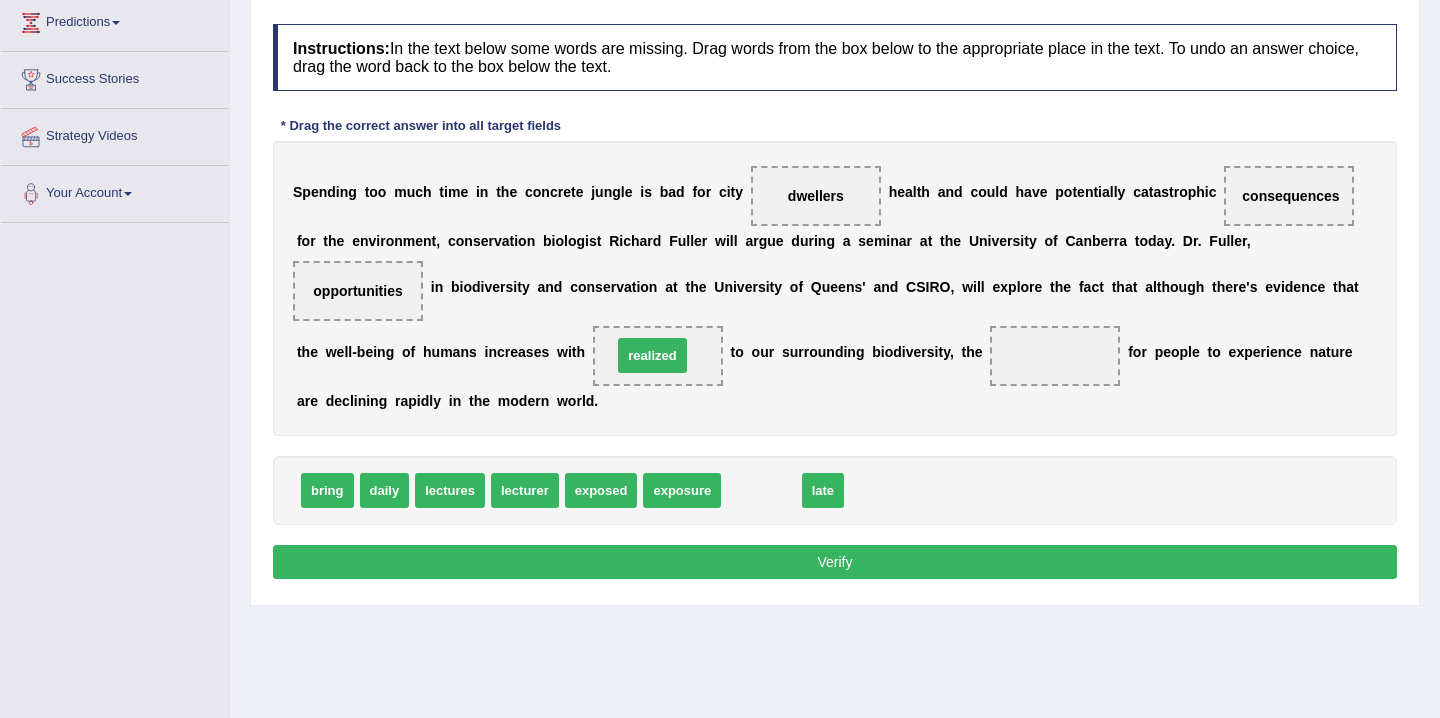 drag, startPoint x: 781, startPoint y: 491, endPoint x: 675, endPoint y: 350, distance: 176.40012 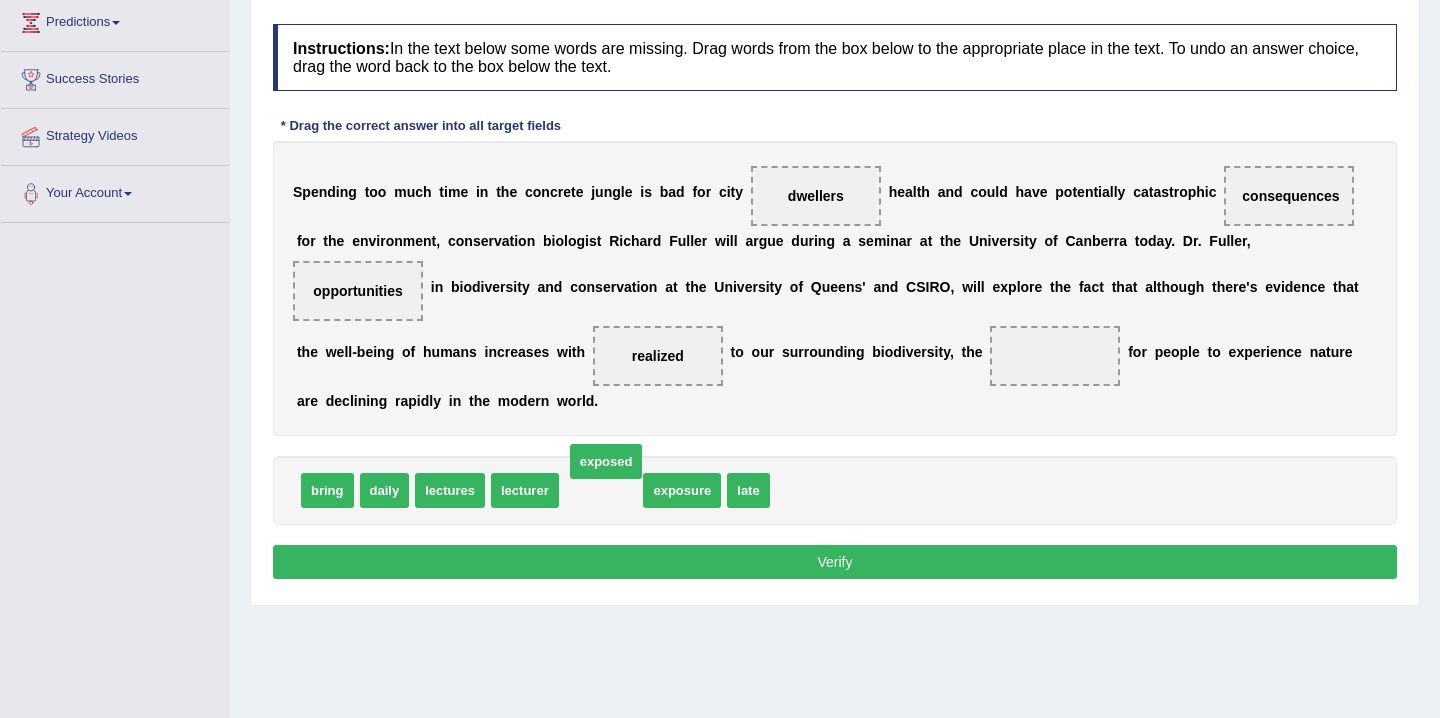 drag, startPoint x: 594, startPoint y: 486, endPoint x: 600, endPoint y: 470, distance: 17.088007 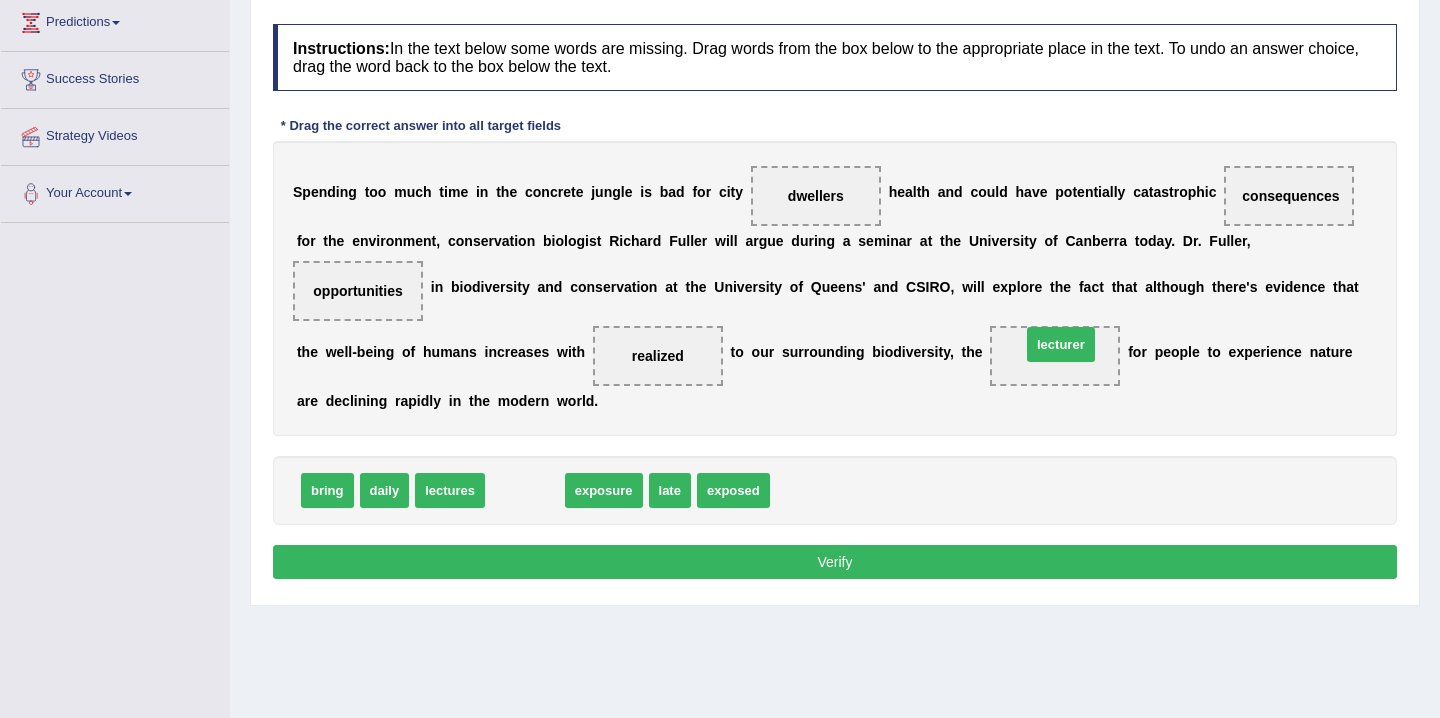 drag, startPoint x: 516, startPoint y: 499, endPoint x: 1051, endPoint y: 351, distance: 555.0937 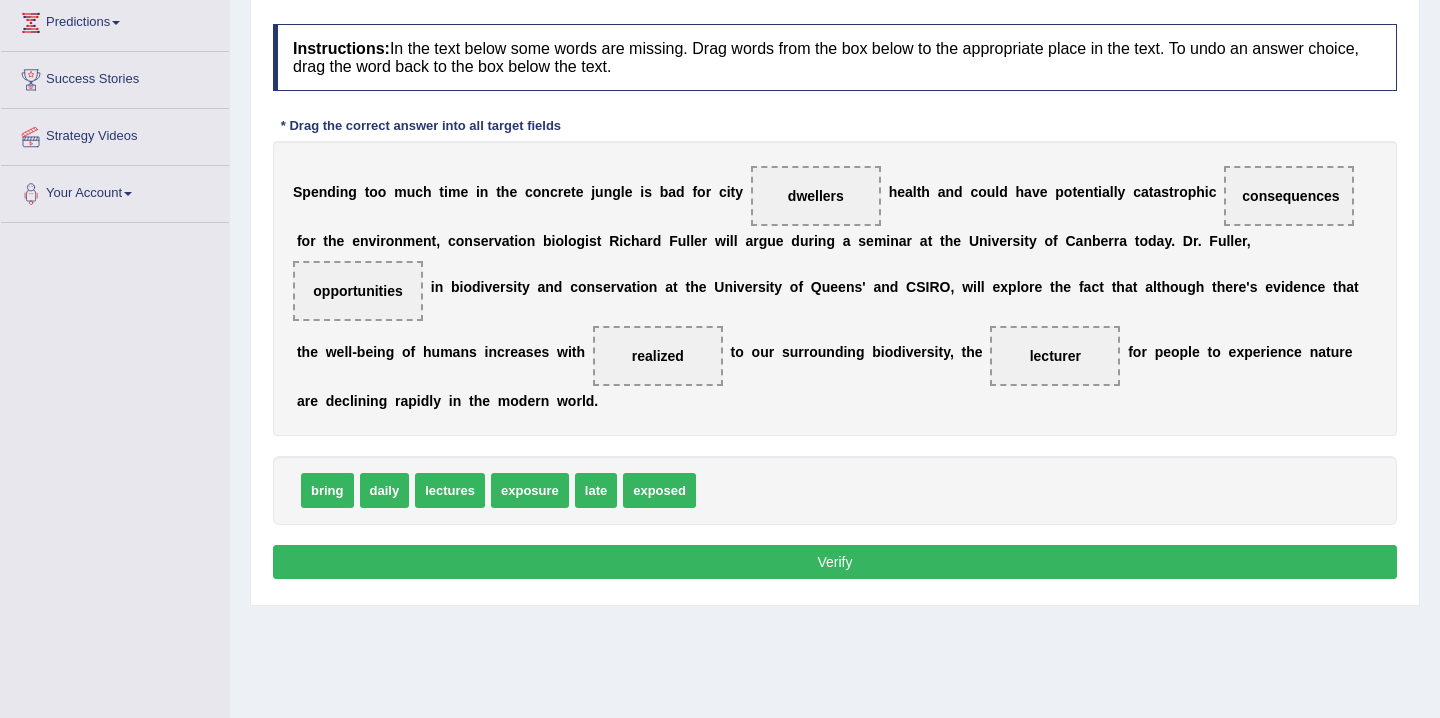 click on "Verify" at bounding box center (835, 562) 